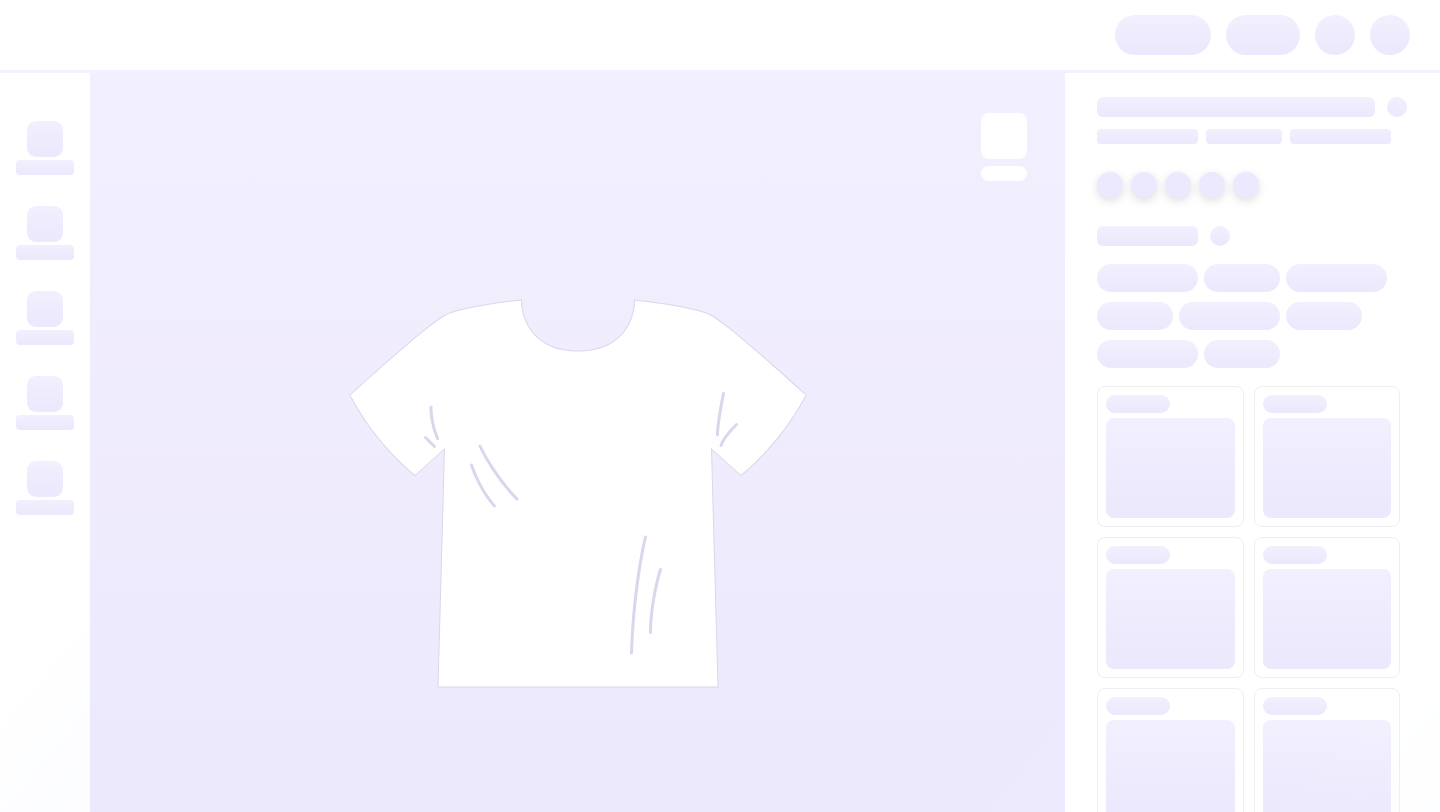 scroll, scrollTop: 0, scrollLeft: 0, axis: both 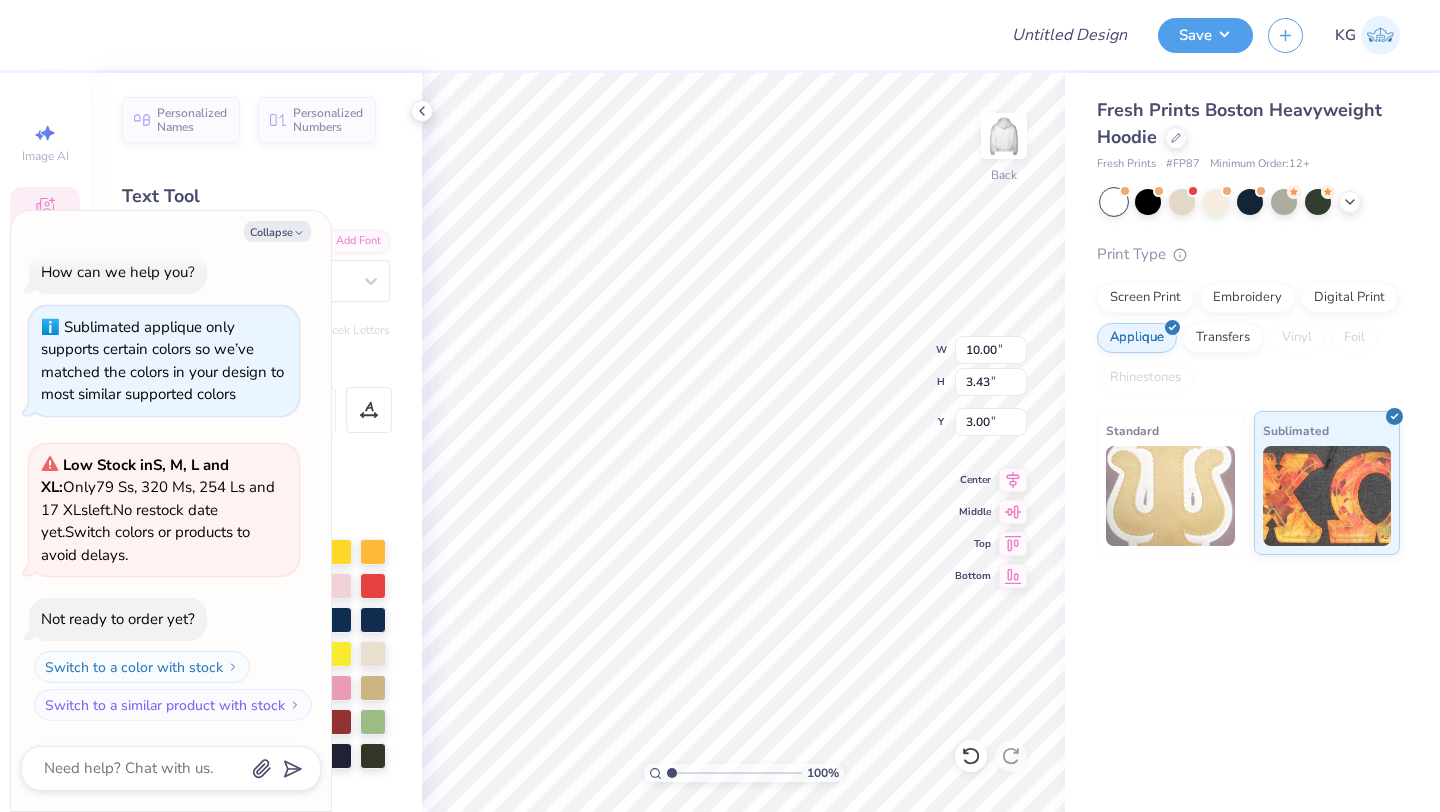 type on "x" 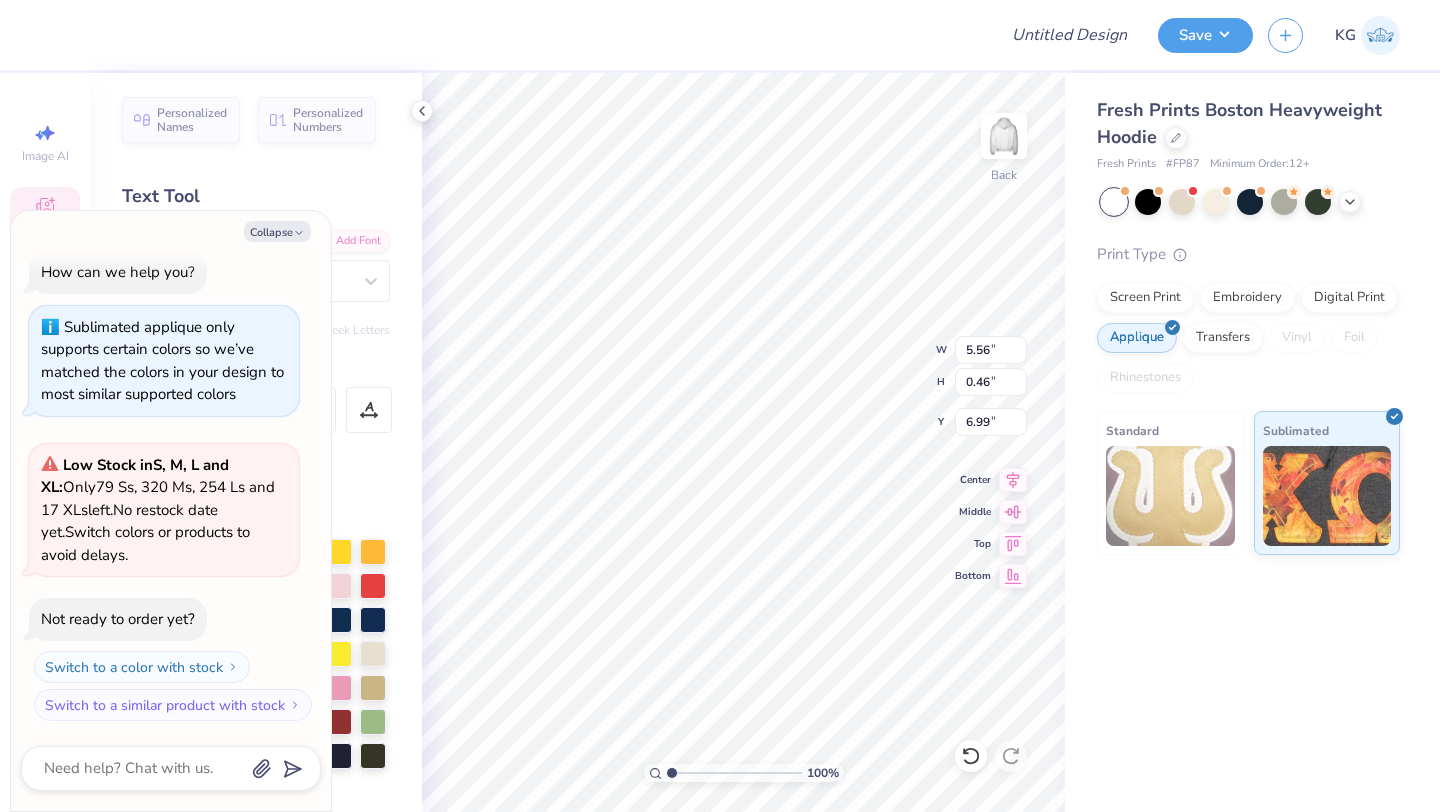 type on "x" 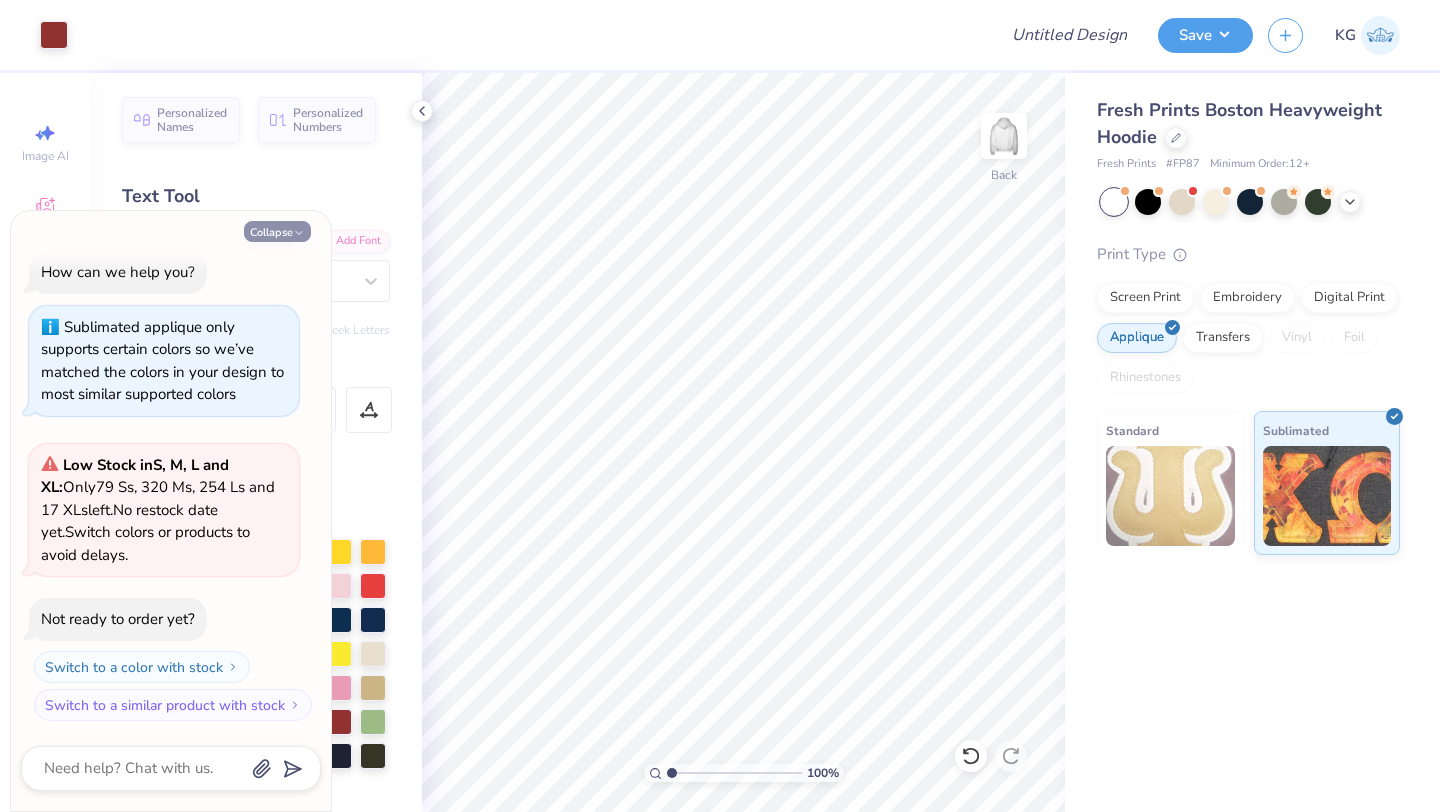click on "Collapse" at bounding box center (277, 231) 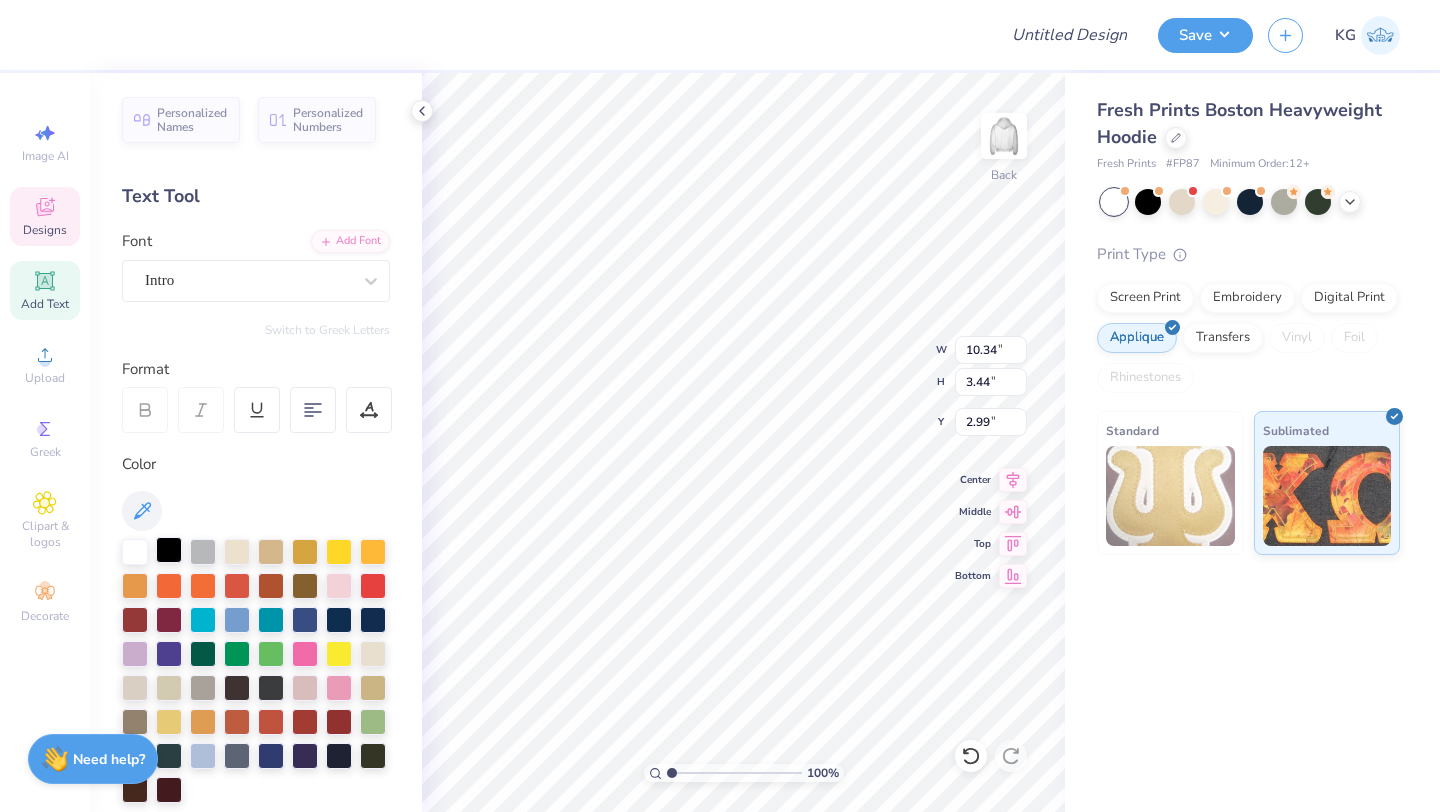 click at bounding box center [169, 550] 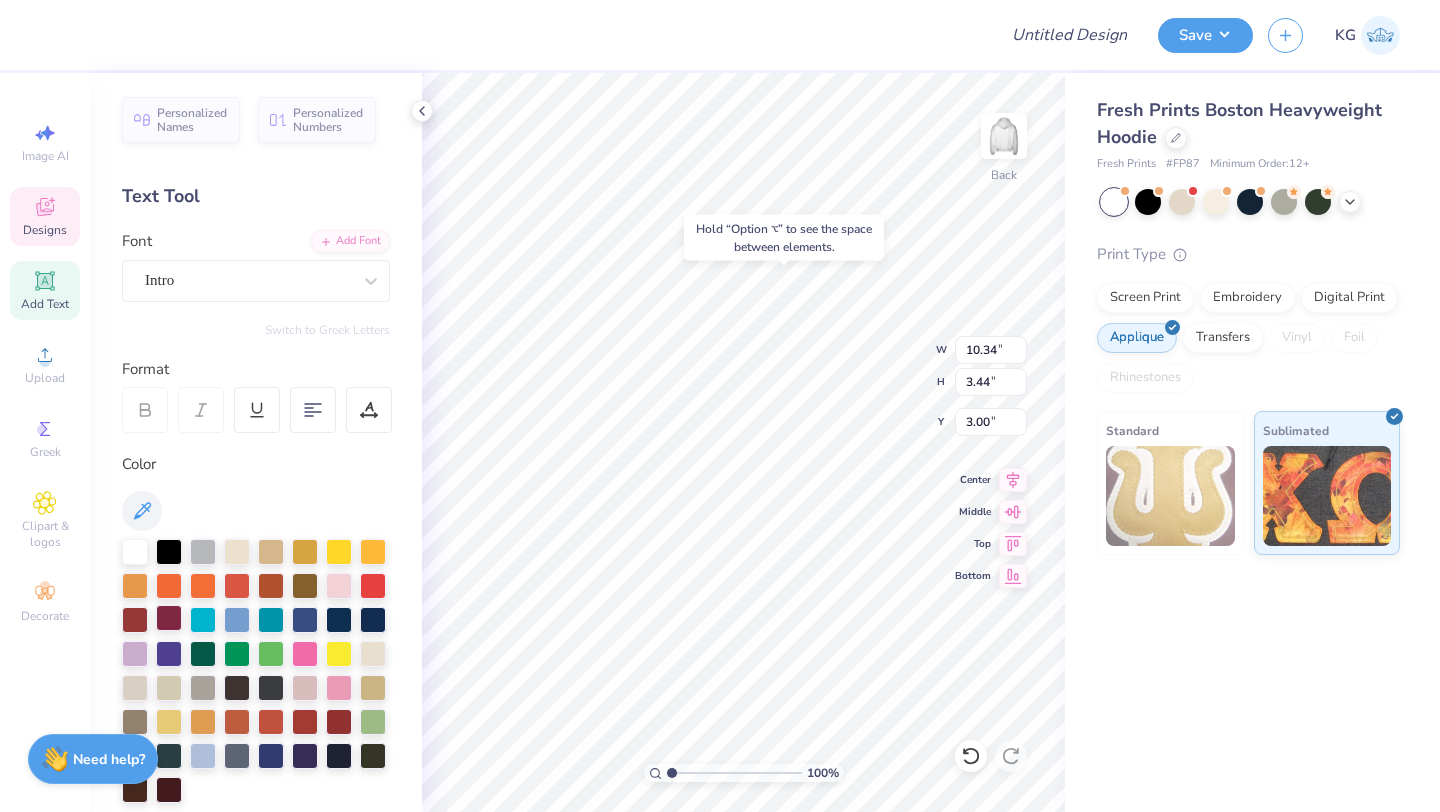 click at bounding box center [169, 618] 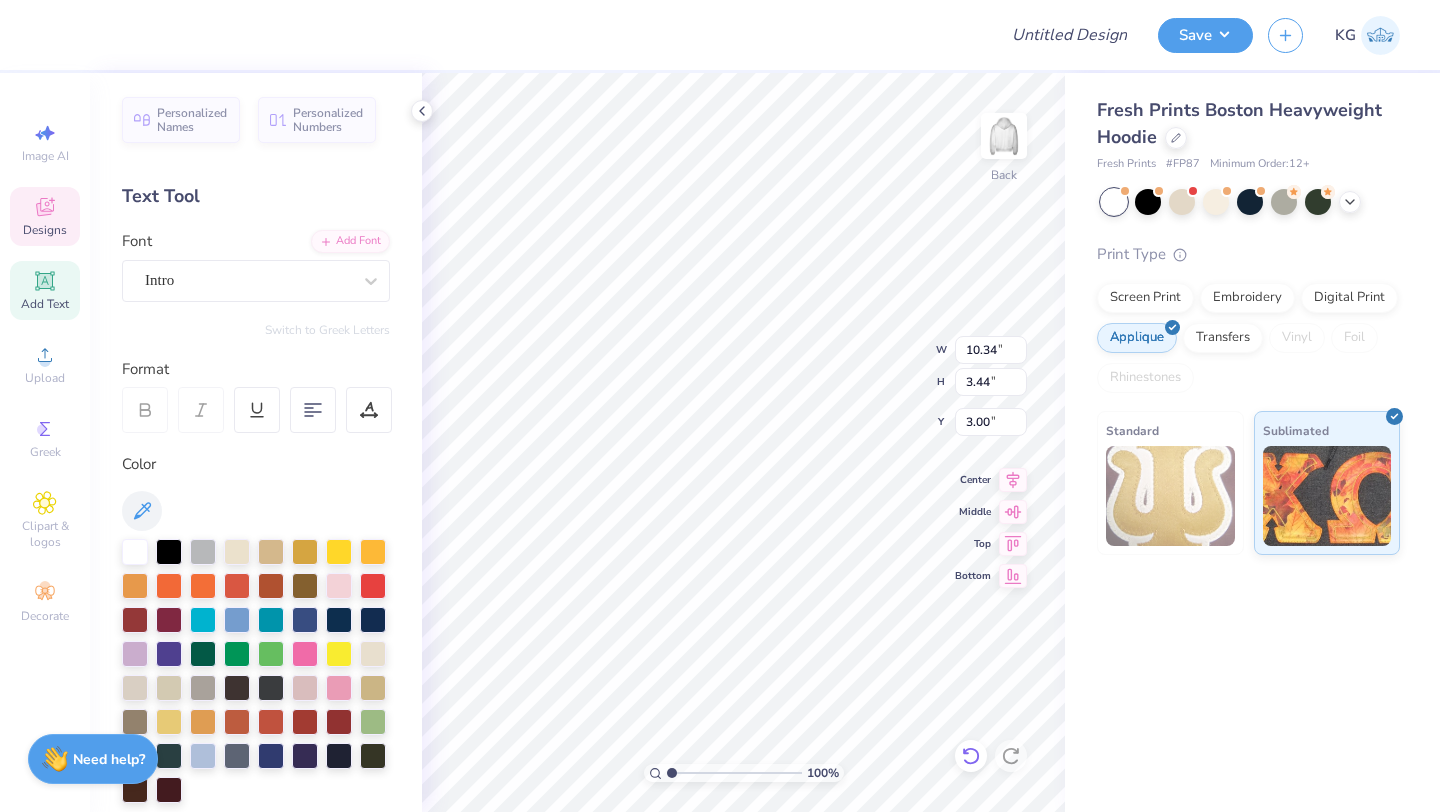 click 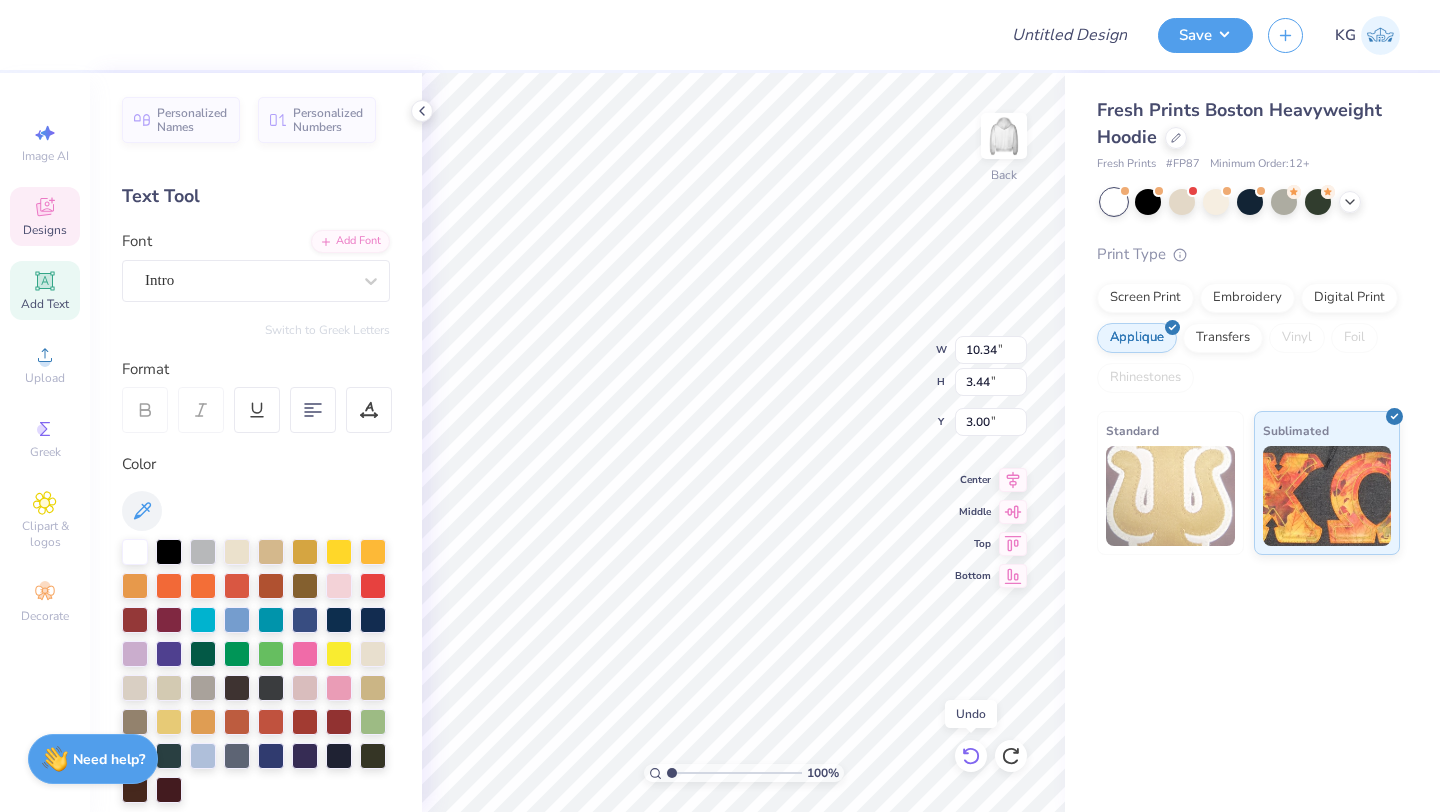 click 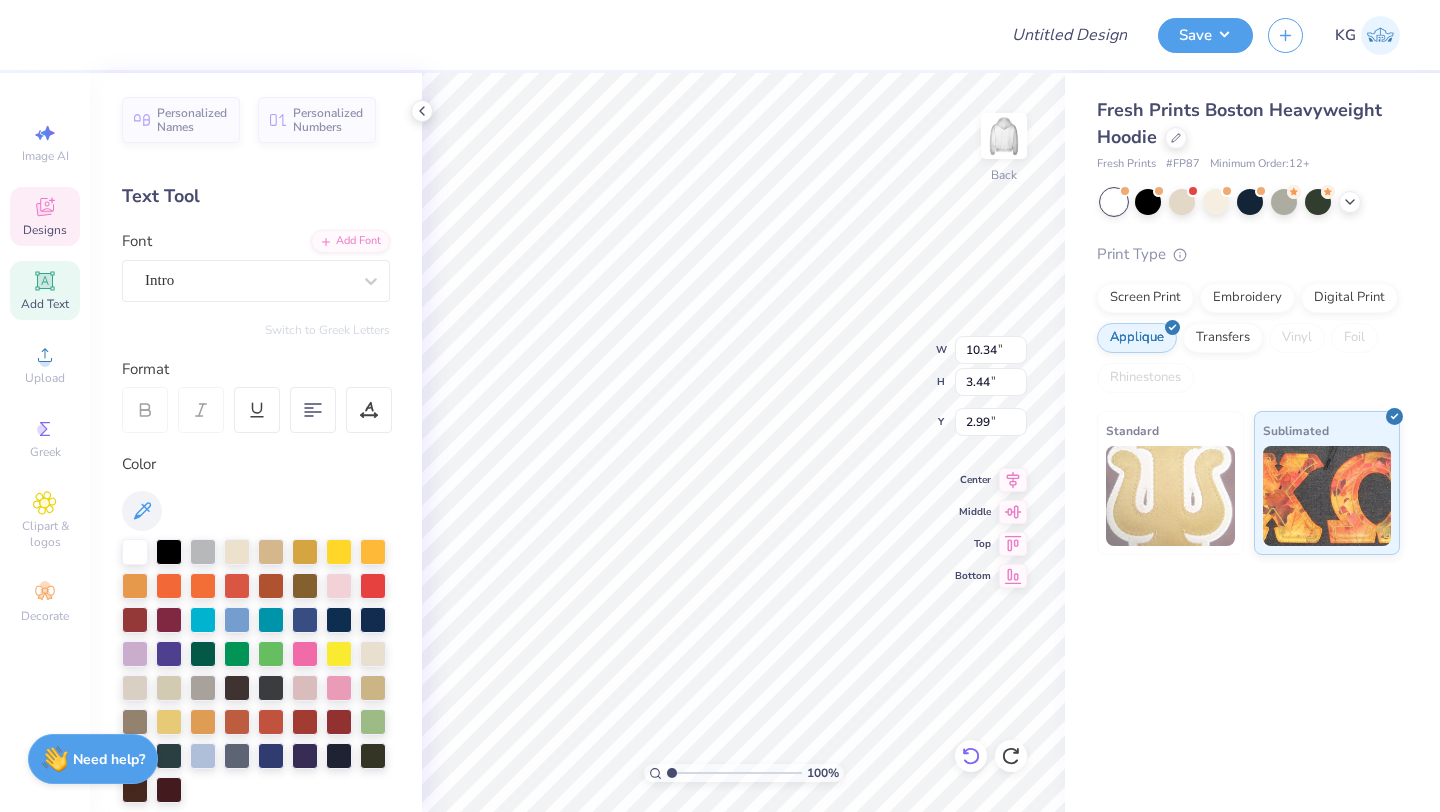 click 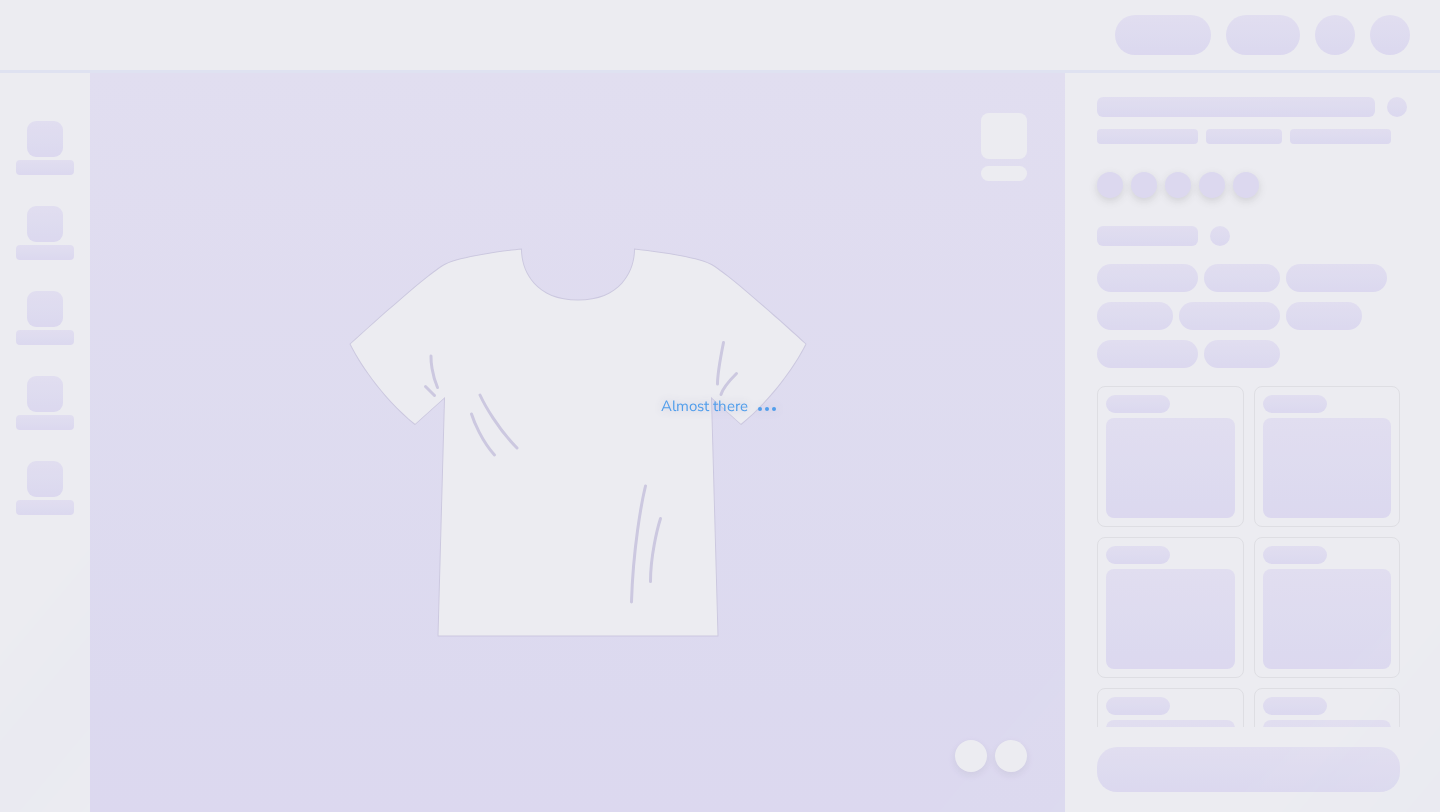 scroll, scrollTop: 0, scrollLeft: 0, axis: both 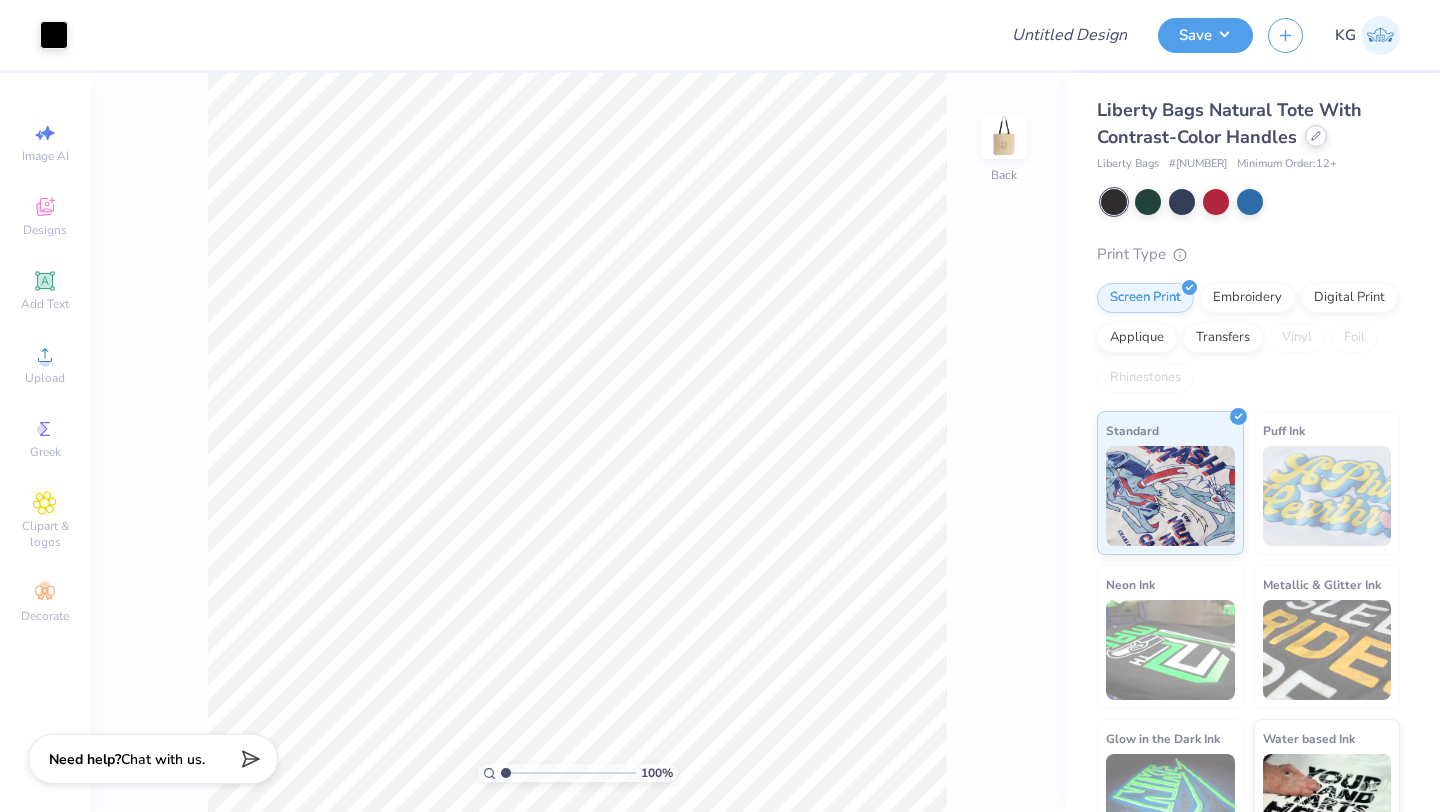 click at bounding box center (1316, 136) 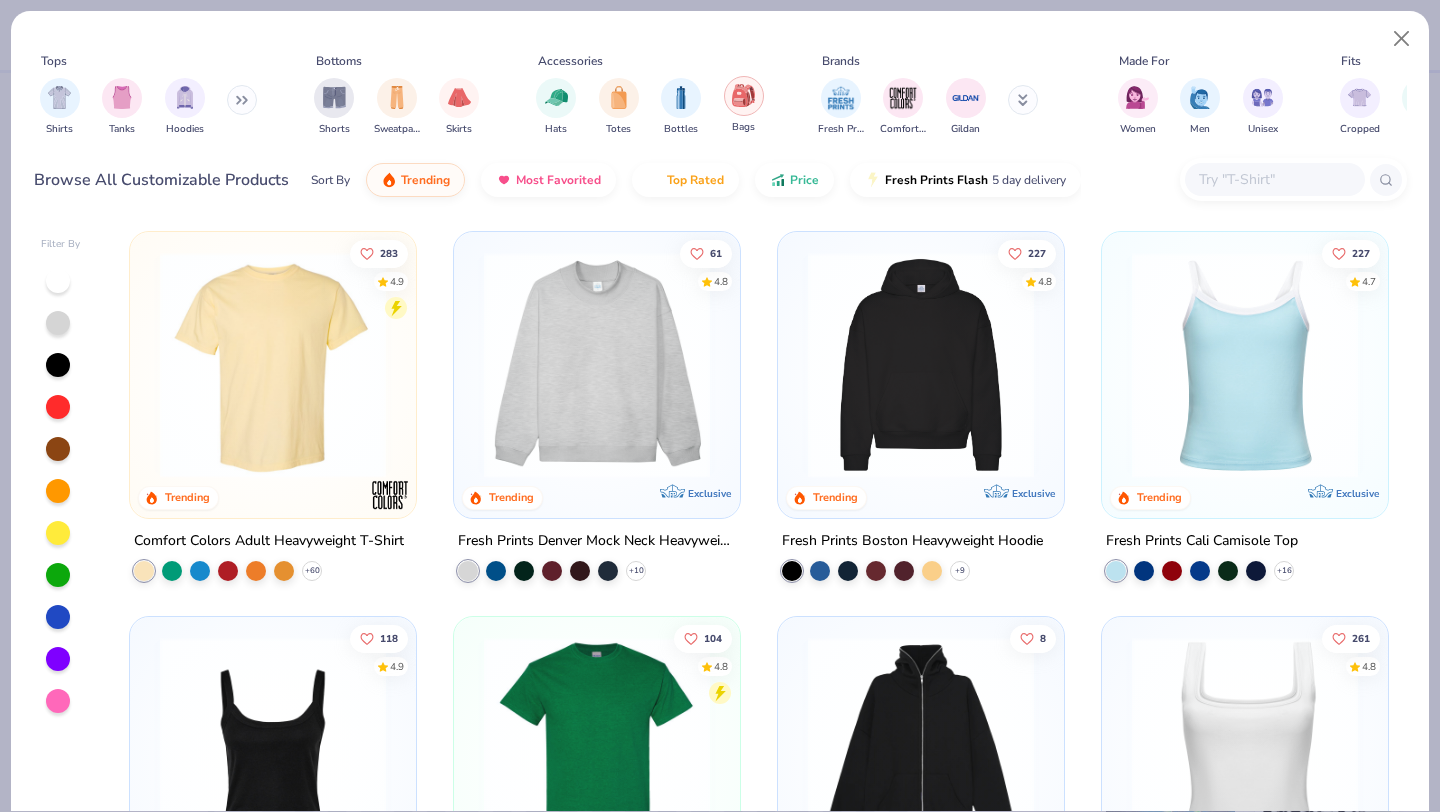 click at bounding box center (743, 95) 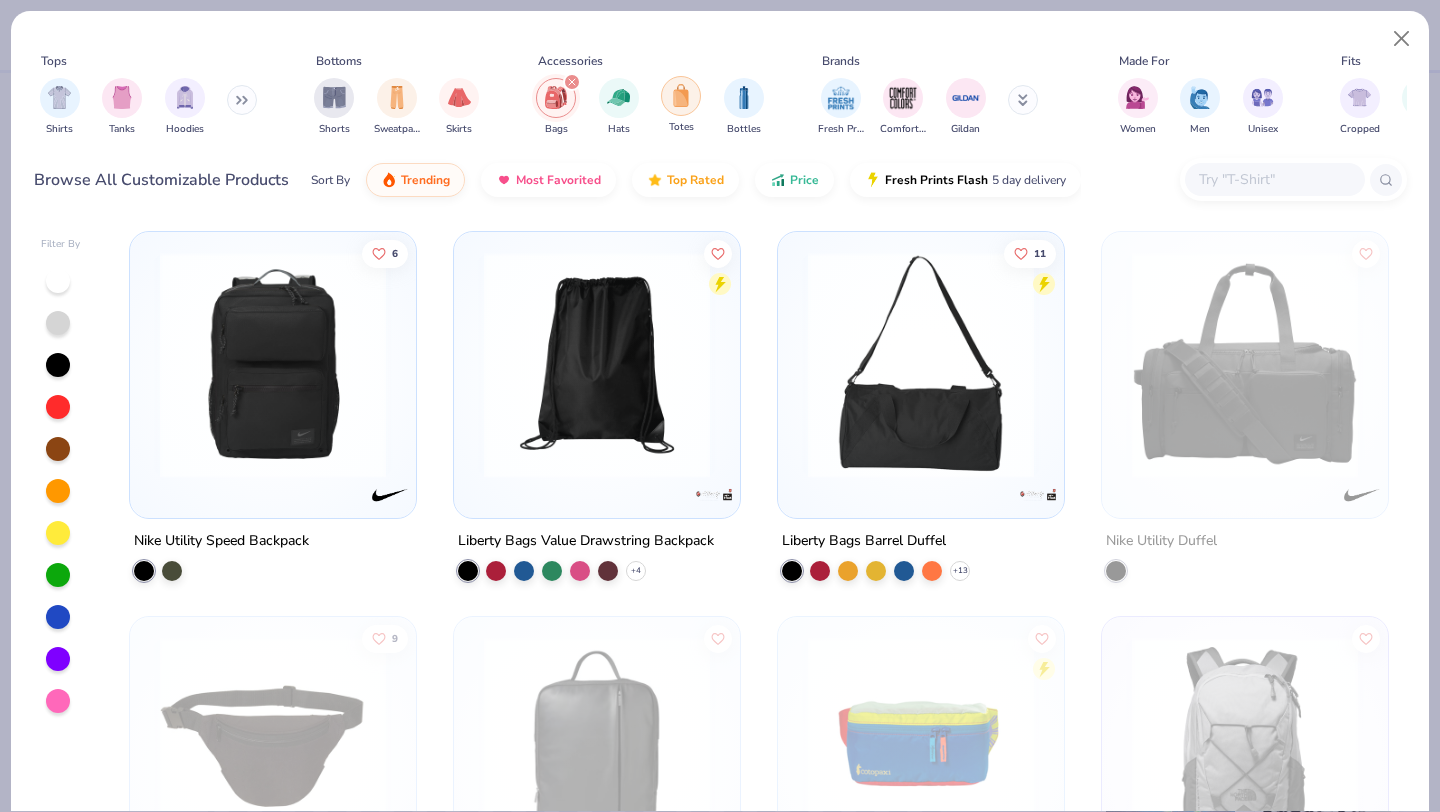 click at bounding box center (681, 95) 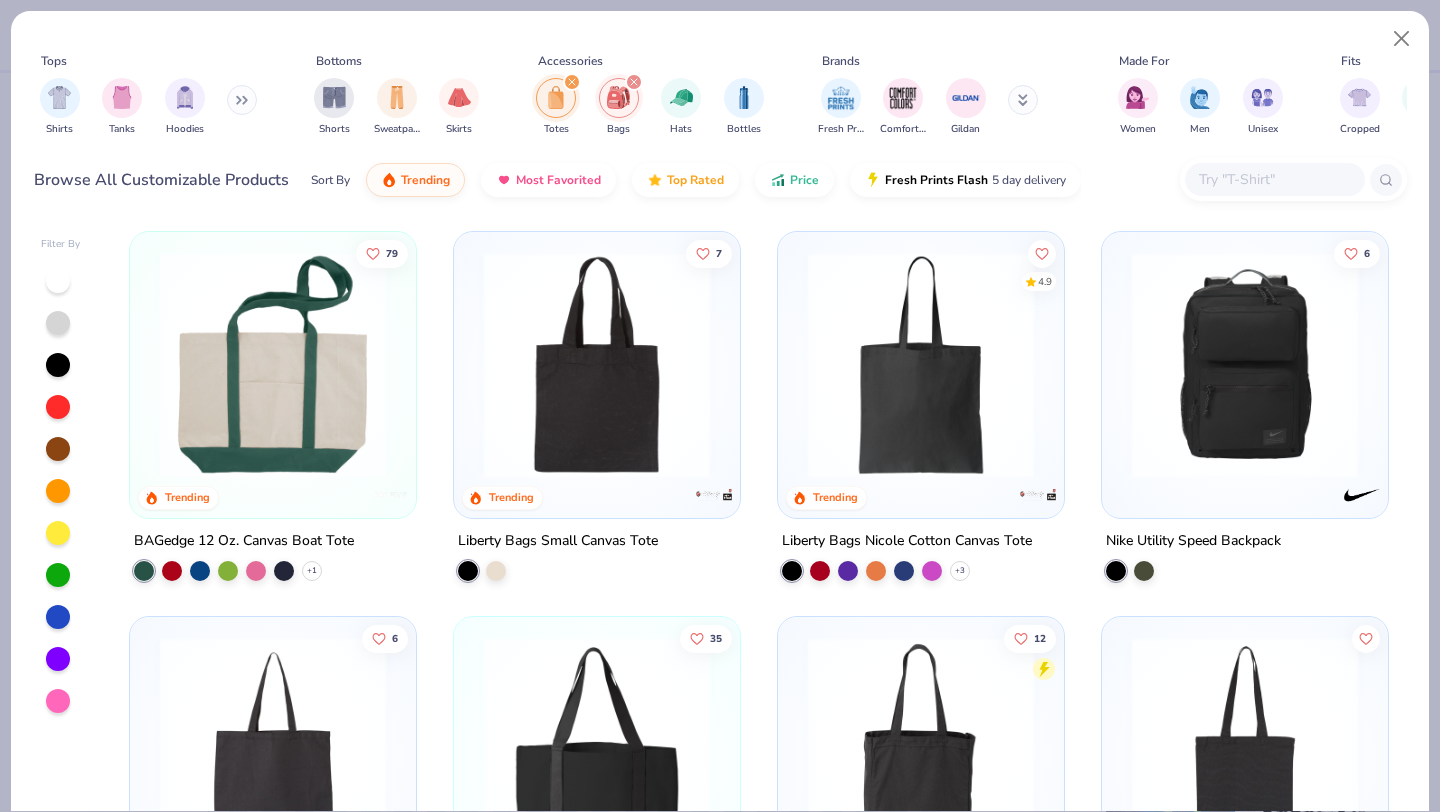 click 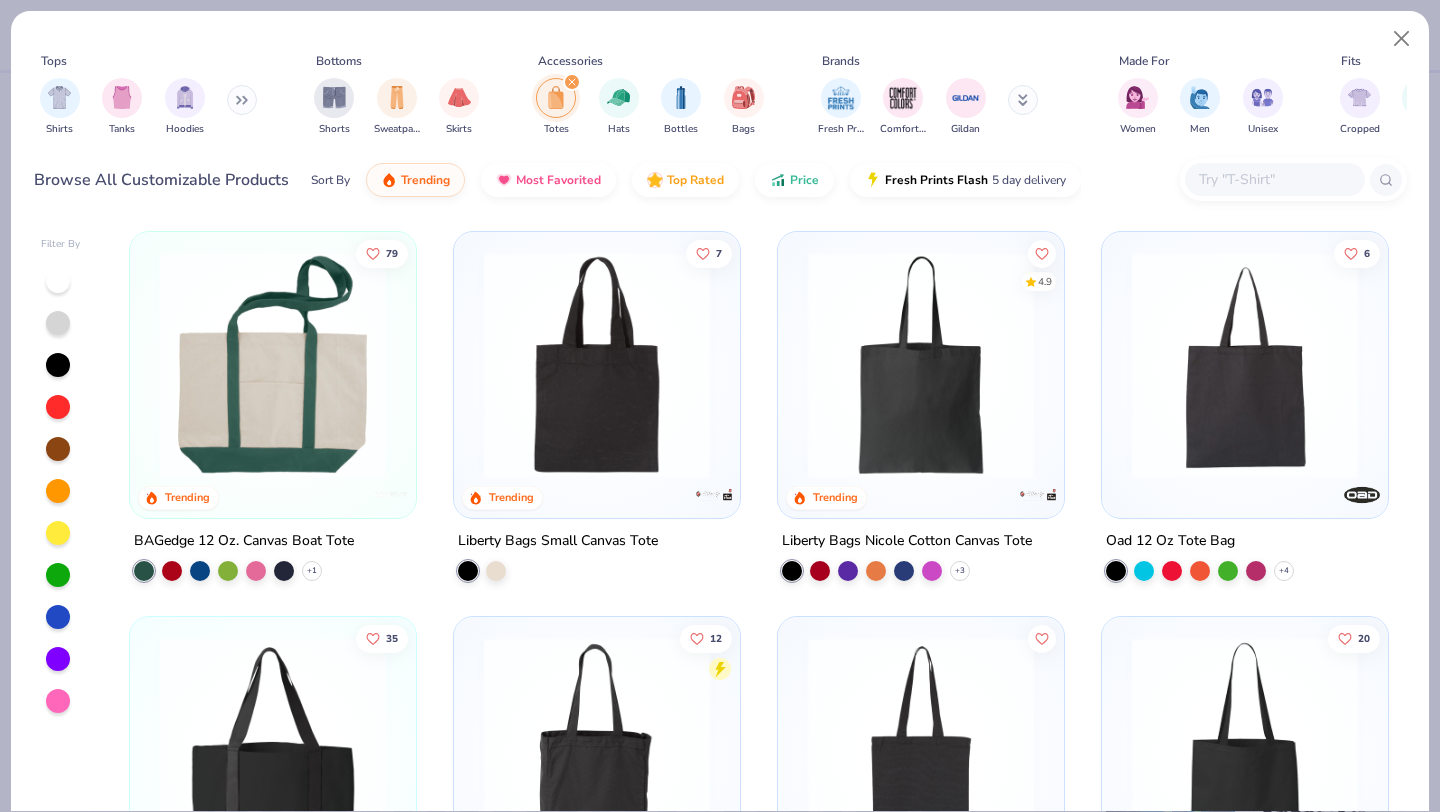 click at bounding box center [273, 365] 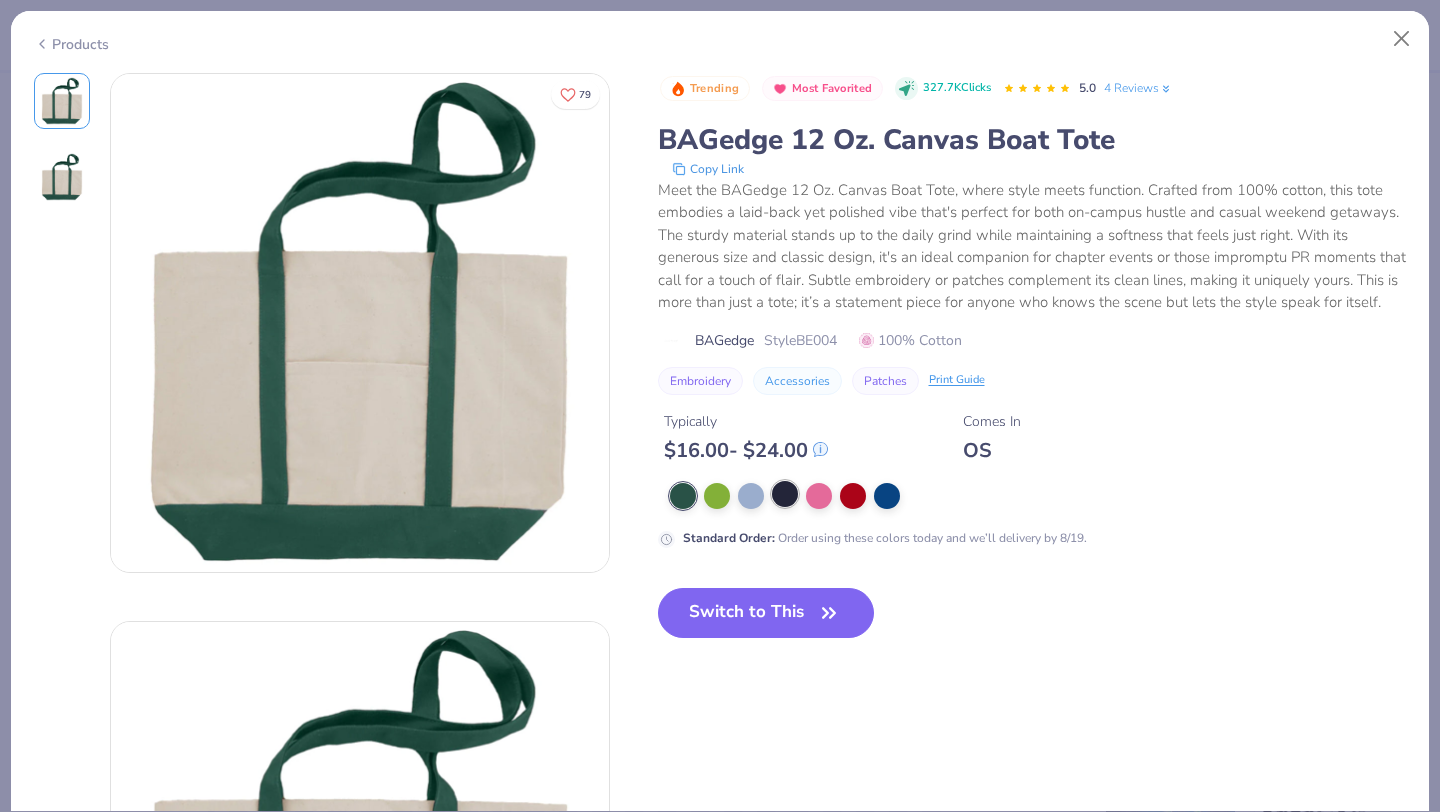 click at bounding box center (785, 494) 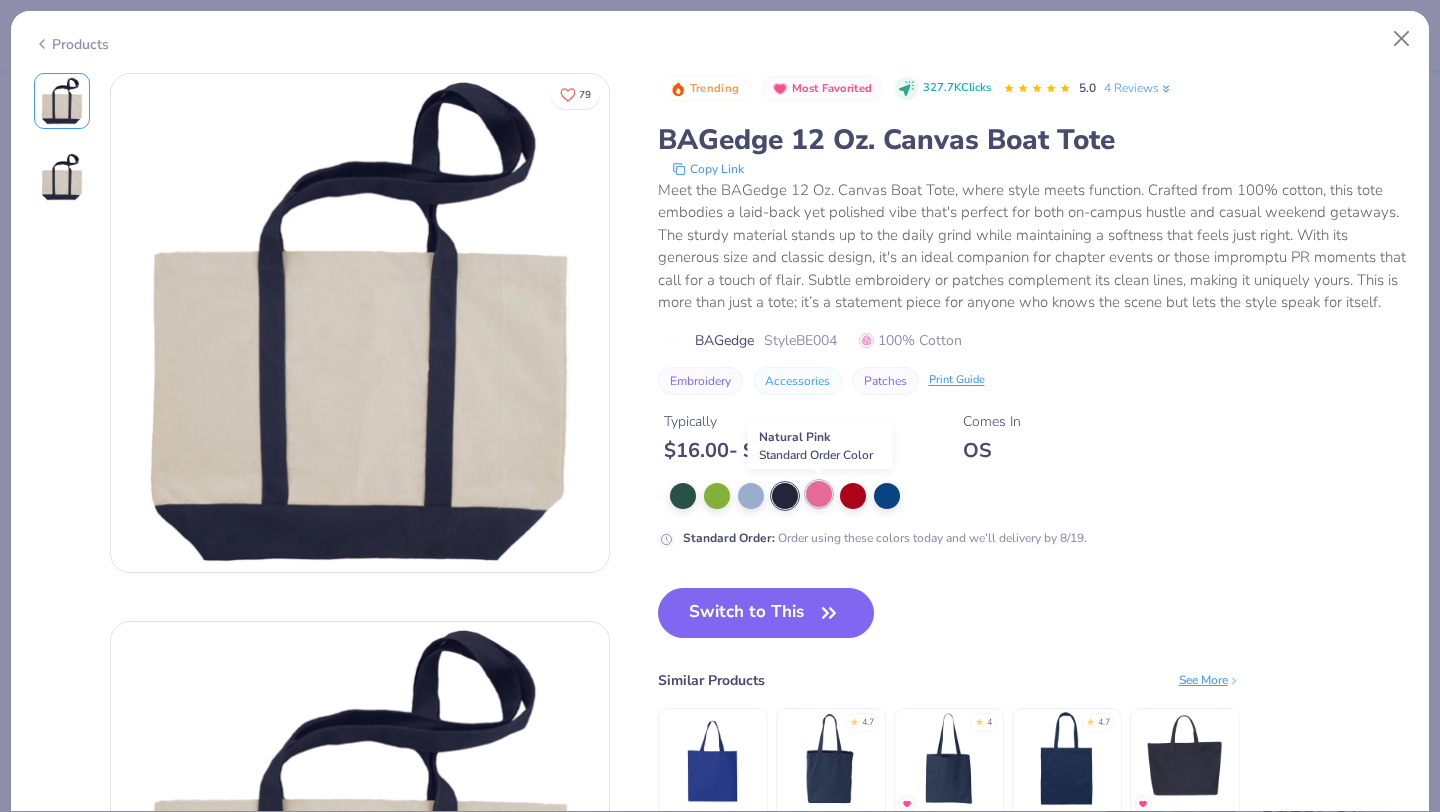 click at bounding box center (819, 494) 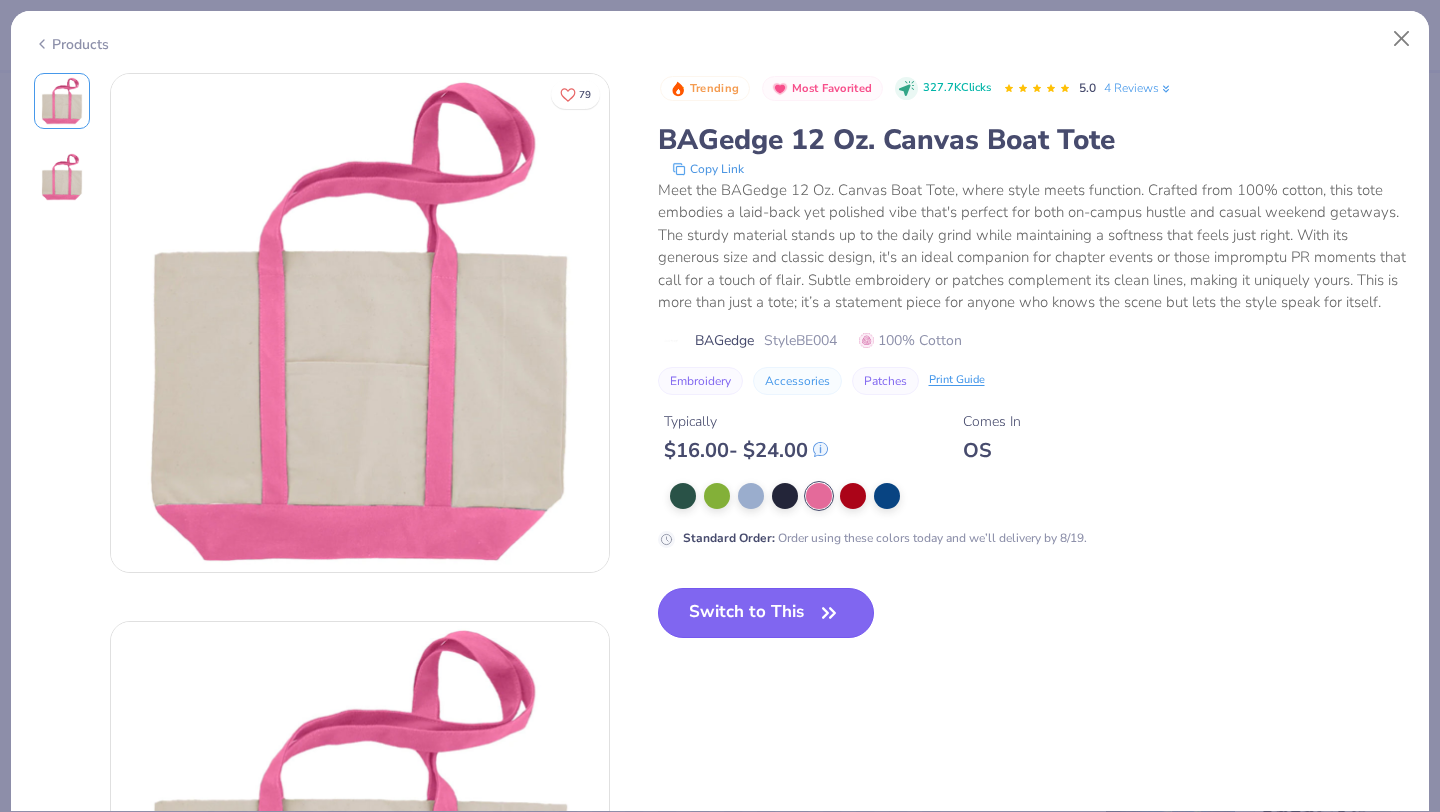 click on "Switch to This" at bounding box center [766, 613] 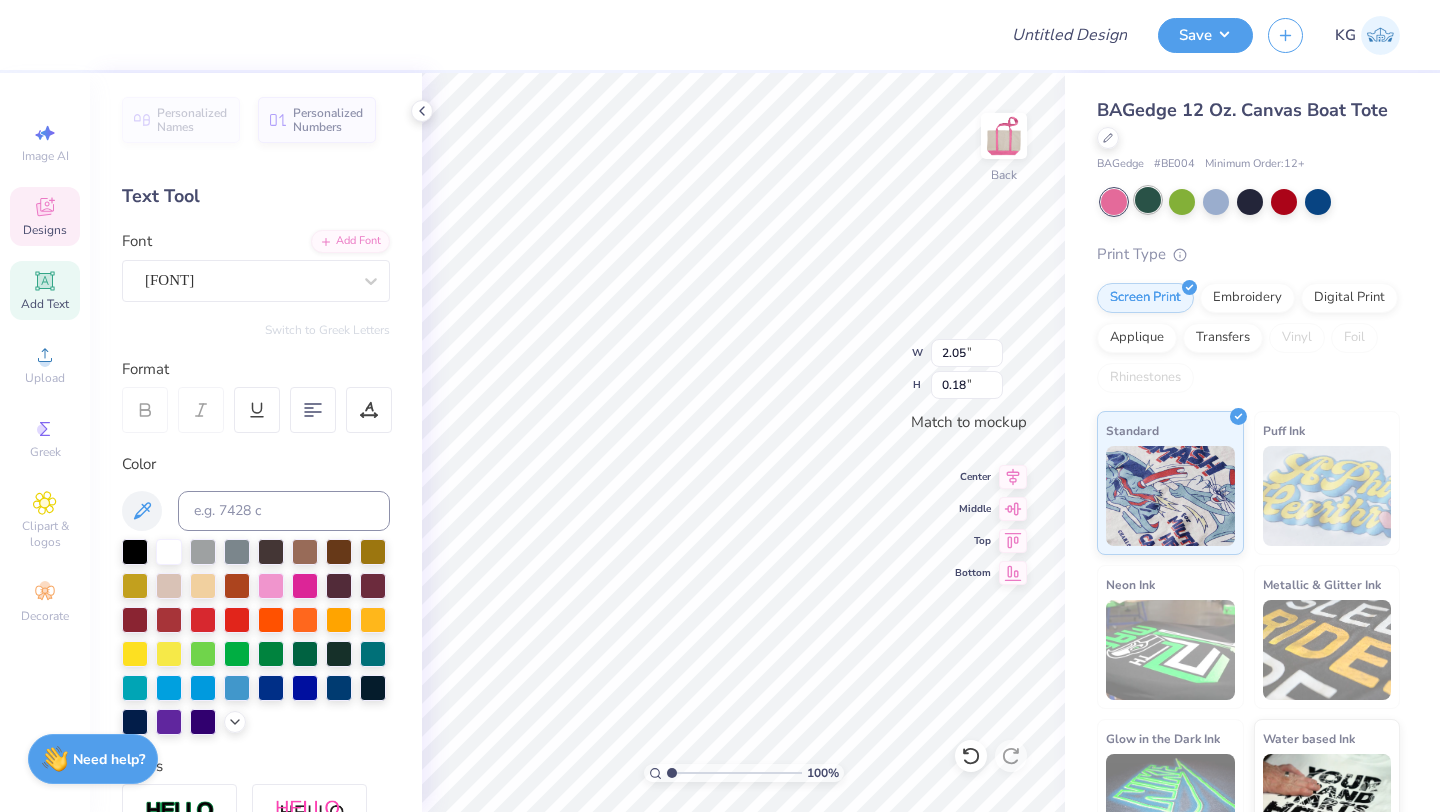 click at bounding box center (1148, 200) 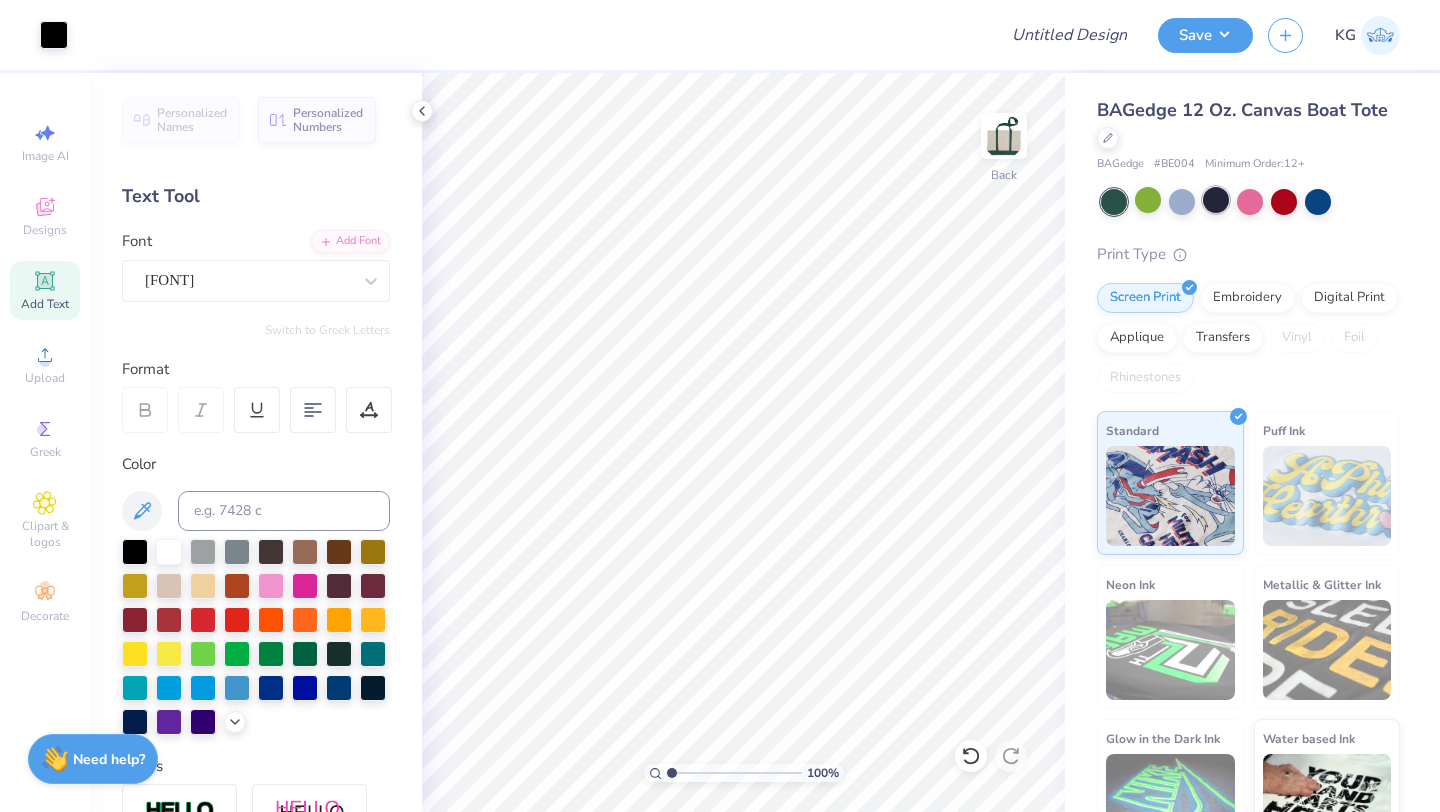 click at bounding box center [1216, 200] 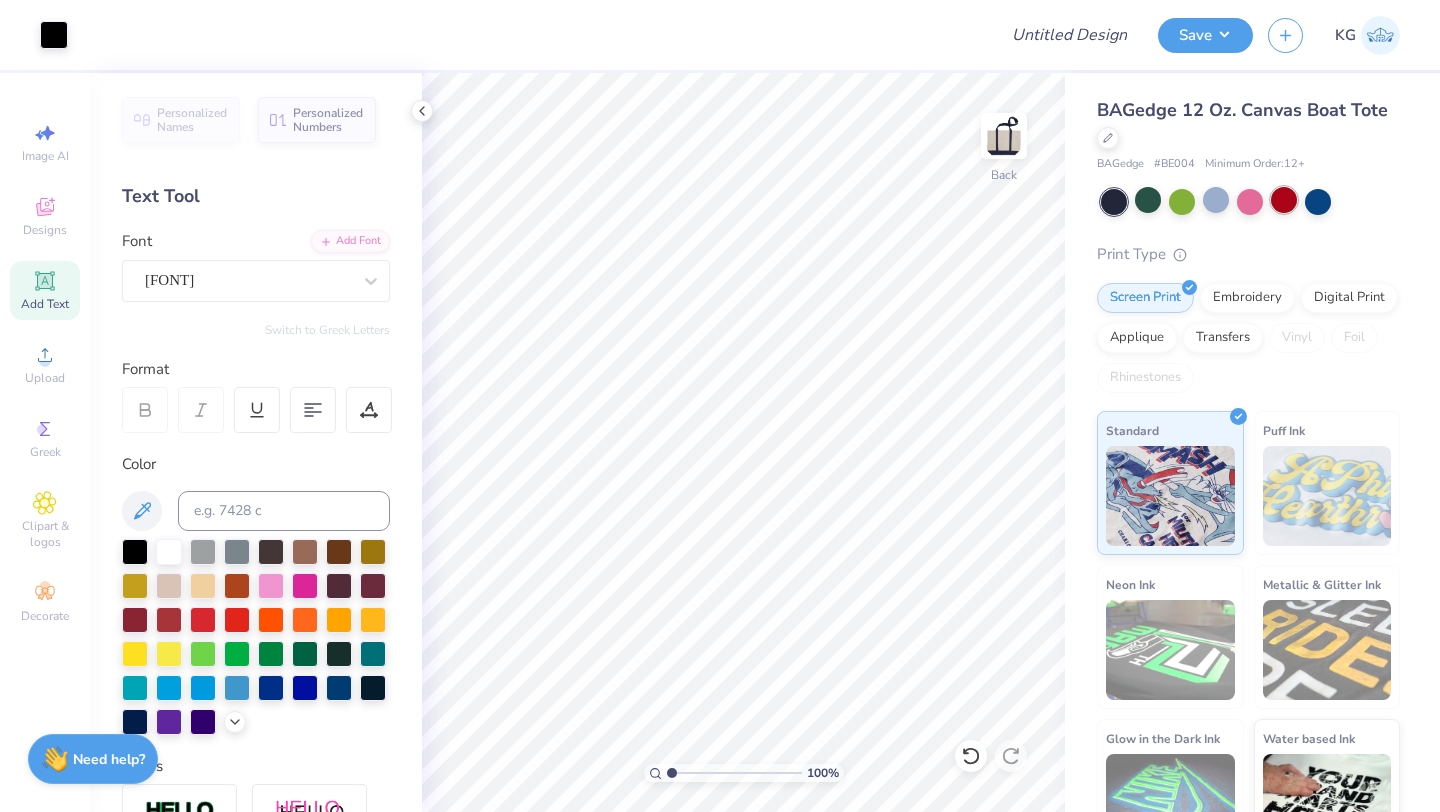 click at bounding box center [1284, 200] 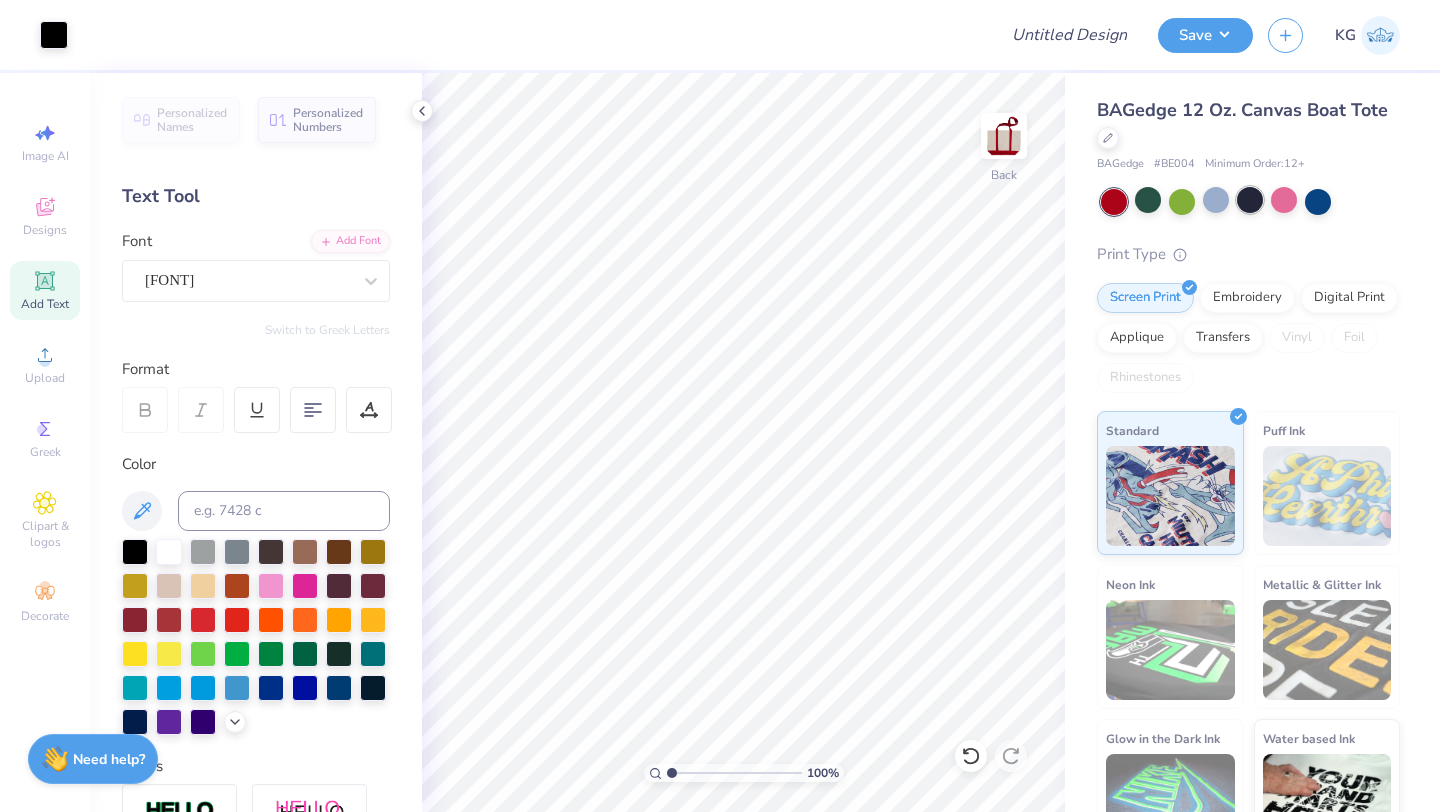 click at bounding box center [1250, 200] 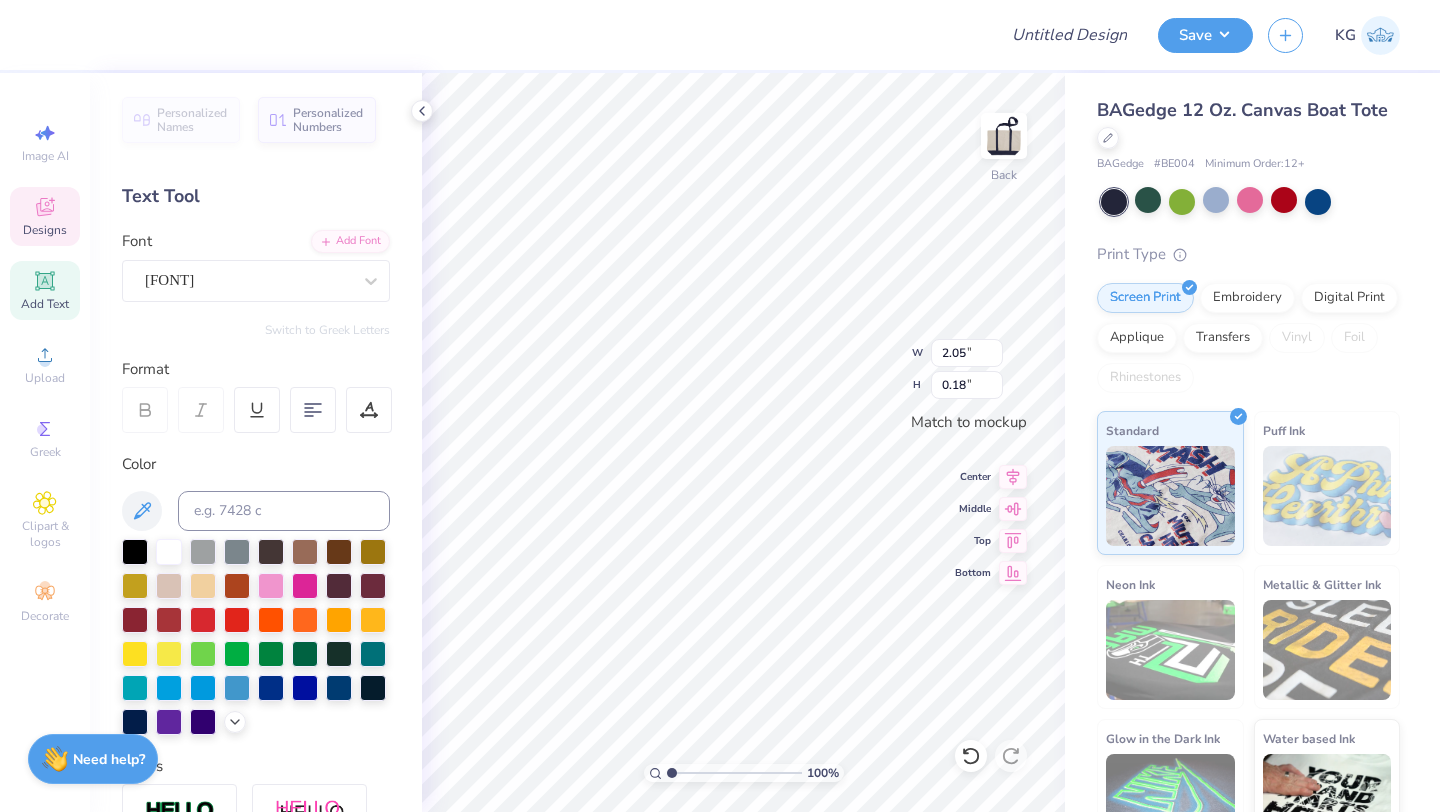 scroll, scrollTop: 0, scrollLeft: 5, axis: horizontal 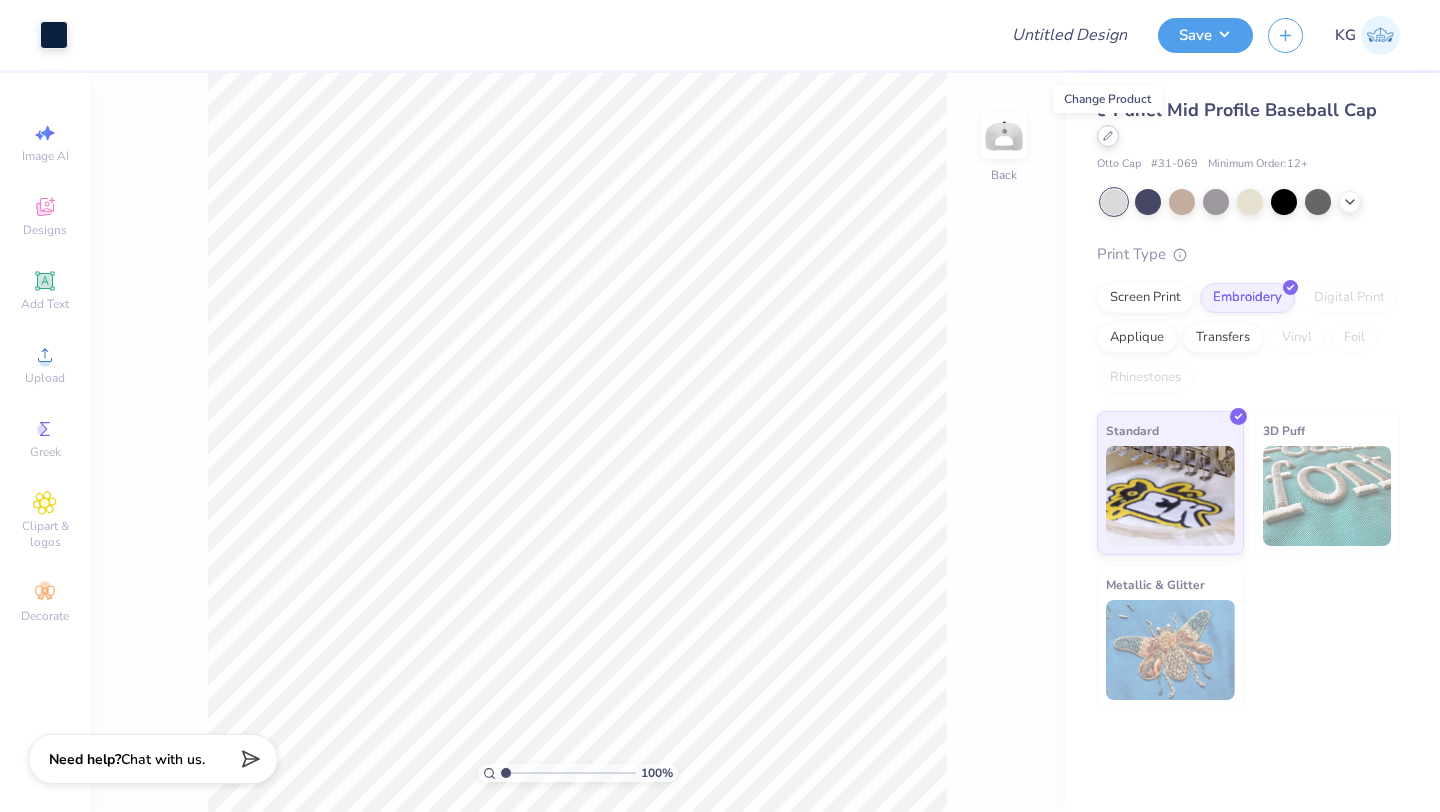 click 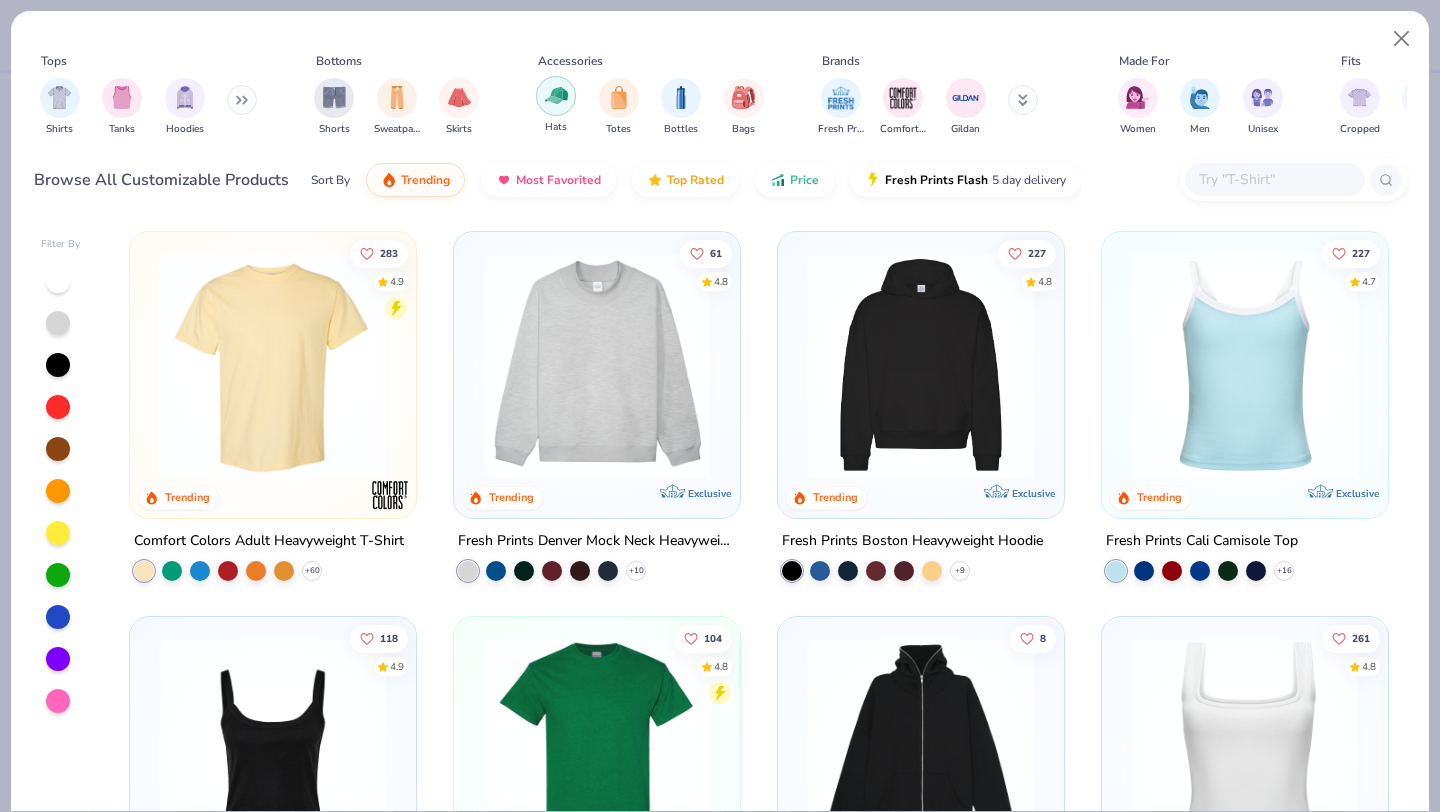 click at bounding box center (556, 96) 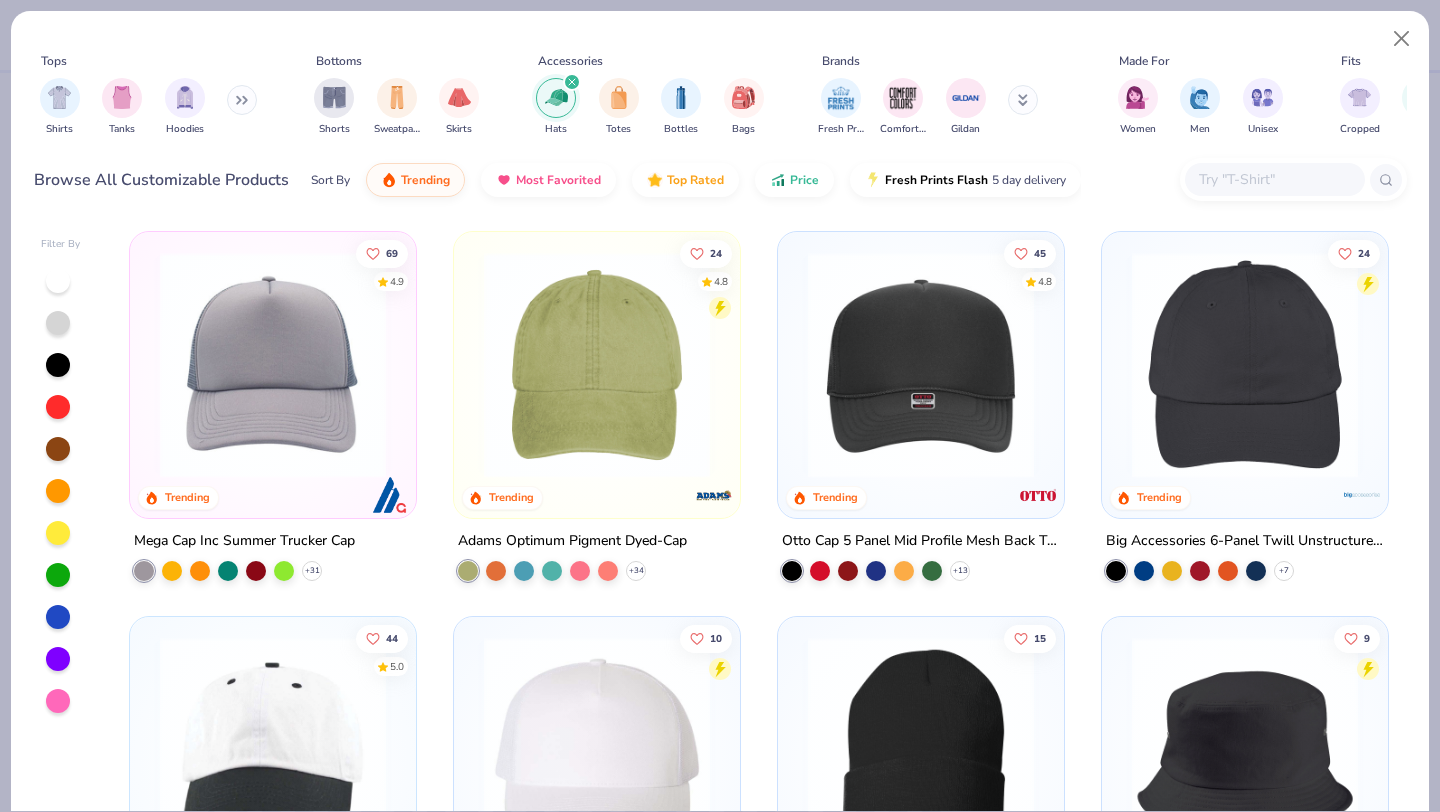 scroll, scrollTop: 14, scrollLeft: 0, axis: vertical 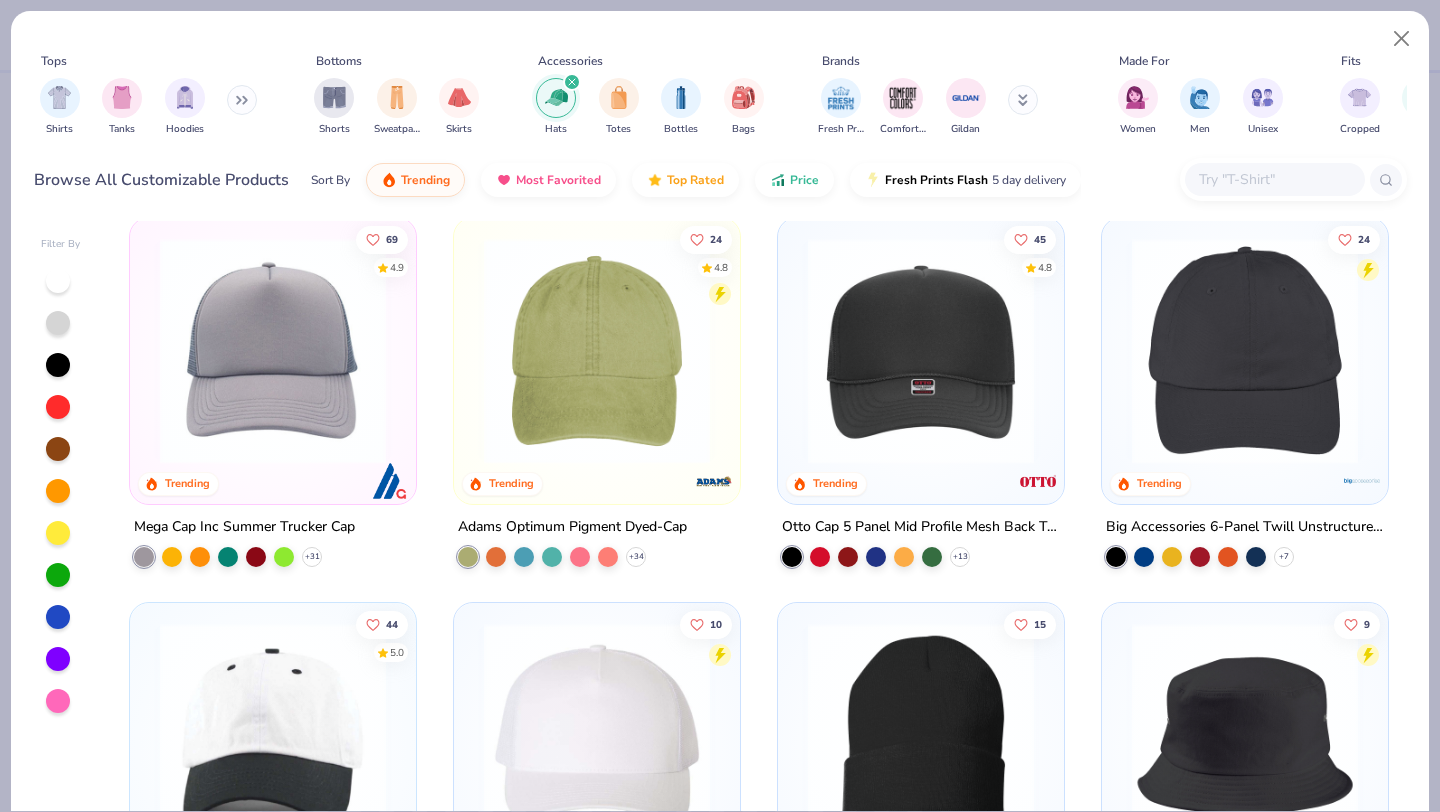click at bounding box center (597, 351) 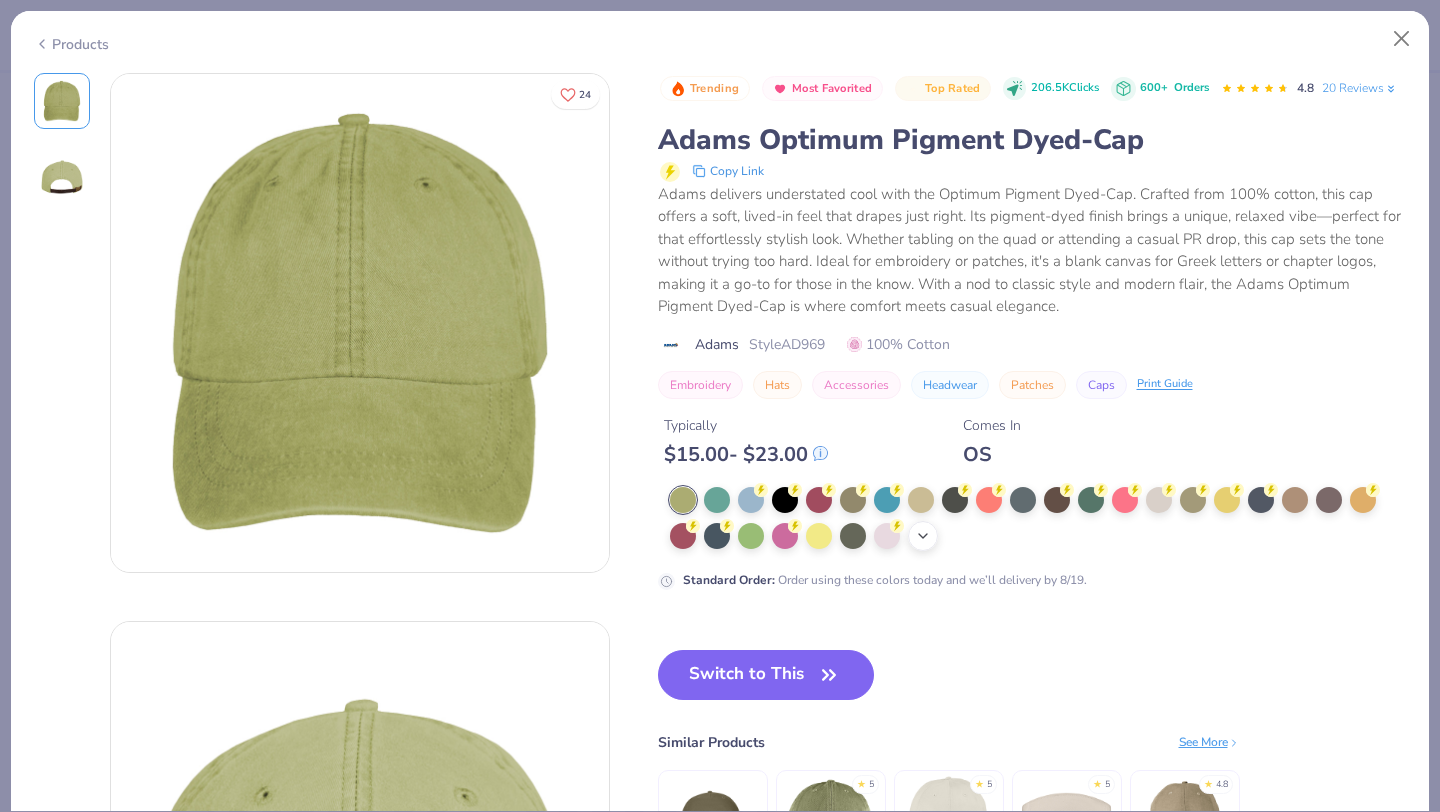 click 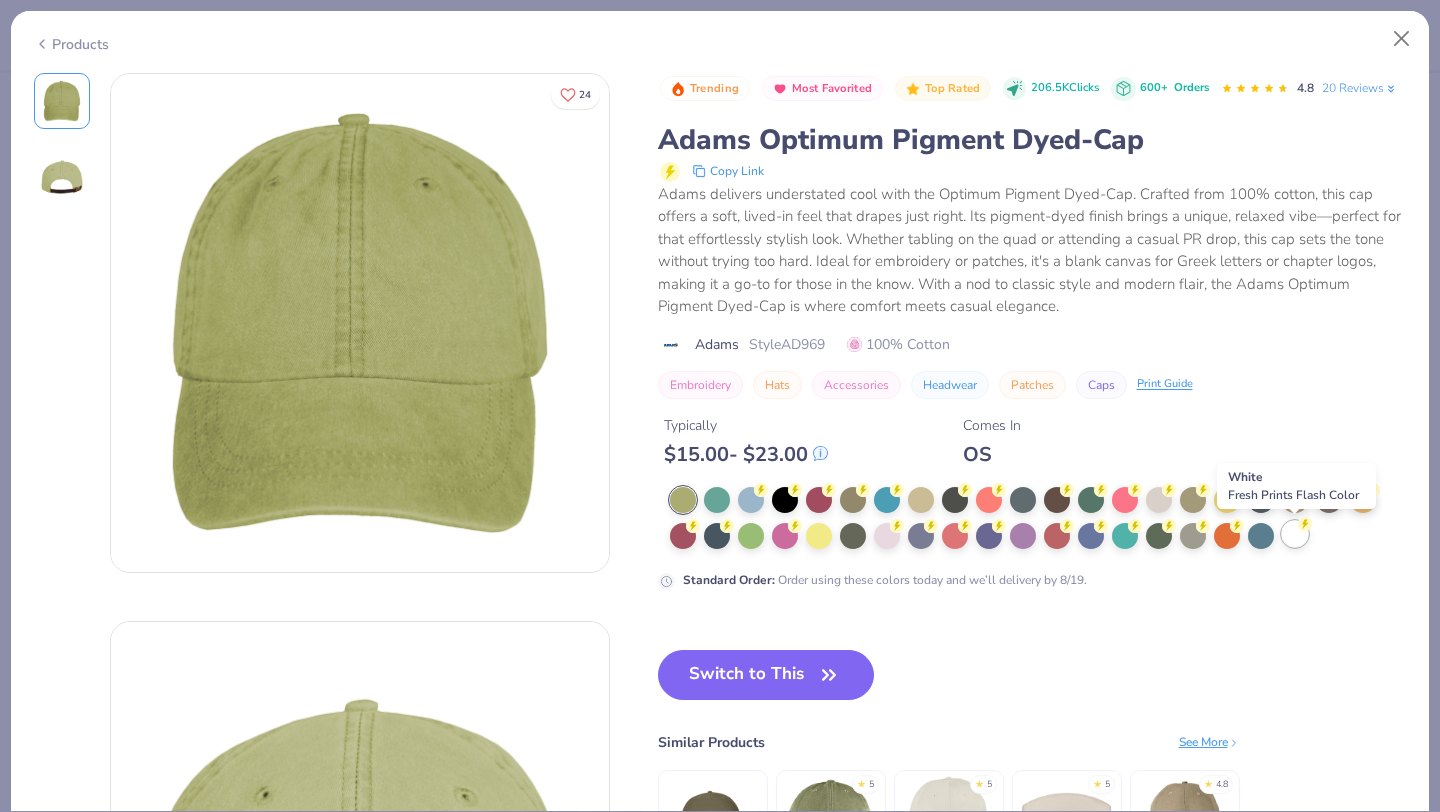 click at bounding box center (1295, 534) 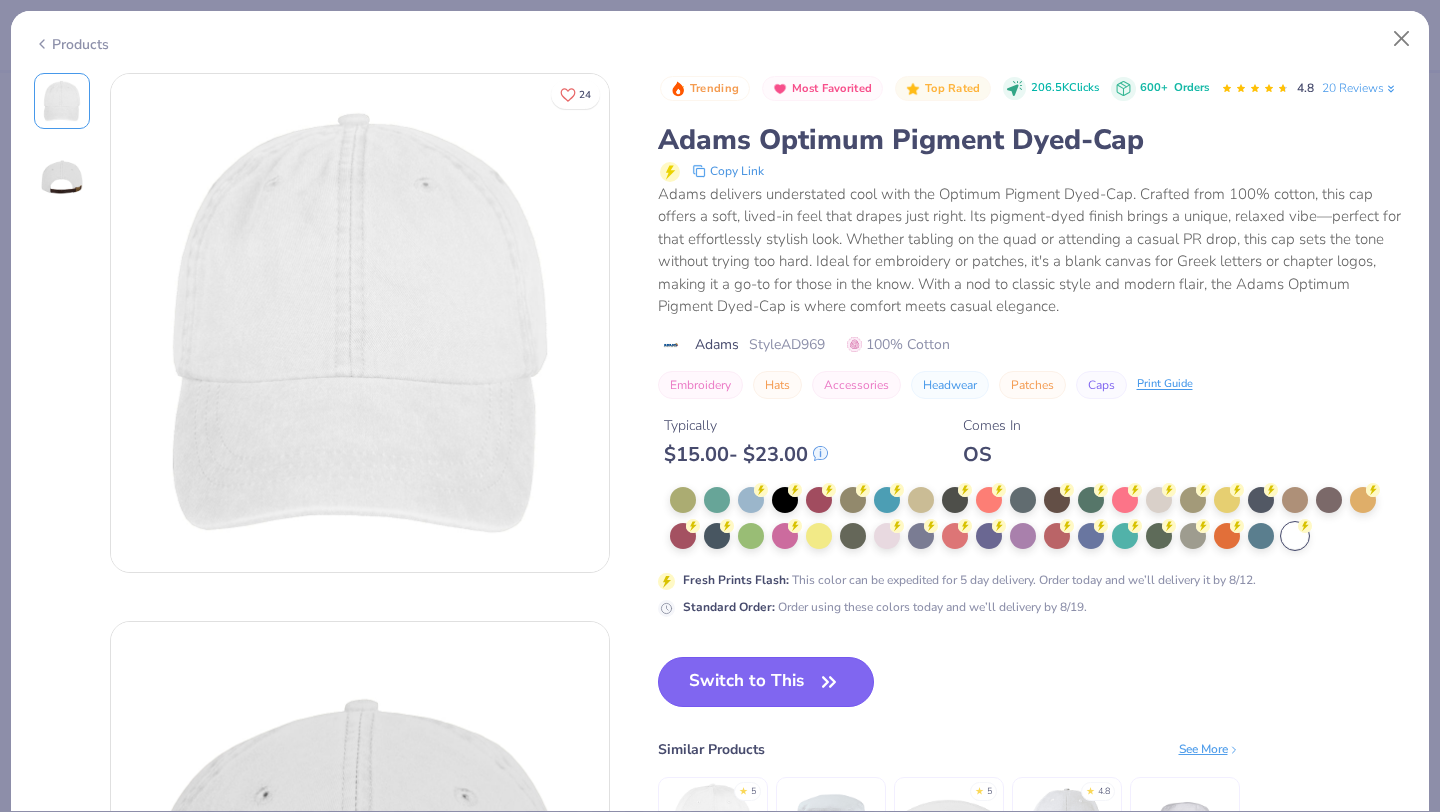 click on "Switch to This" at bounding box center (766, 682) 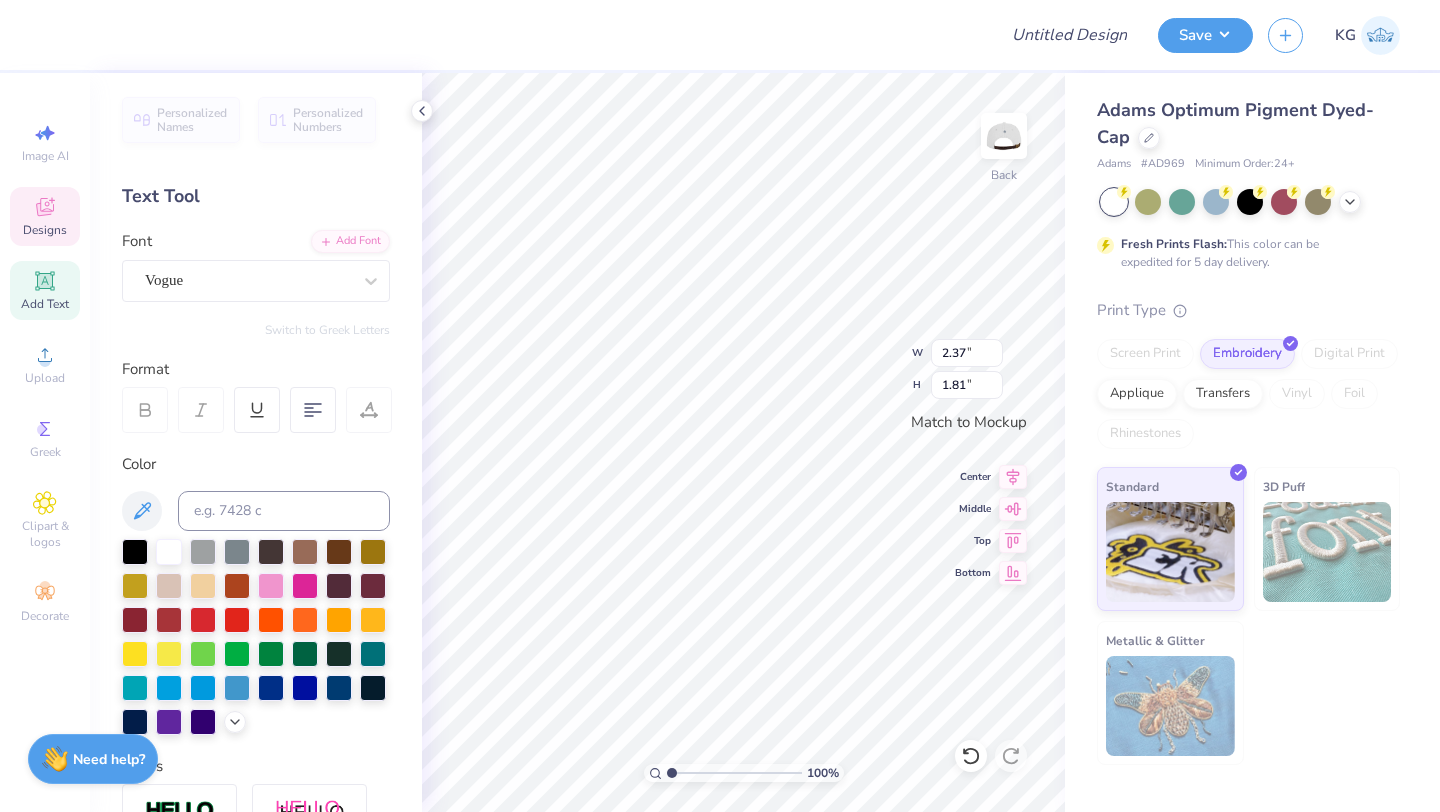 type on "KA" 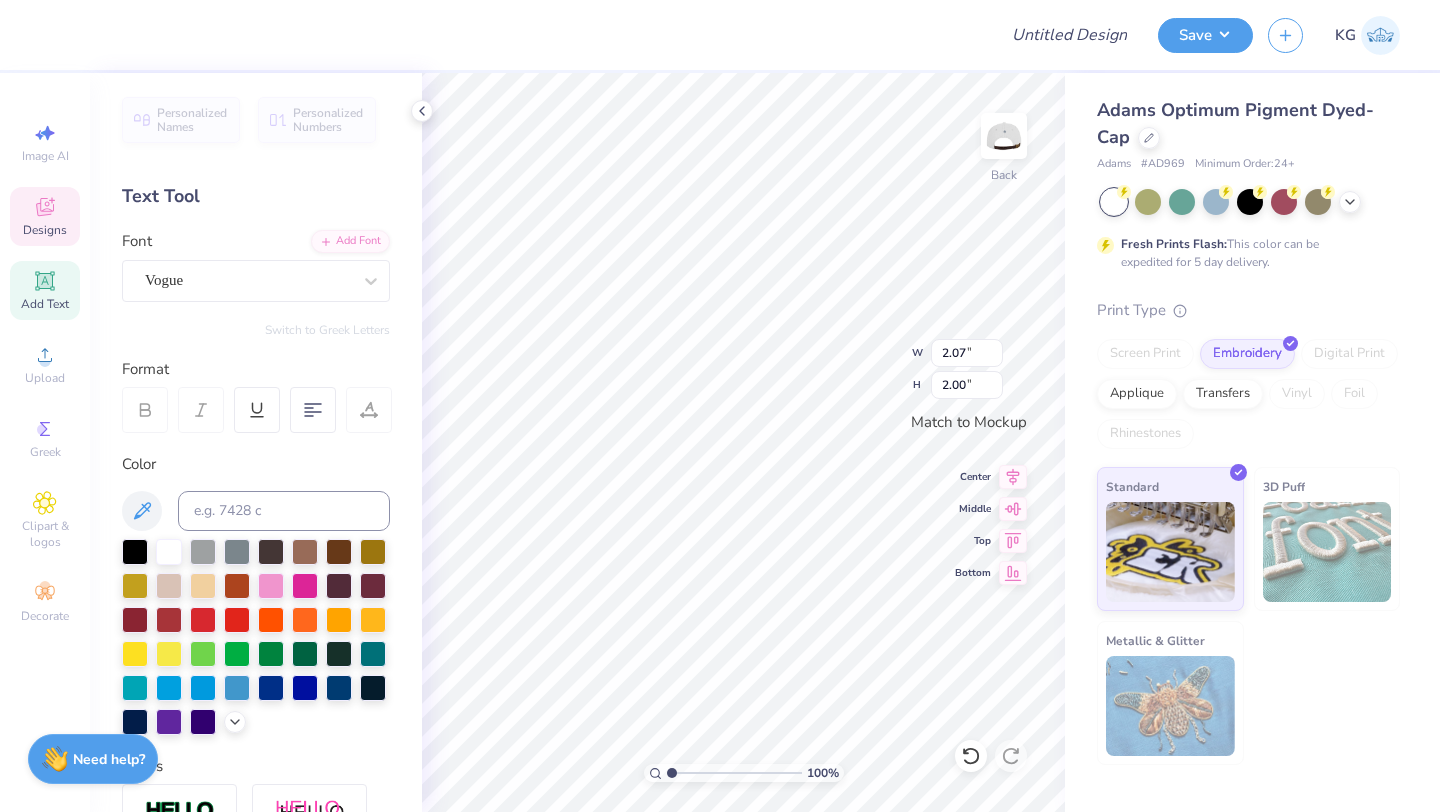 type on "2.07" 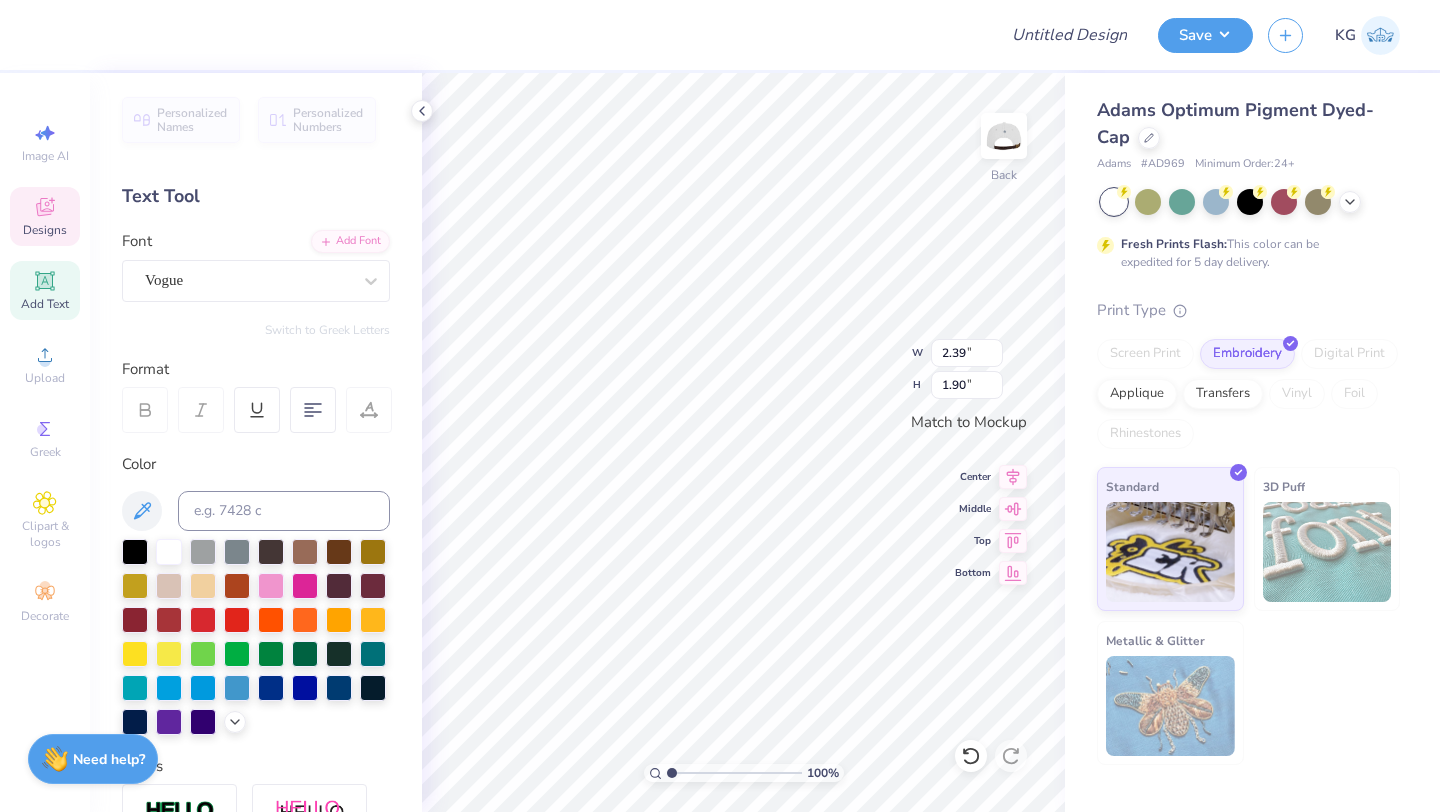 type on "K" 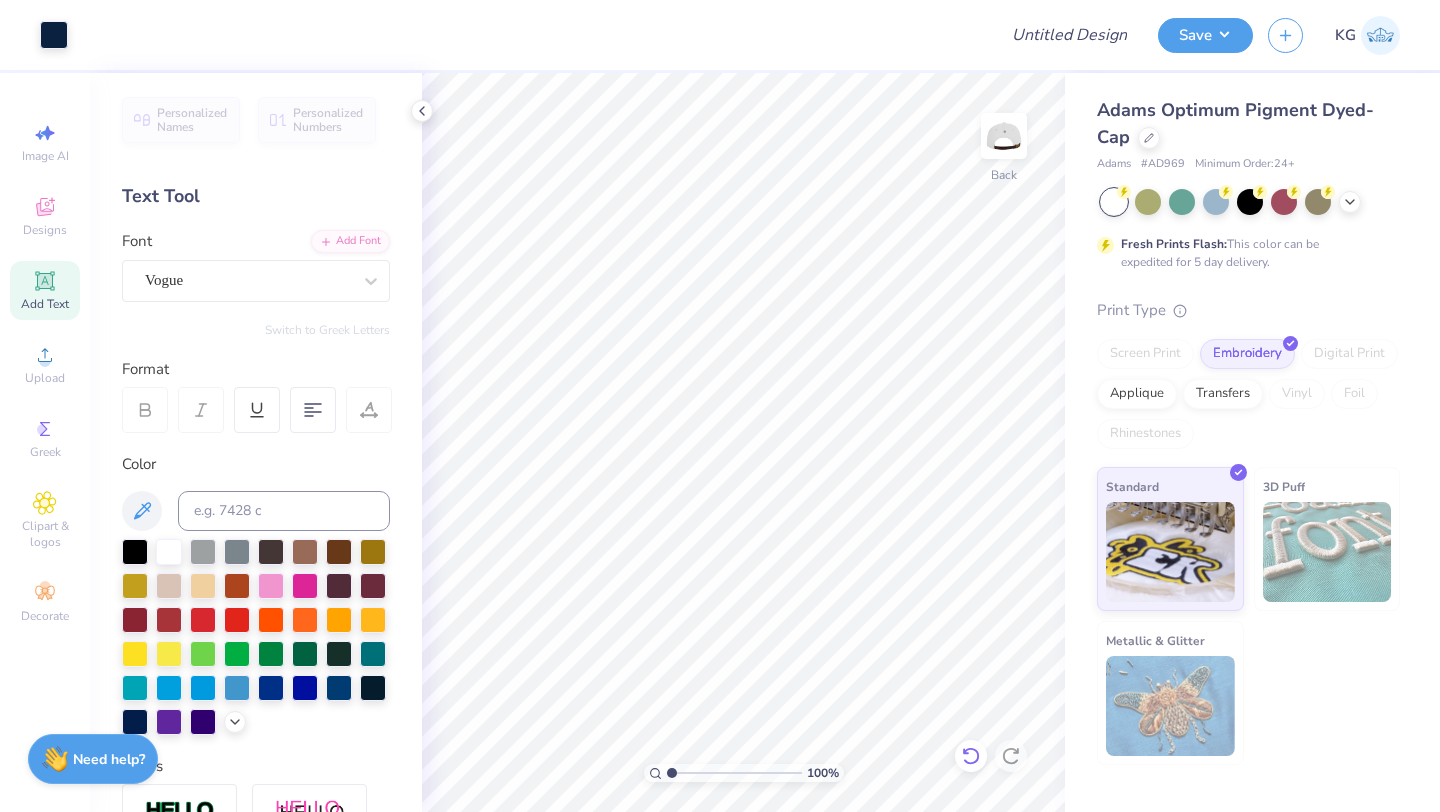 click at bounding box center [971, 756] 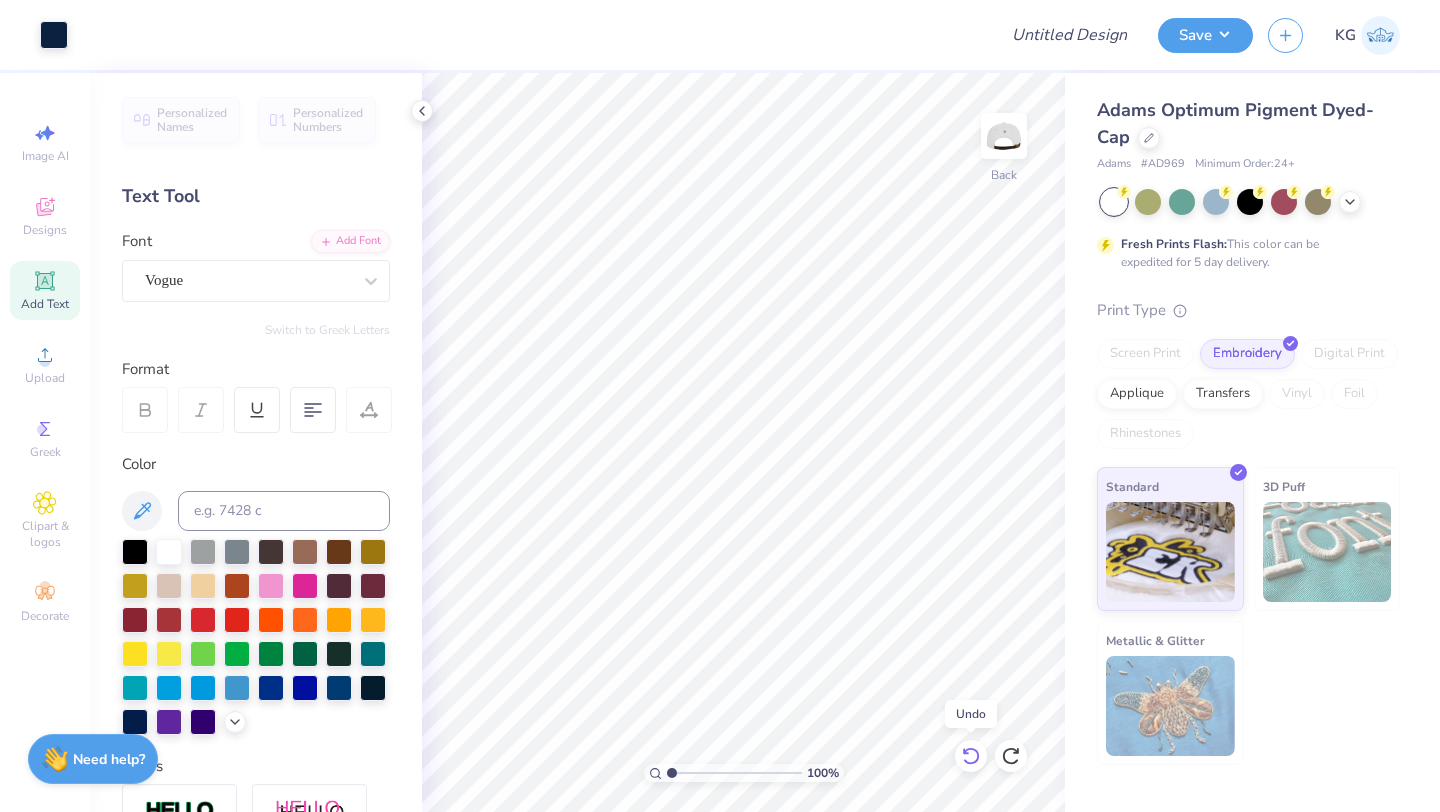click at bounding box center (971, 756) 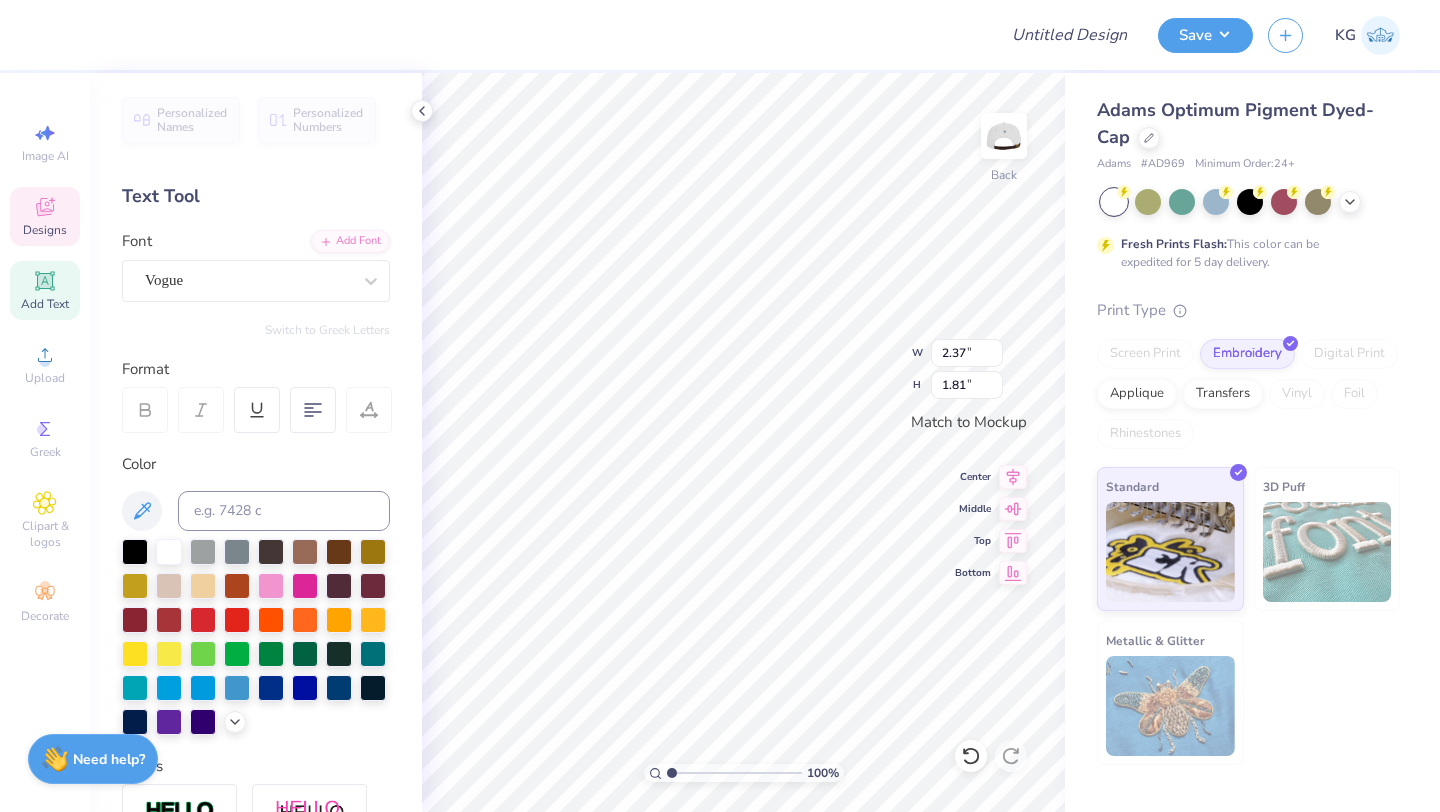 type on "K" 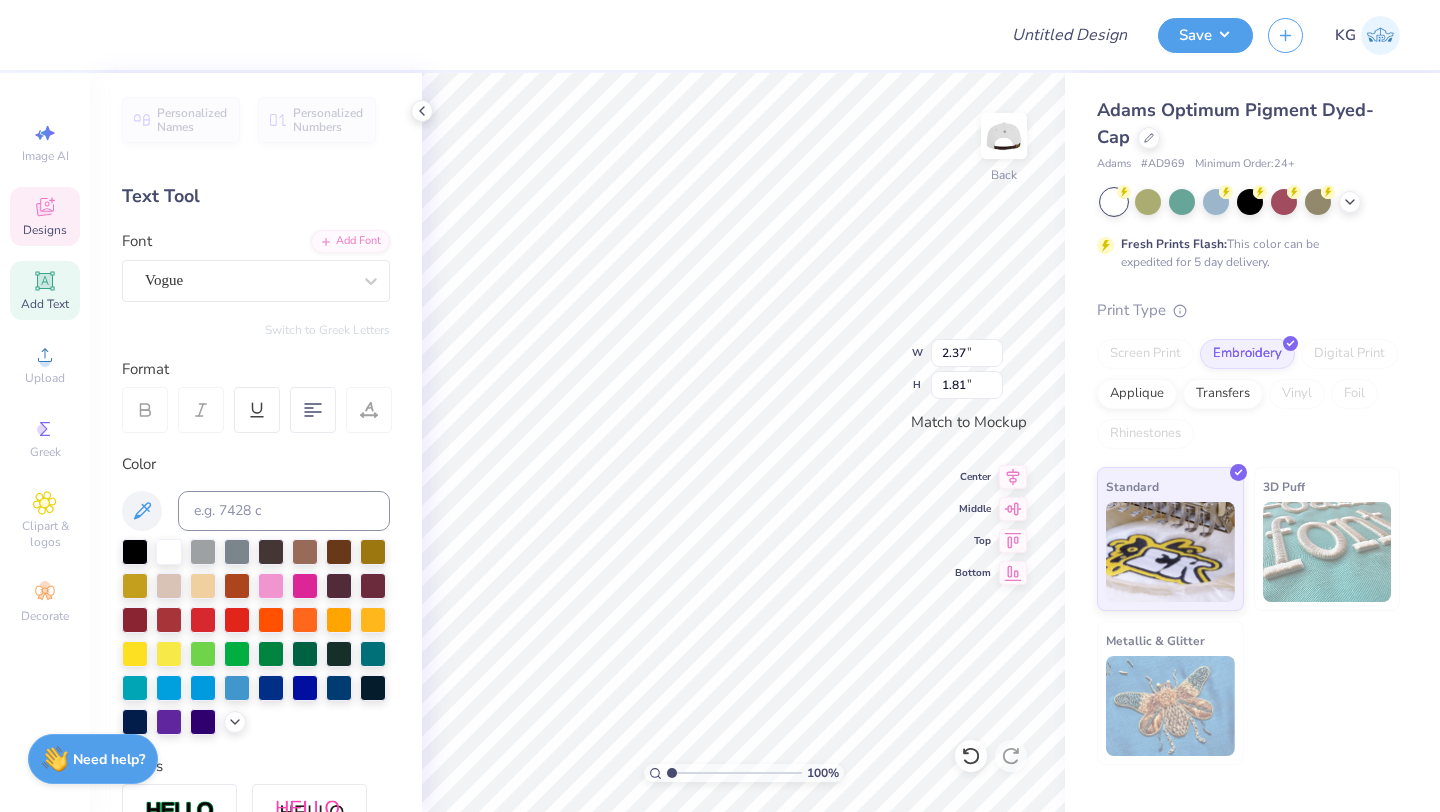 type on "Kappa" 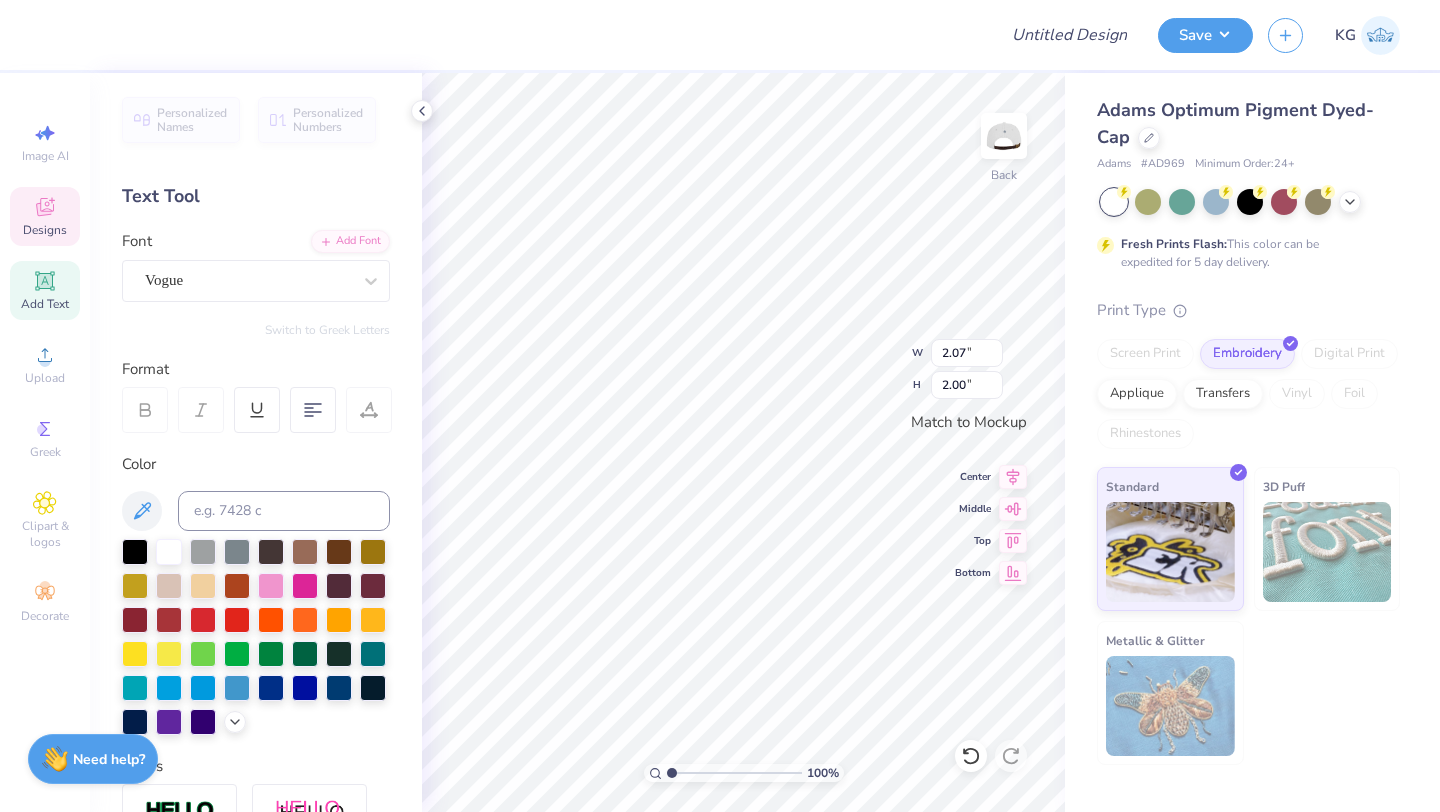 scroll, scrollTop: 0, scrollLeft: 0, axis: both 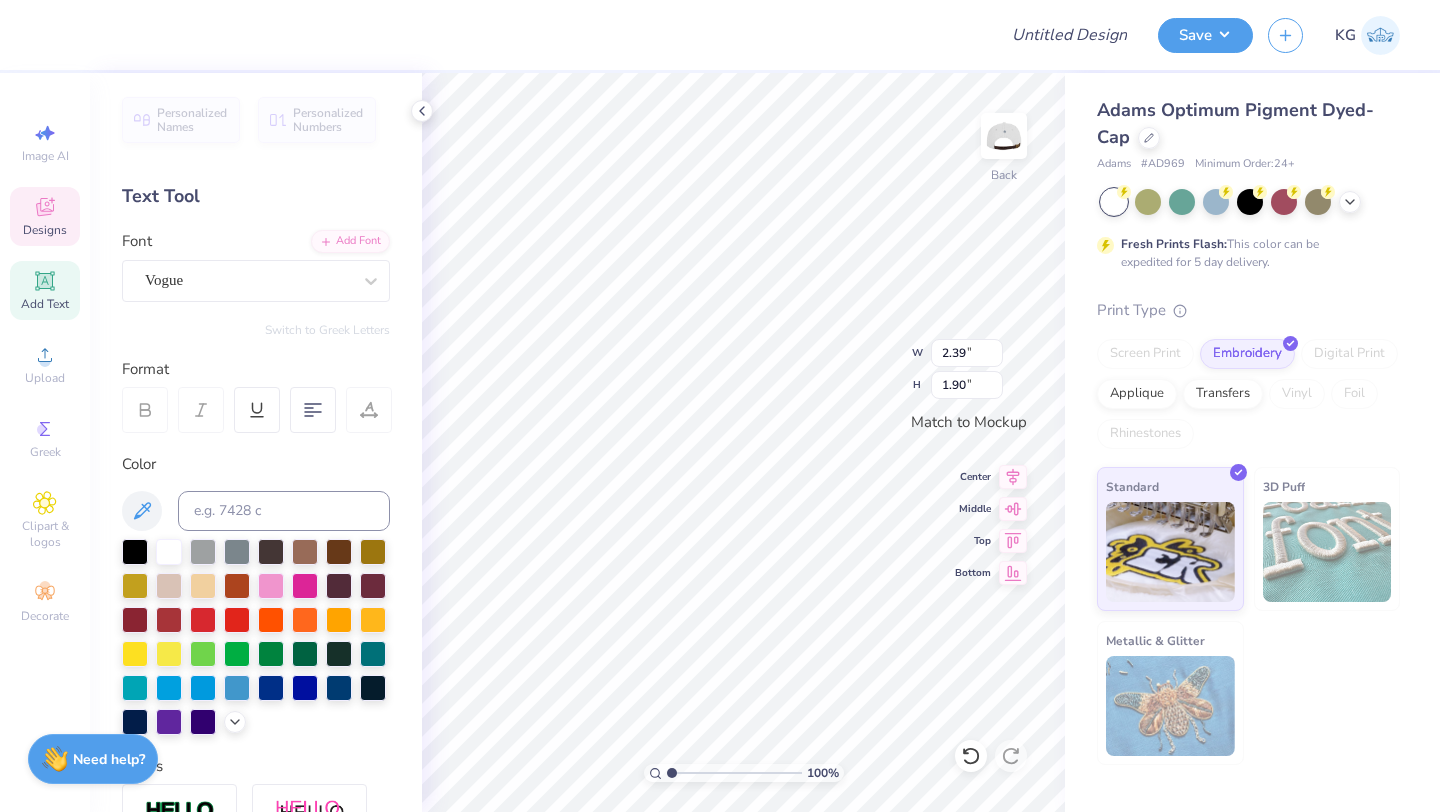 type on "2.05" 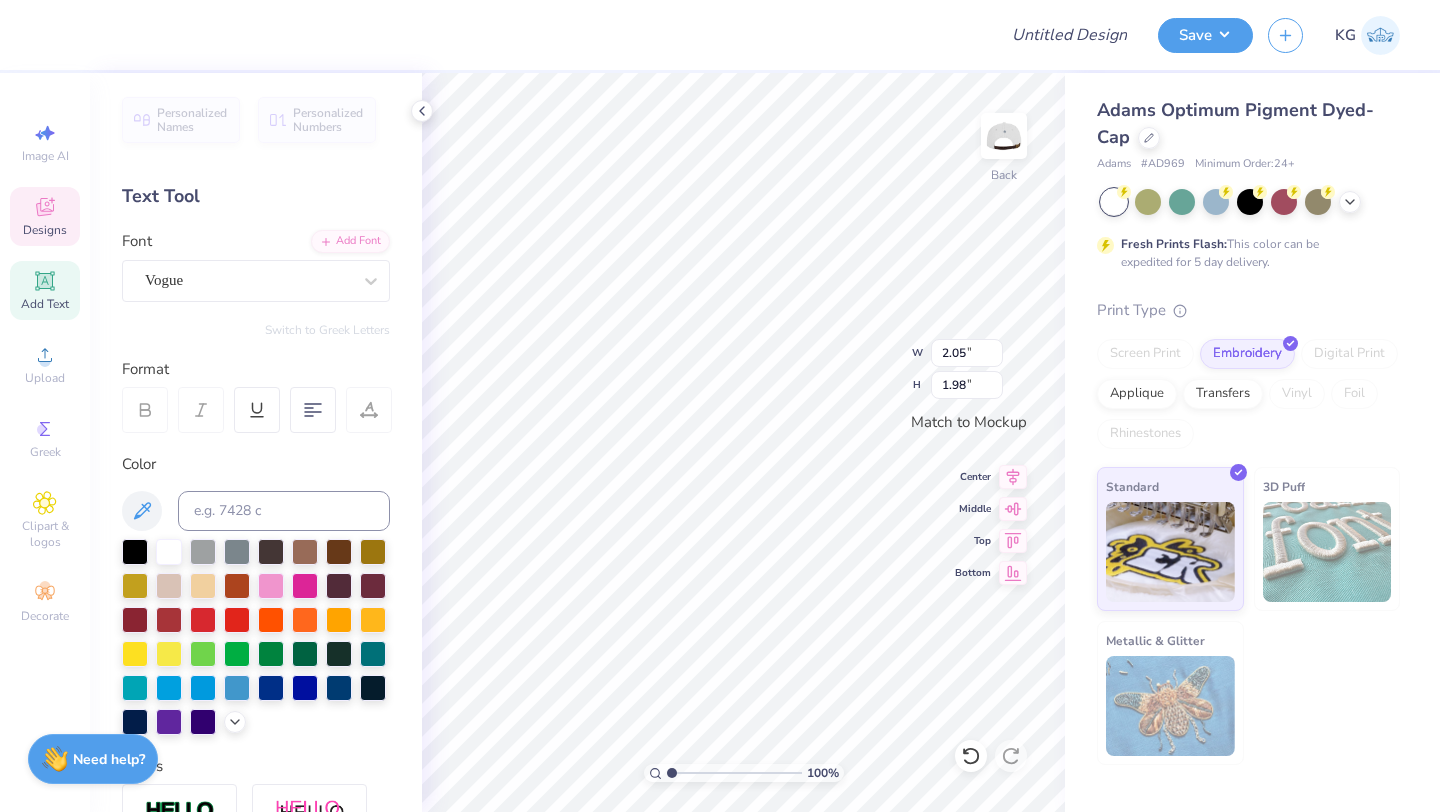 type on "2.39" 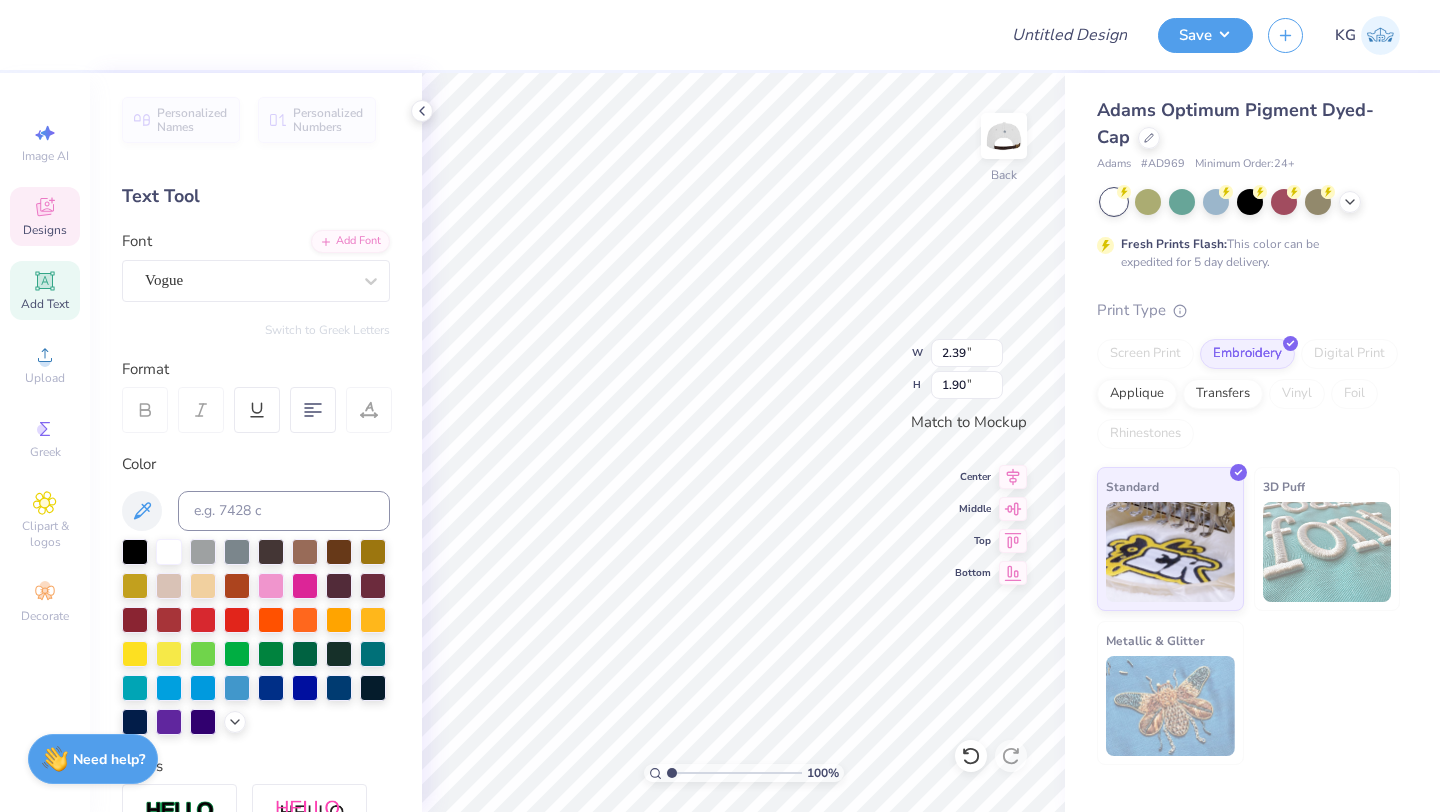 type on "2.05" 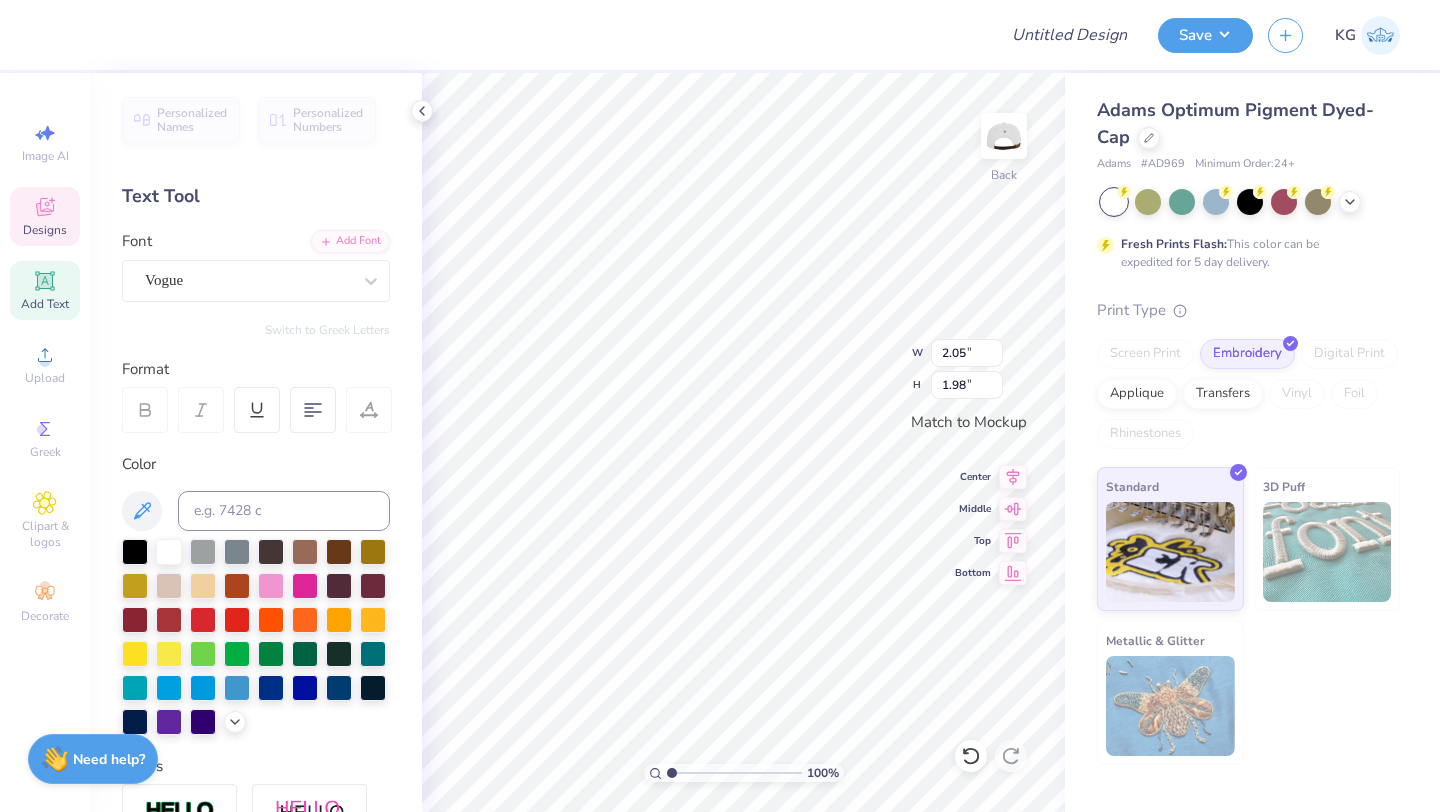 type on "2.39" 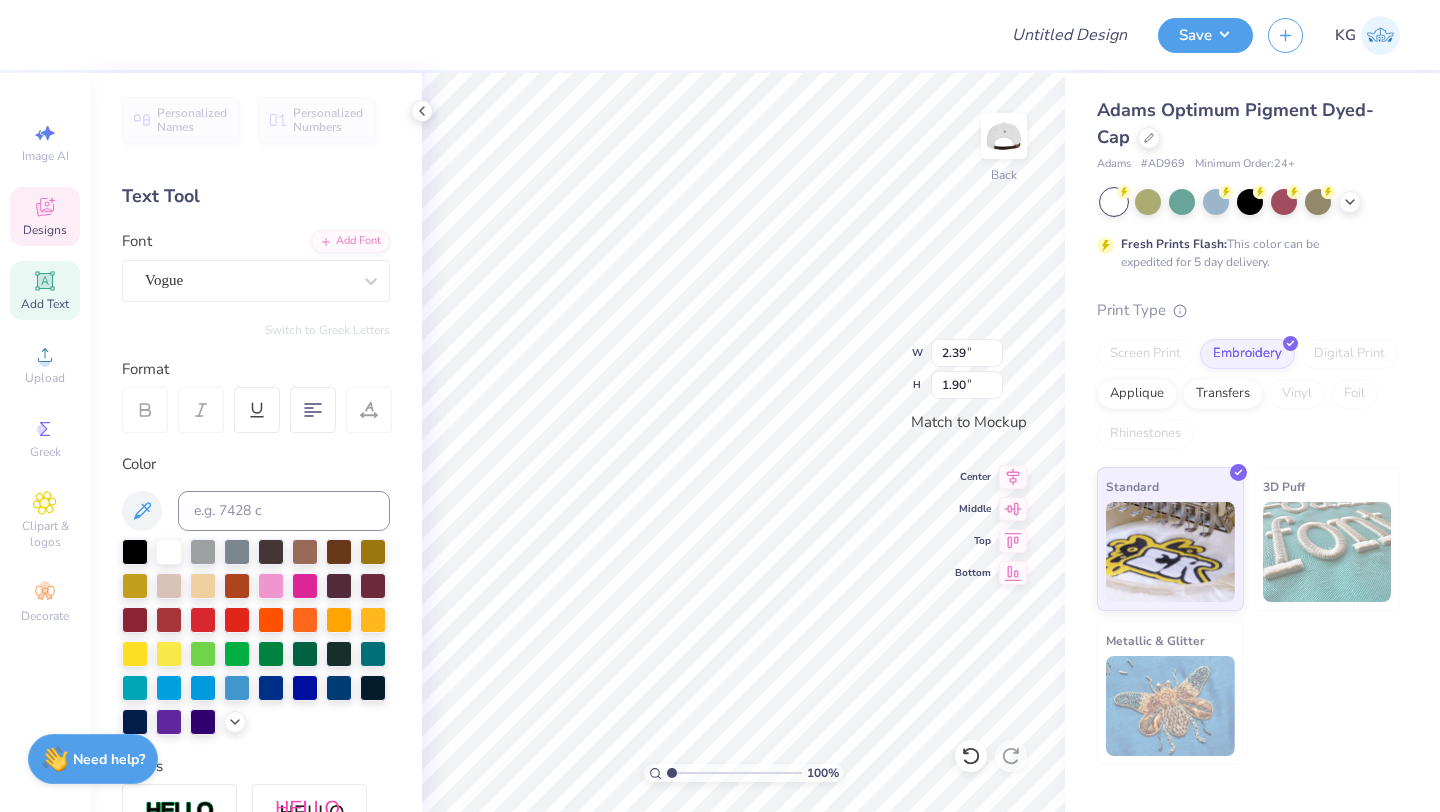scroll, scrollTop: 0, scrollLeft: 0, axis: both 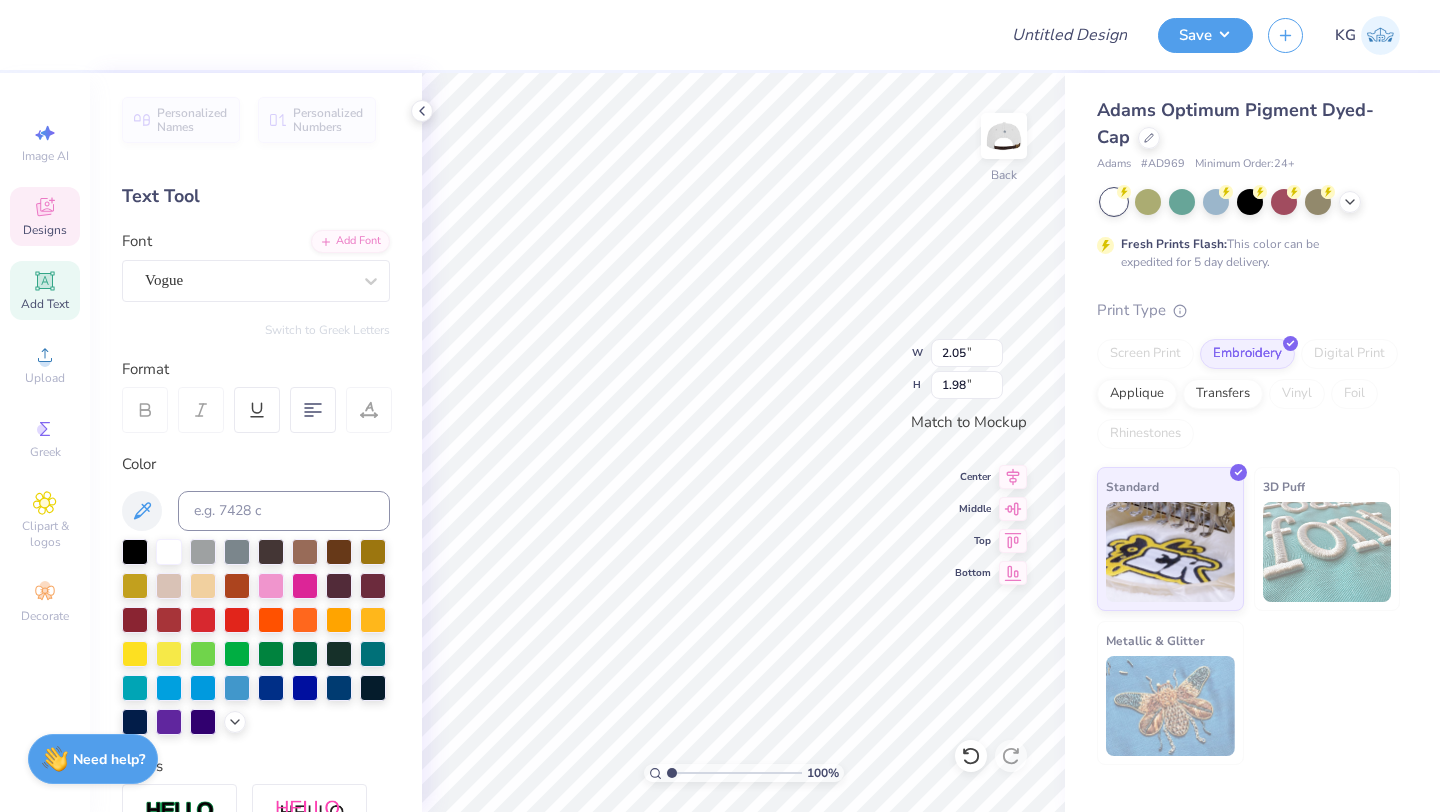 type on "2.39" 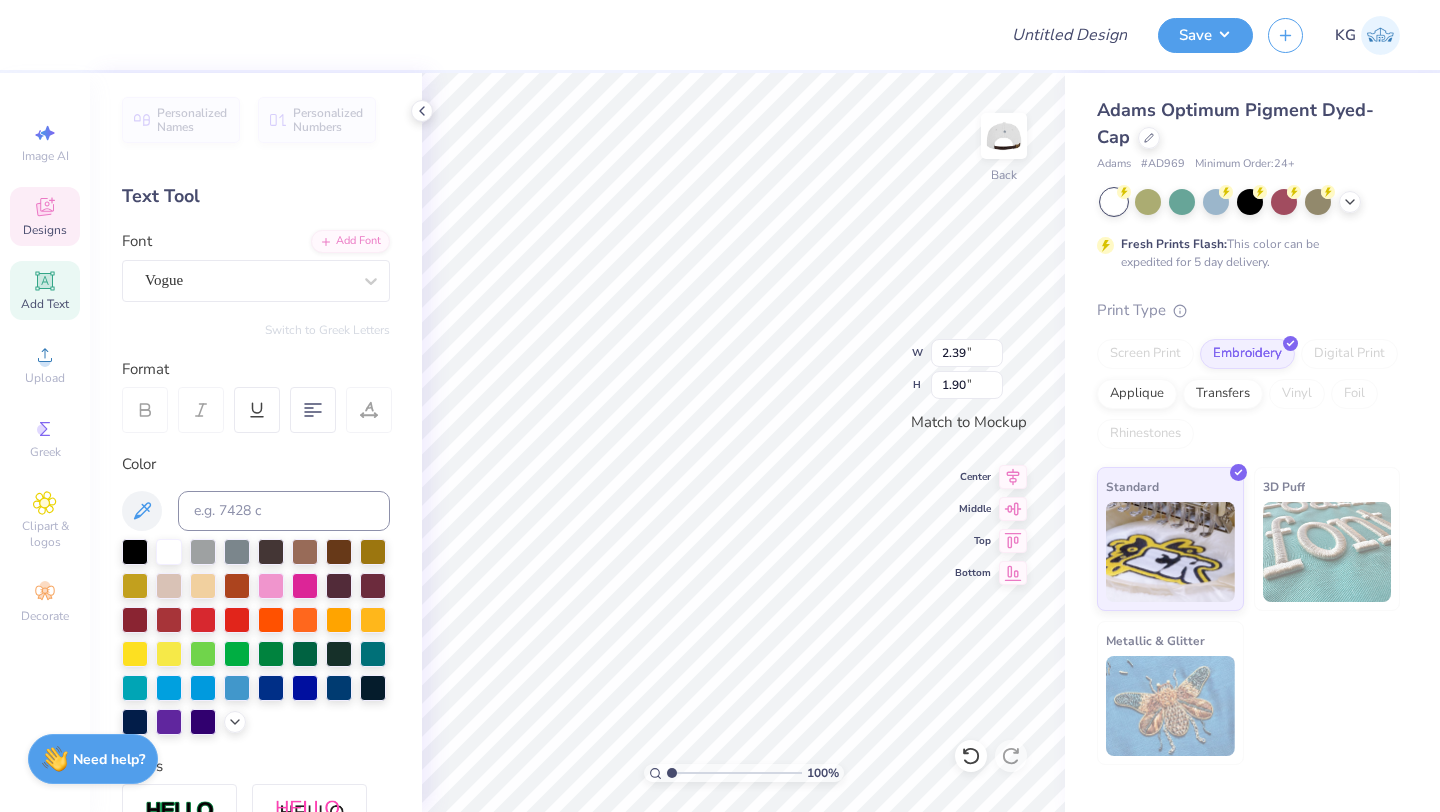 scroll, scrollTop: 0, scrollLeft: 3, axis: horizontal 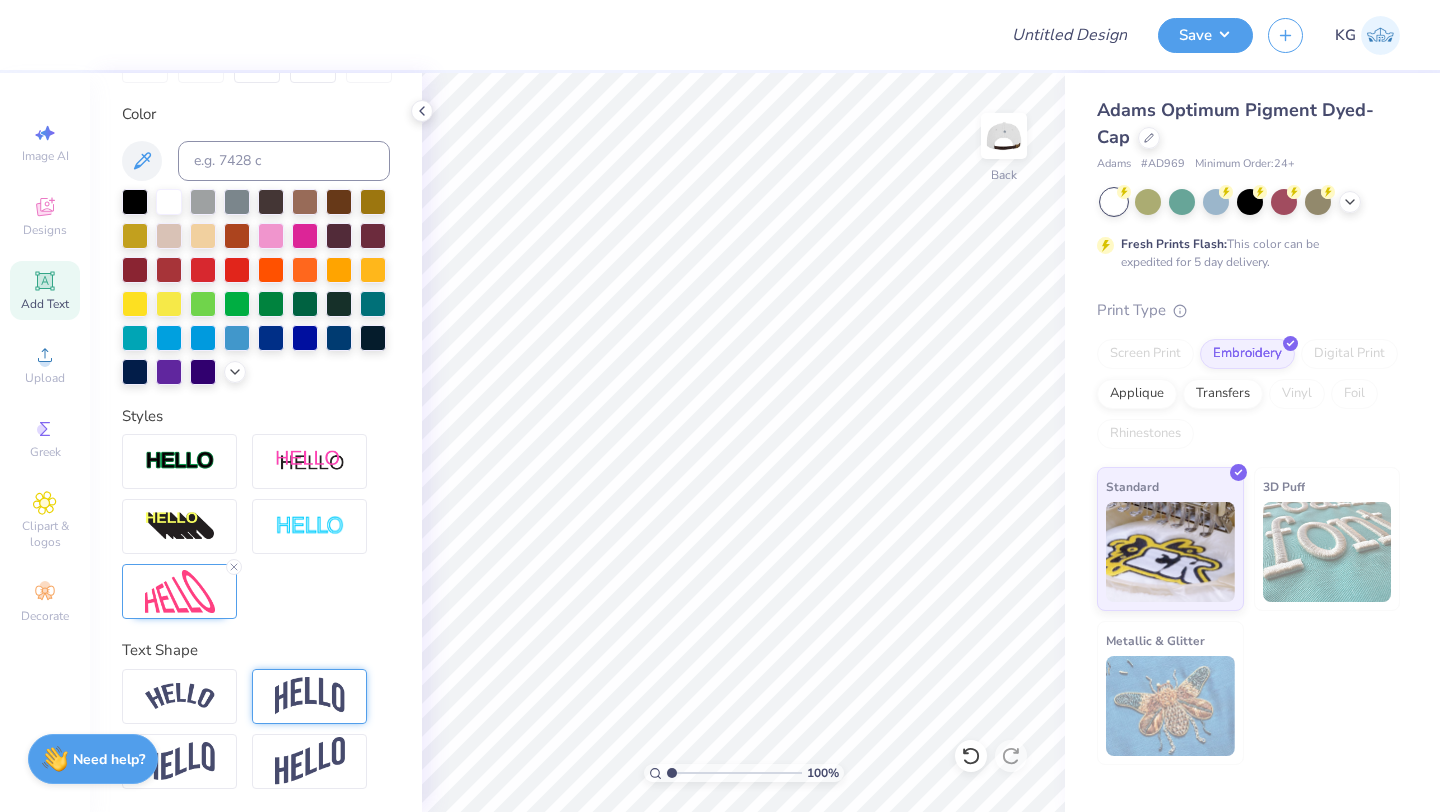 click at bounding box center [309, 696] 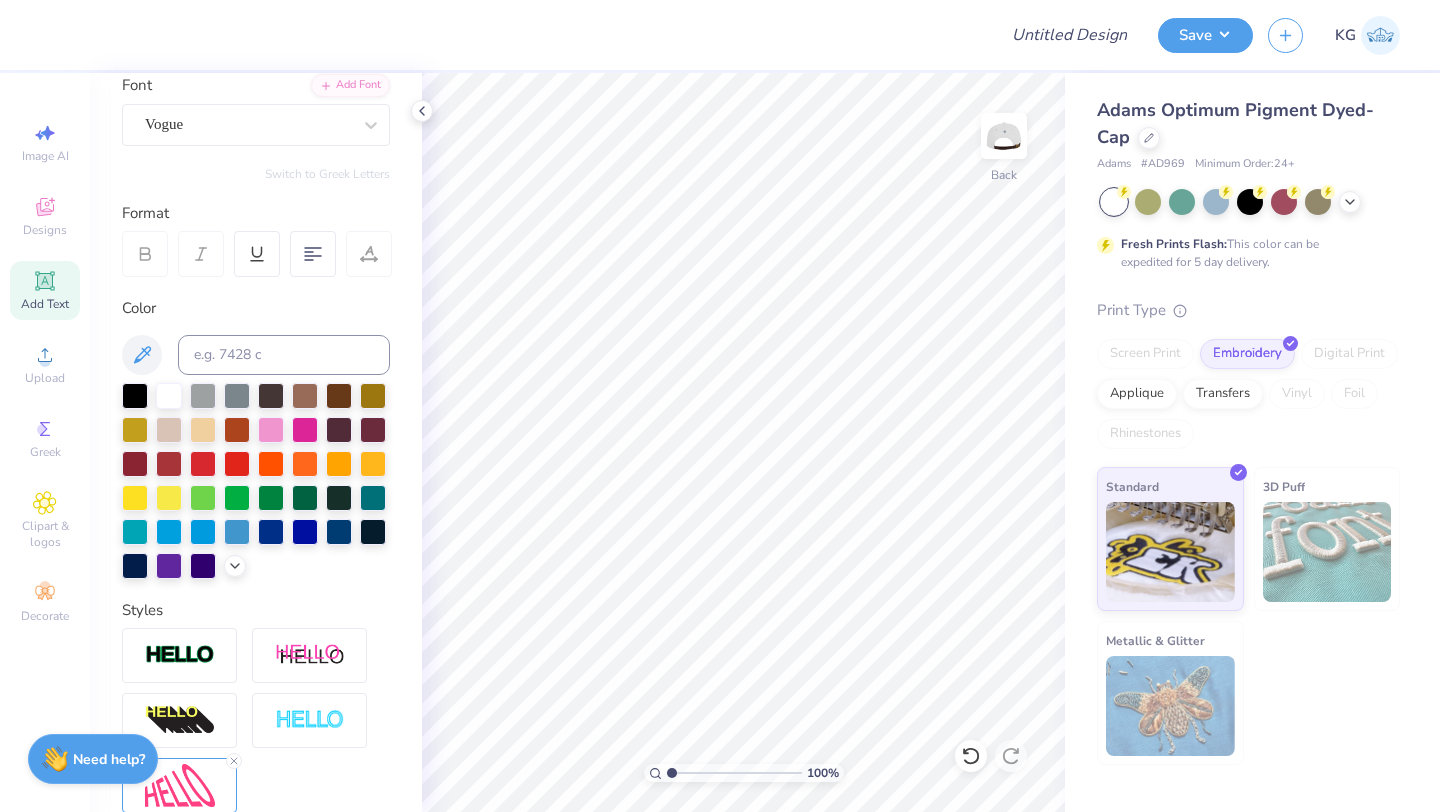 scroll, scrollTop: 0, scrollLeft: 0, axis: both 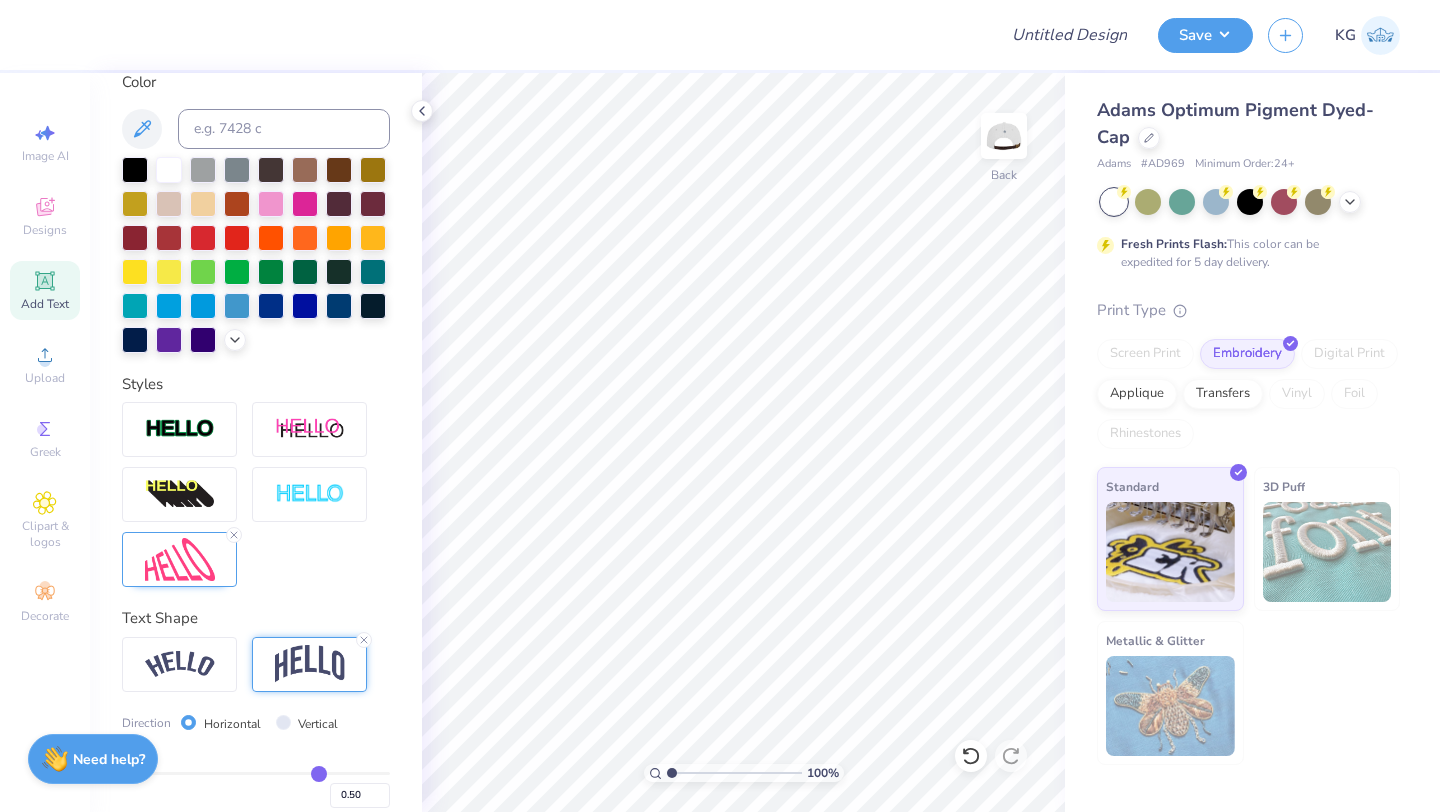 click at bounding box center (310, 664) 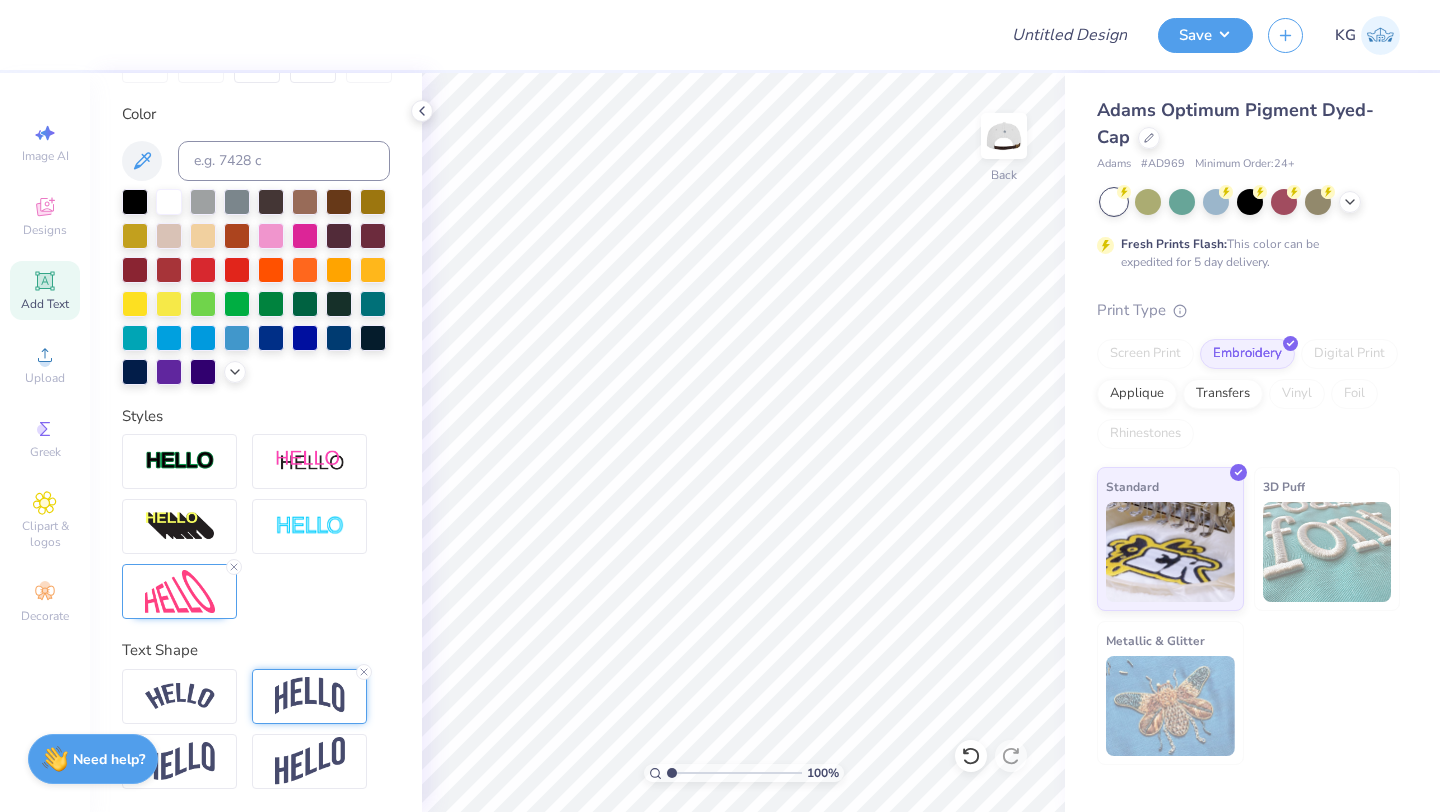 click at bounding box center (310, 696) 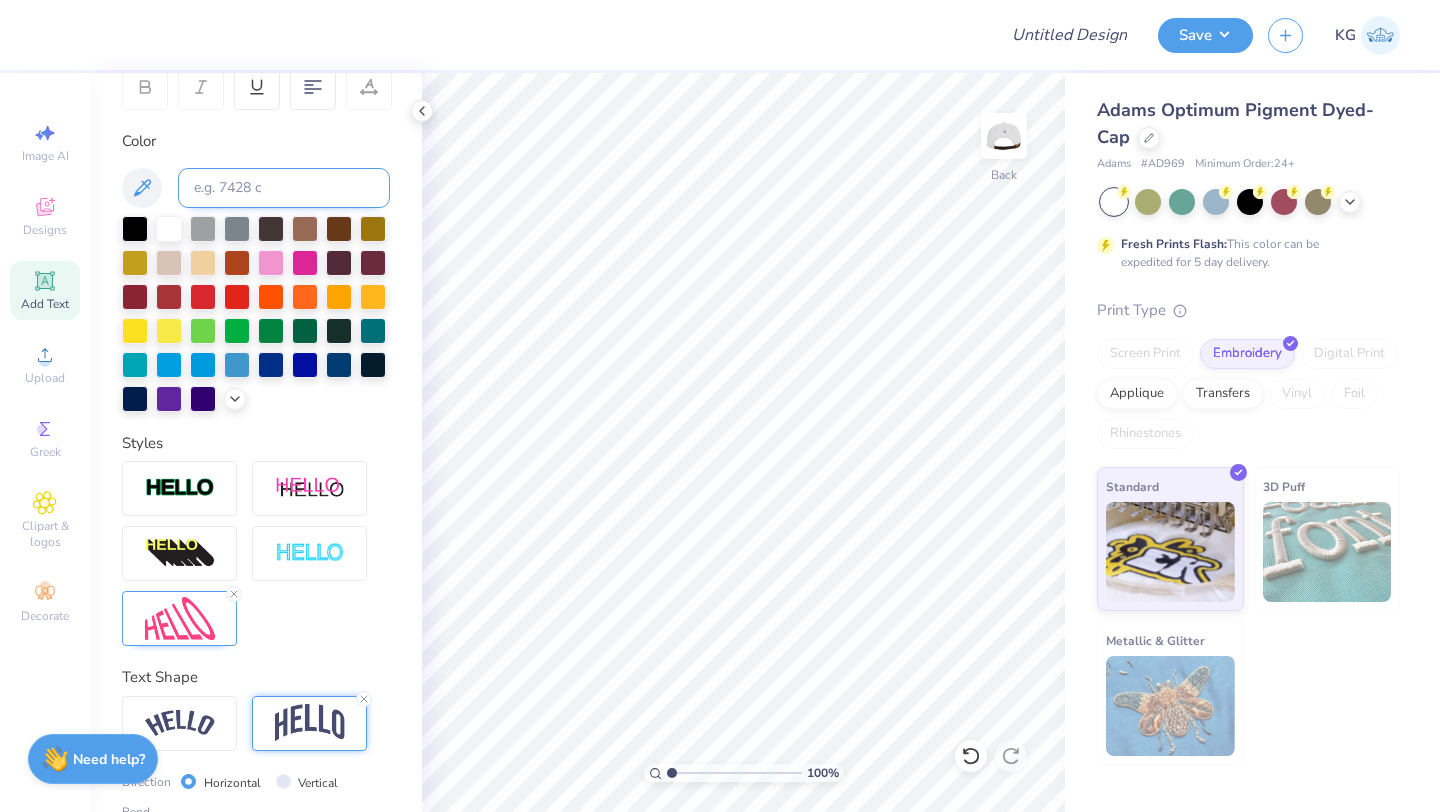 scroll, scrollTop: 467, scrollLeft: 0, axis: vertical 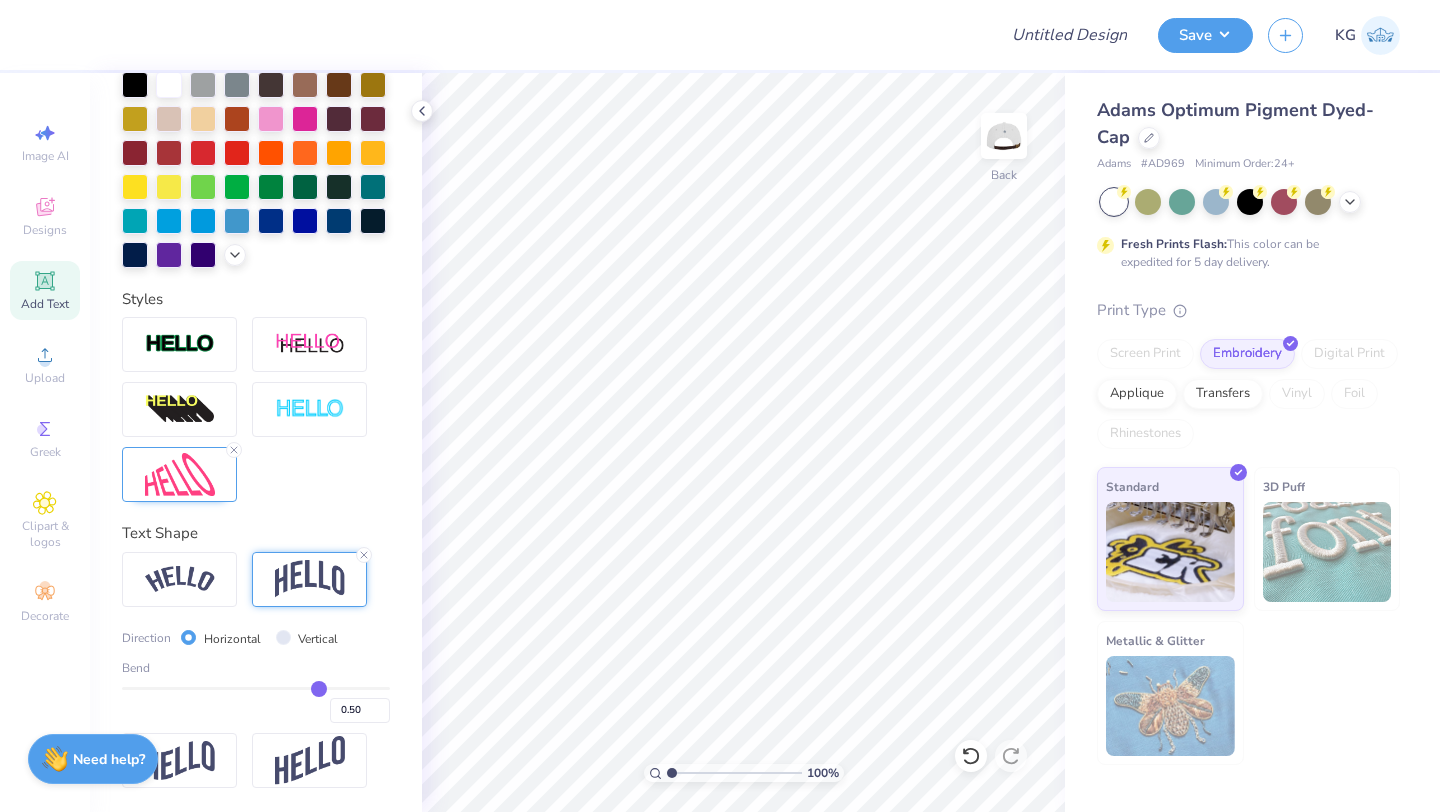 click at bounding box center [309, 579] 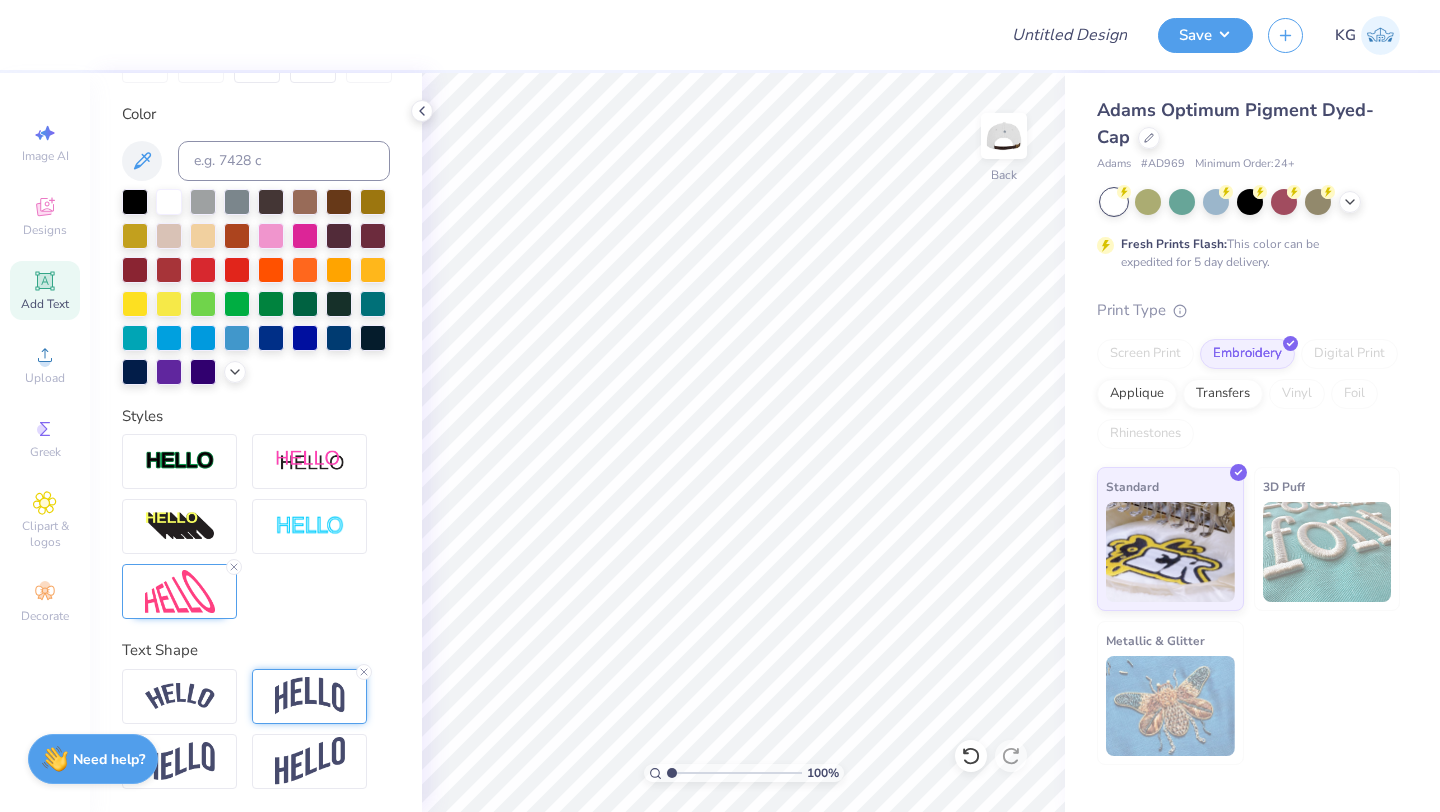 click at bounding box center (310, 696) 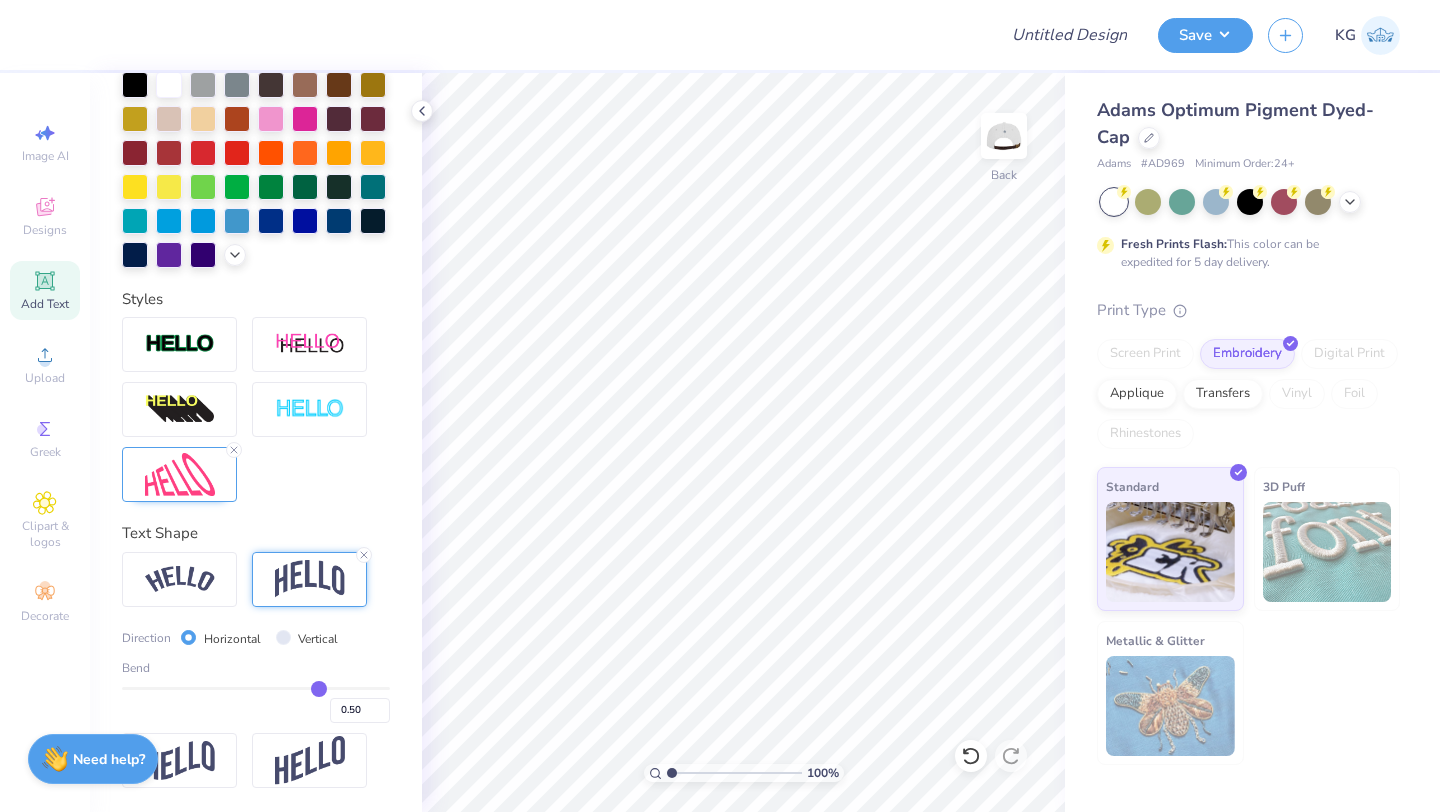 click at bounding box center [310, 579] 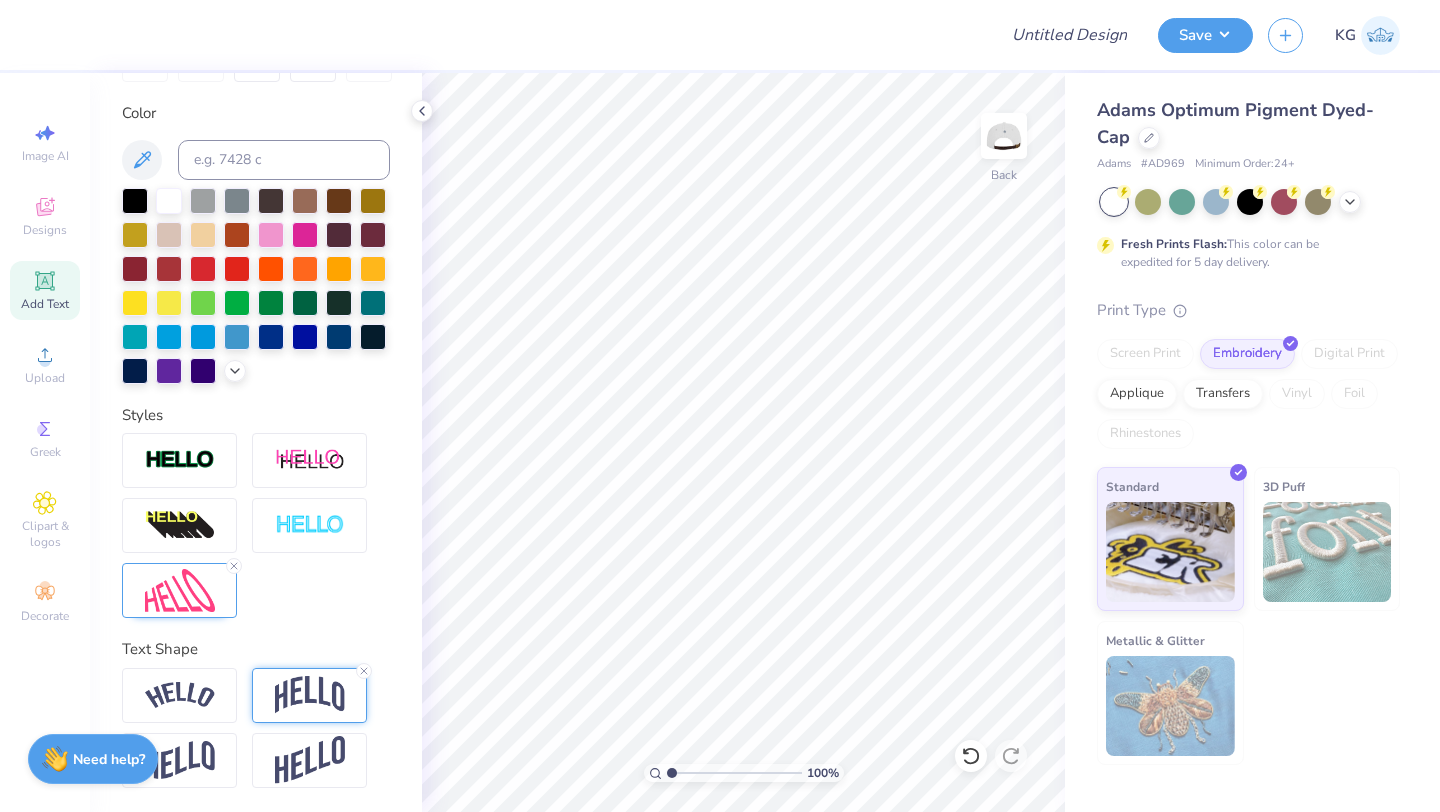 scroll, scrollTop: 350, scrollLeft: 0, axis: vertical 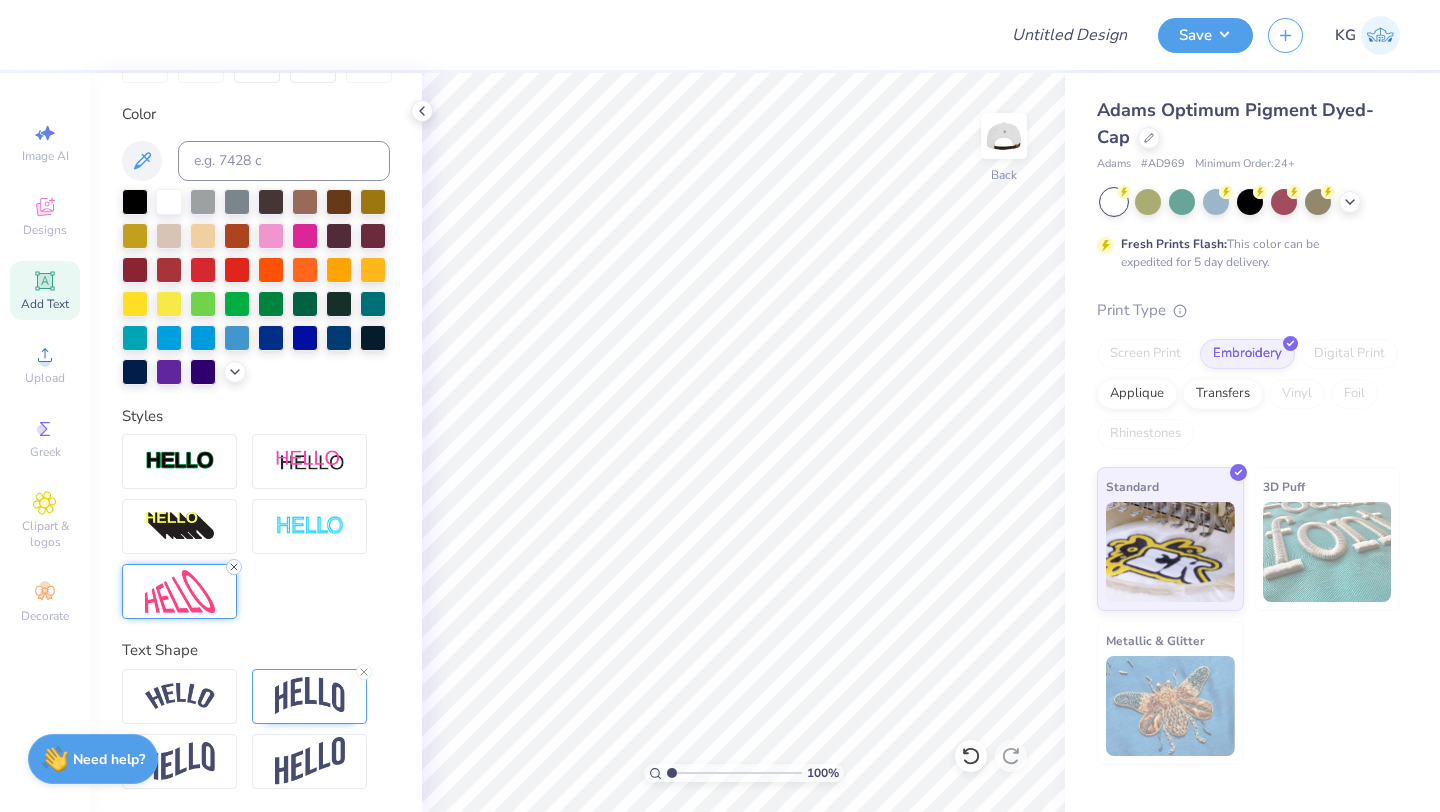 click 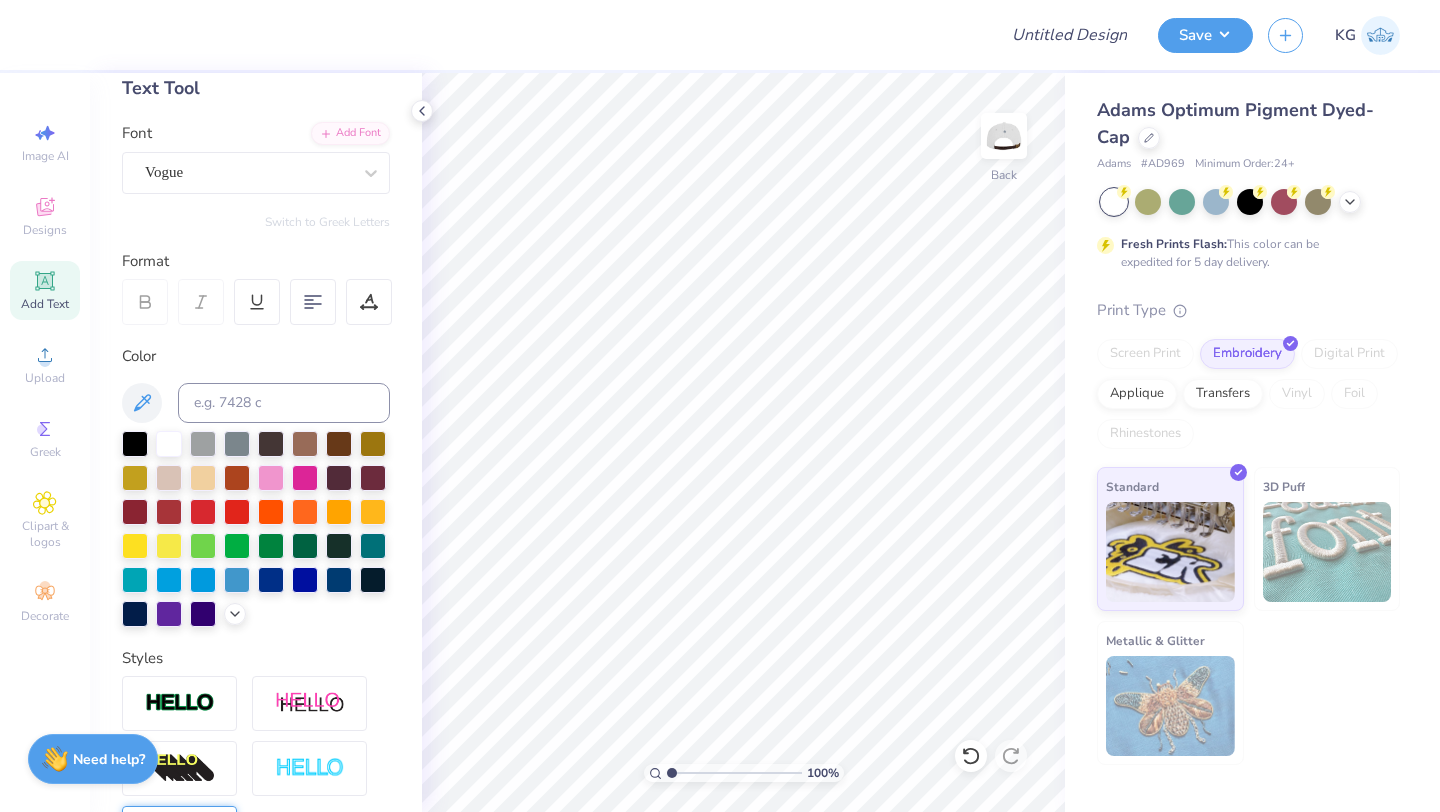 scroll, scrollTop: 0, scrollLeft: 0, axis: both 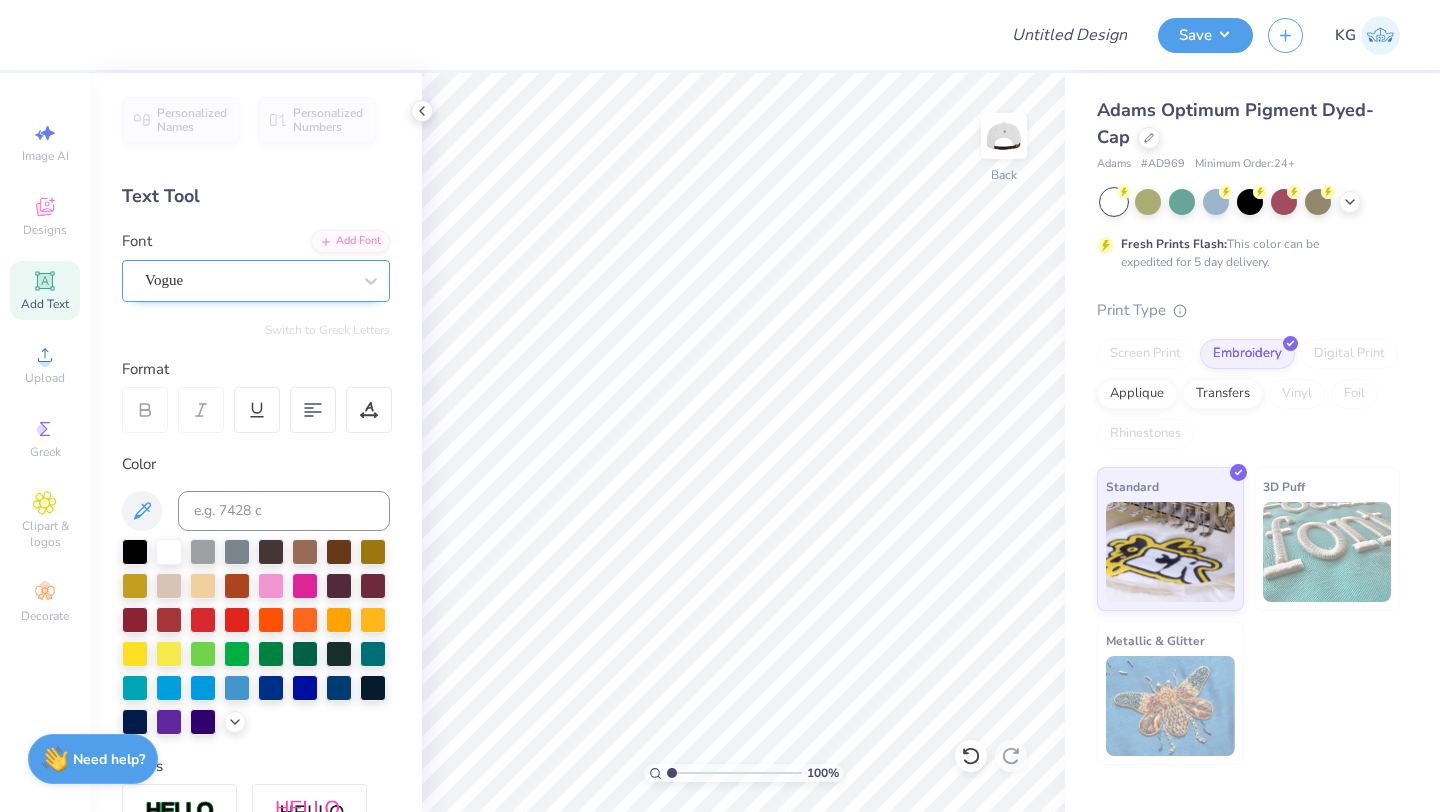 click at bounding box center [248, 280] 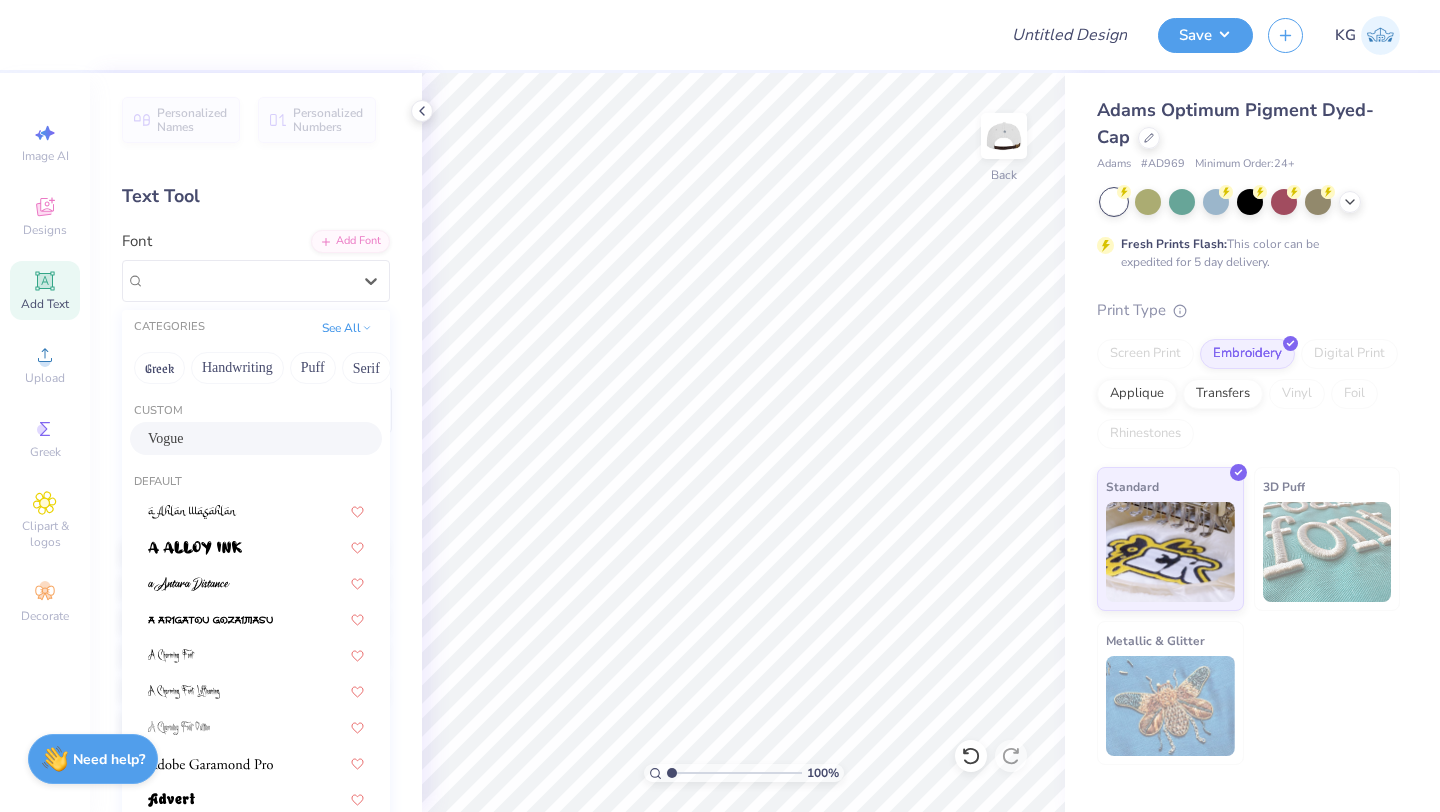 click on "Vogue" at bounding box center [256, 438] 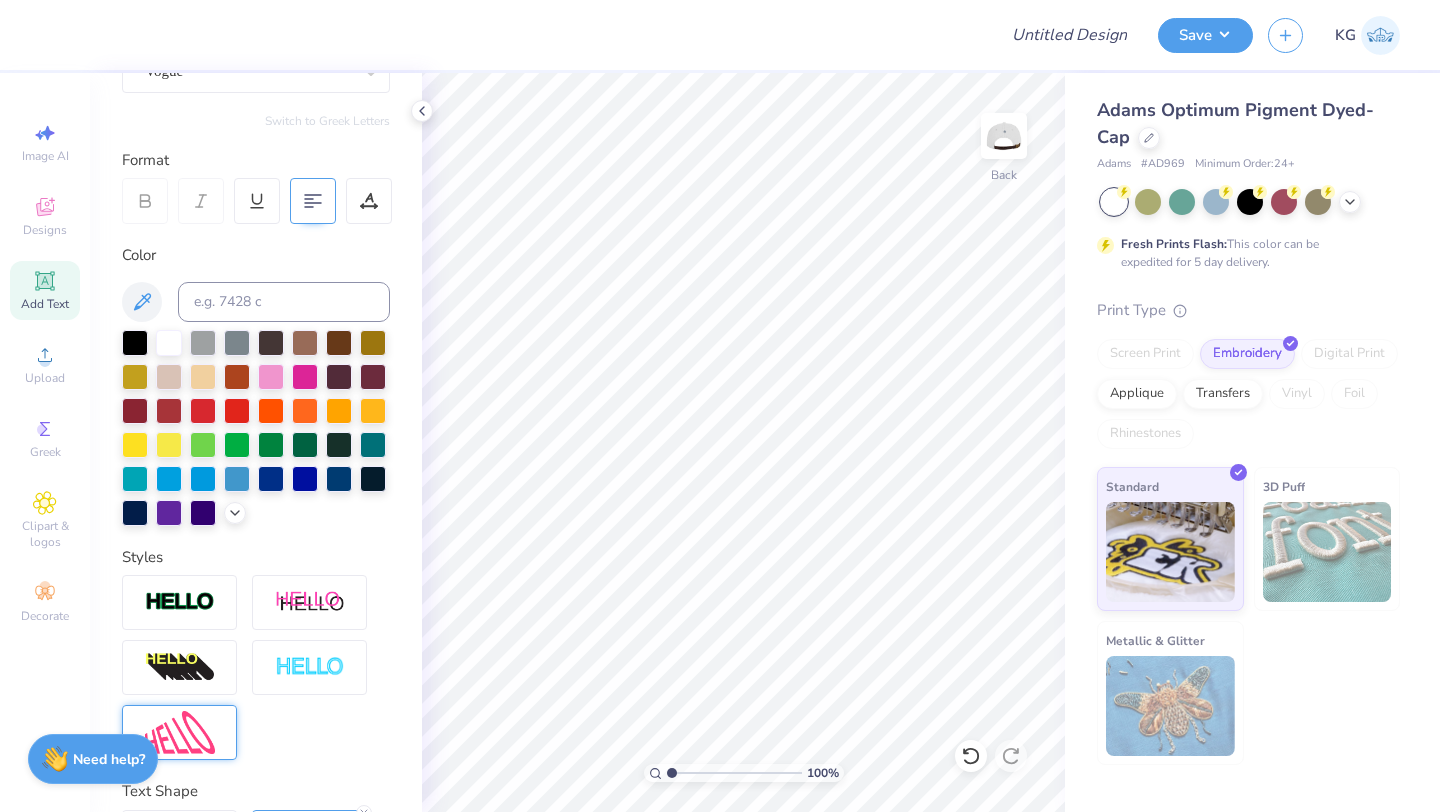 scroll, scrollTop: 350, scrollLeft: 0, axis: vertical 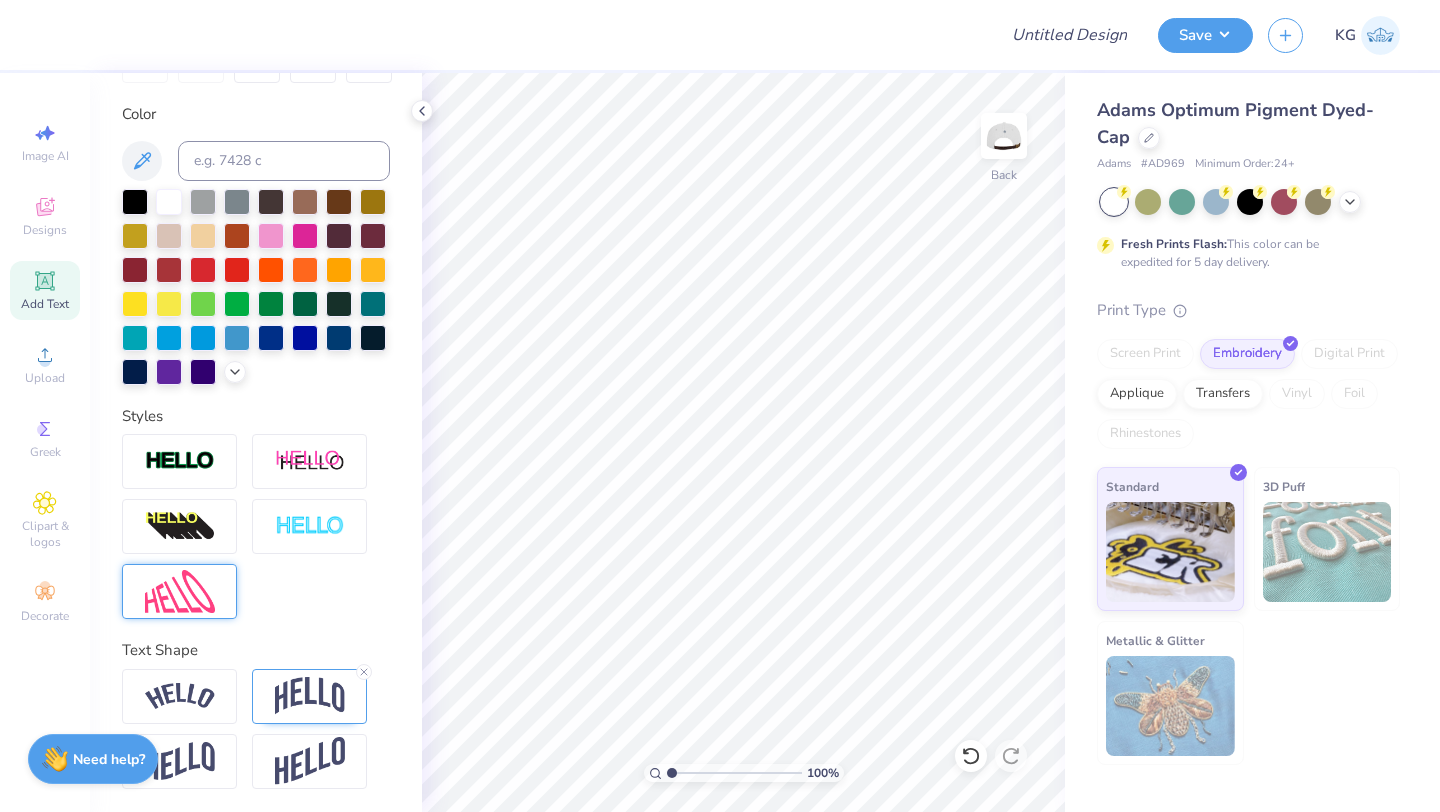 click 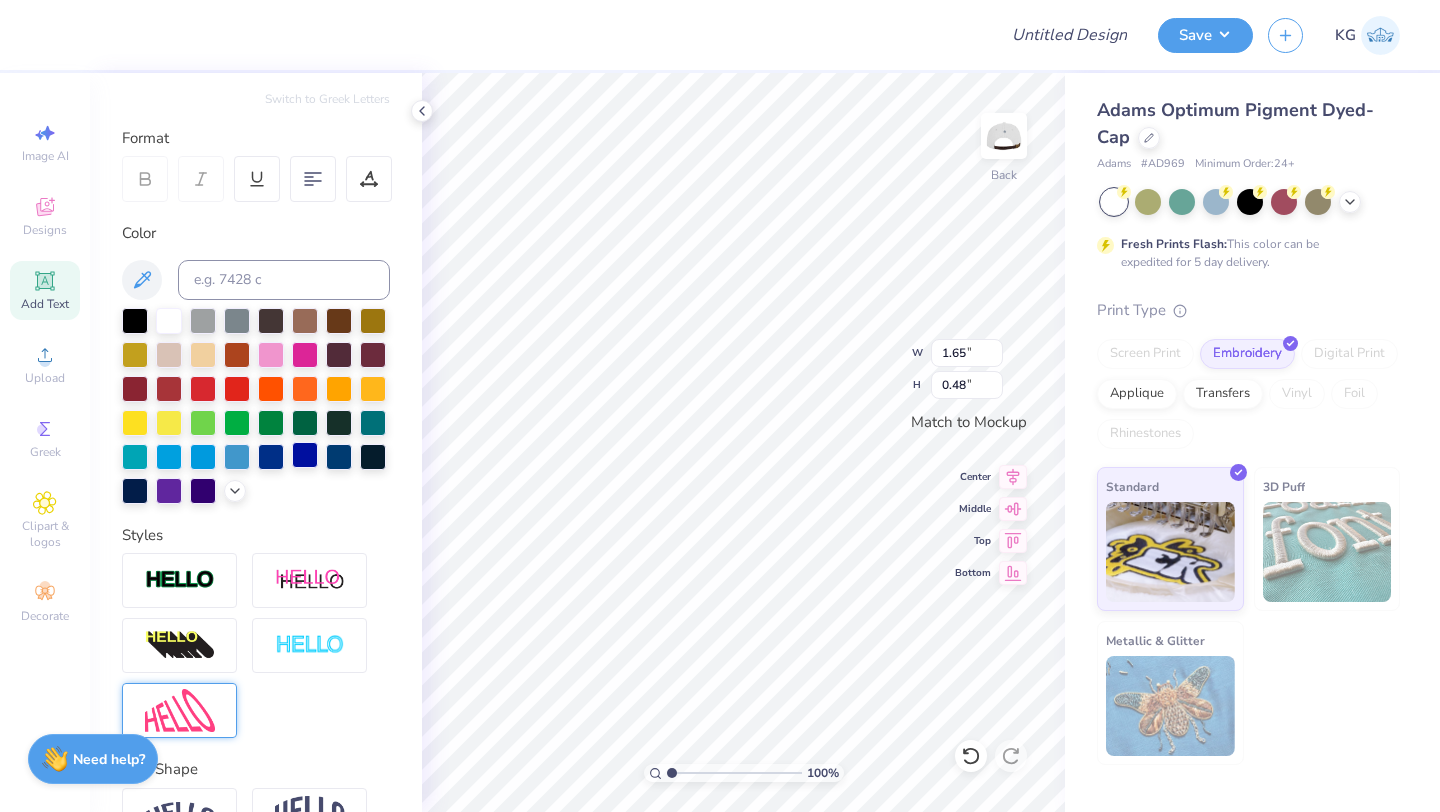 scroll, scrollTop: 0, scrollLeft: 0, axis: both 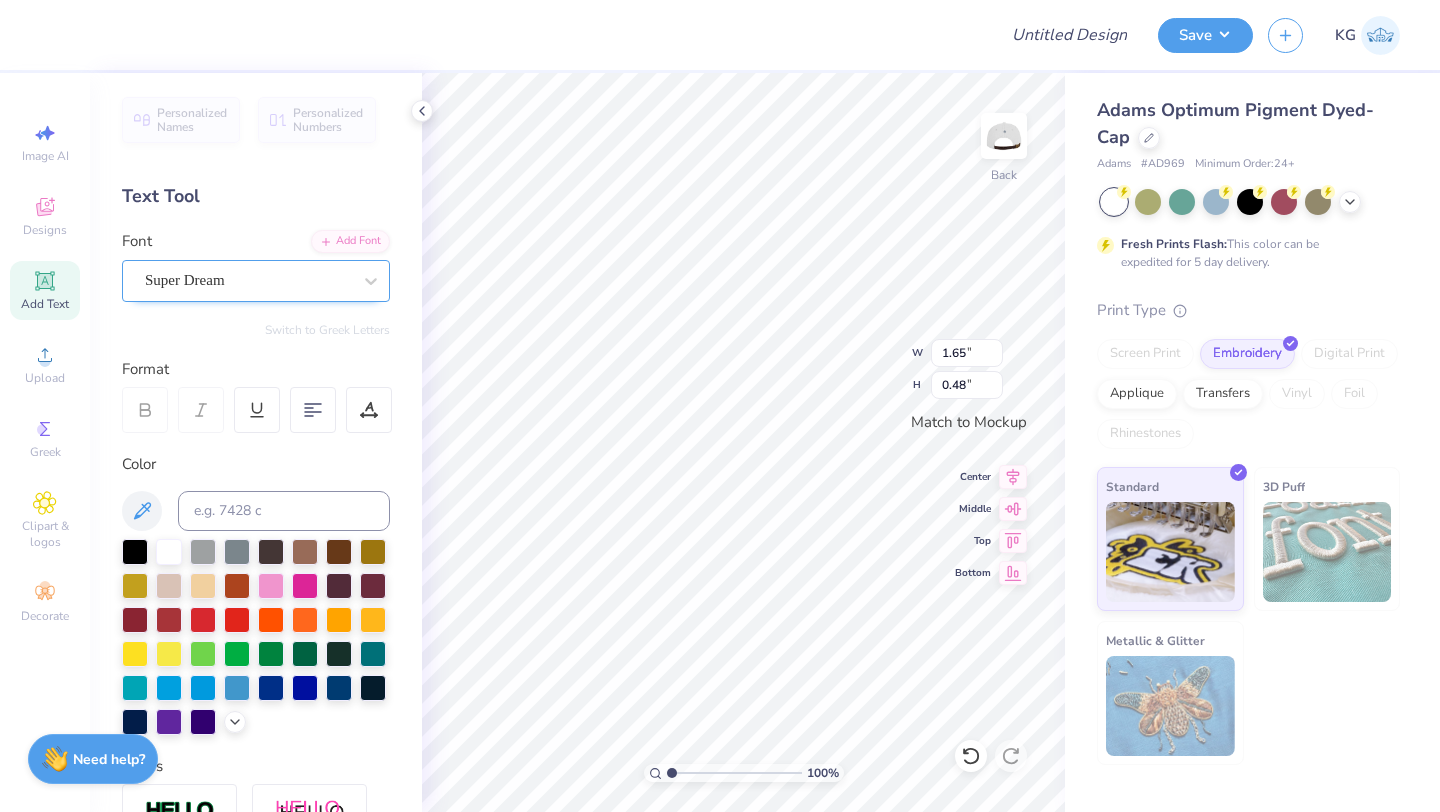 click on "Super Dream" at bounding box center (248, 280) 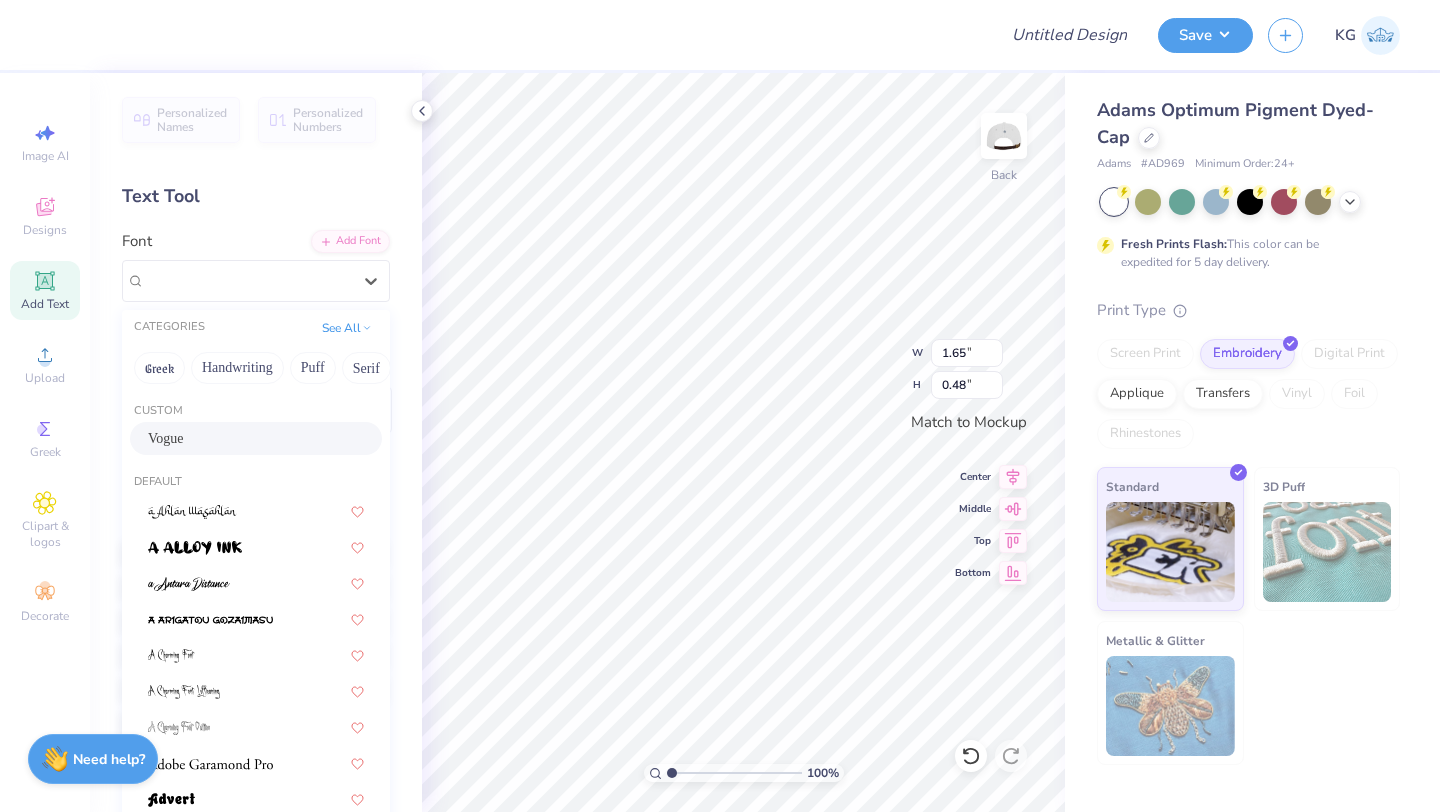 click on "Vogue" at bounding box center (166, 438) 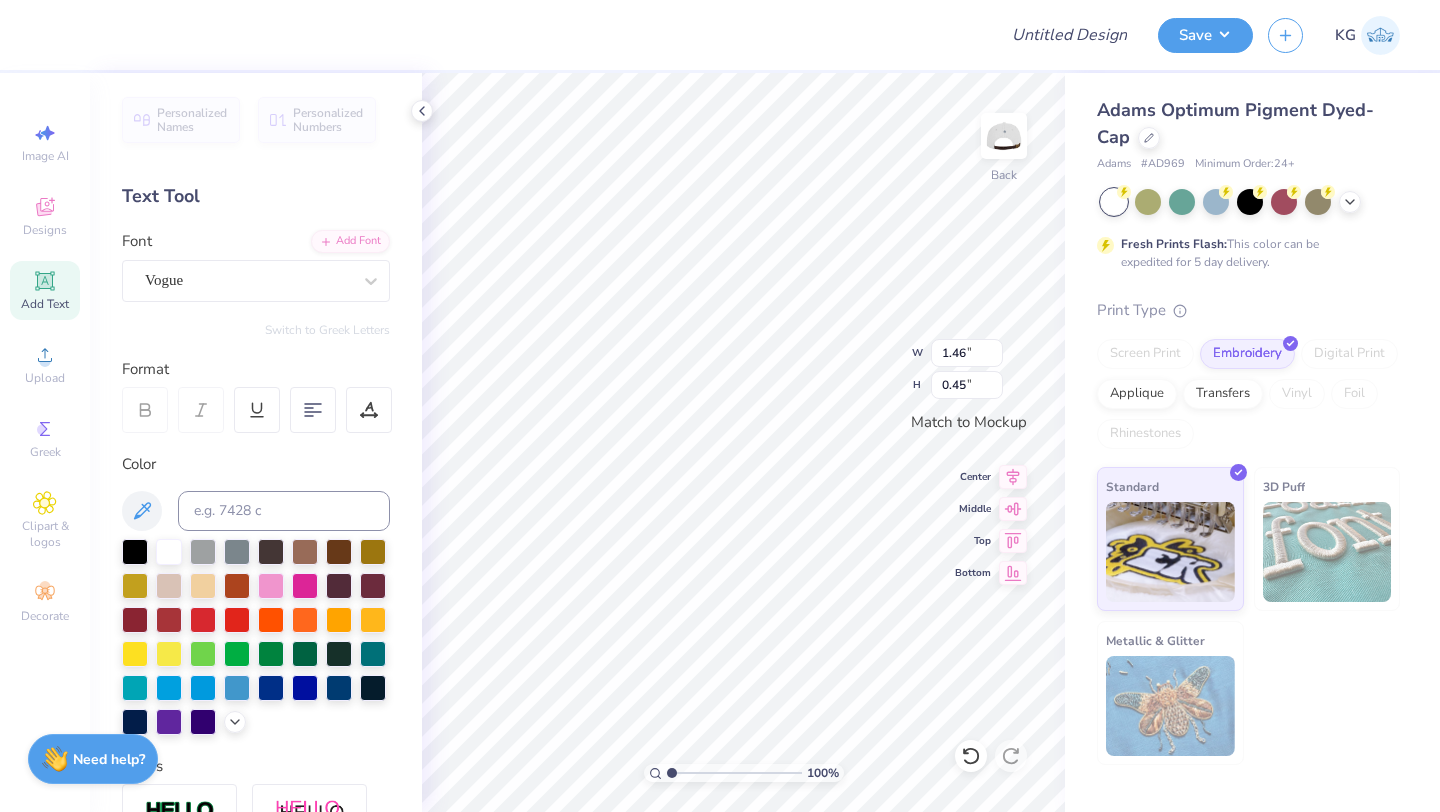 type on "1.46" 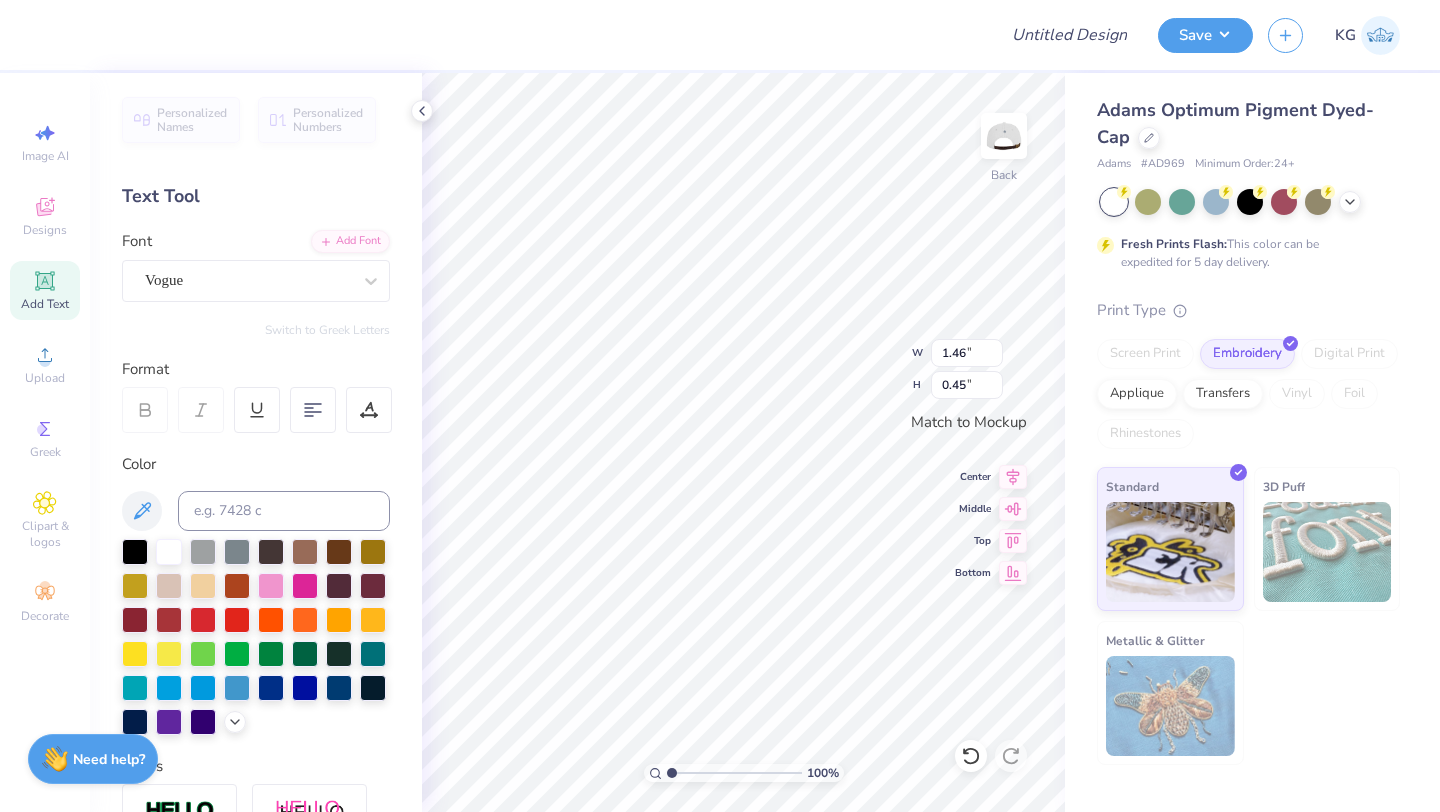 scroll, scrollTop: 0, scrollLeft: 6, axis: horizontal 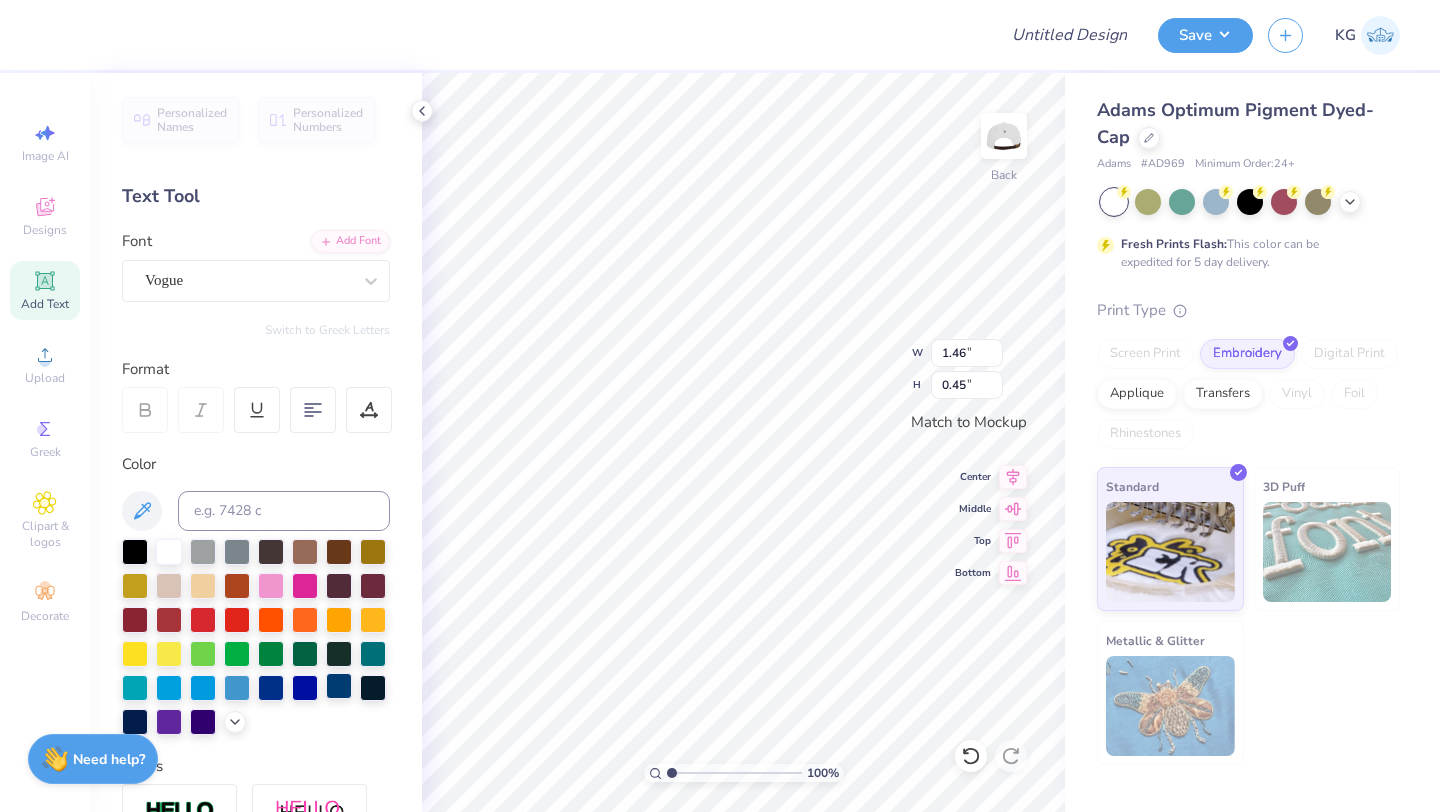 type on "Kappa Alpha Theta" 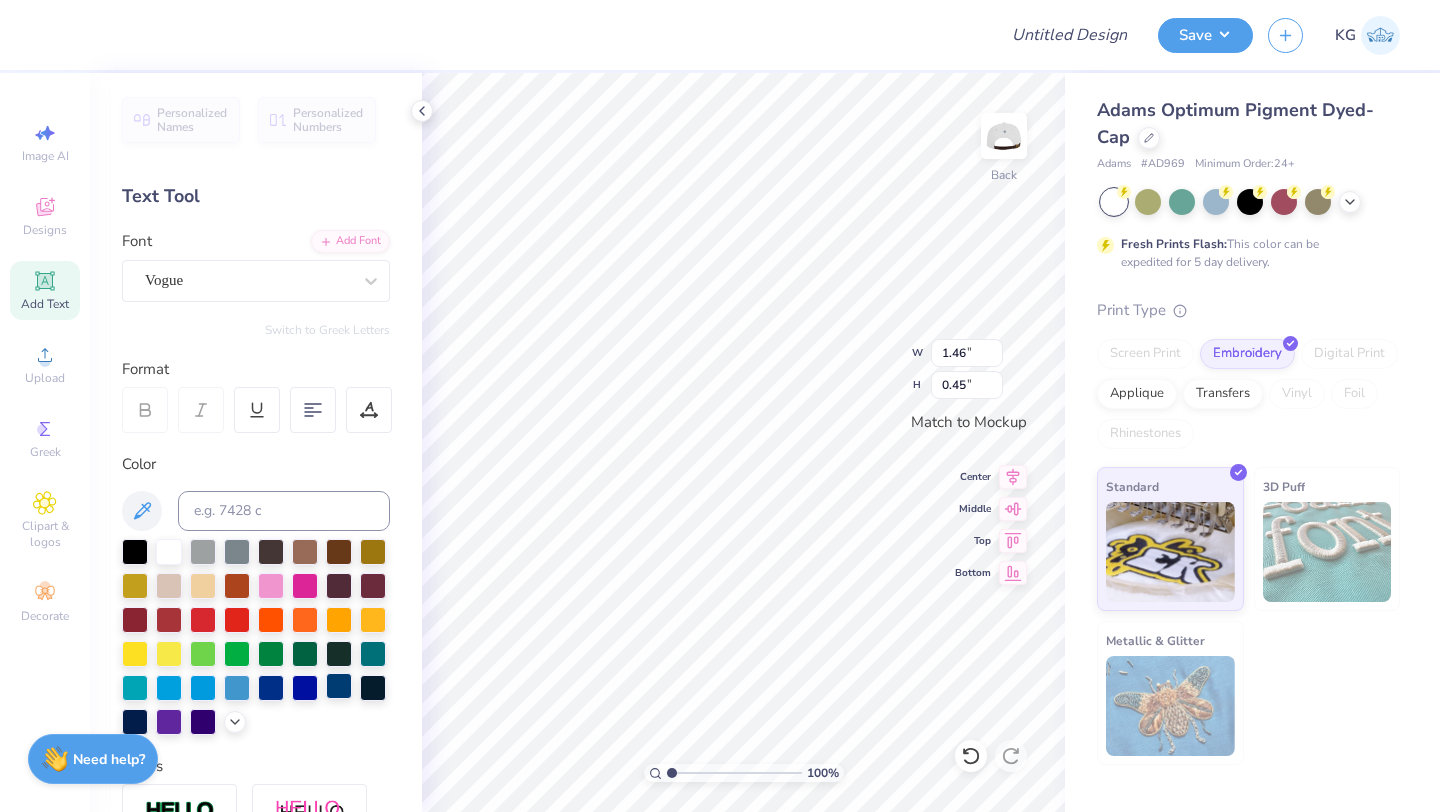 click at bounding box center (339, 686) 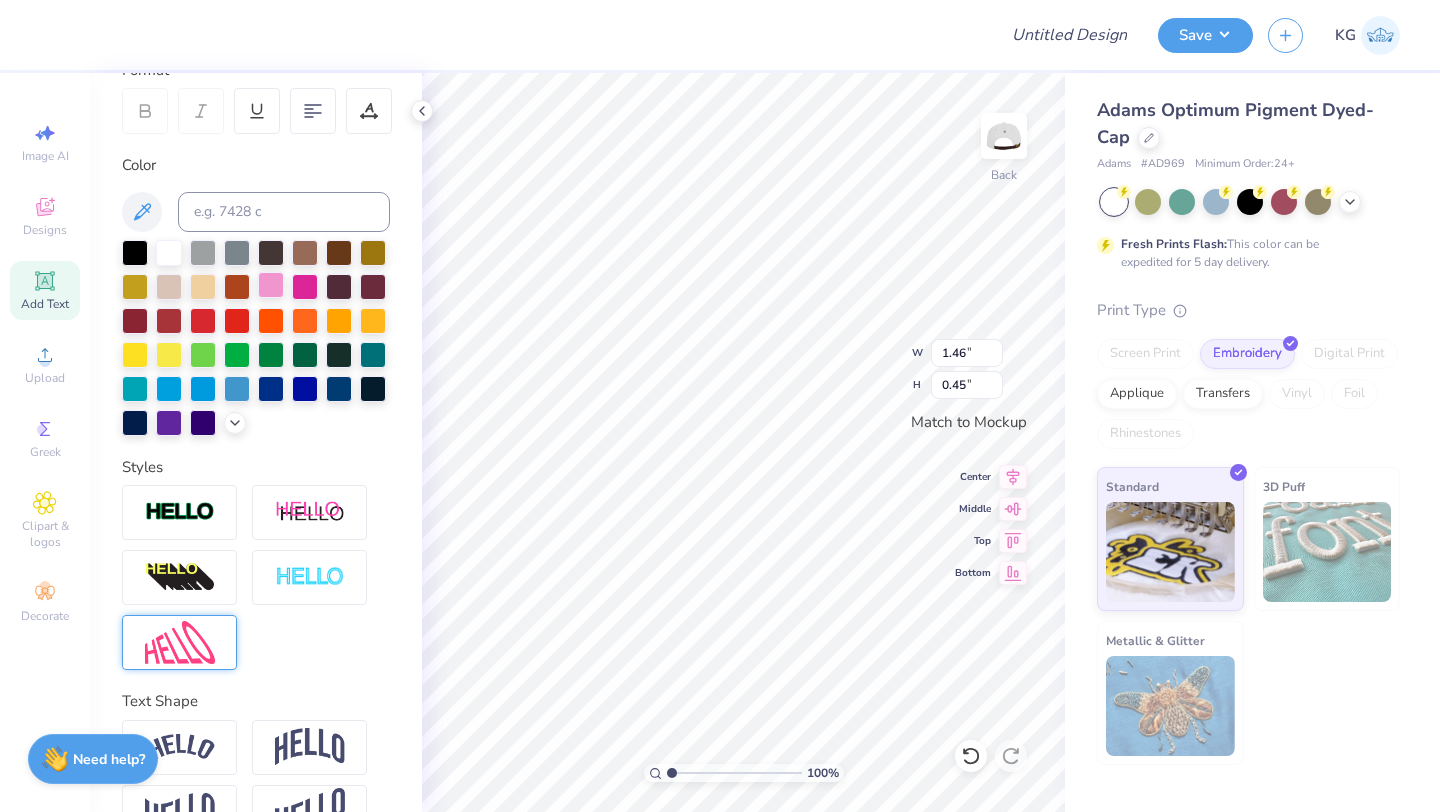scroll, scrollTop: 333, scrollLeft: 0, axis: vertical 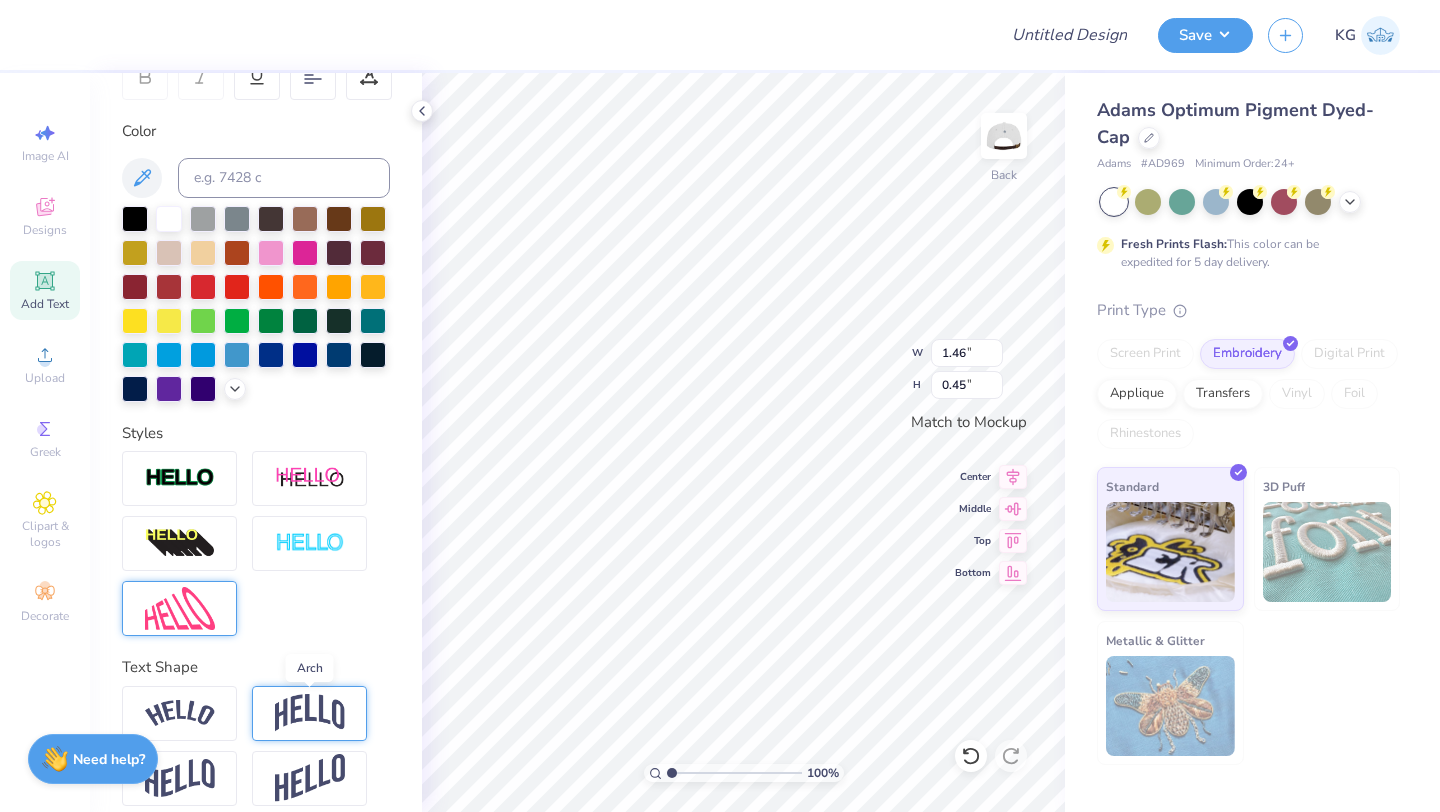 click at bounding box center [310, 713] 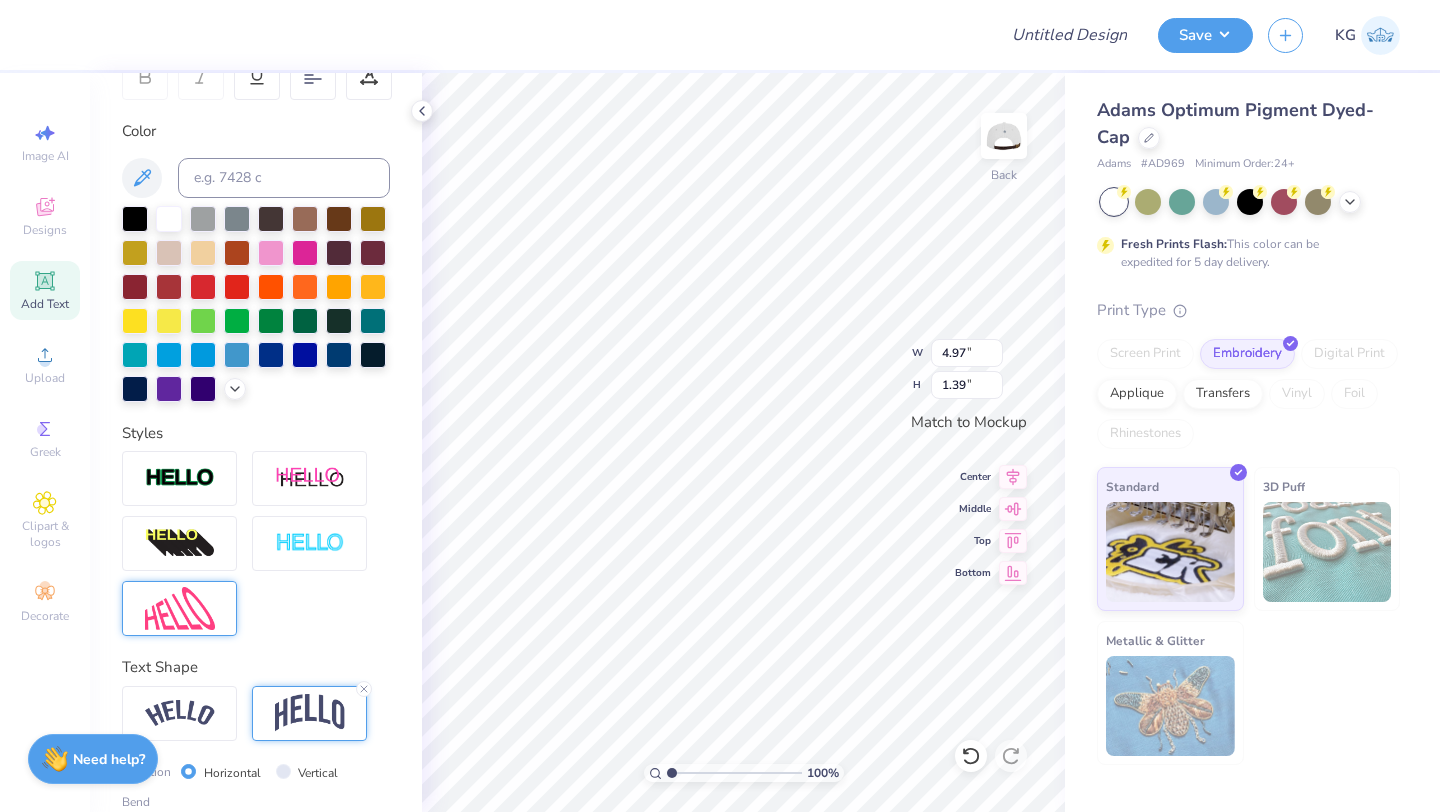 scroll, scrollTop: 1, scrollLeft: 0, axis: vertical 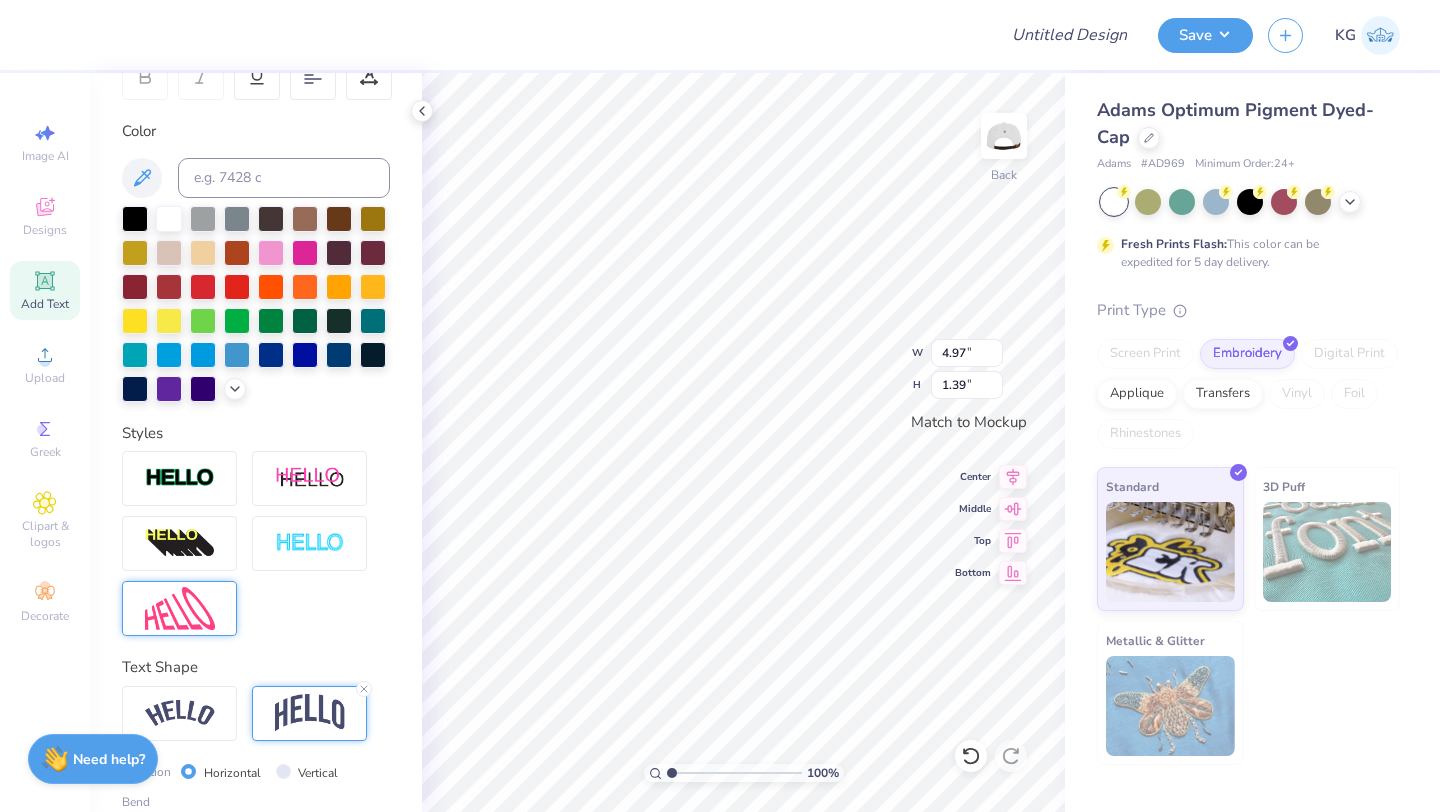 type on "Kappa Alpha
Theta" 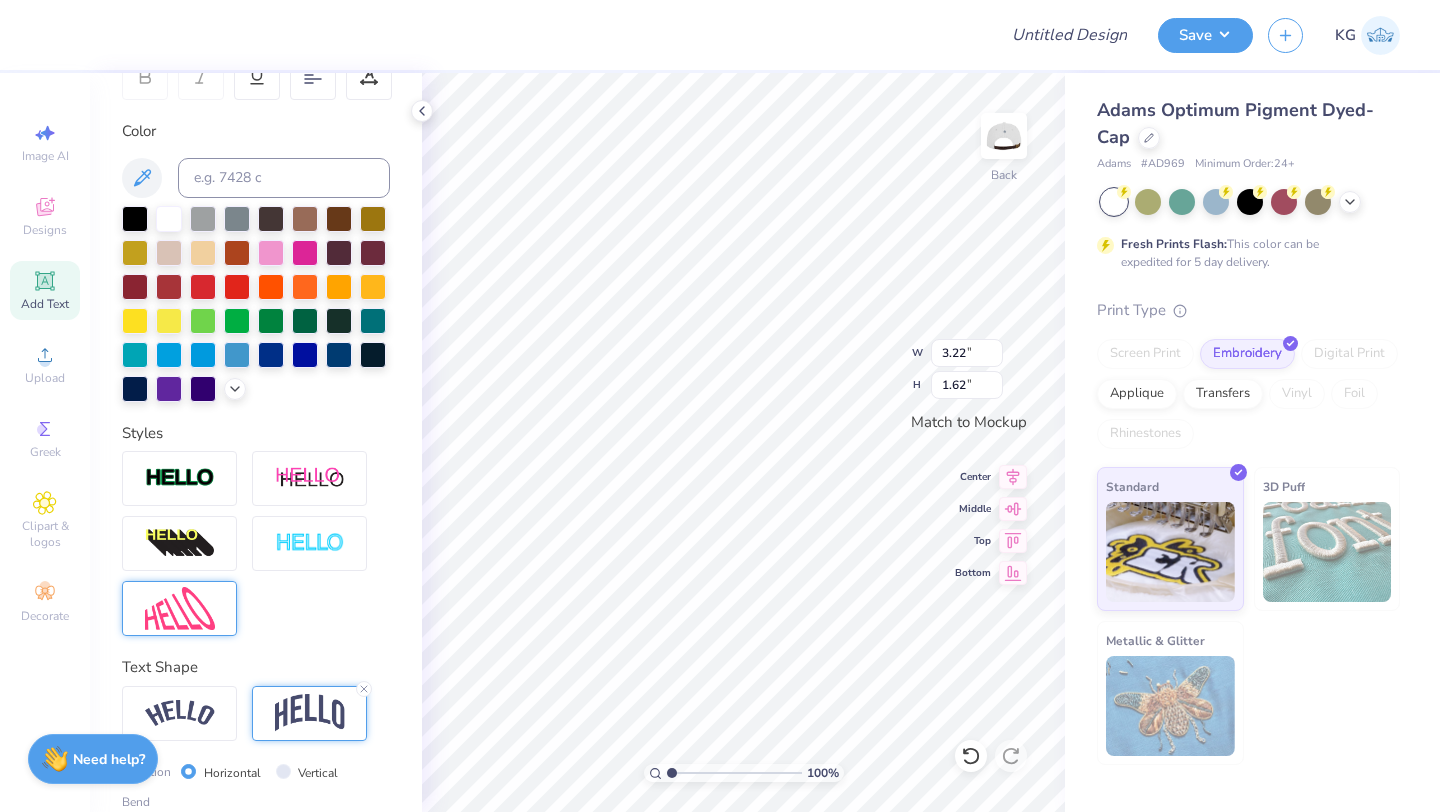 scroll, scrollTop: 0, scrollLeft: 3, axis: horizontal 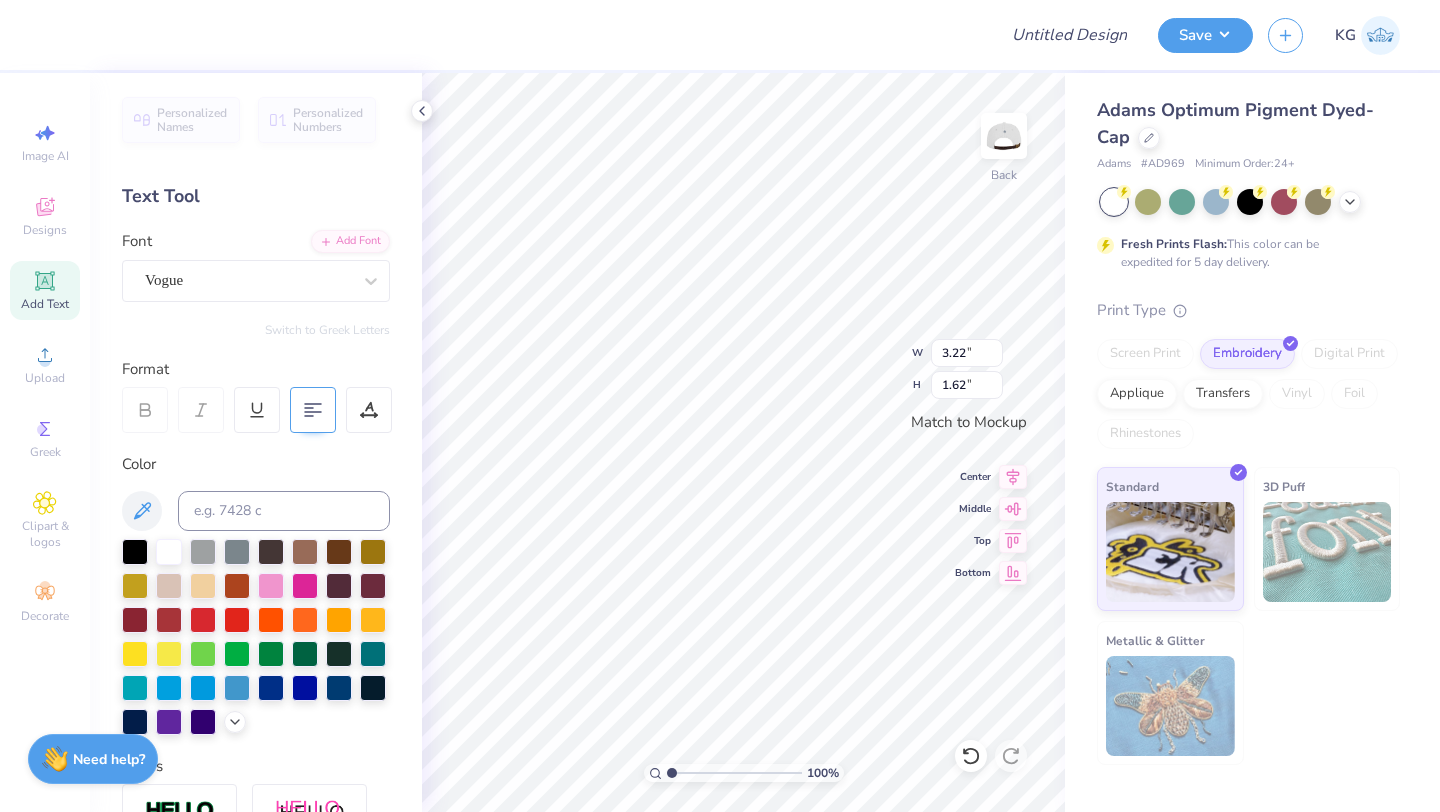 click 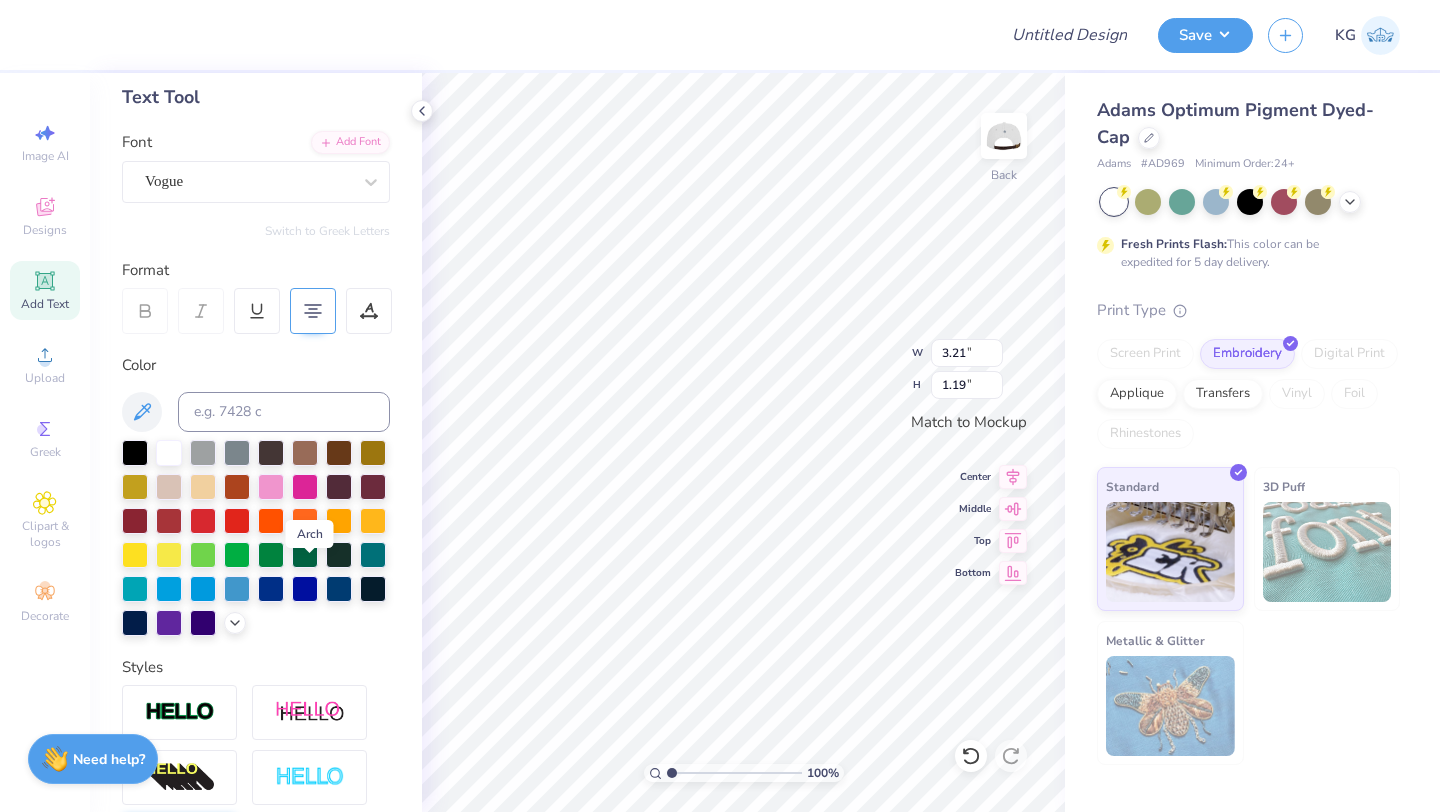 scroll, scrollTop: 0, scrollLeft: 0, axis: both 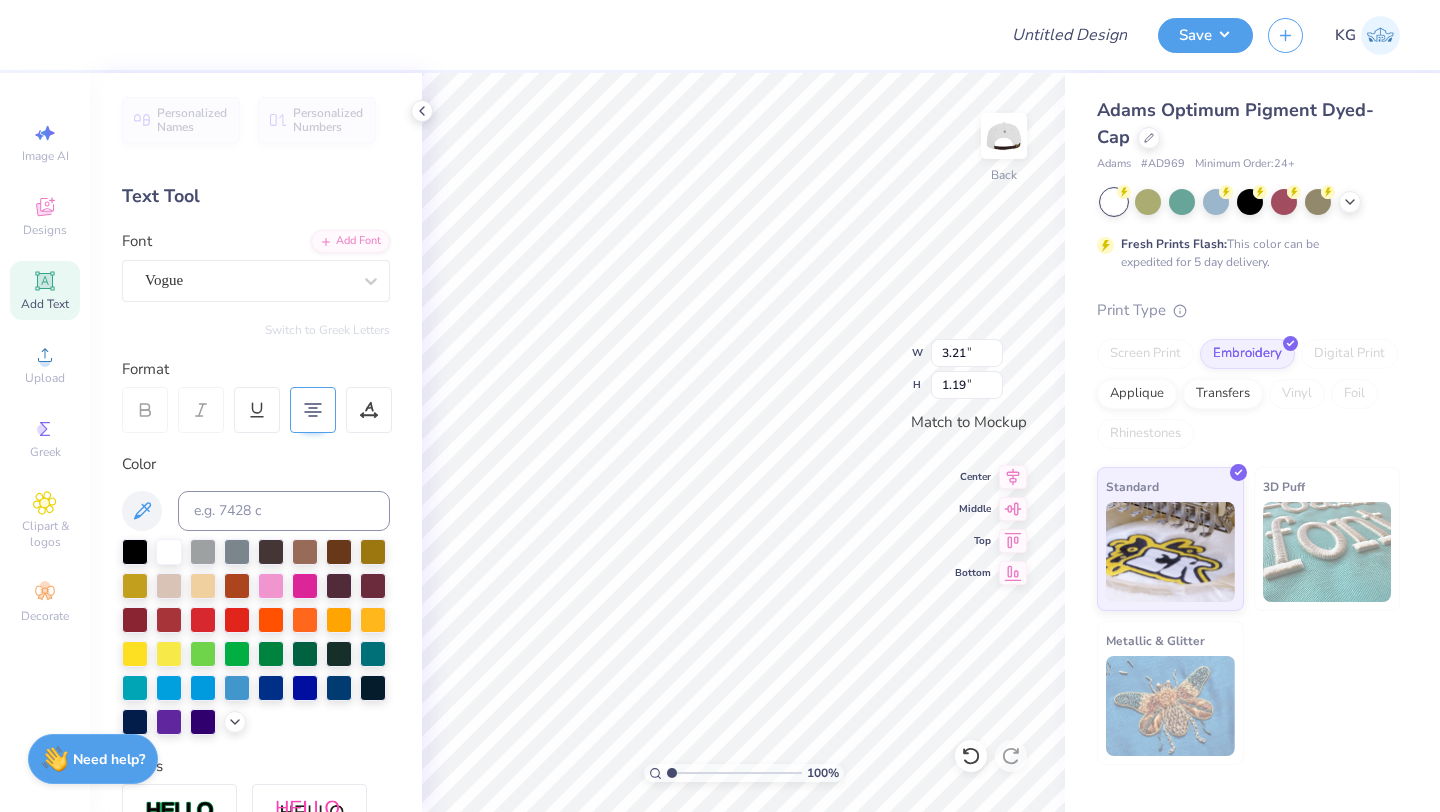 type on "K" 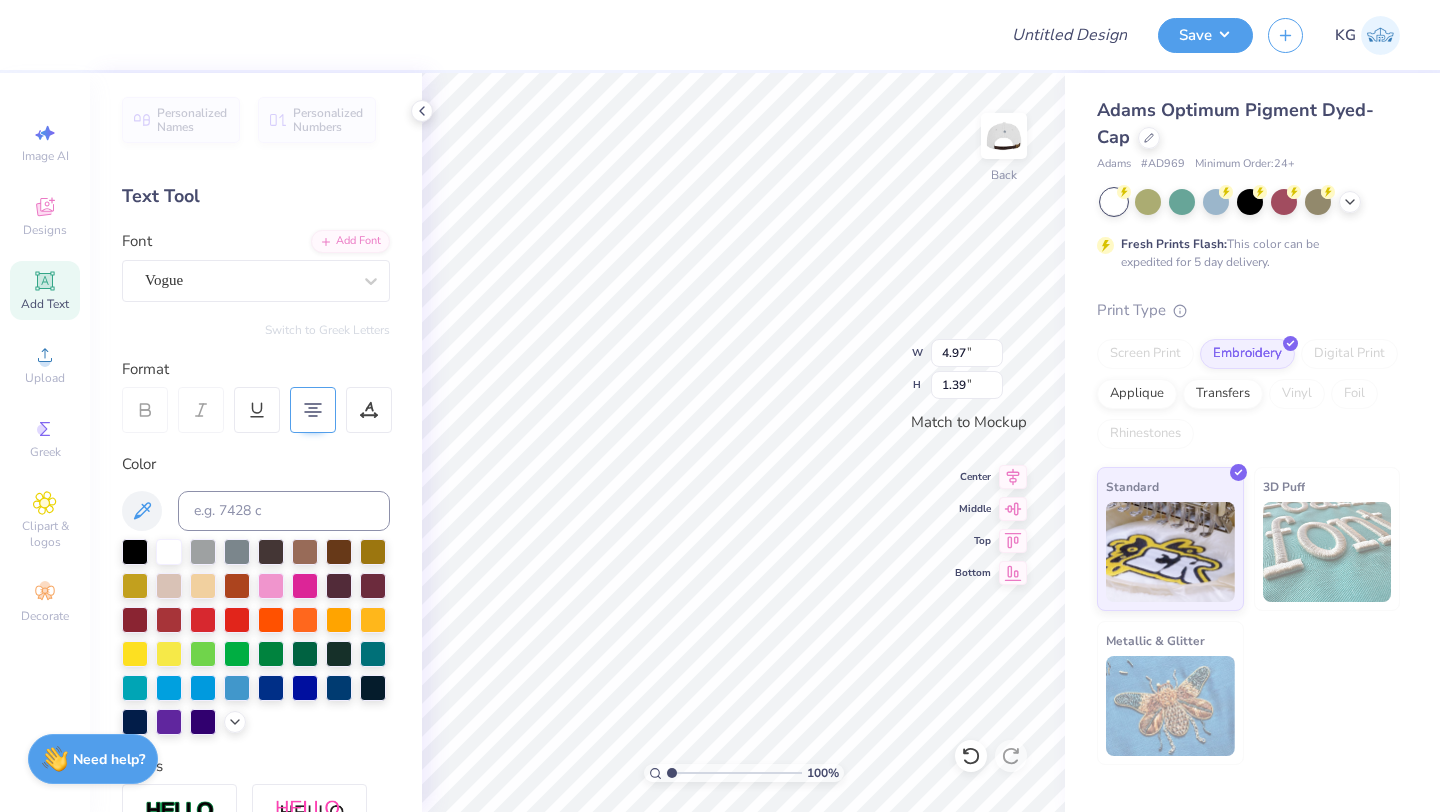 scroll, scrollTop: 0, scrollLeft: 7, axis: horizontal 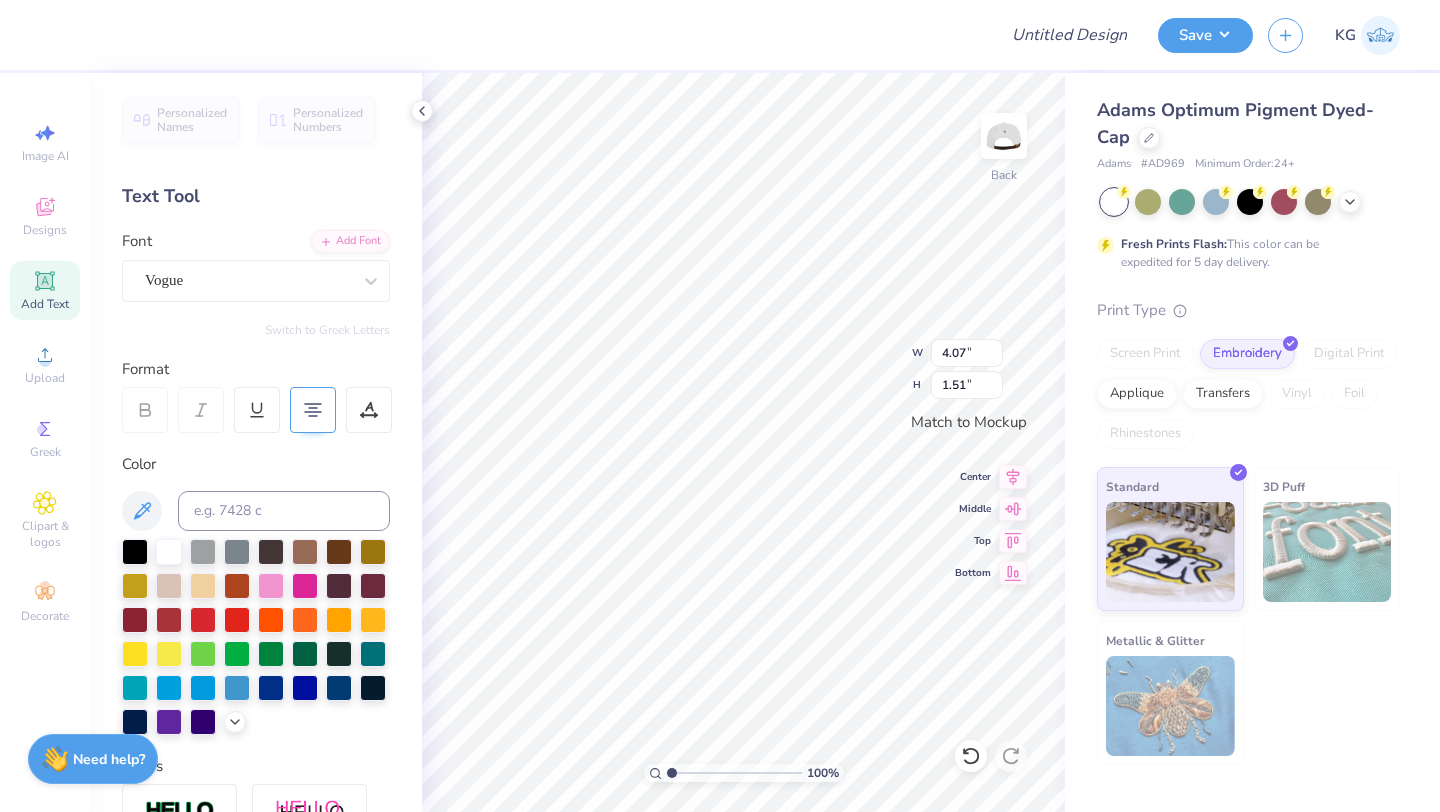 type on "4.07" 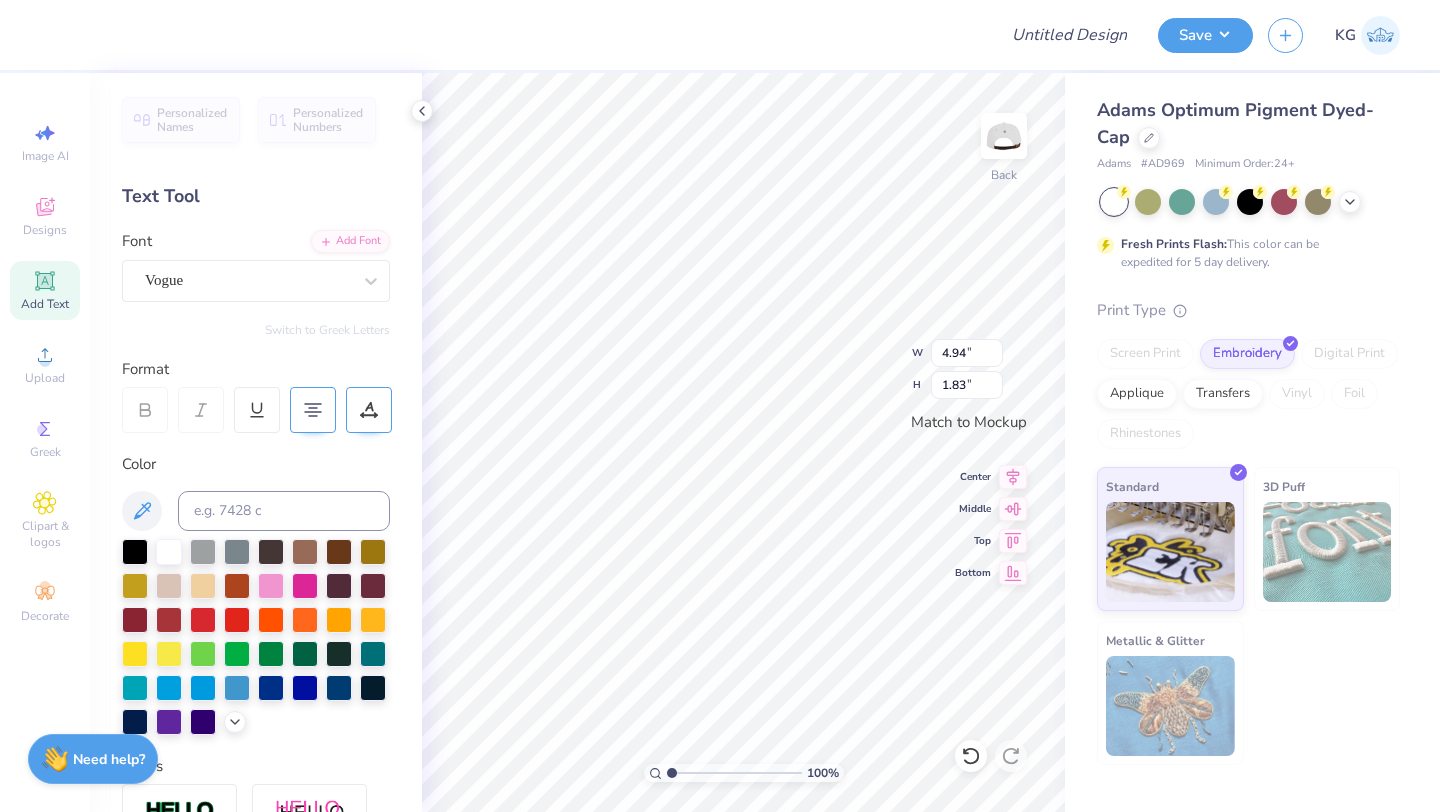 click at bounding box center [369, 410] 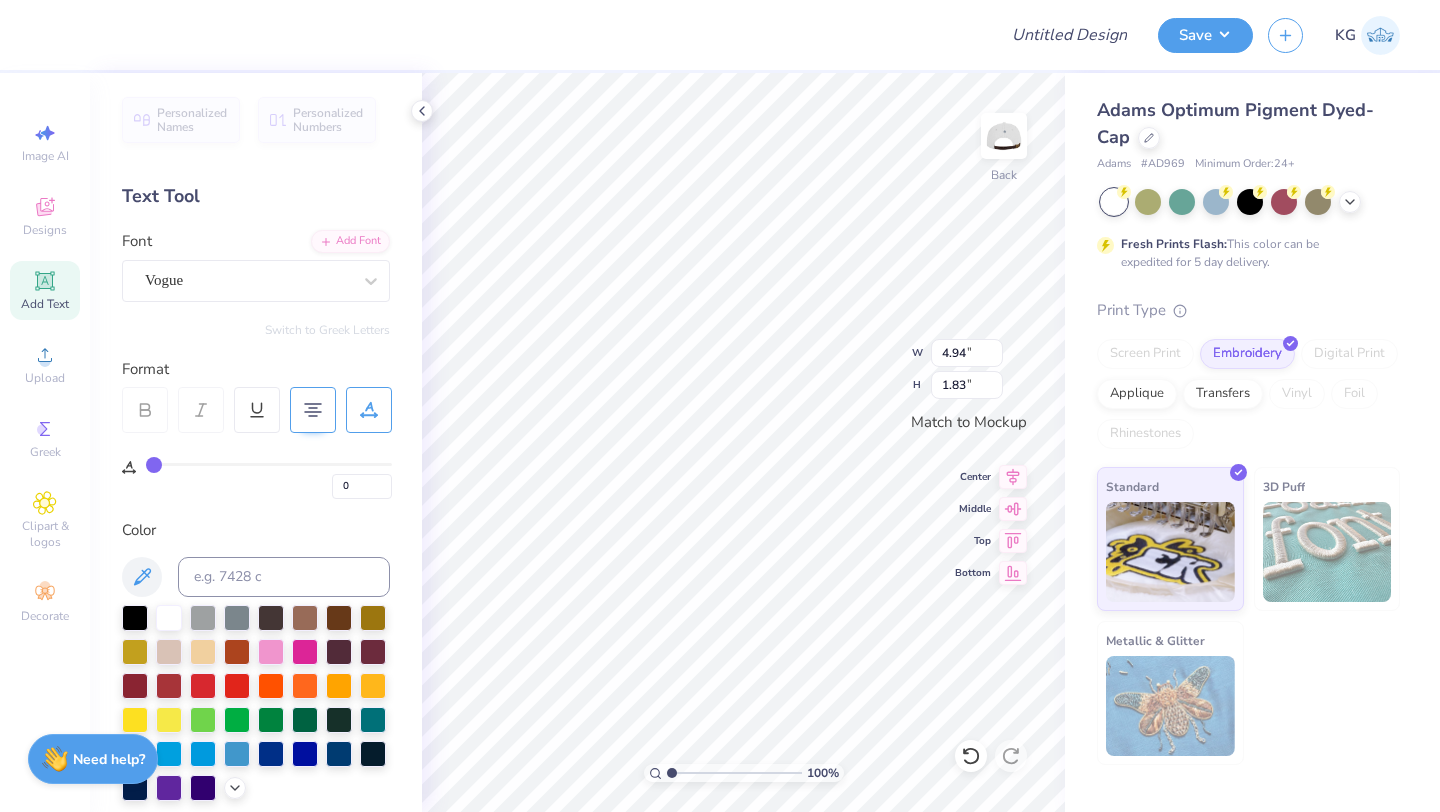 click at bounding box center (369, 410) 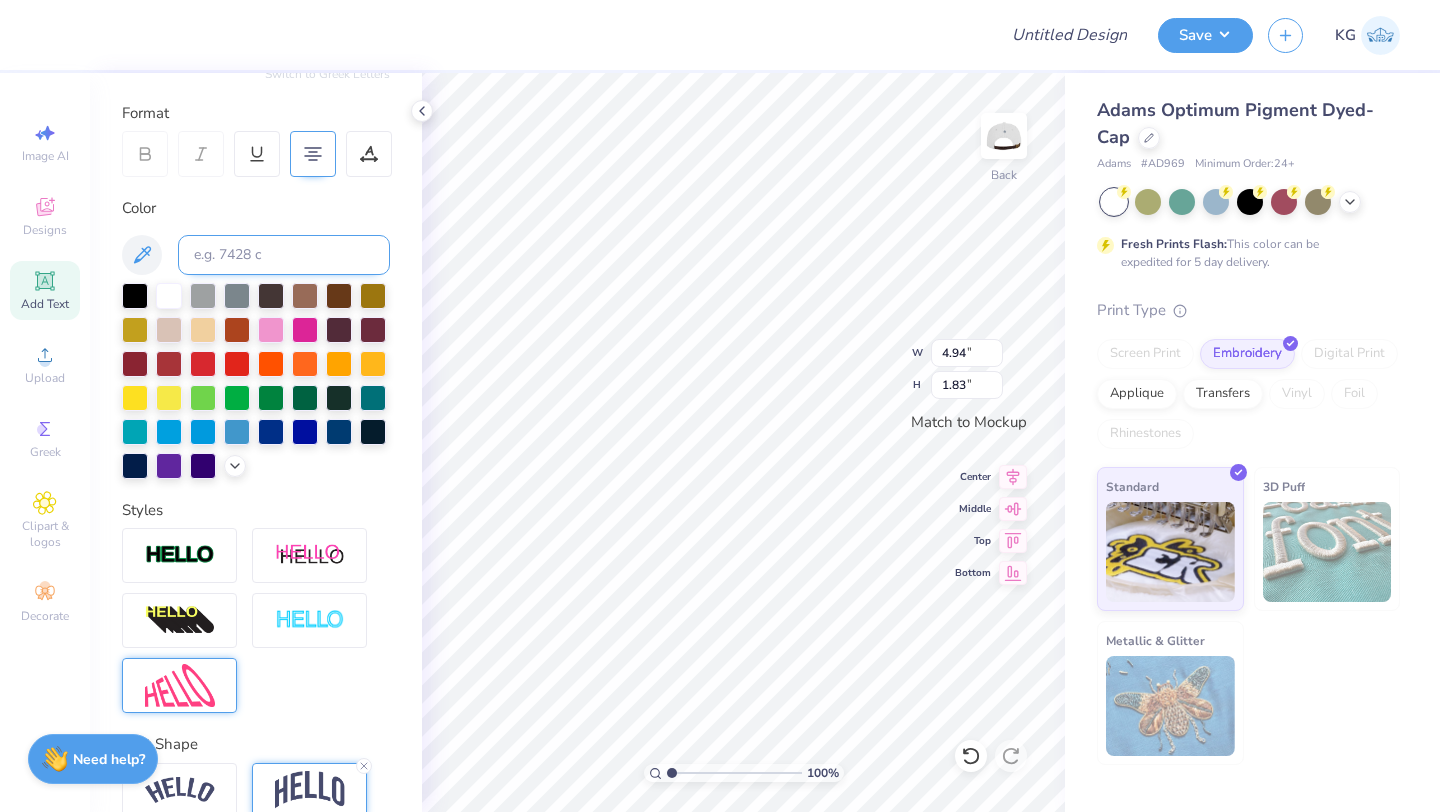 scroll, scrollTop: 467, scrollLeft: 0, axis: vertical 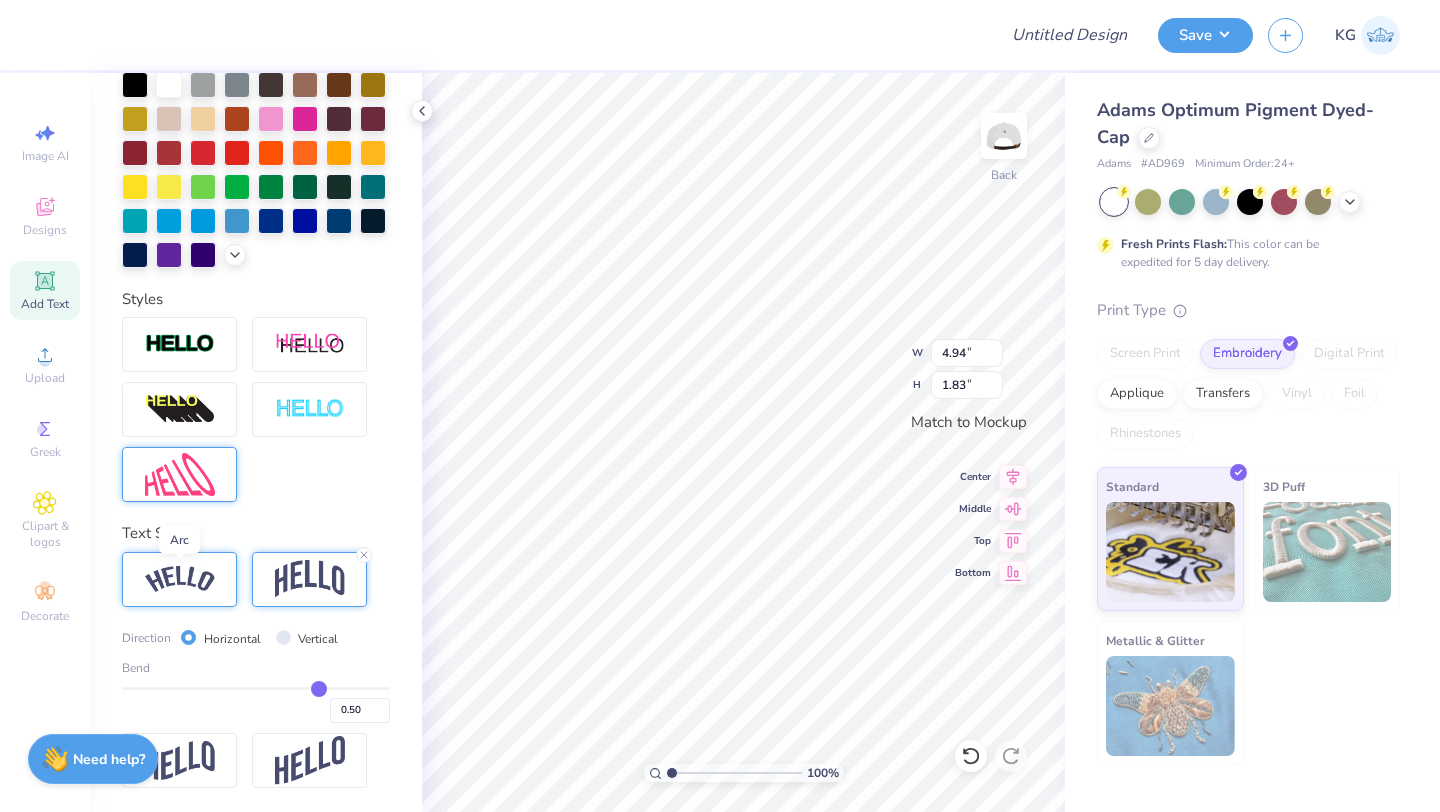 click at bounding box center (180, 579) 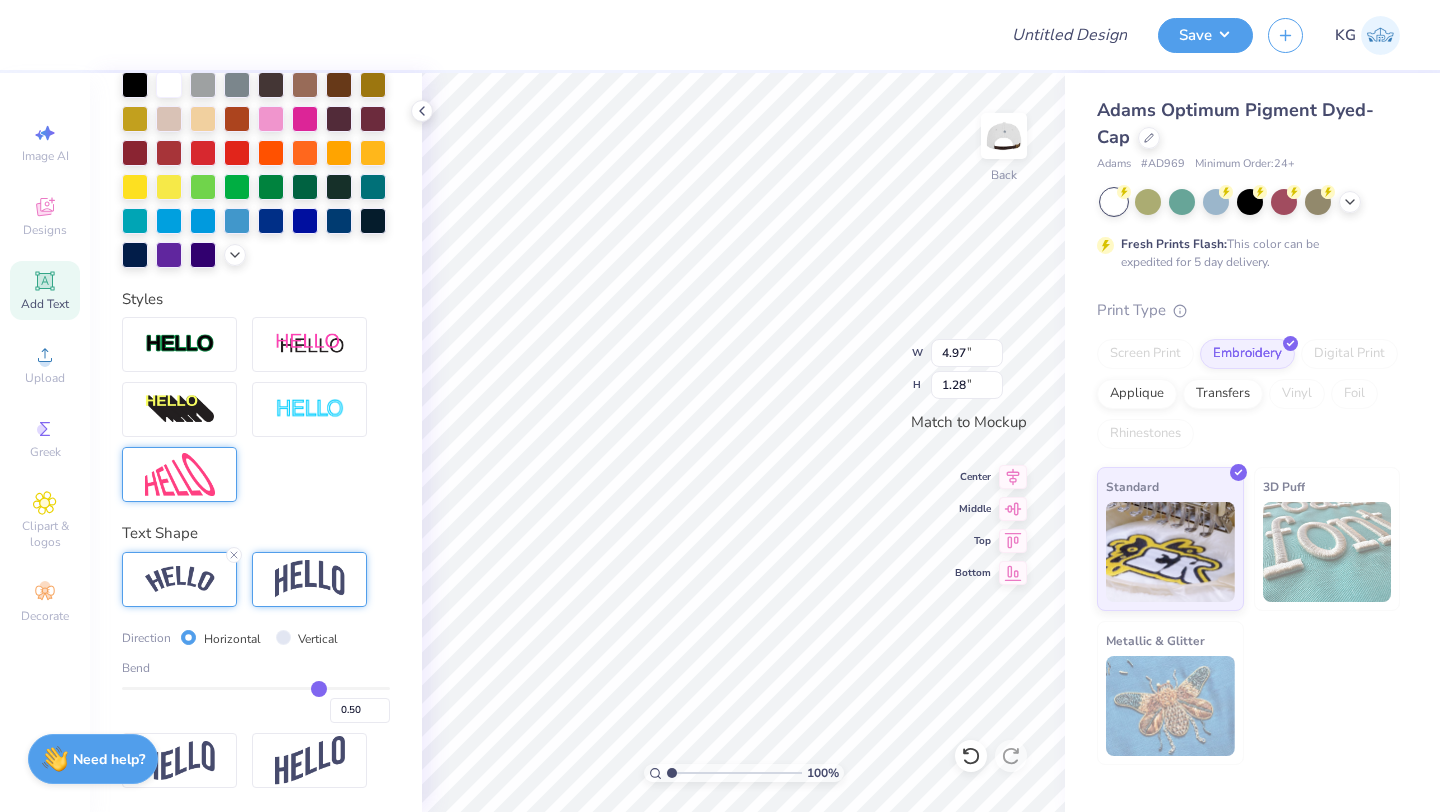 click at bounding box center (310, 579) 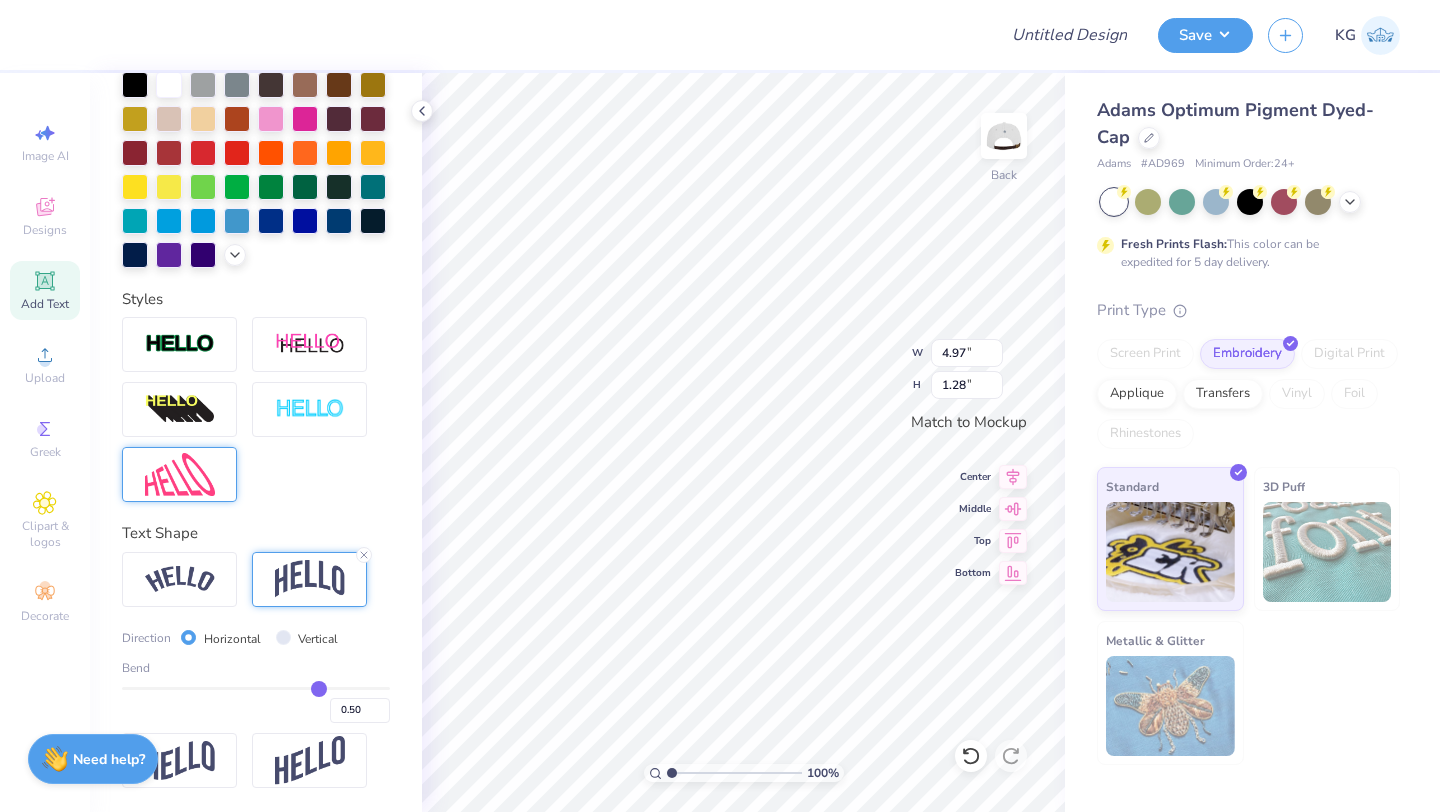 type on "3.55" 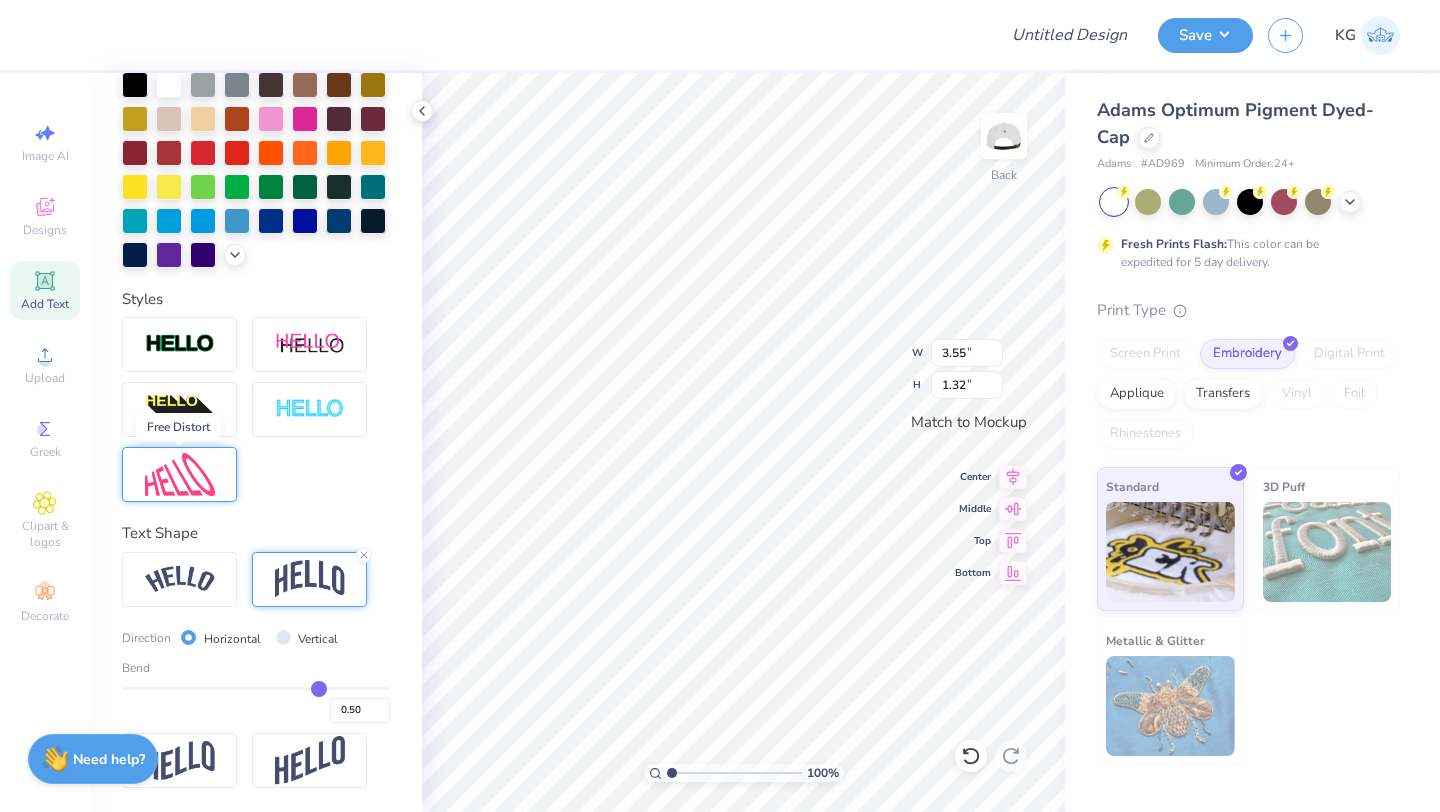 click at bounding box center [180, 474] 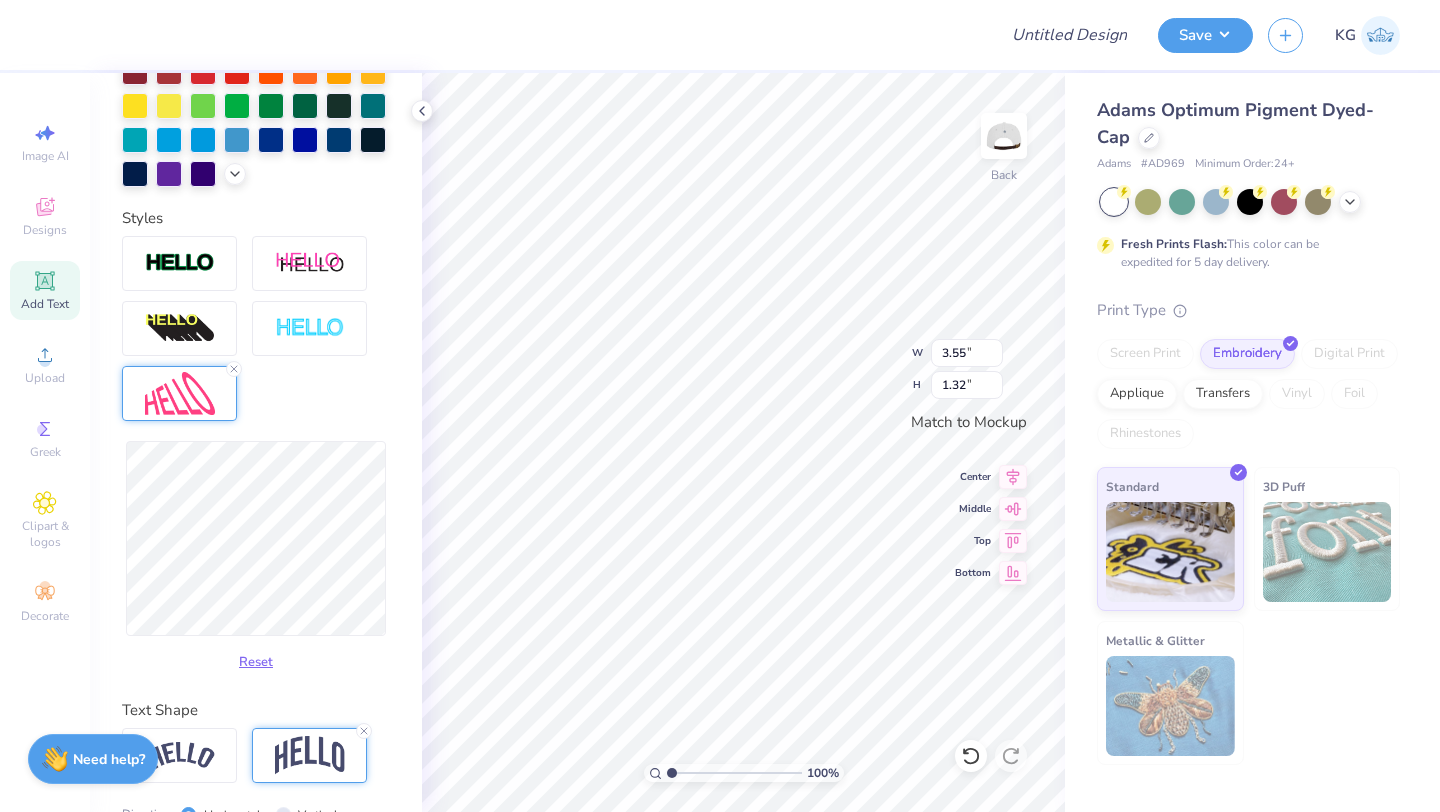 scroll, scrollTop: 724, scrollLeft: 0, axis: vertical 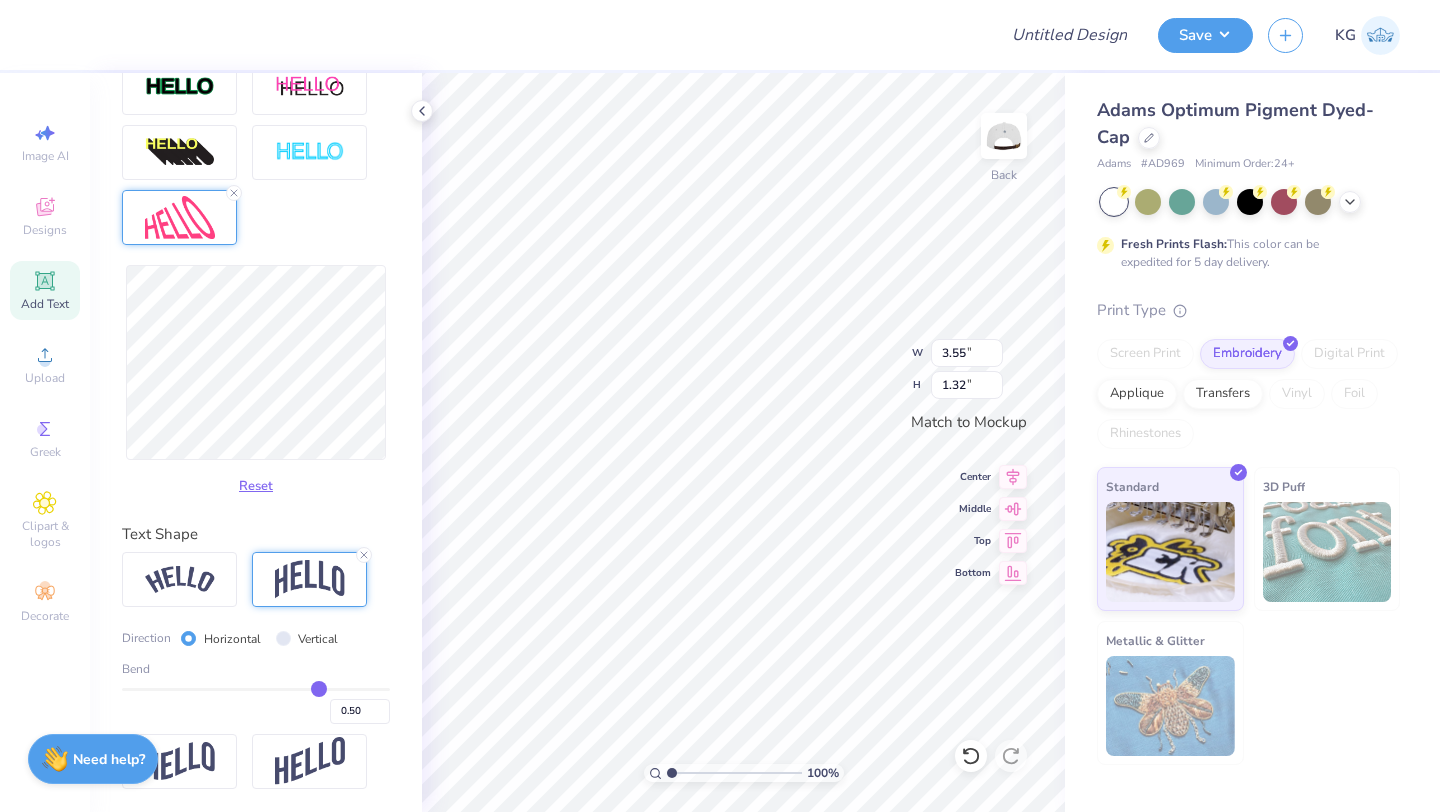 type on "3.59" 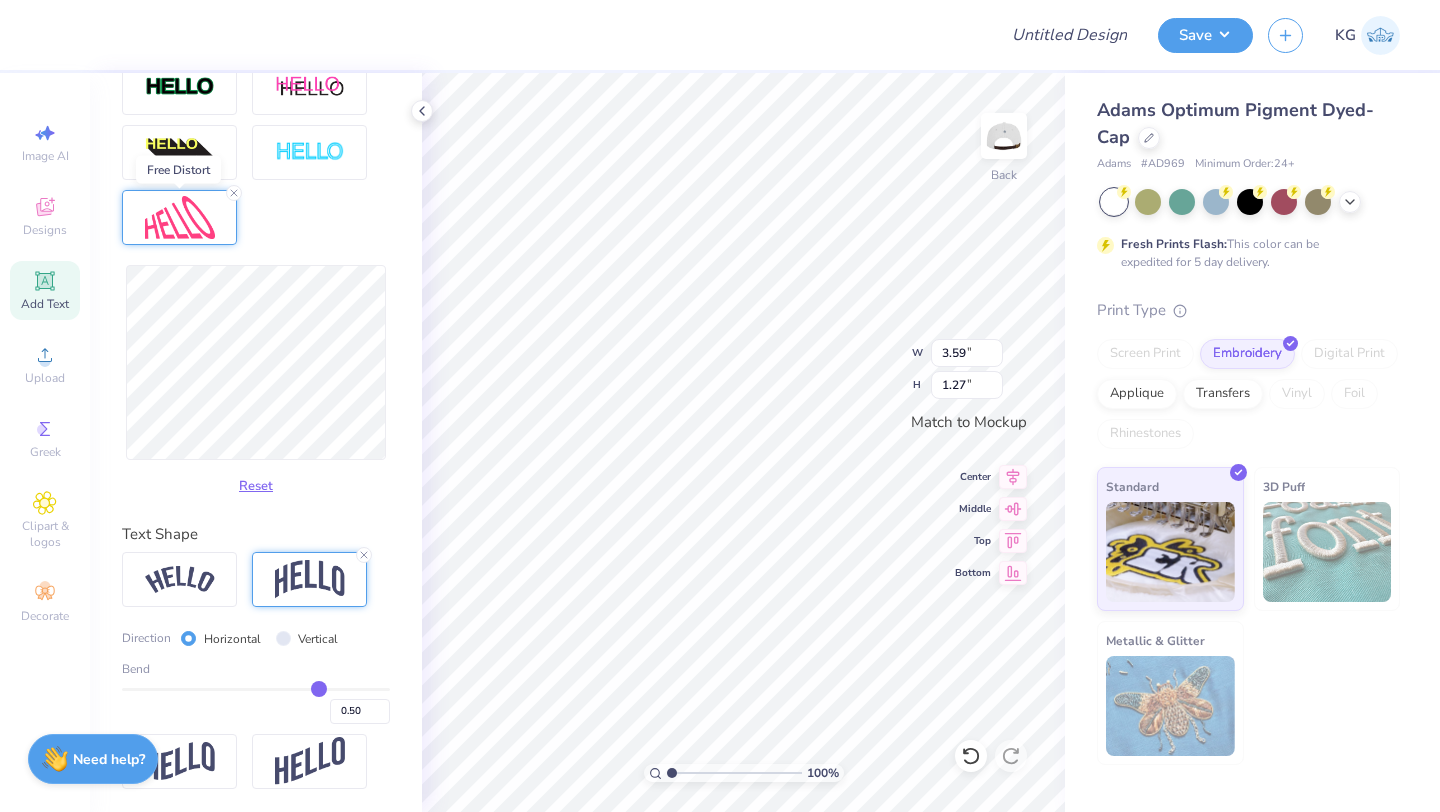 click at bounding box center [180, 217] 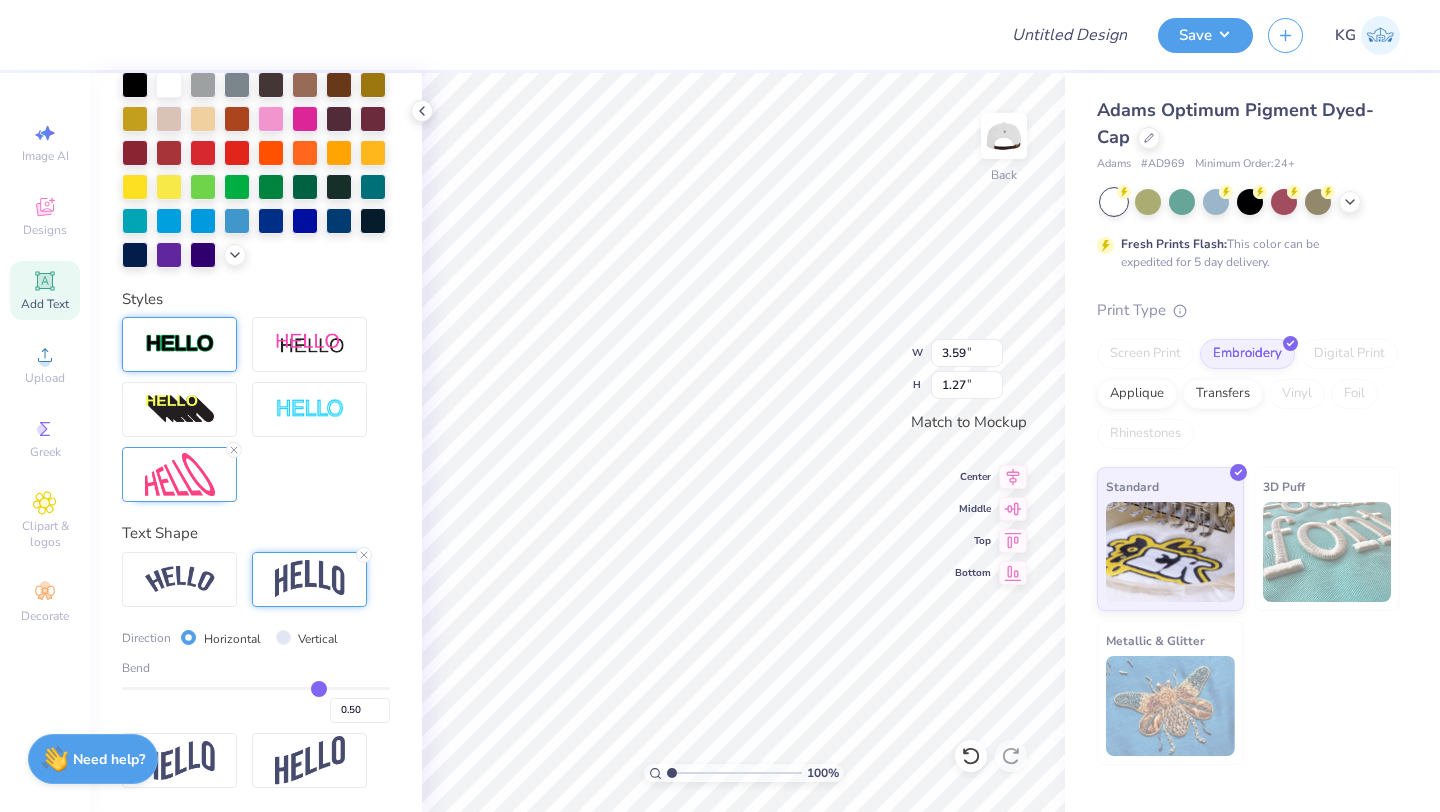 click at bounding box center (180, 344) 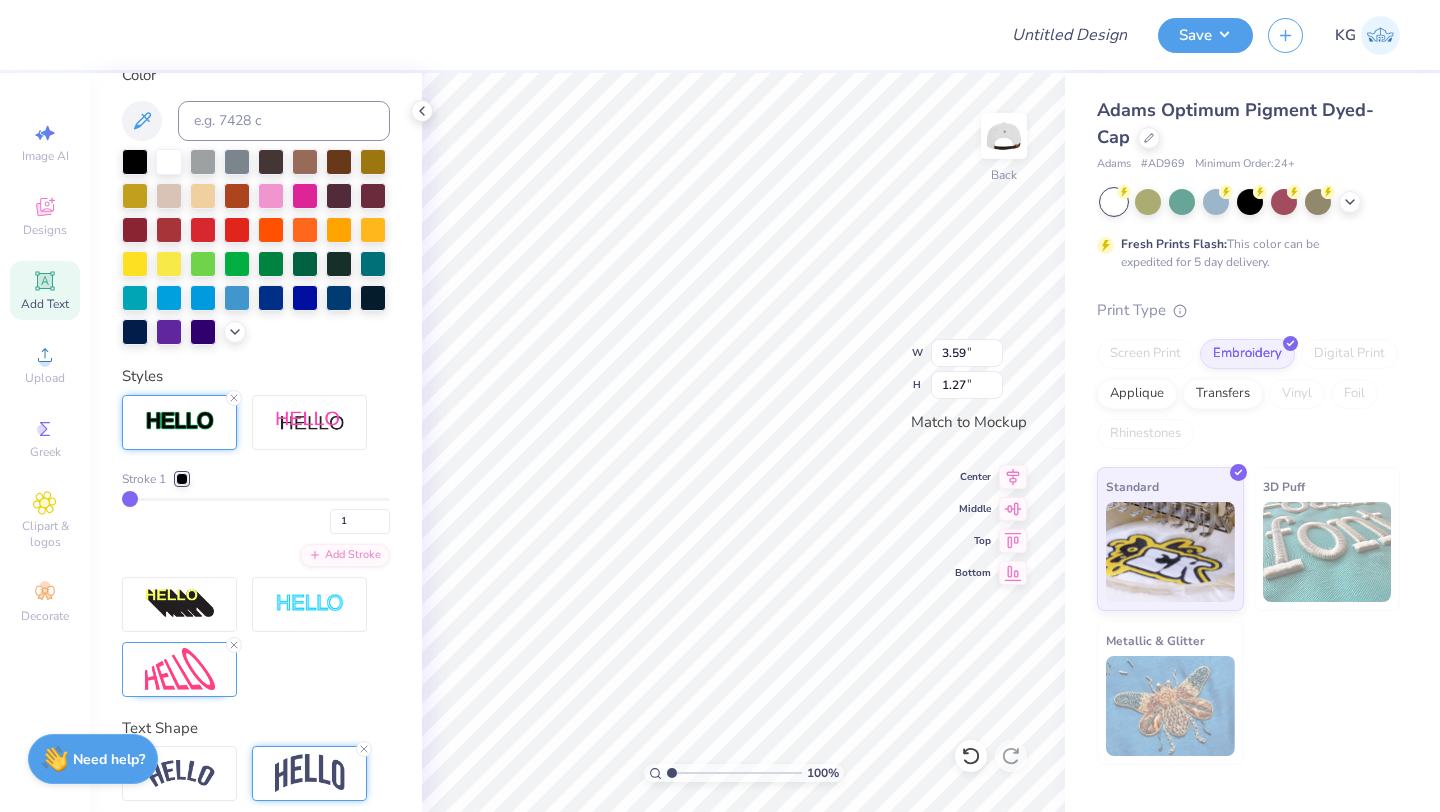 type on "3.60" 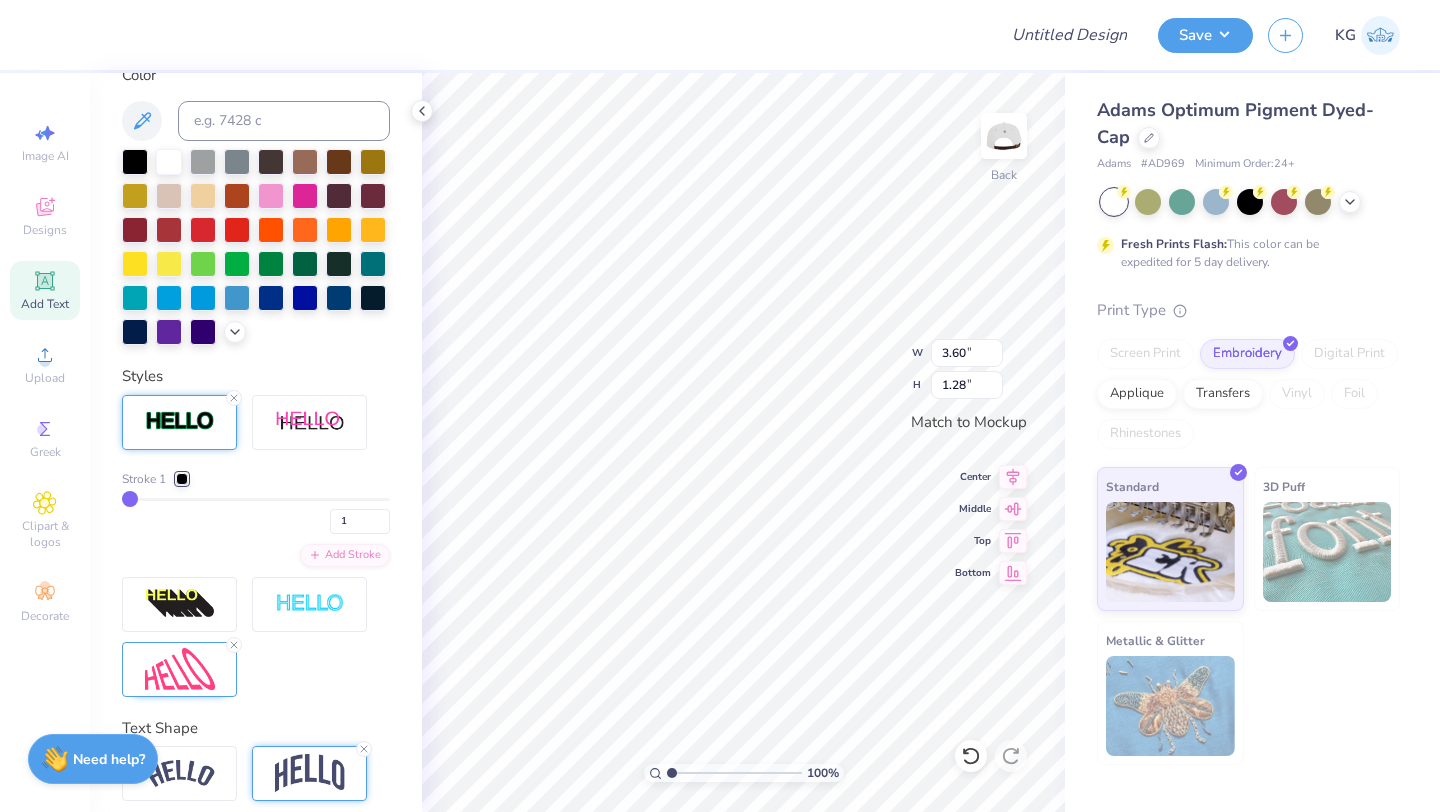 scroll, scrollTop: 544, scrollLeft: 0, axis: vertical 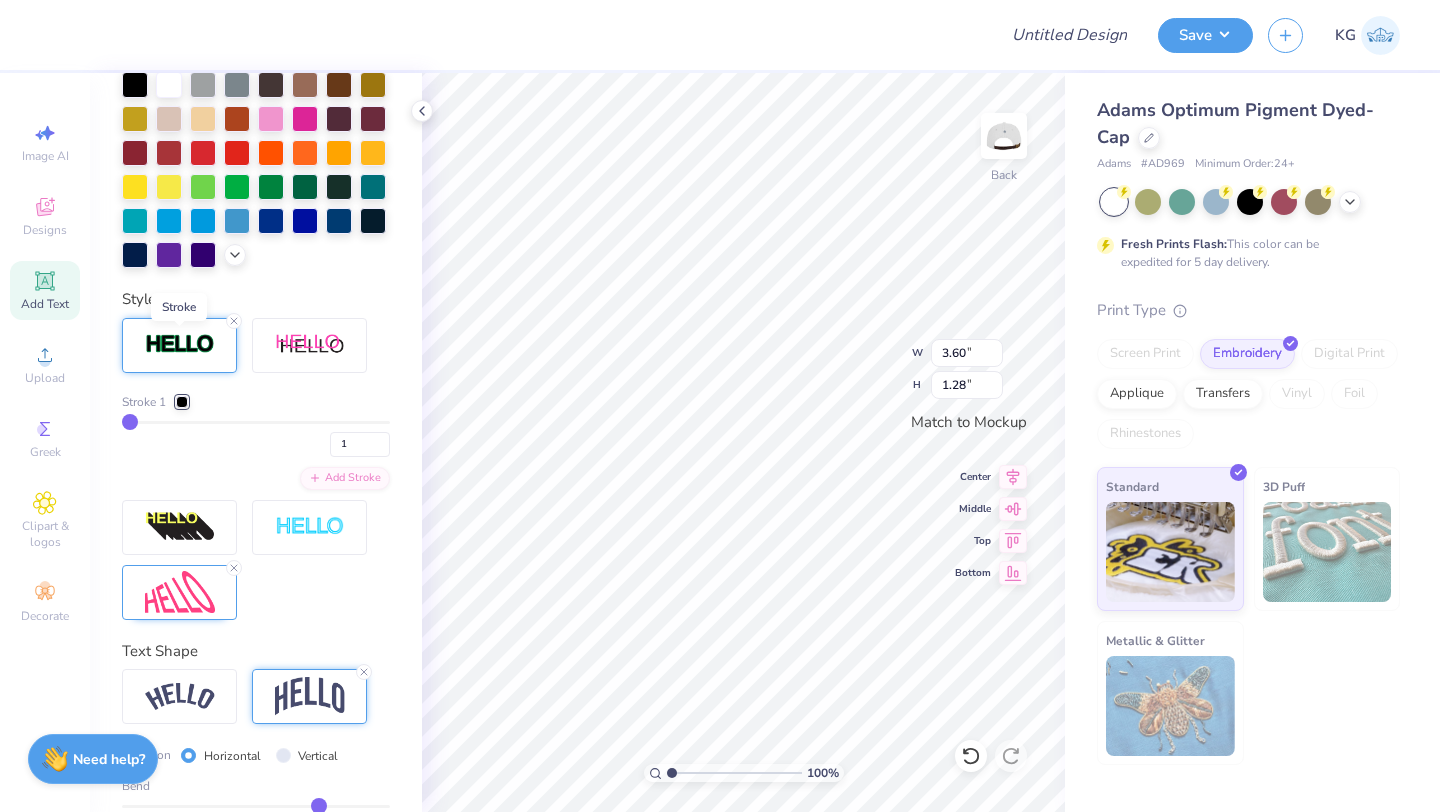 click at bounding box center (180, 344) 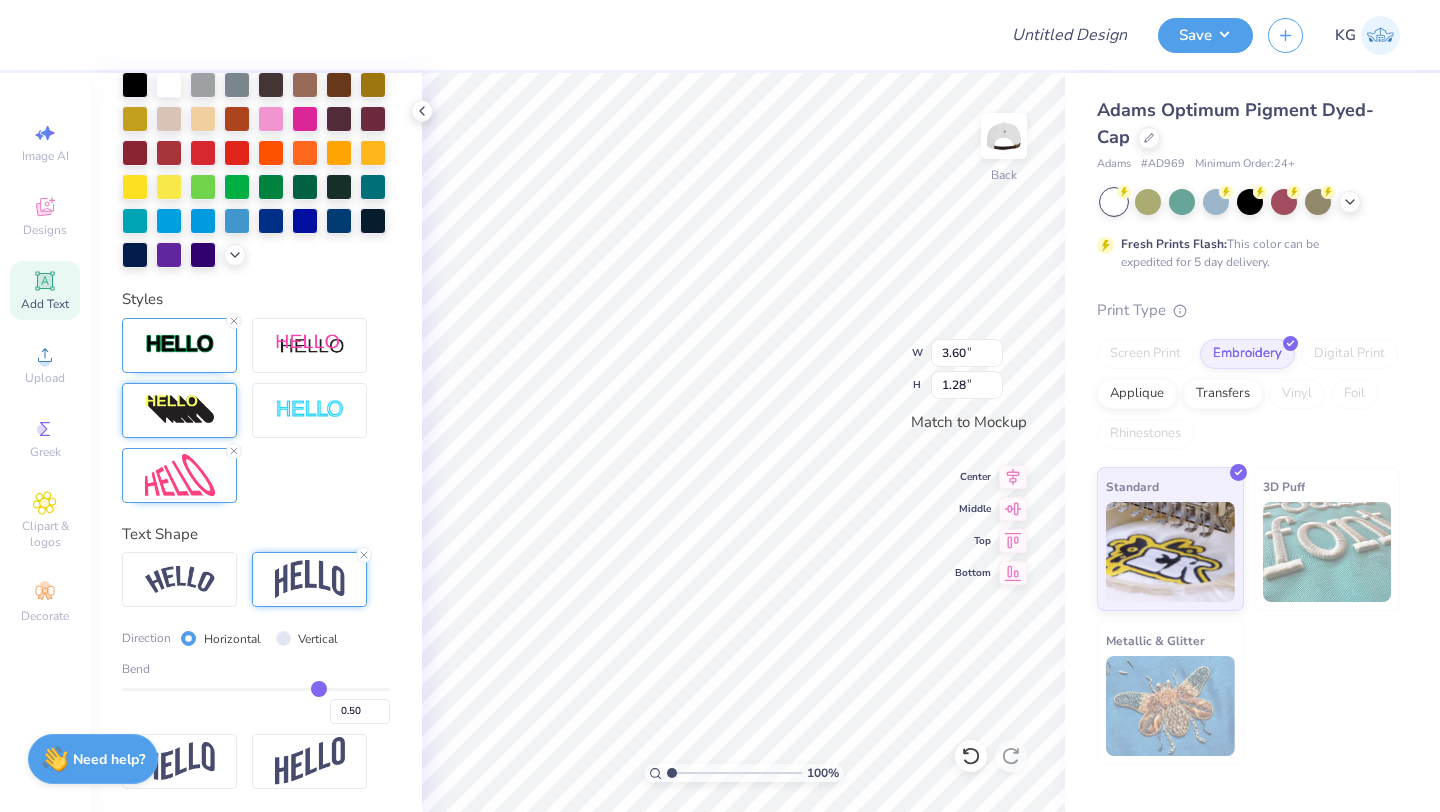 click 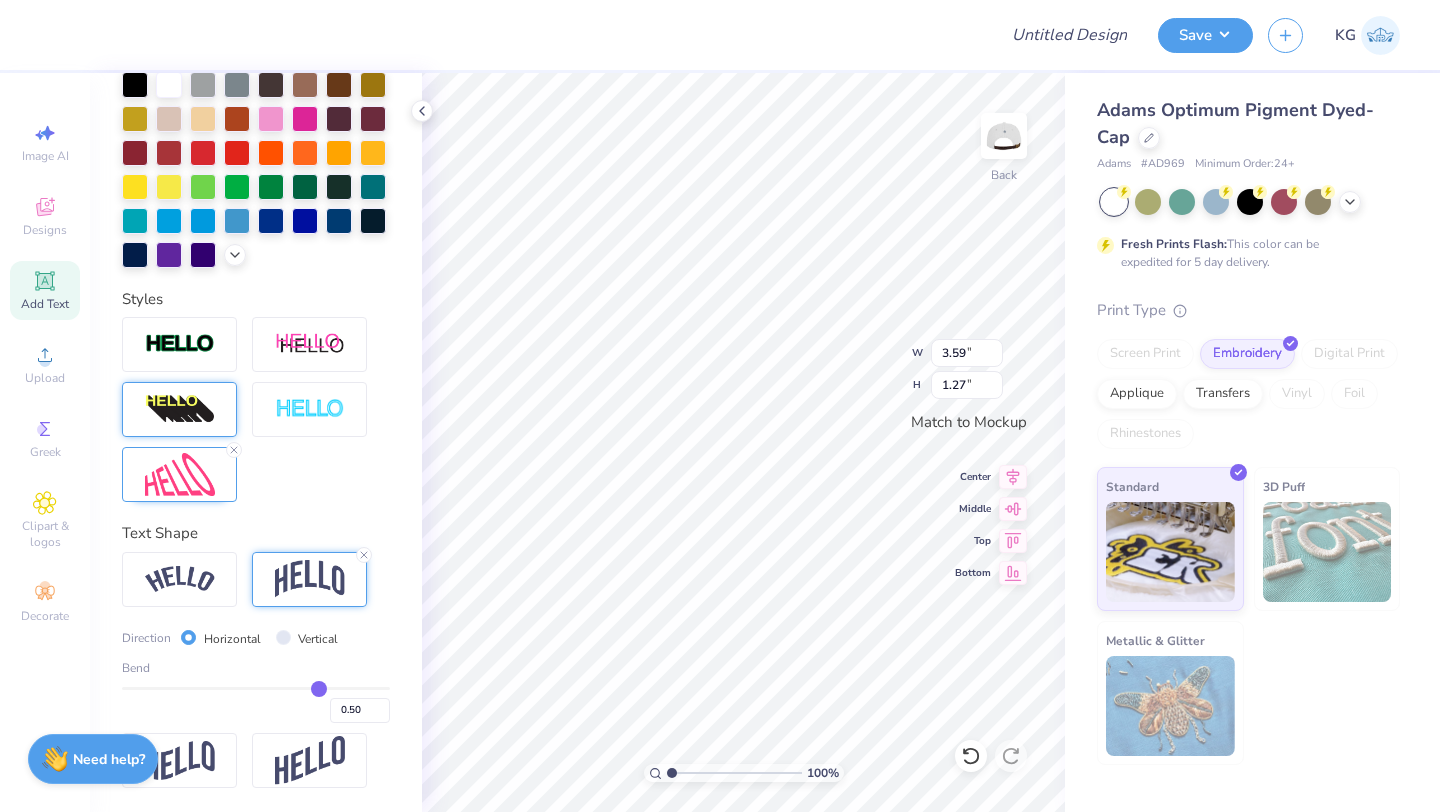 scroll, scrollTop: 467, scrollLeft: 0, axis: vertical 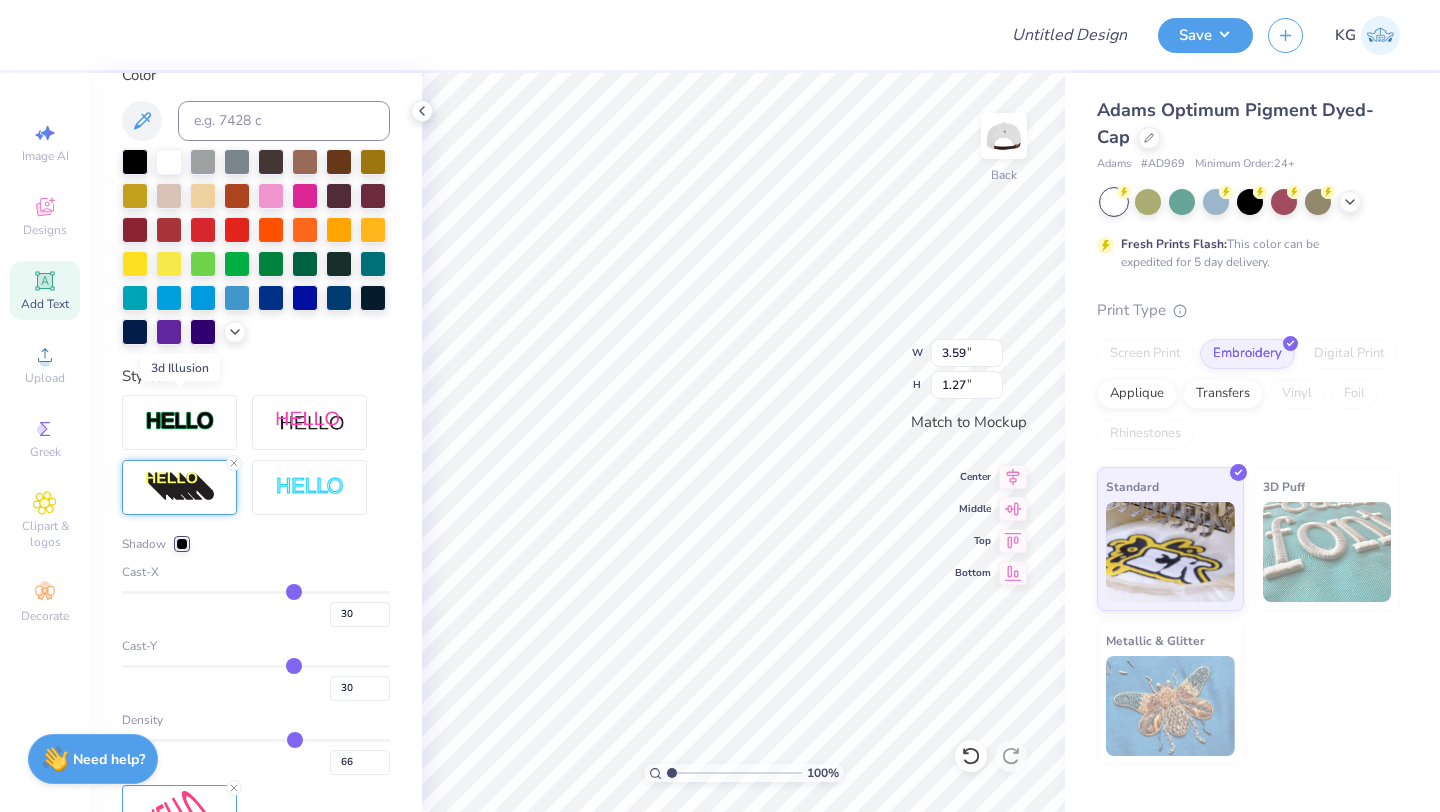 type on "4.67" 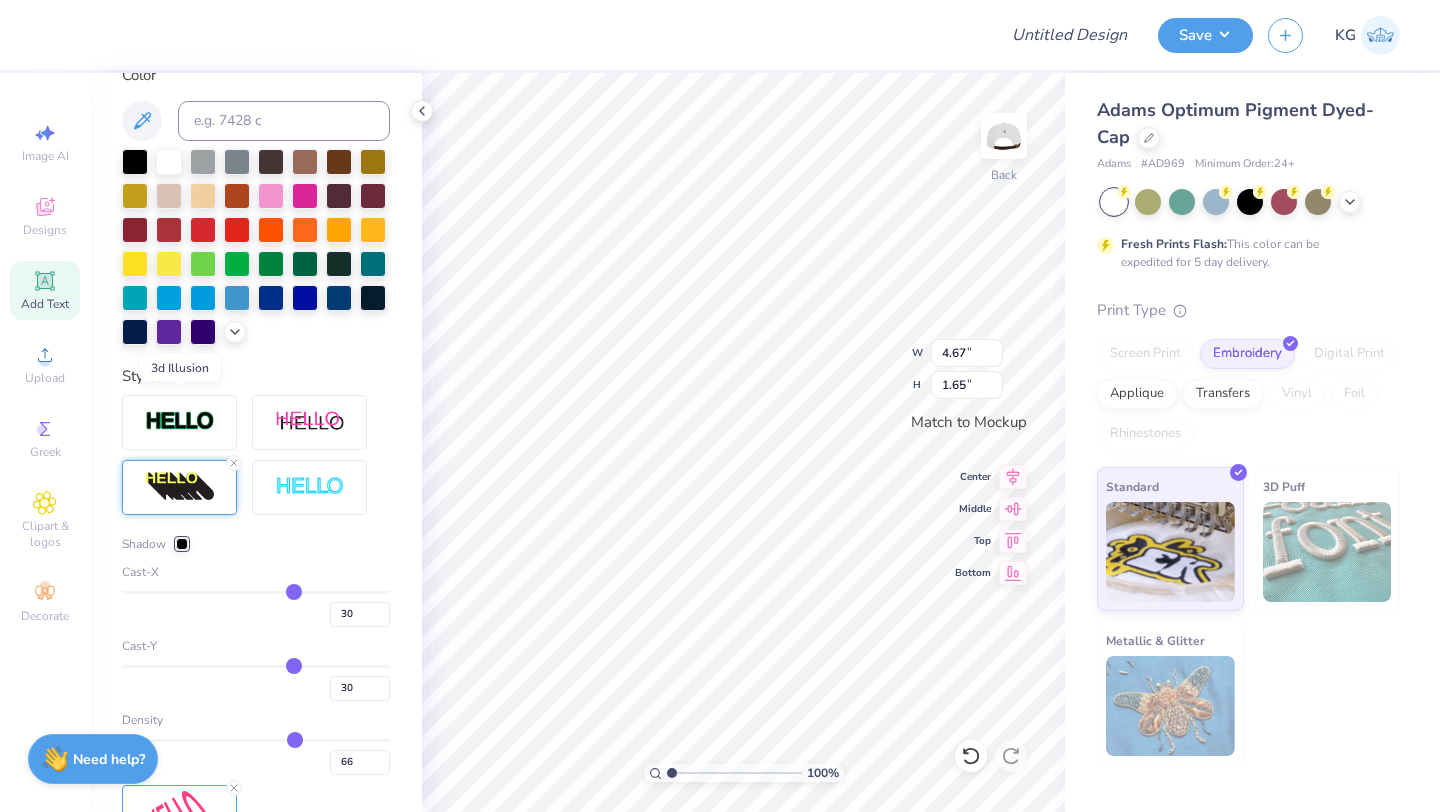 scroll, scrollTop: 544, scrollLeft: 0, axis: vertical 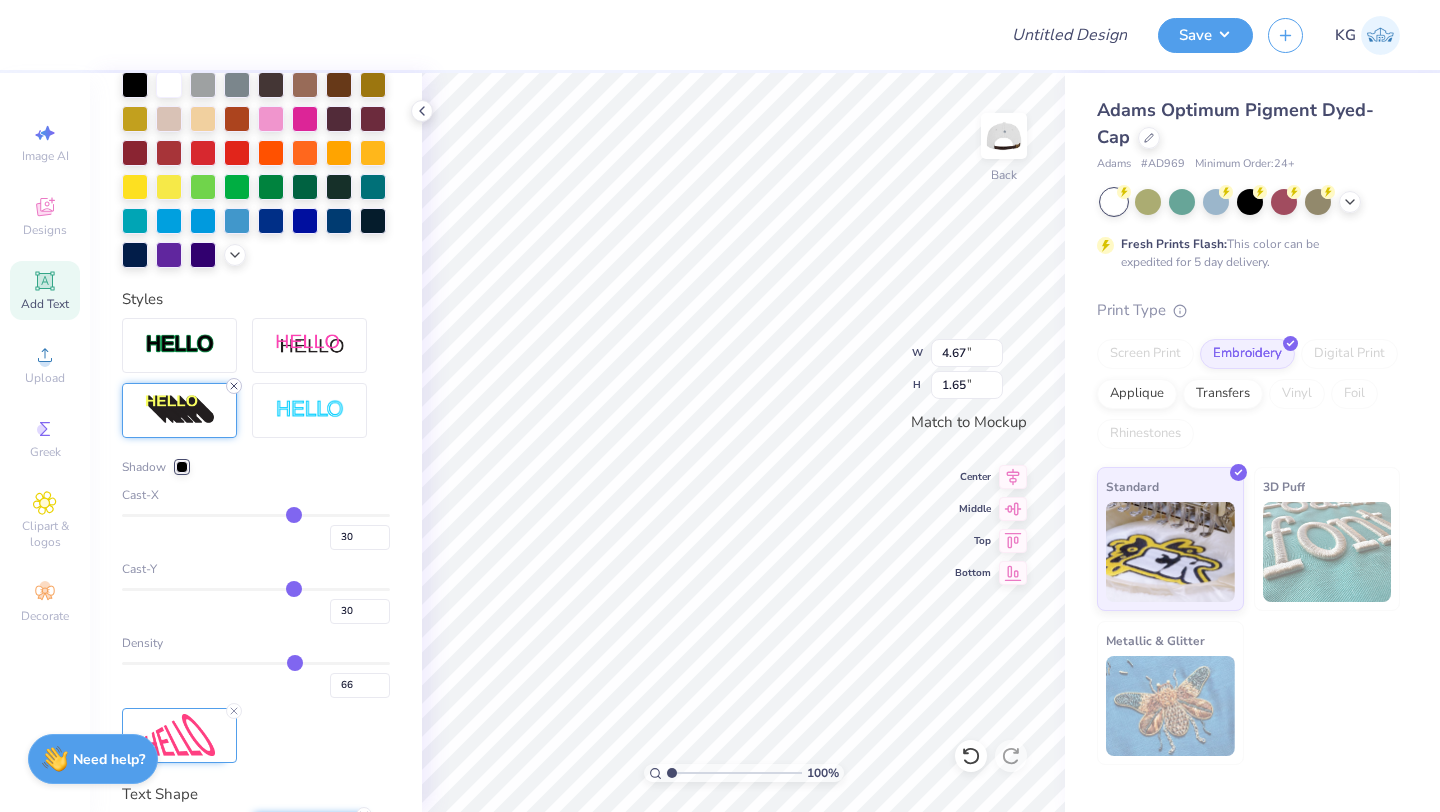 click 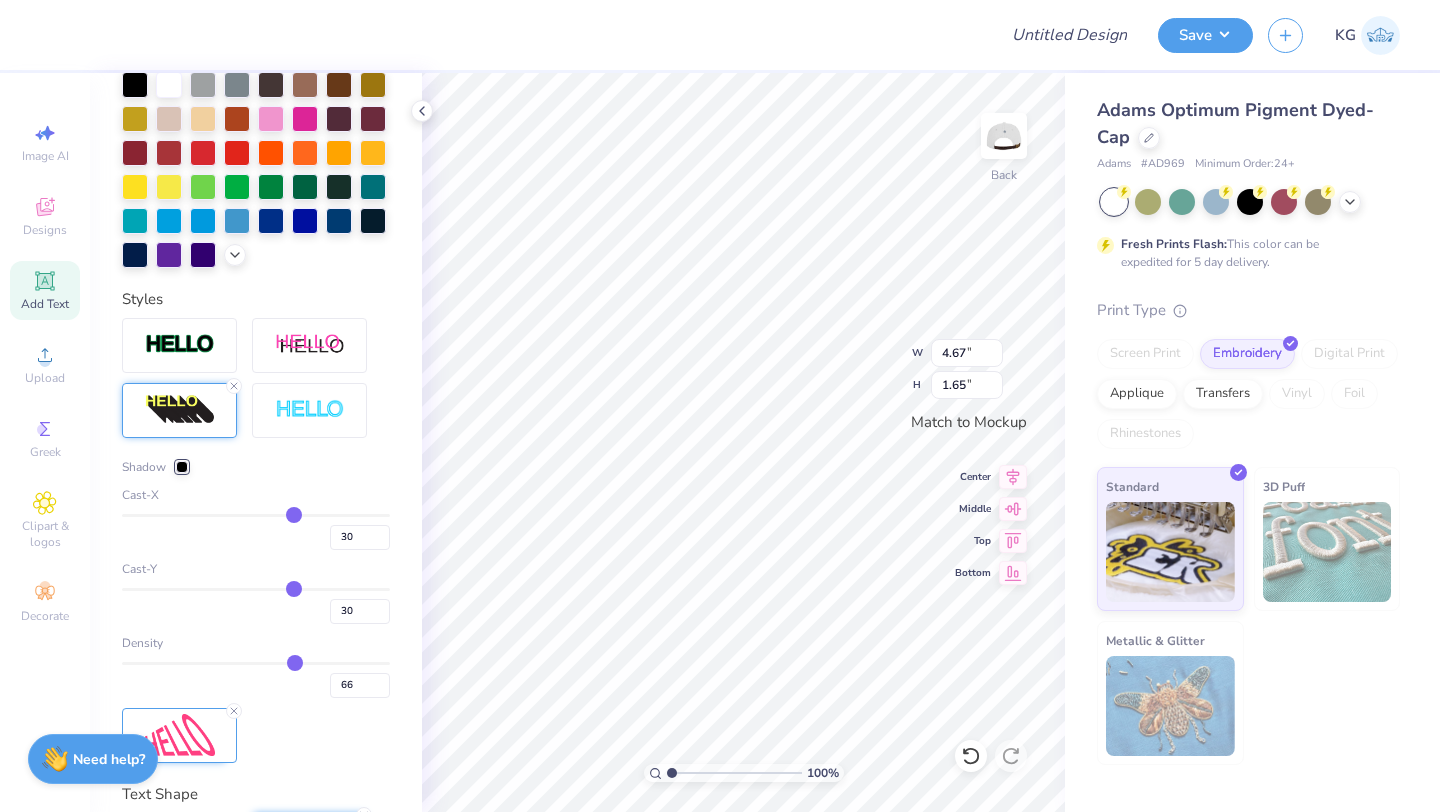type on "3.59" 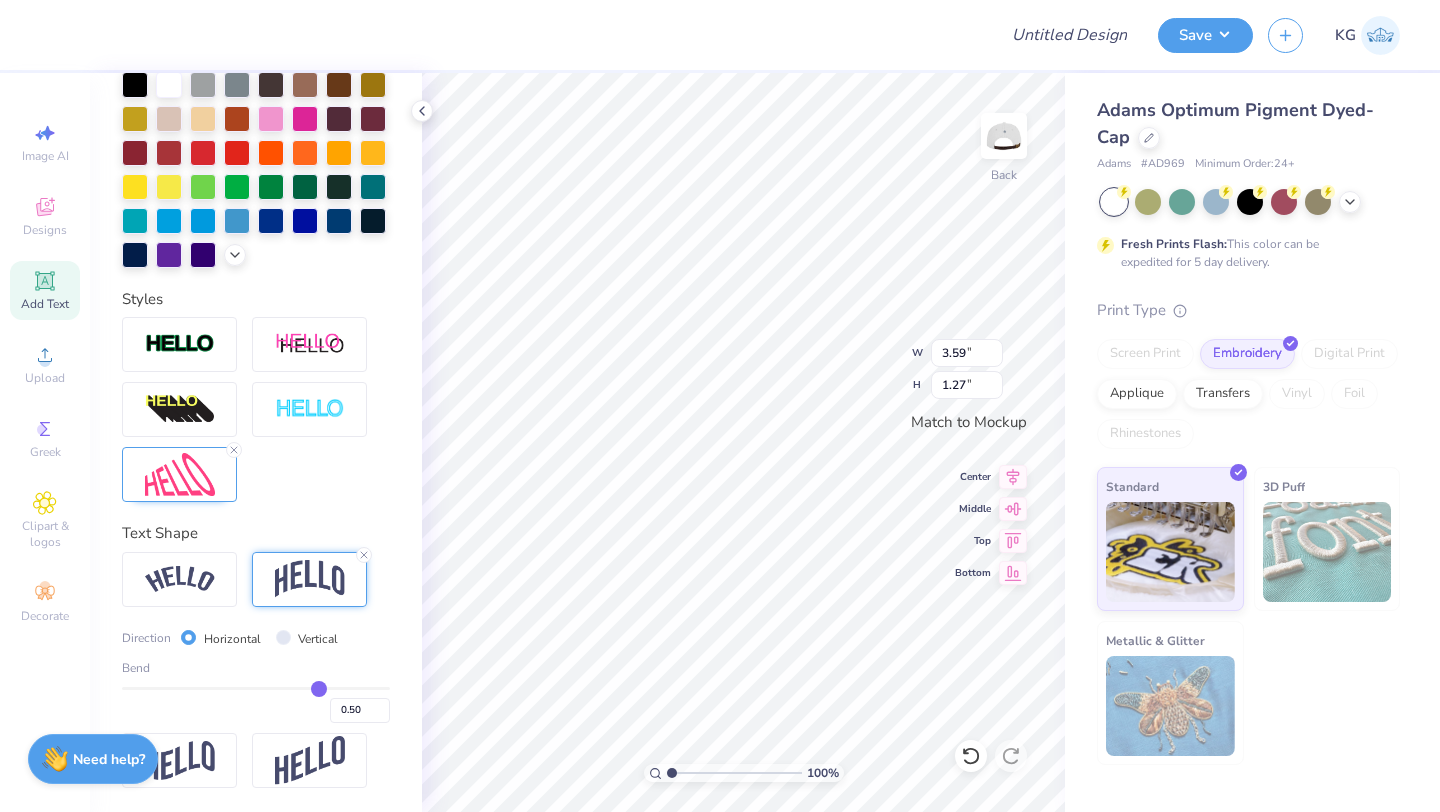scroll, scrollTop: 467, scrollLeft: 0, axis: vertical 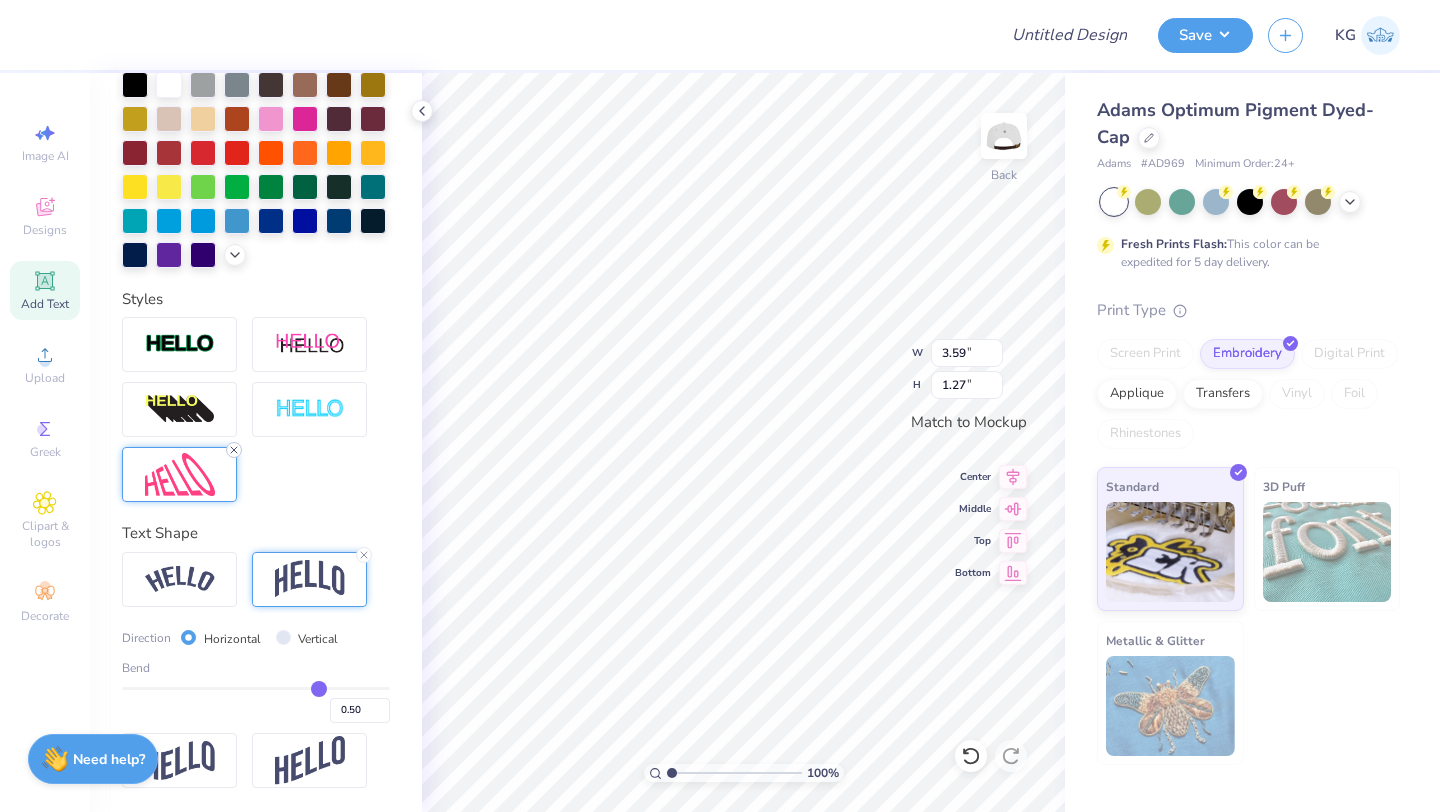 click 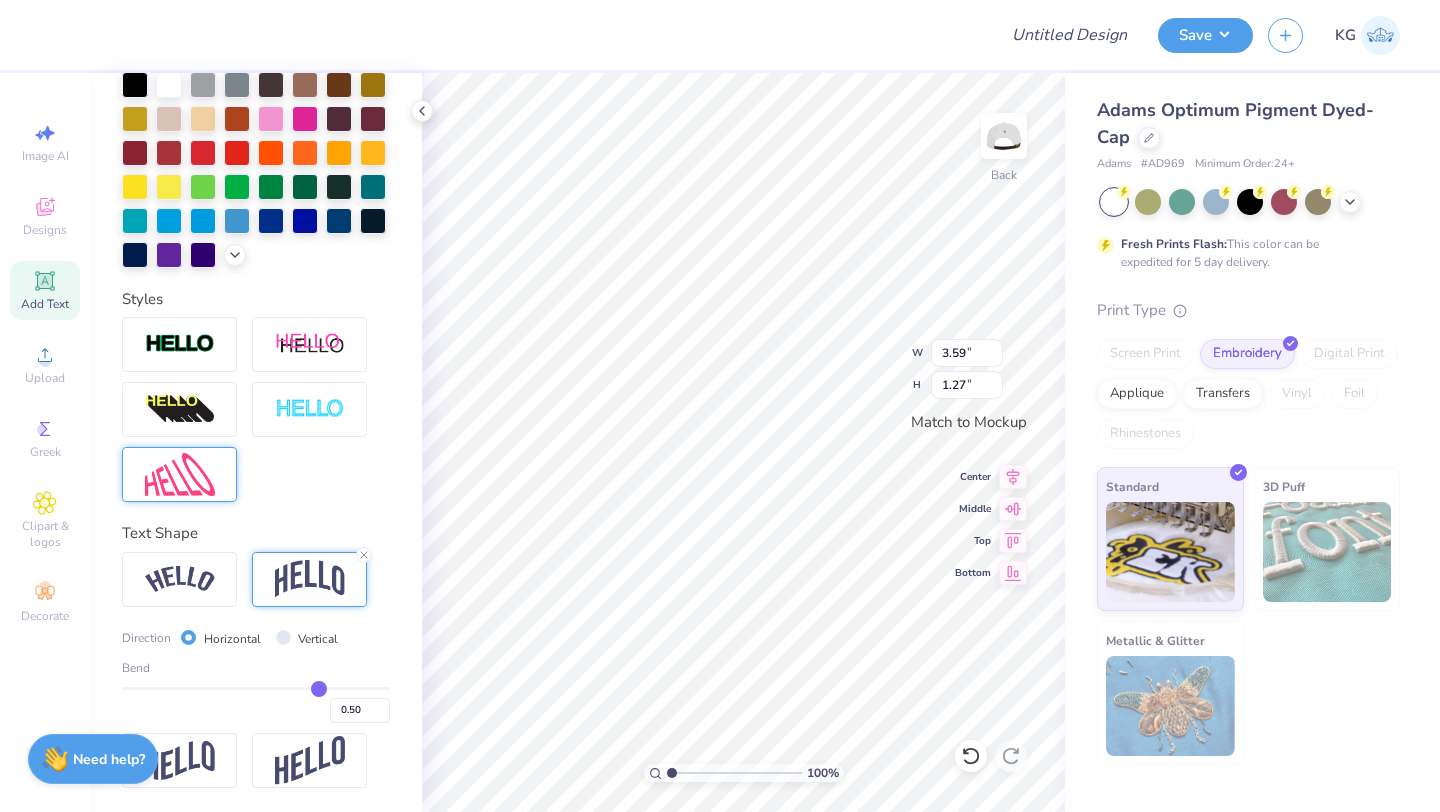 type on "3.55" 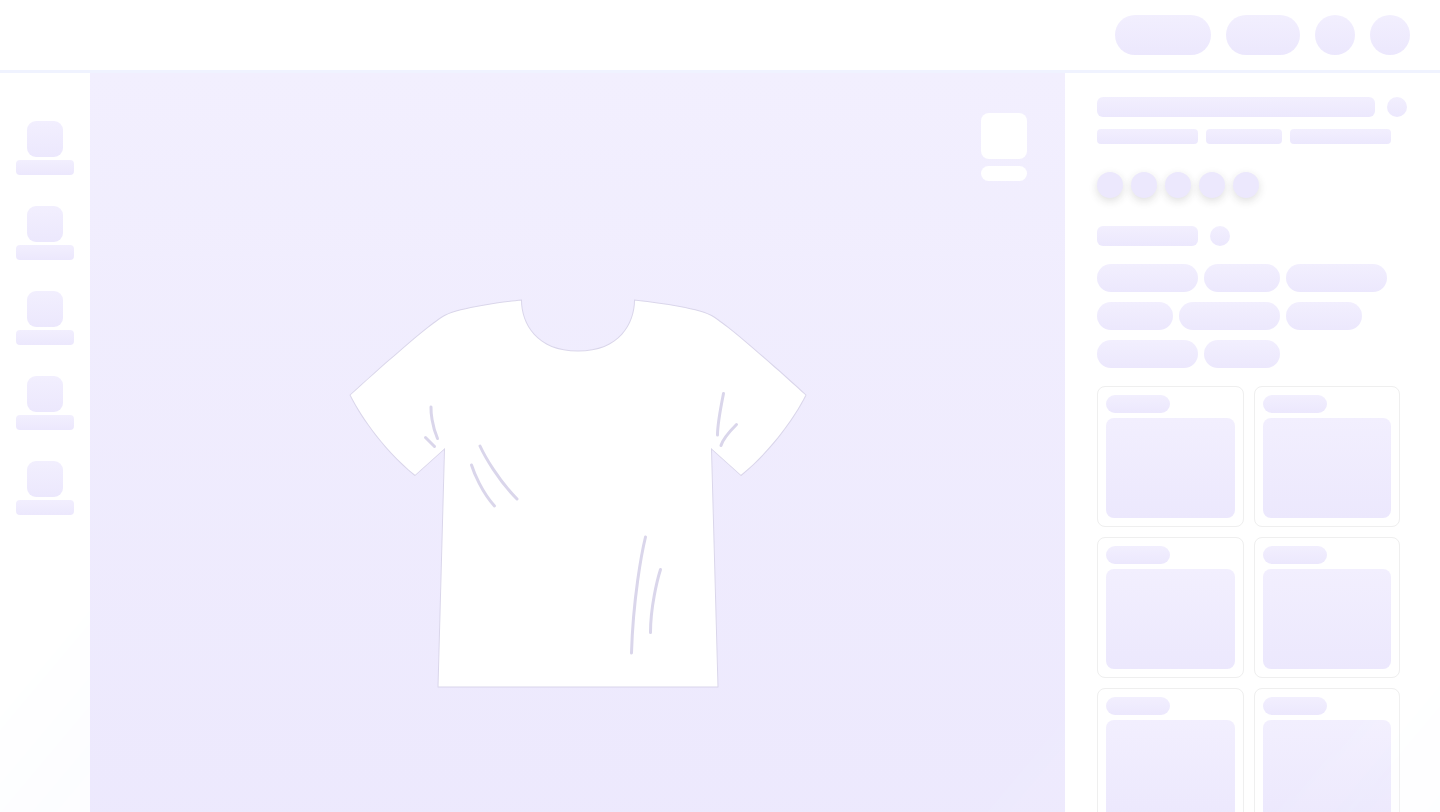 scroll, scrollTop: 0, scrollLeft: 0, axis: both 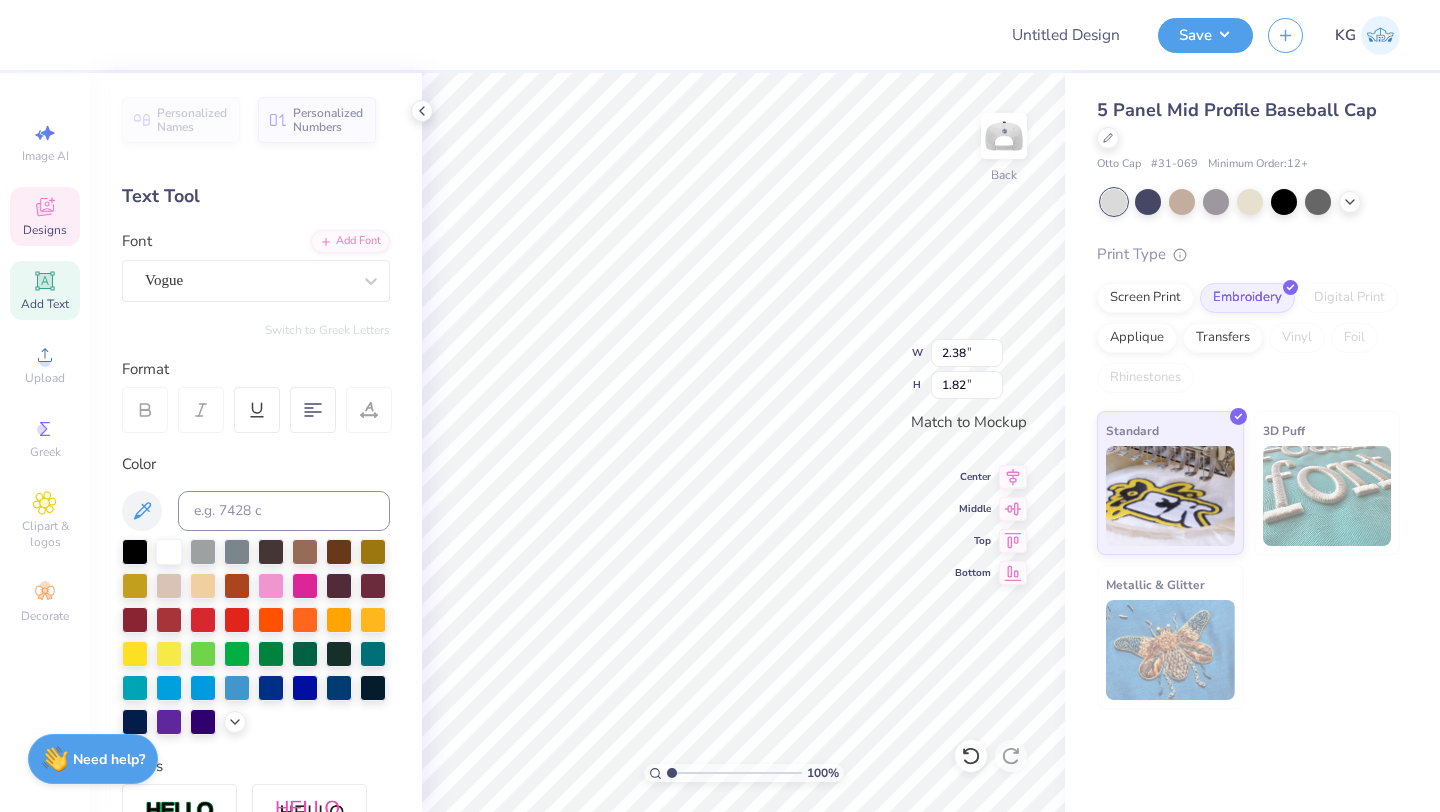 type on "The" 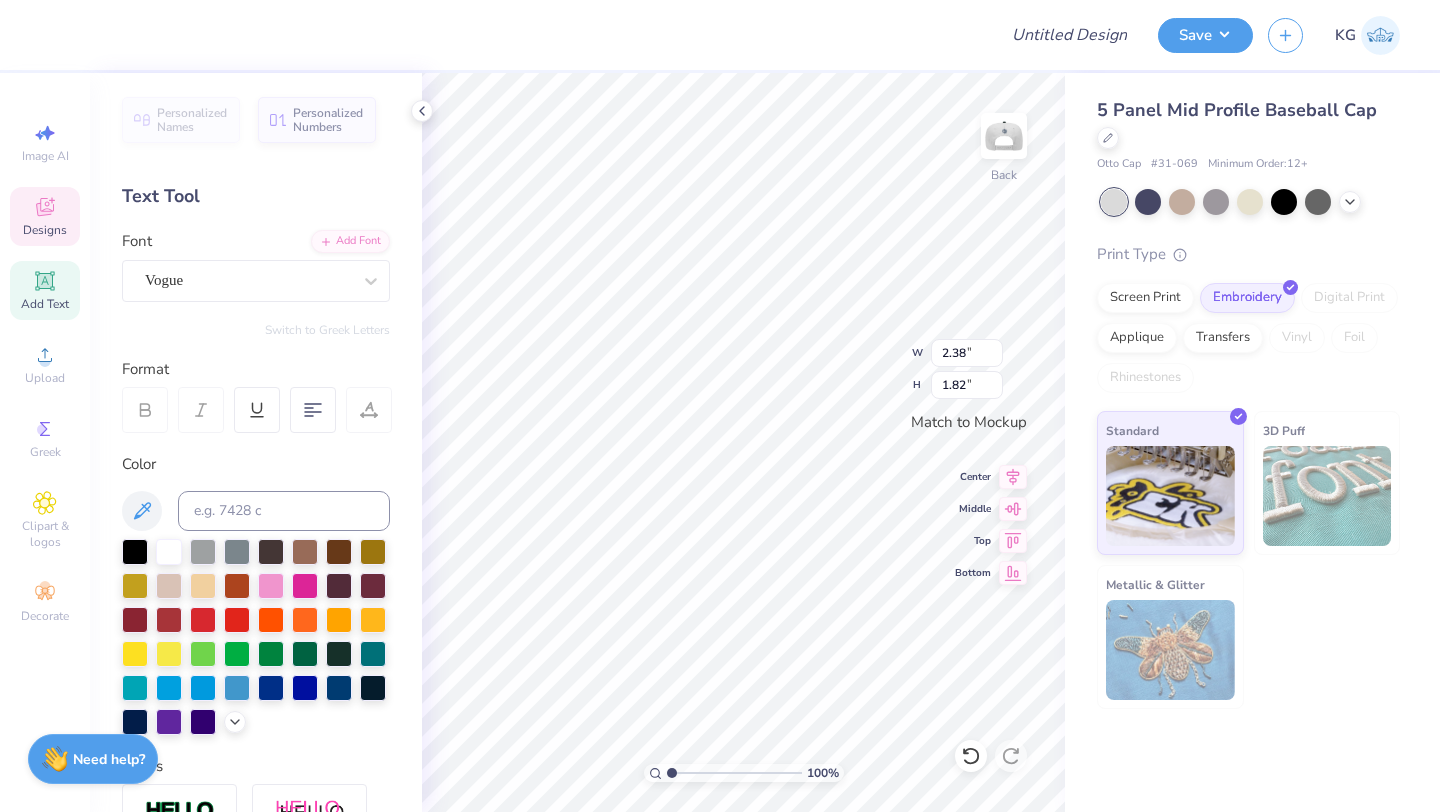 type on "2.08" 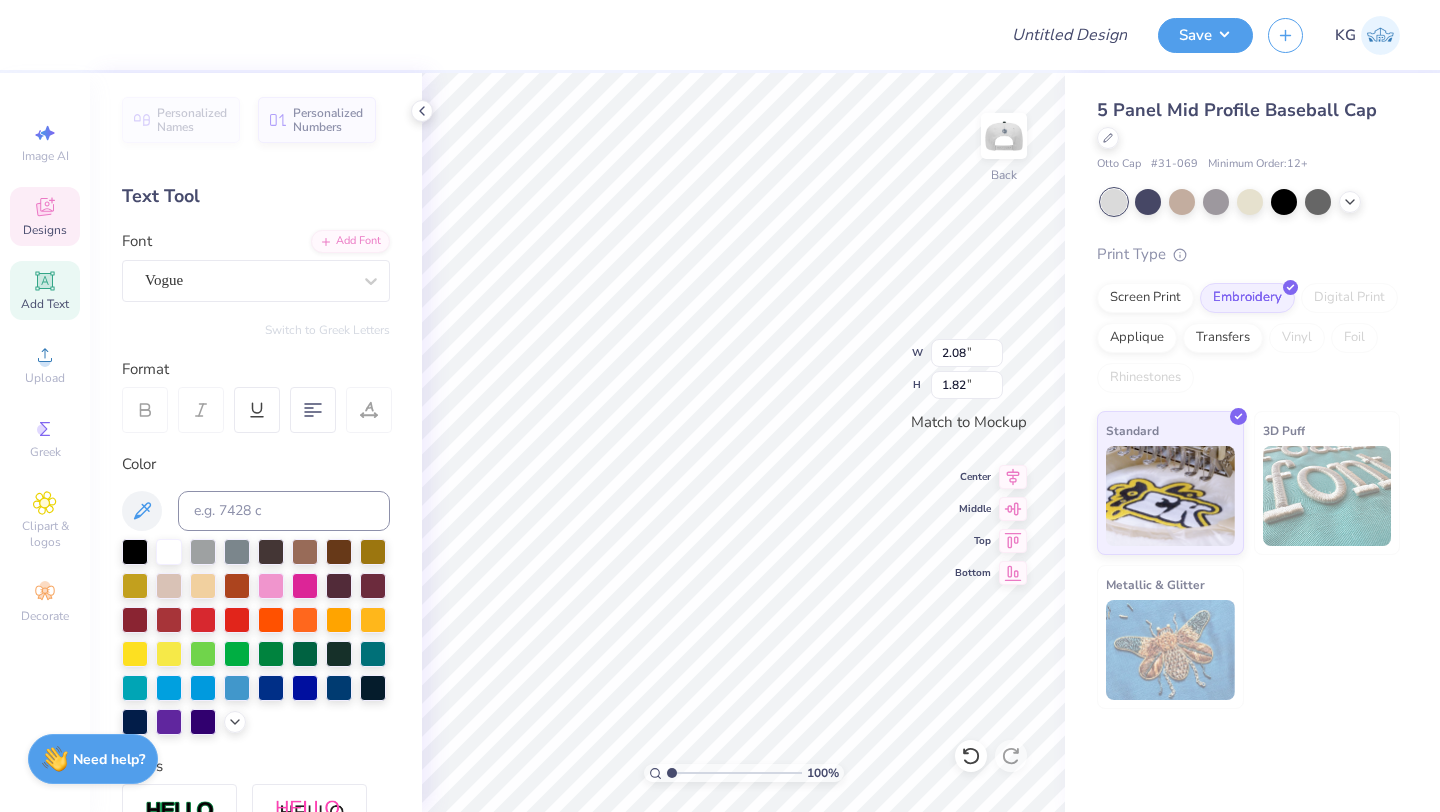 type on "2.01" 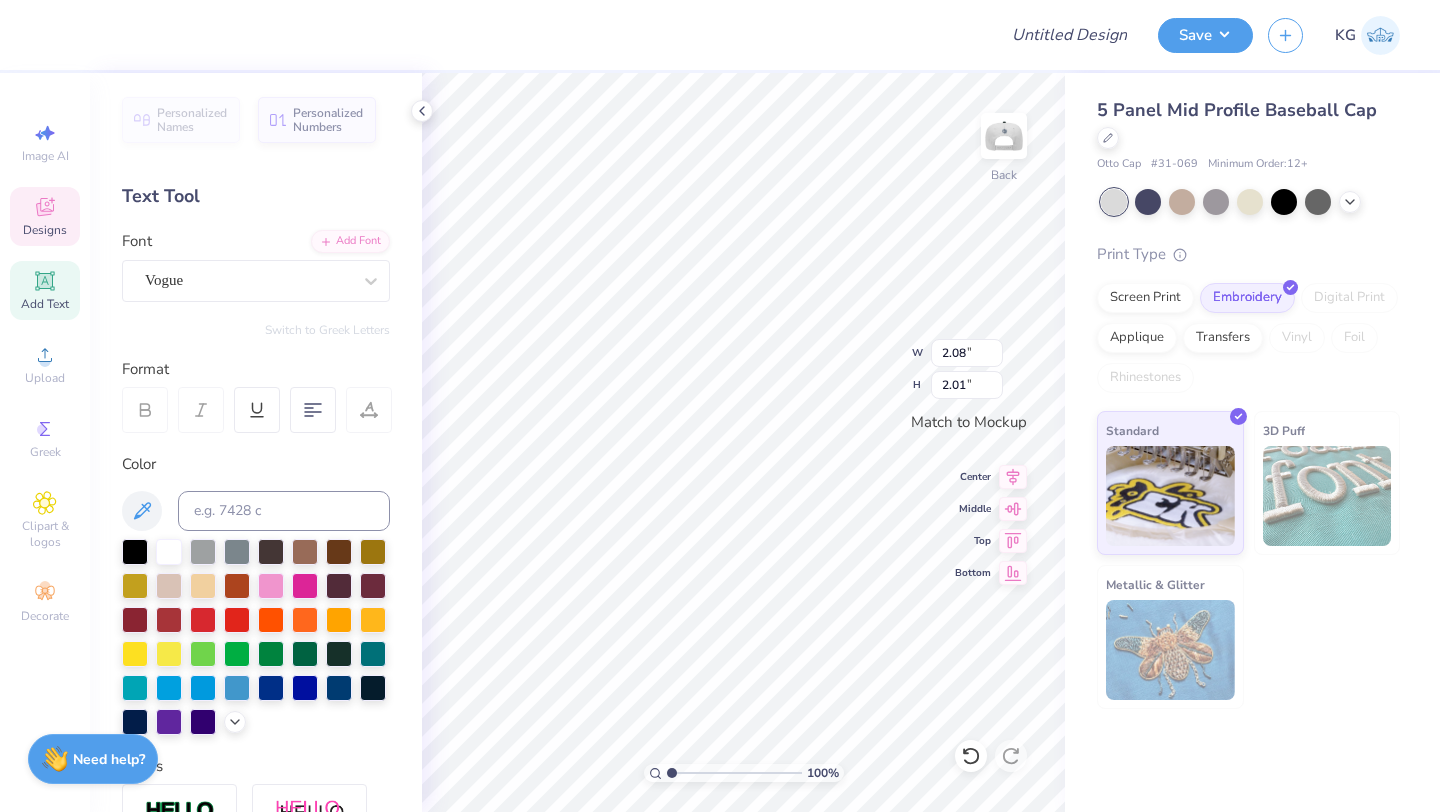 type on "TA" 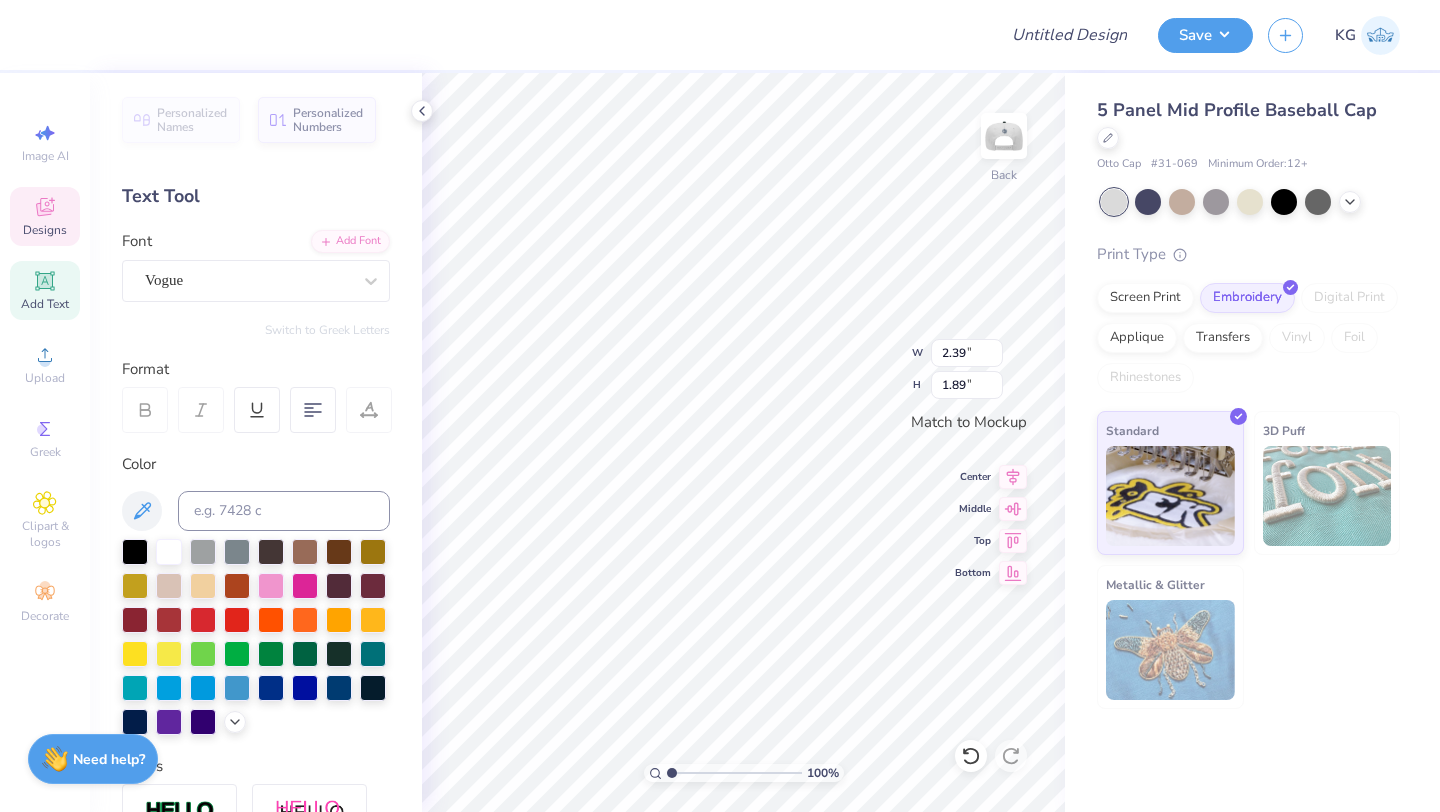 type on "2.08" 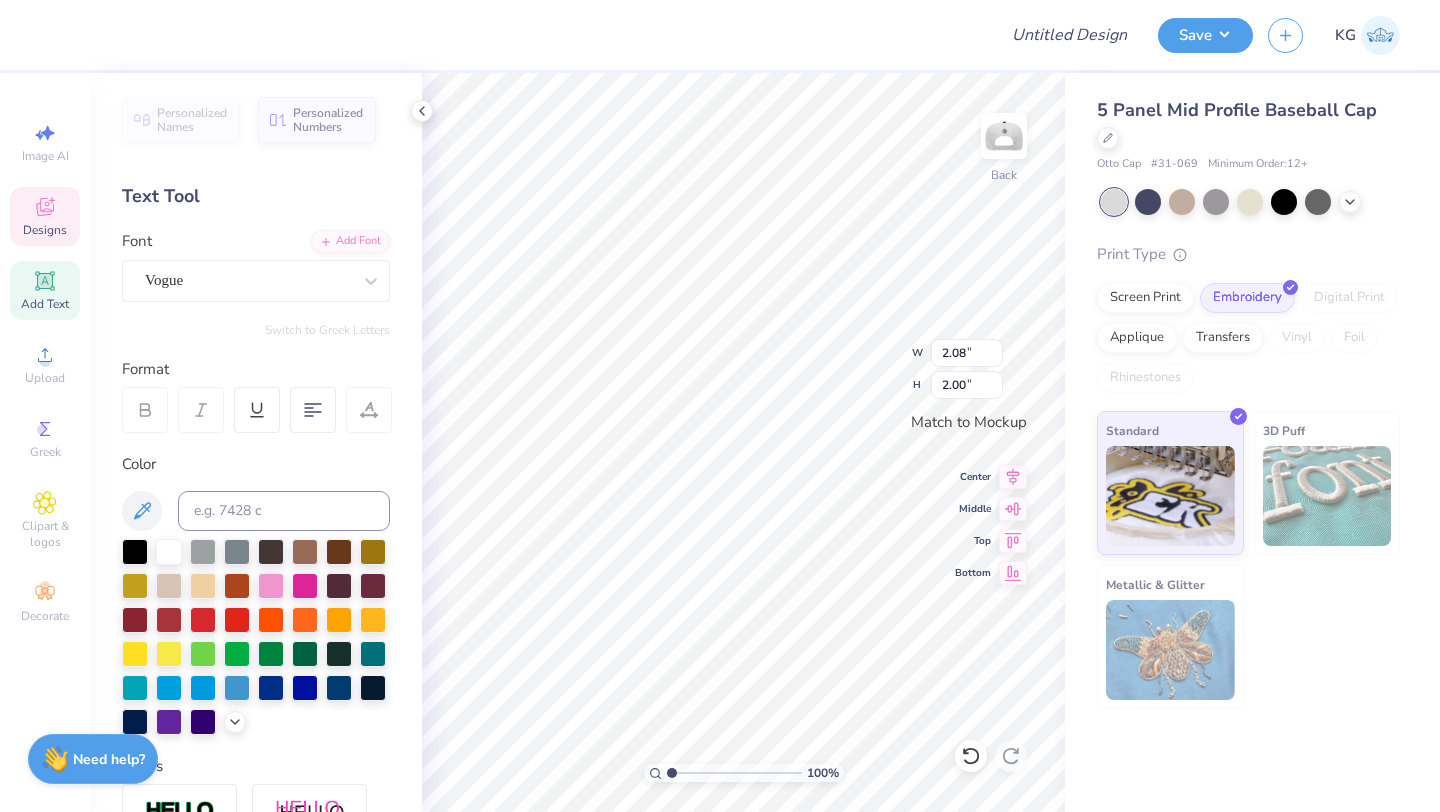 type on "2.39" 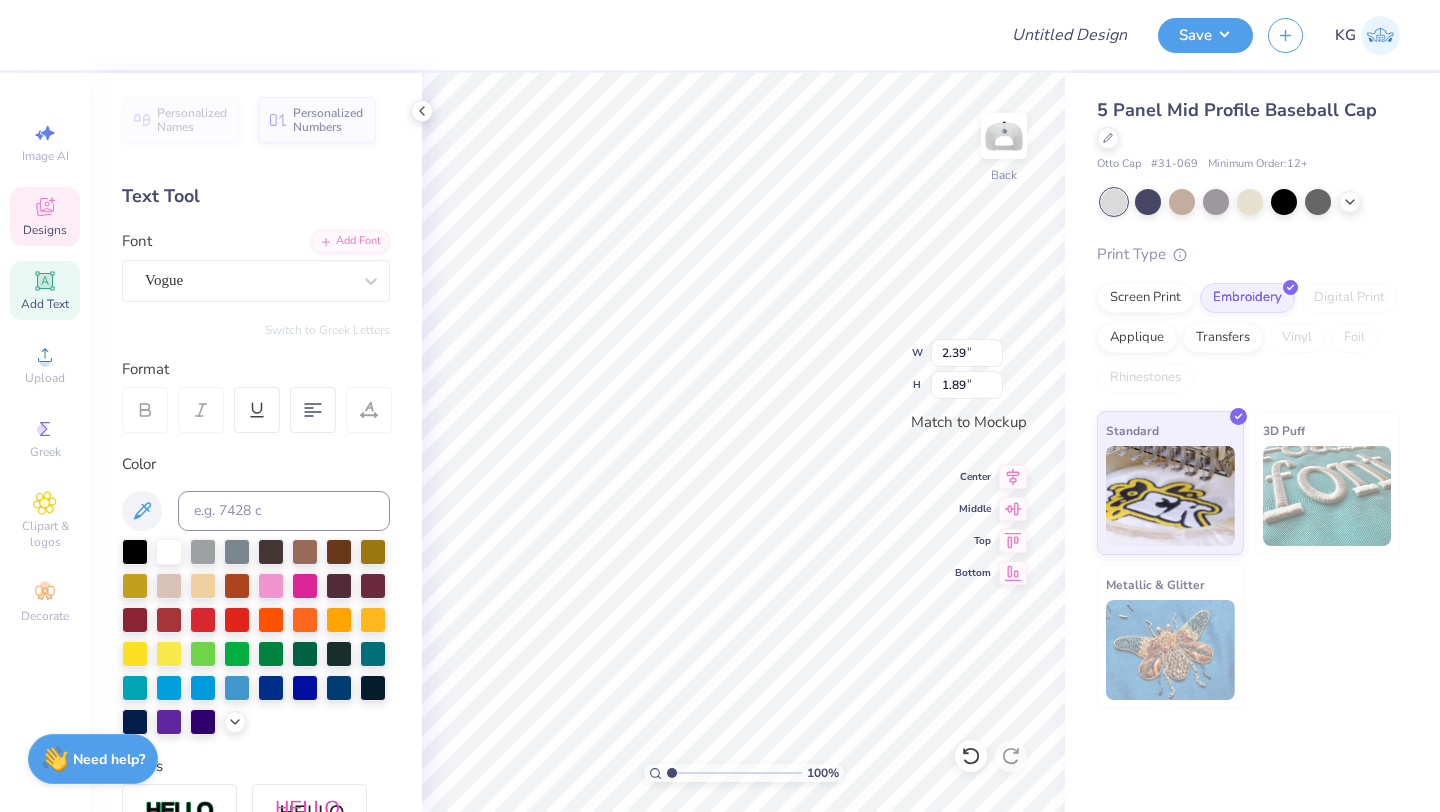 type on "2.08" 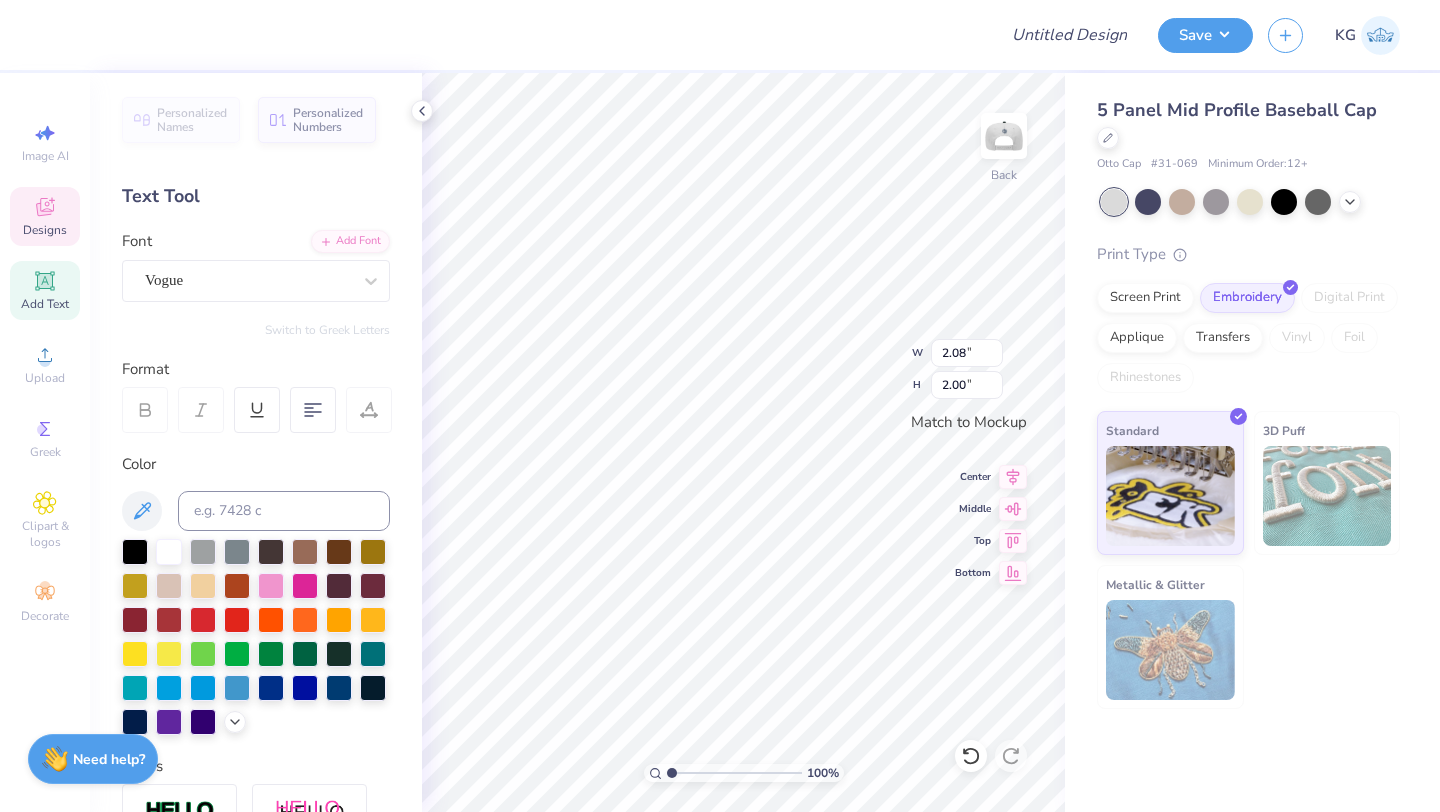 type on "2.39" 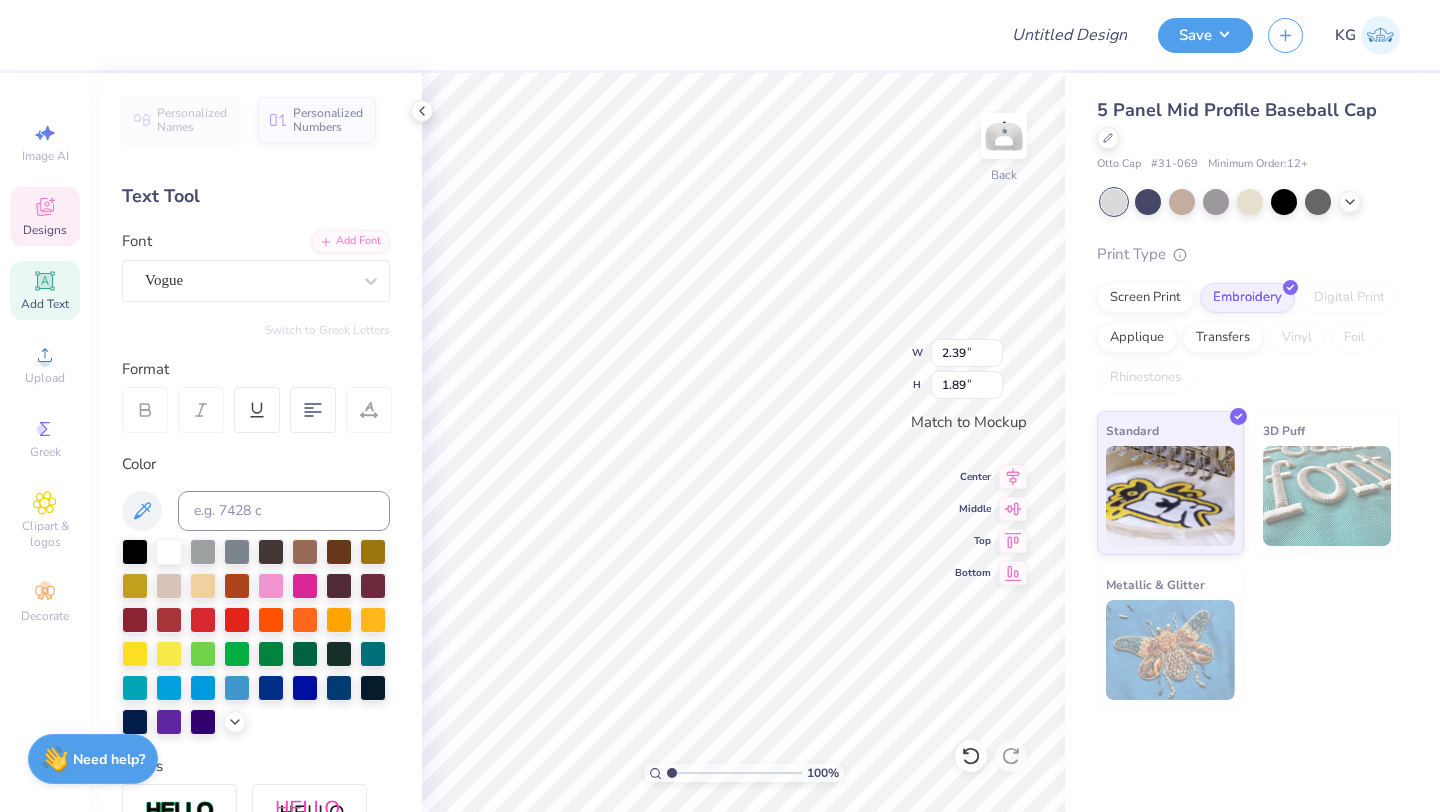 type on "Th" 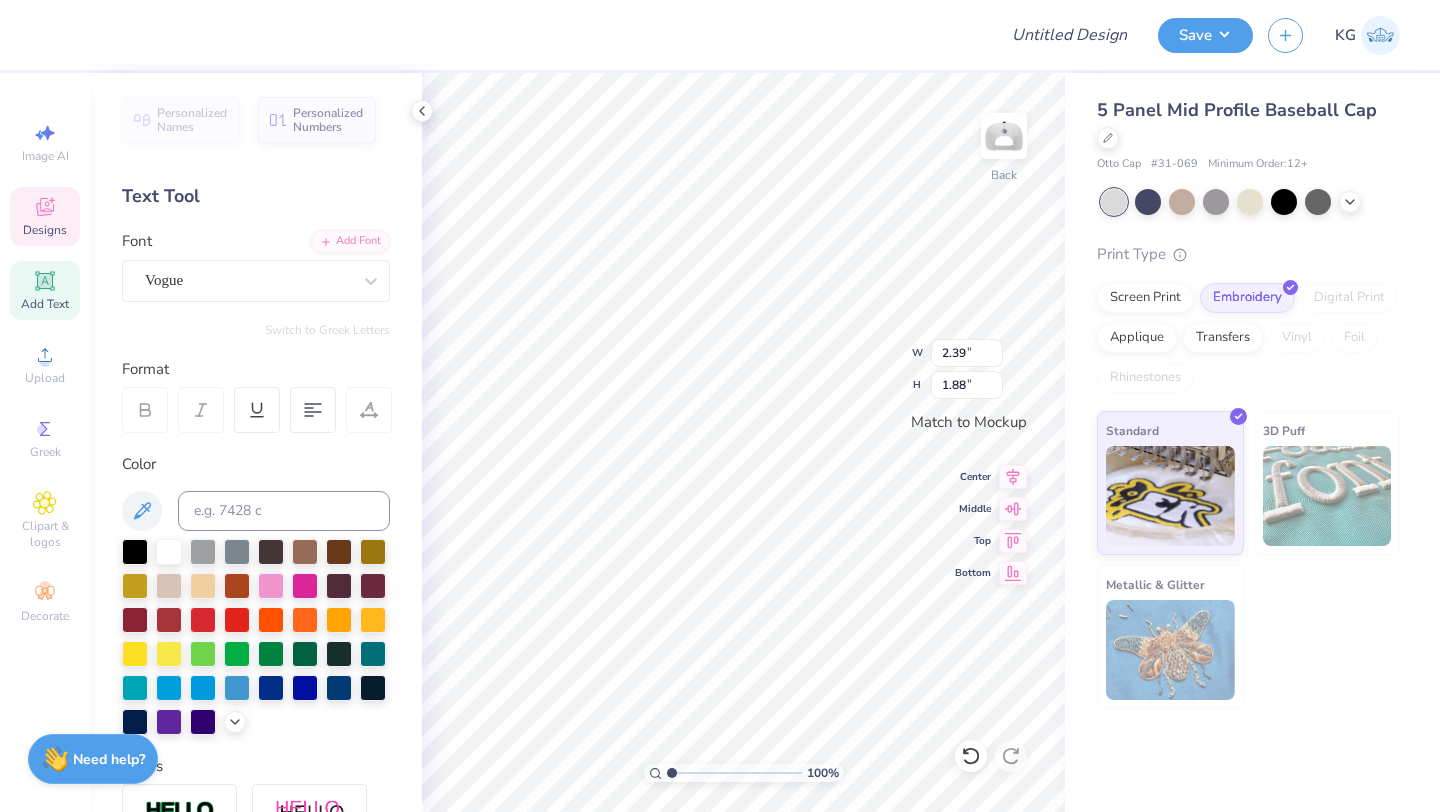 type on "2.08" 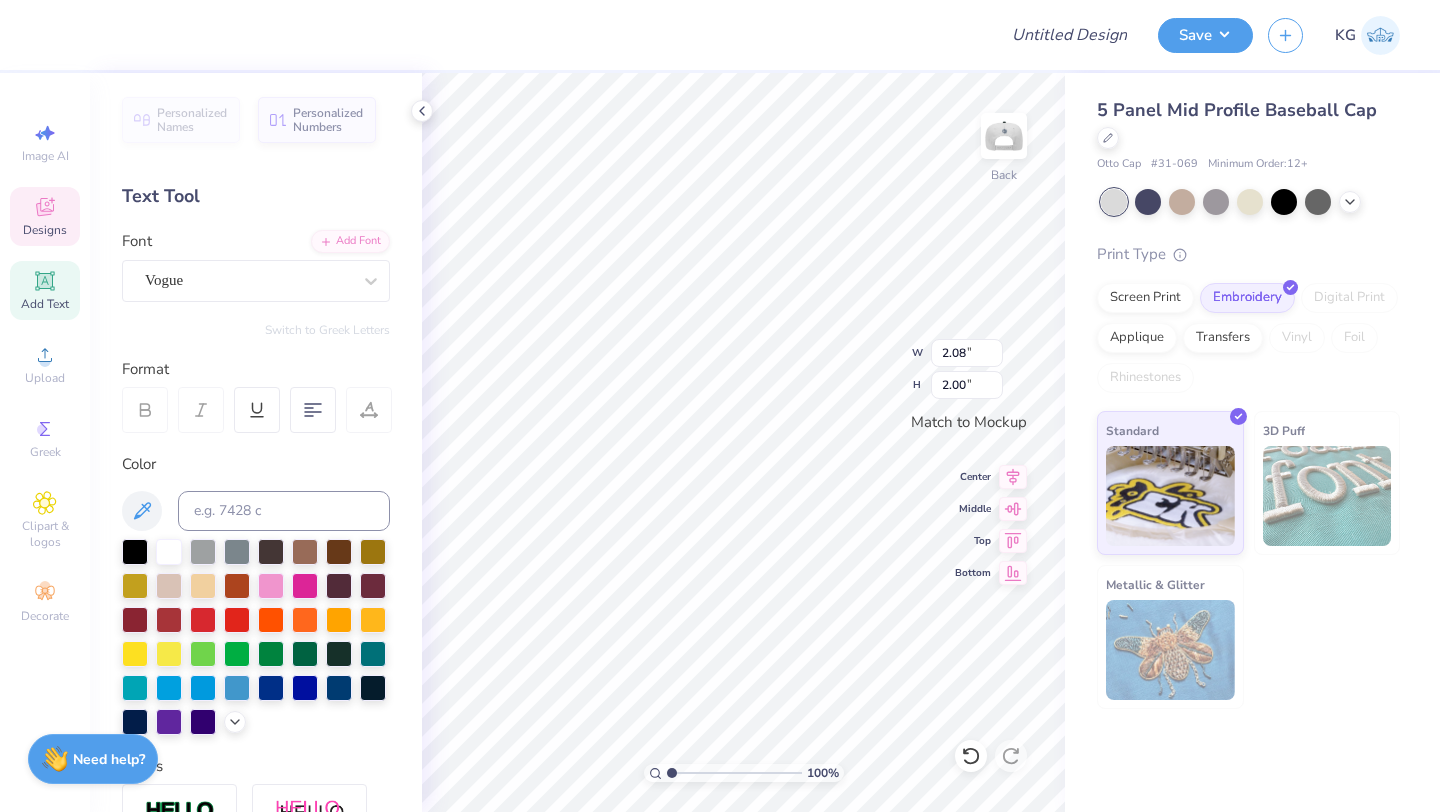 click 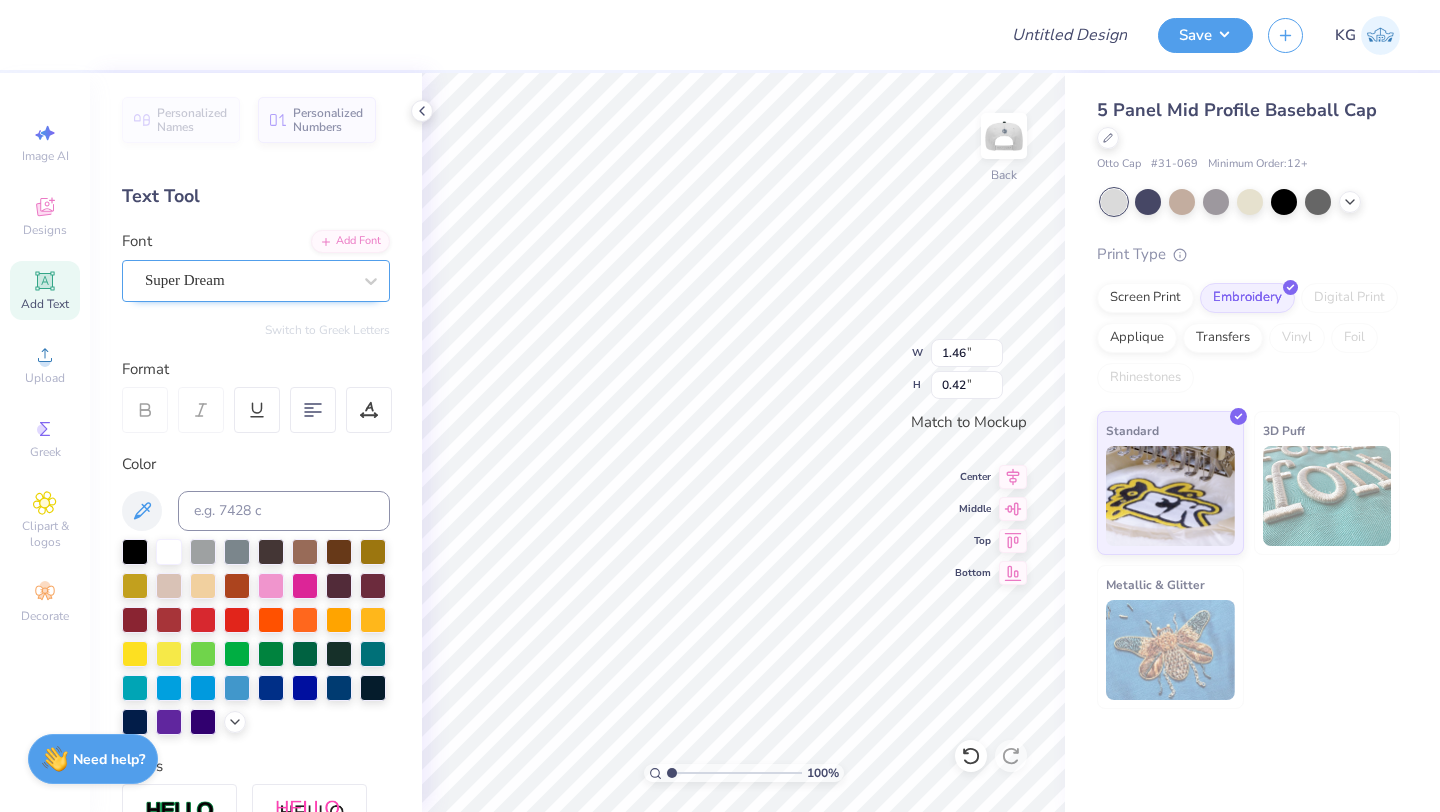 click on "Super Dream" at bounding box center [248, 280] 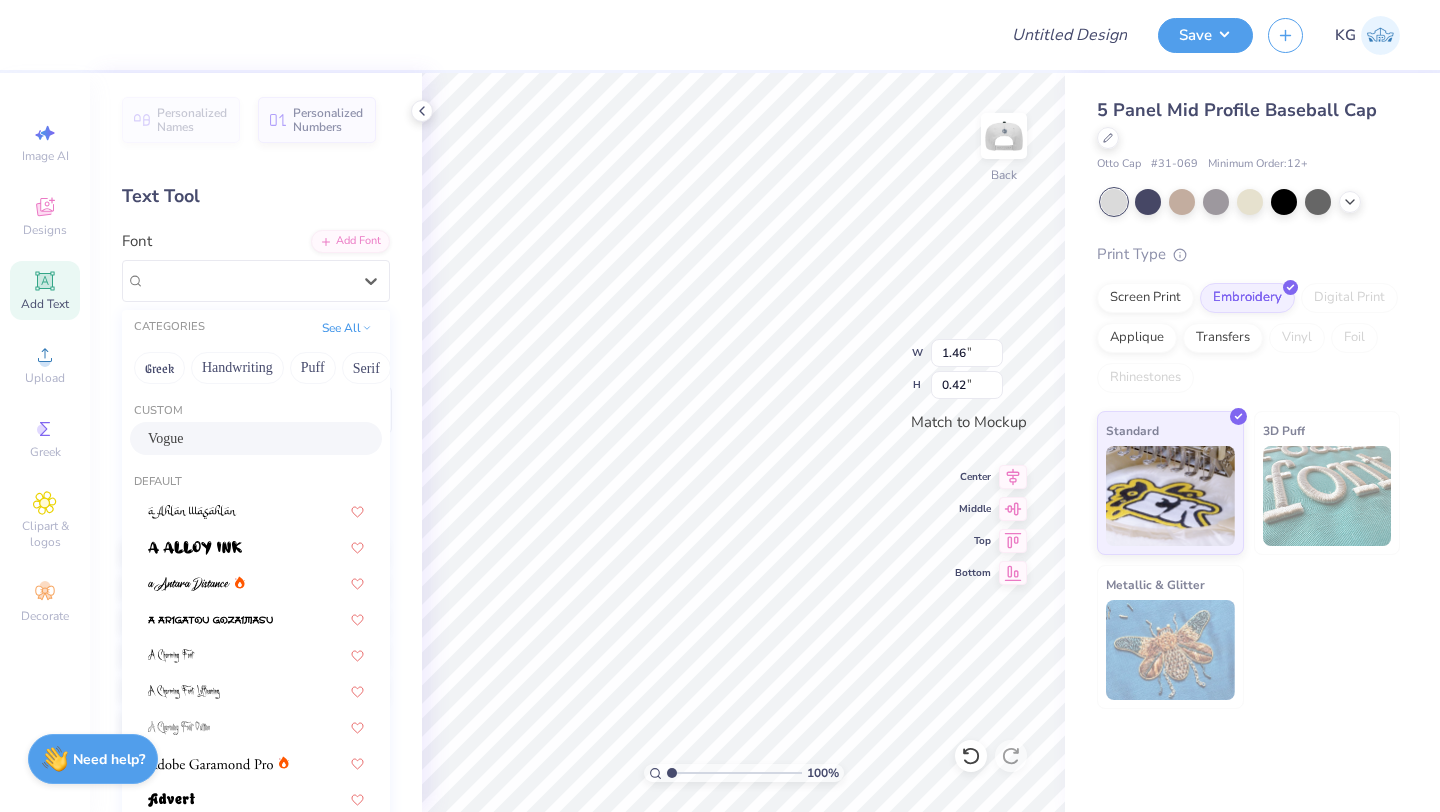 click on "Vogue" at bounding box center [256, 438] 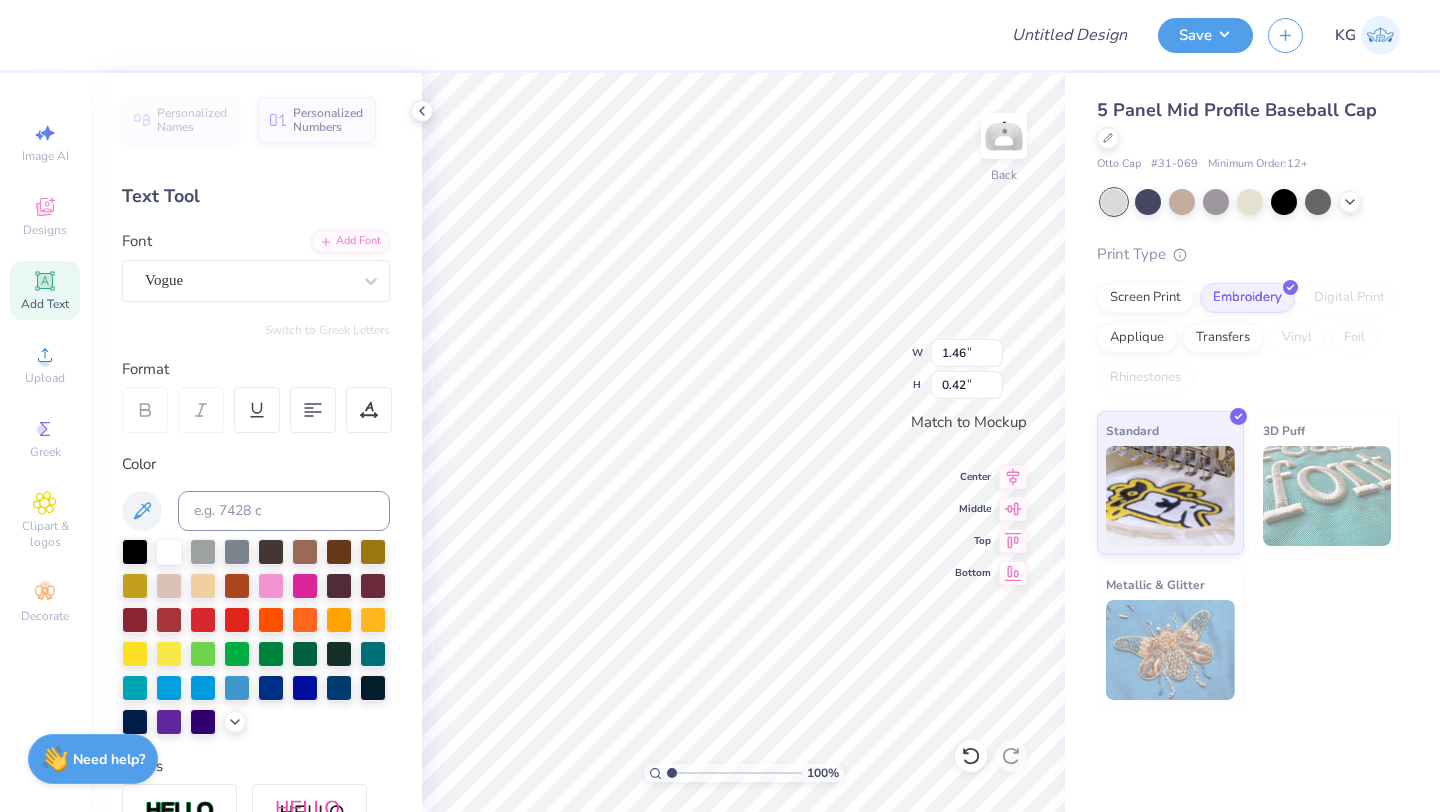 type on "1.30" 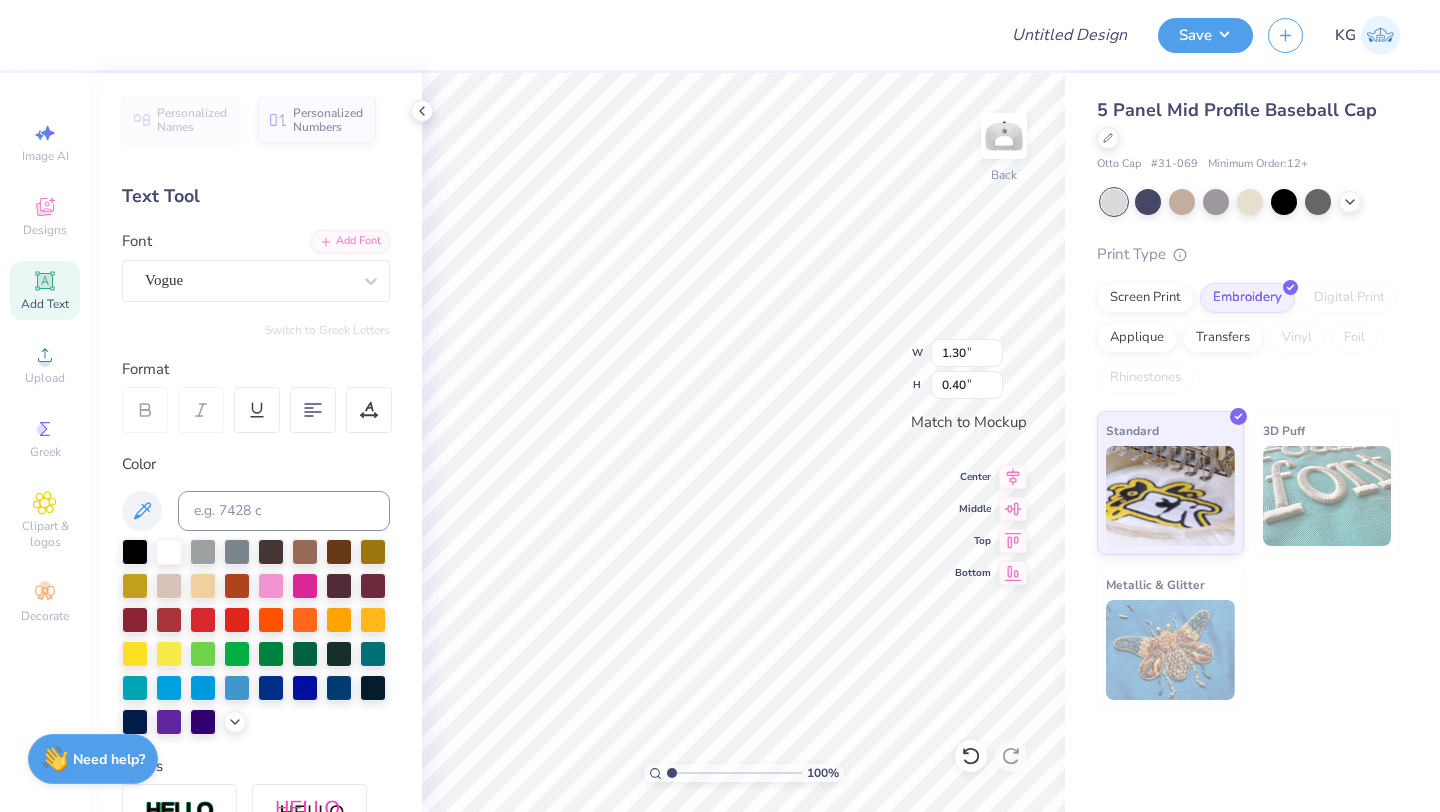 type on "E" 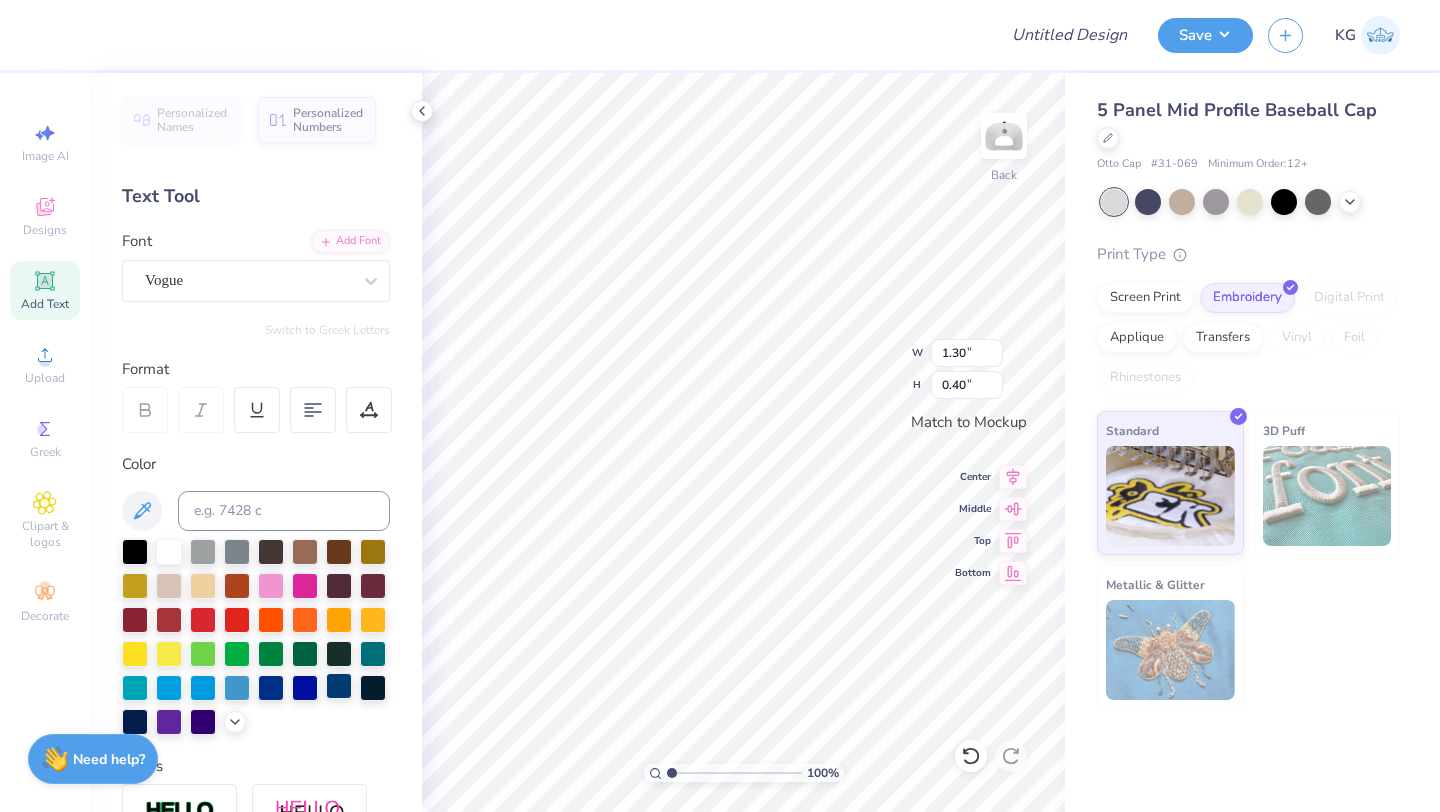 type on "2.39" 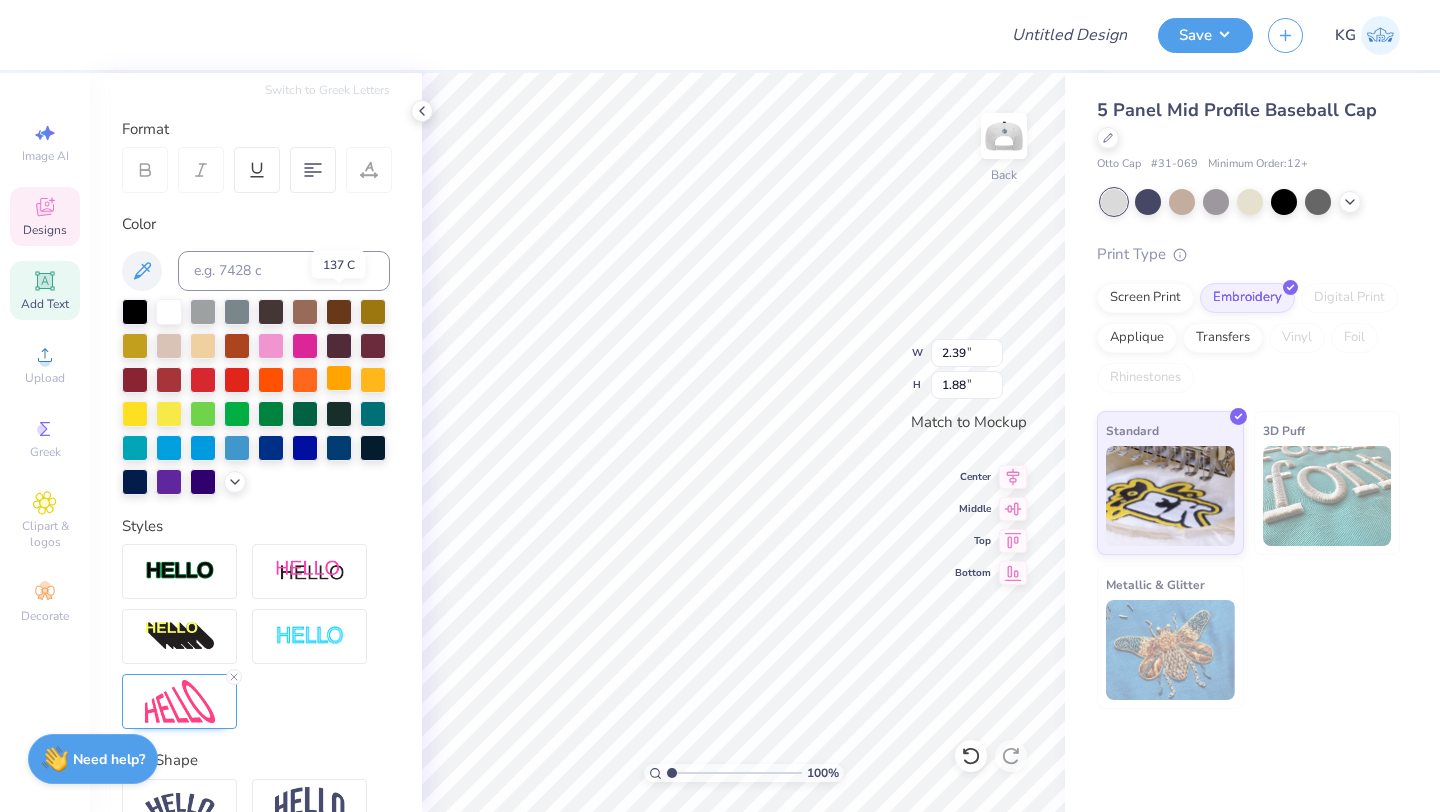 scroll, scrollTop: 321, scrollLeft: 0, axis: vertical 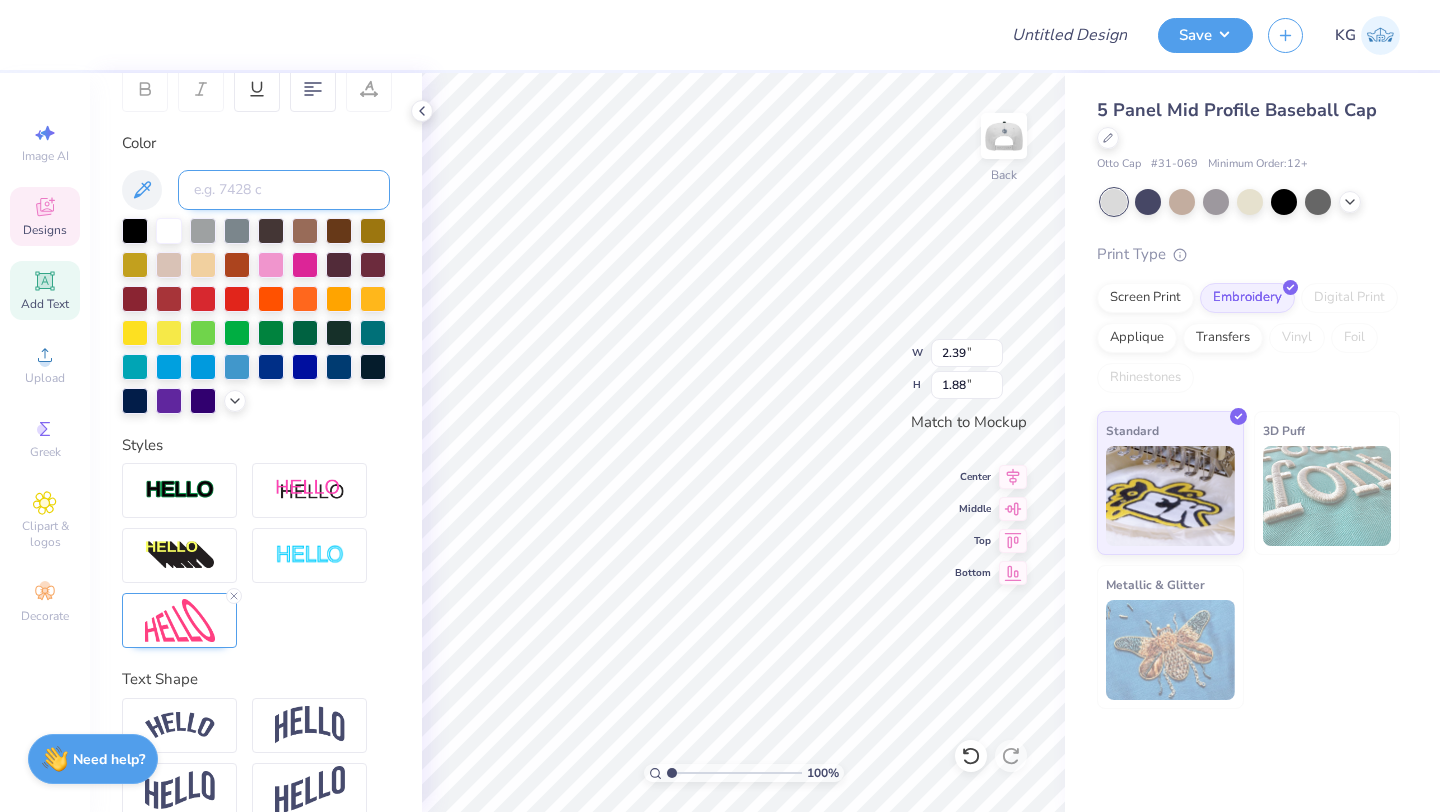 click at bounding box center [284, 190] 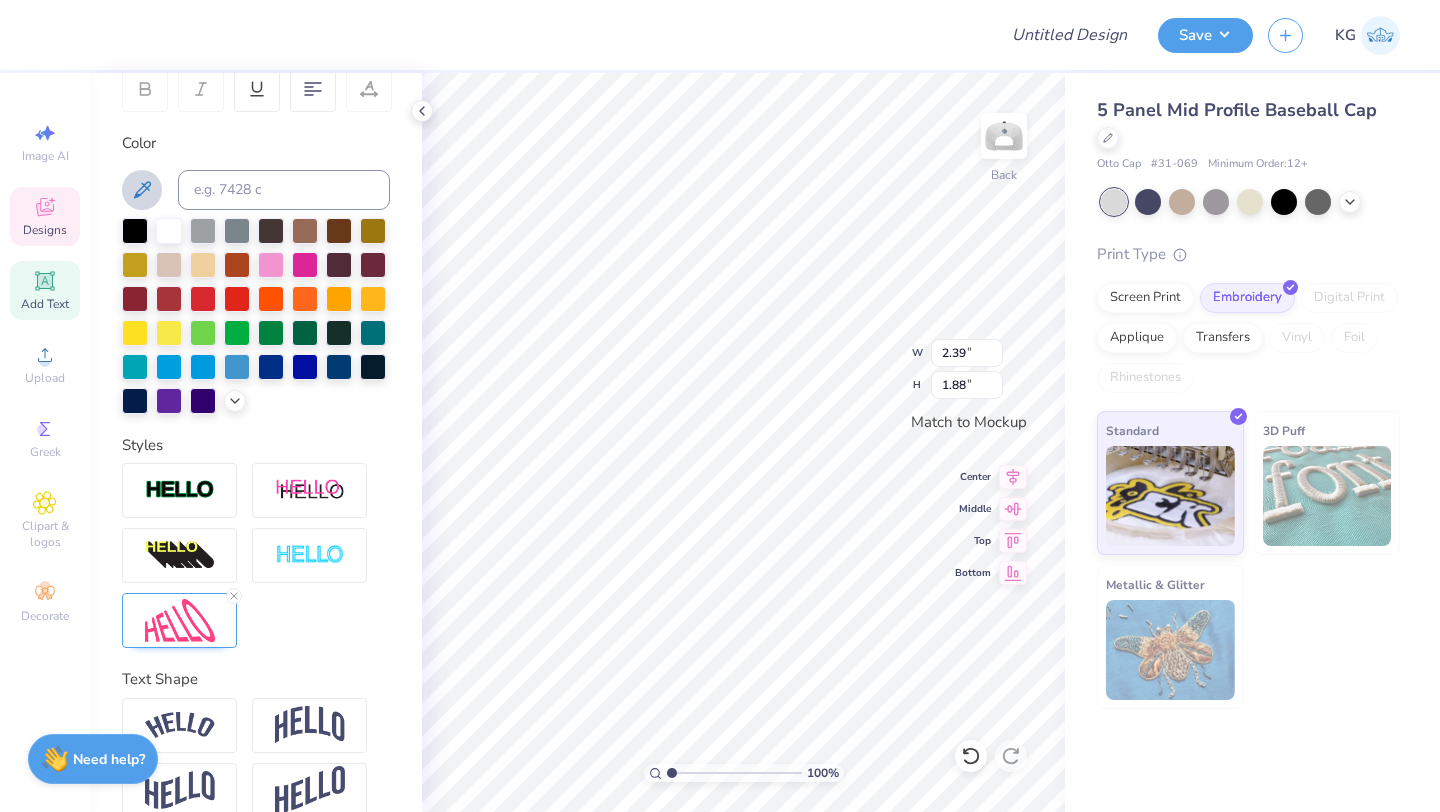 click 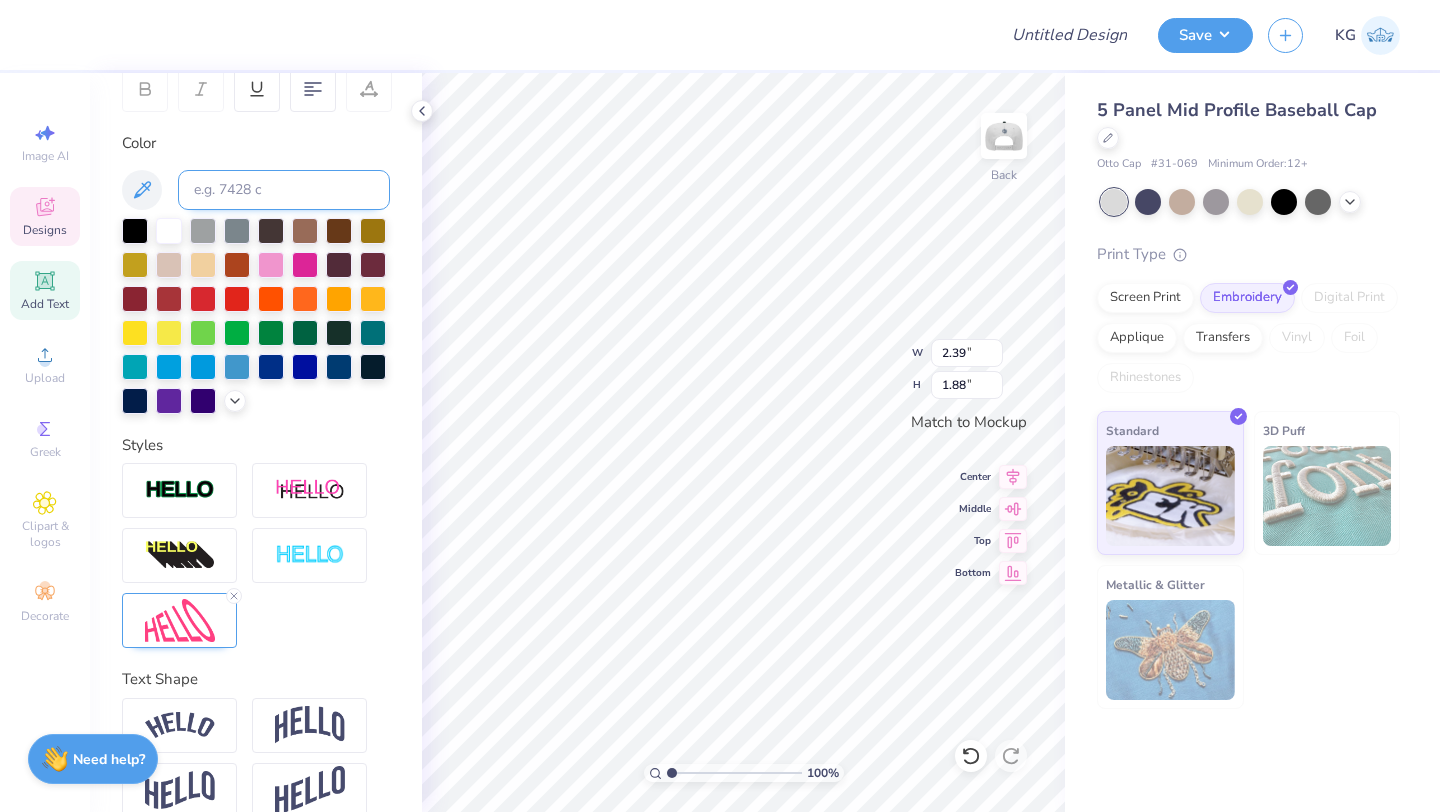 type on "0.30" 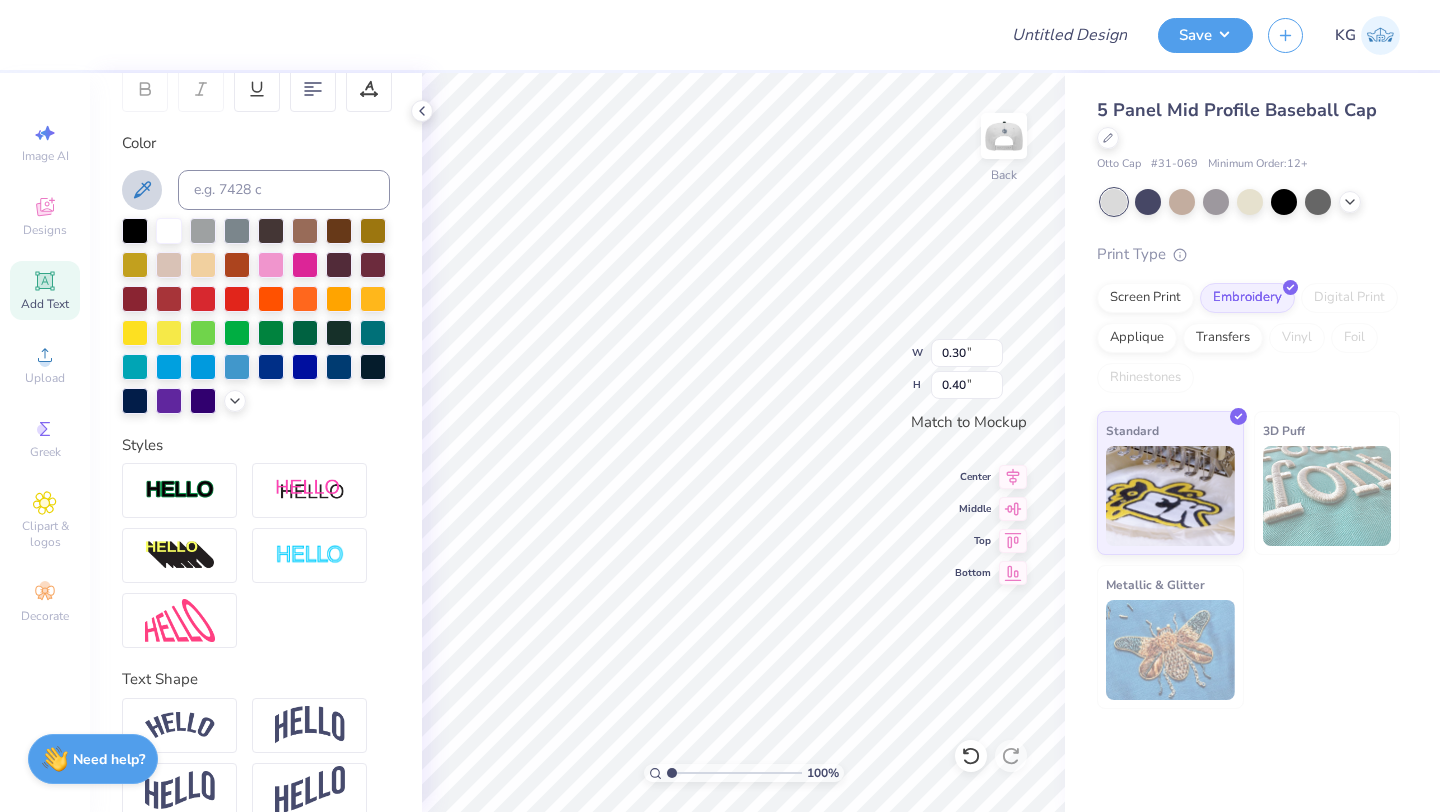click 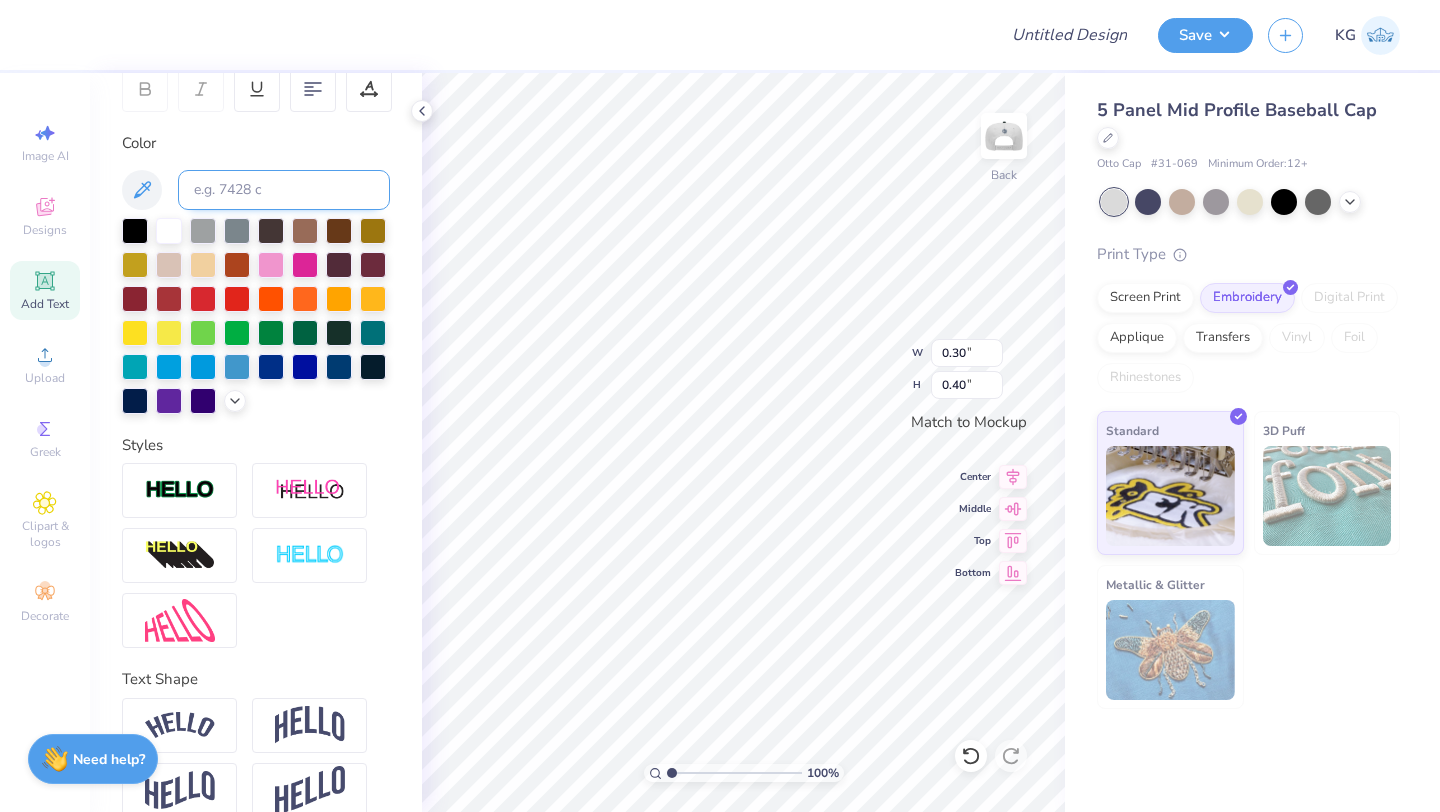 type on "0.80" 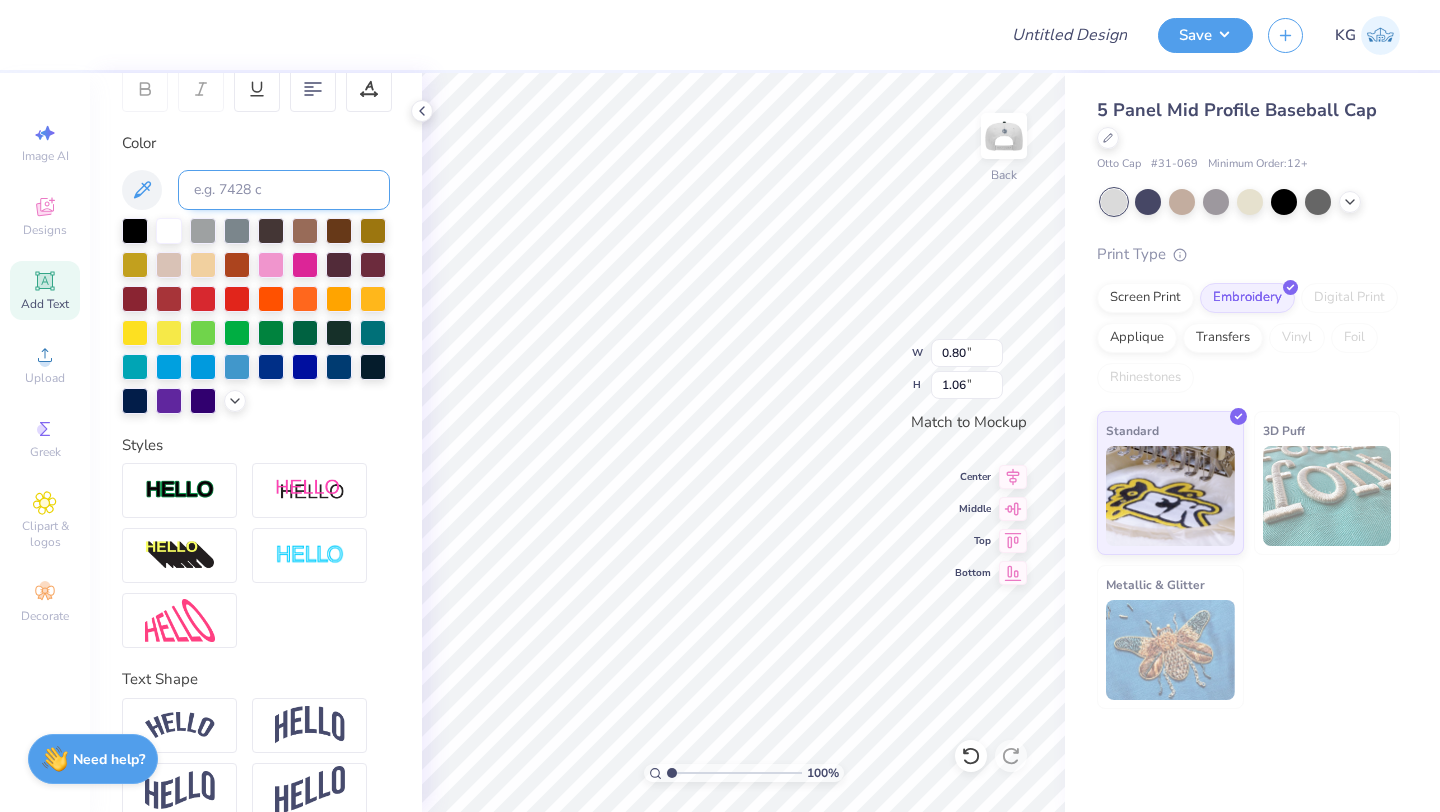 type on "1.19" 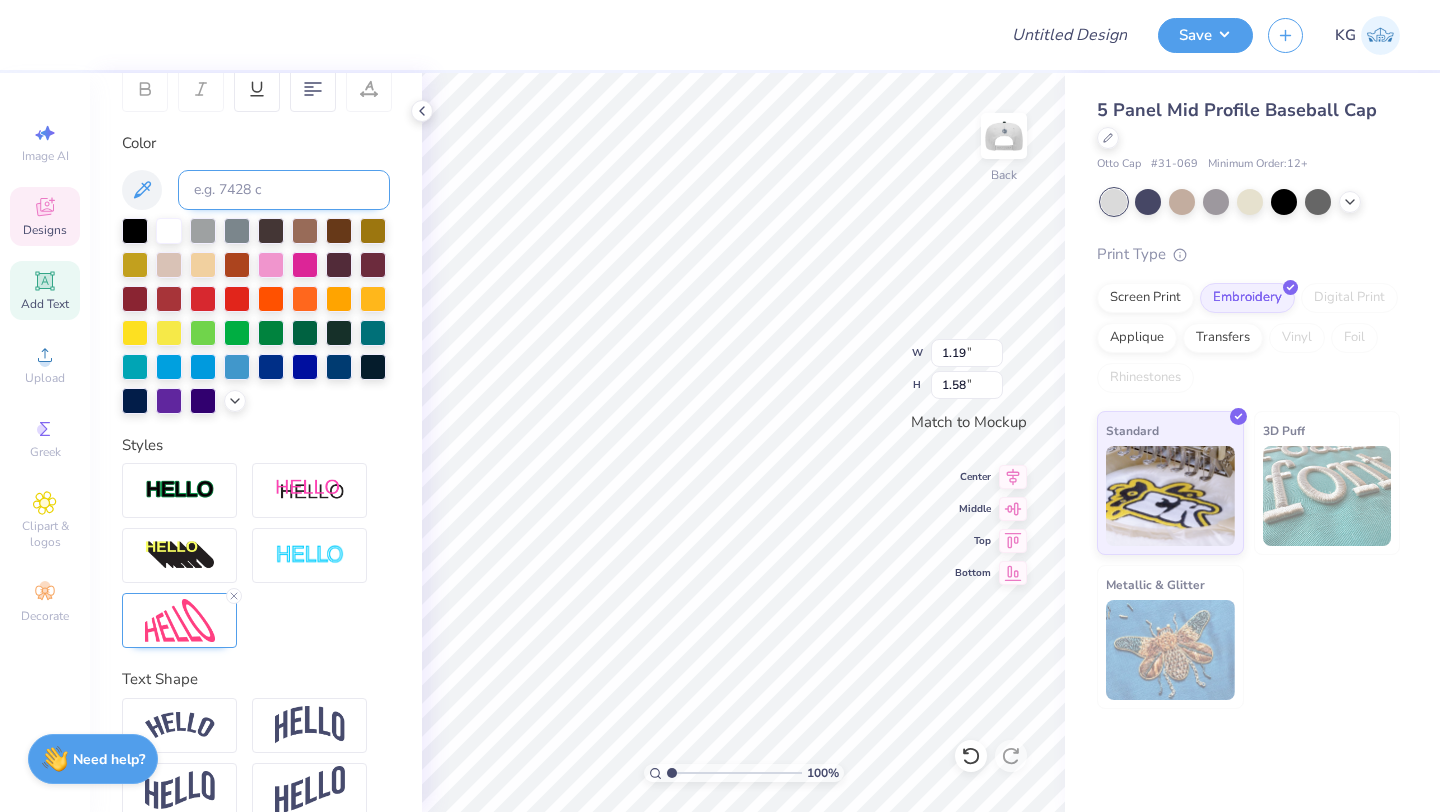 type on "2.39" 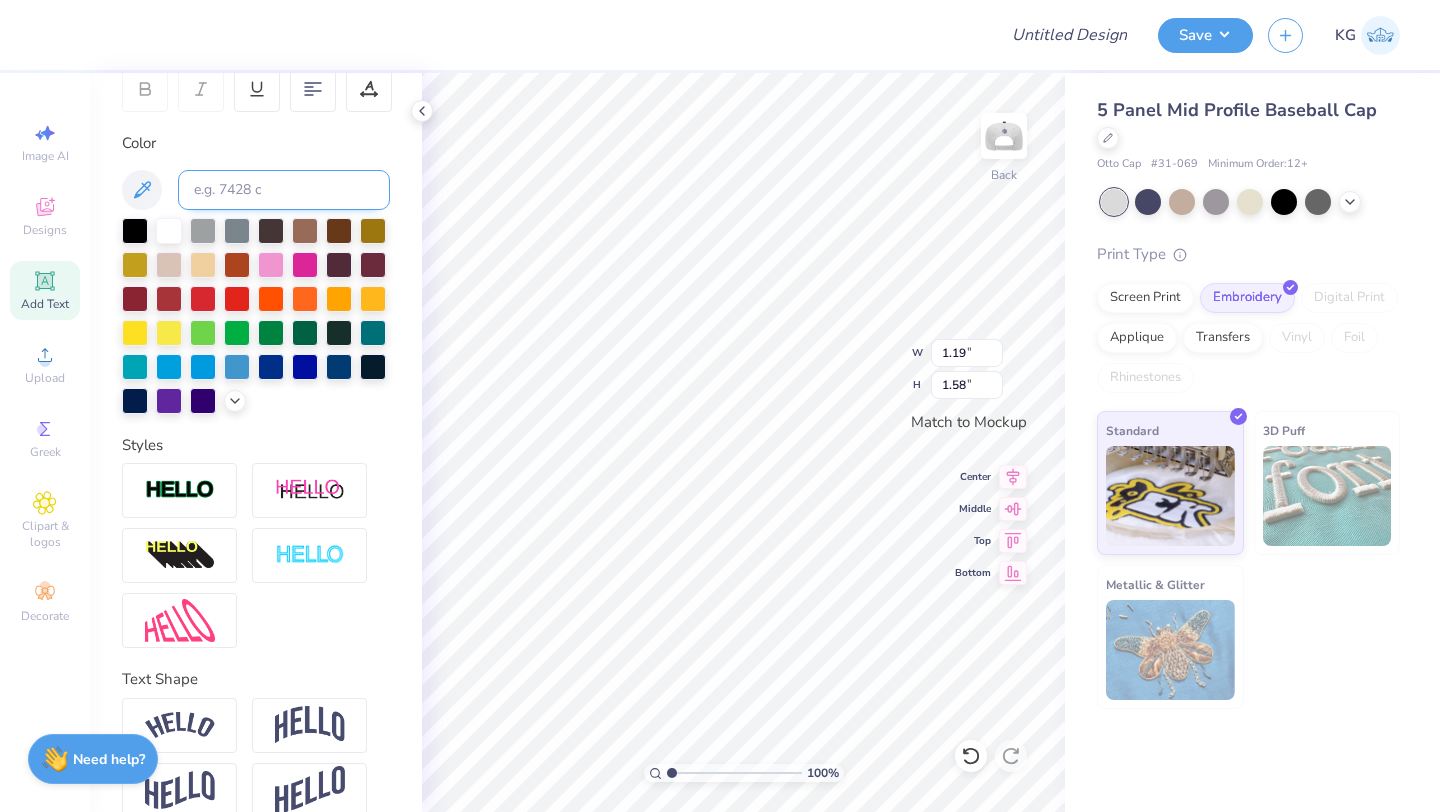 type on "2.08" 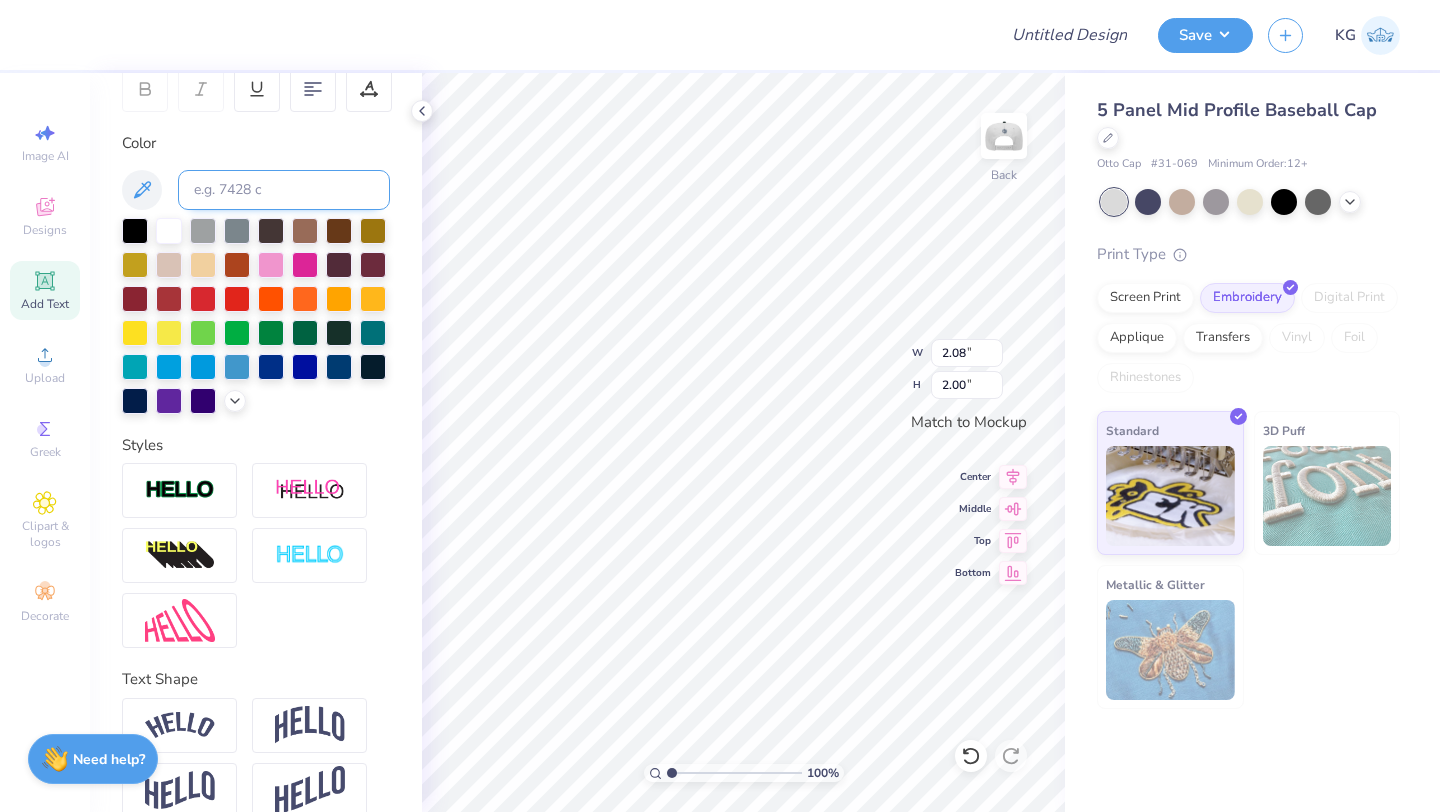 type on "1.19" 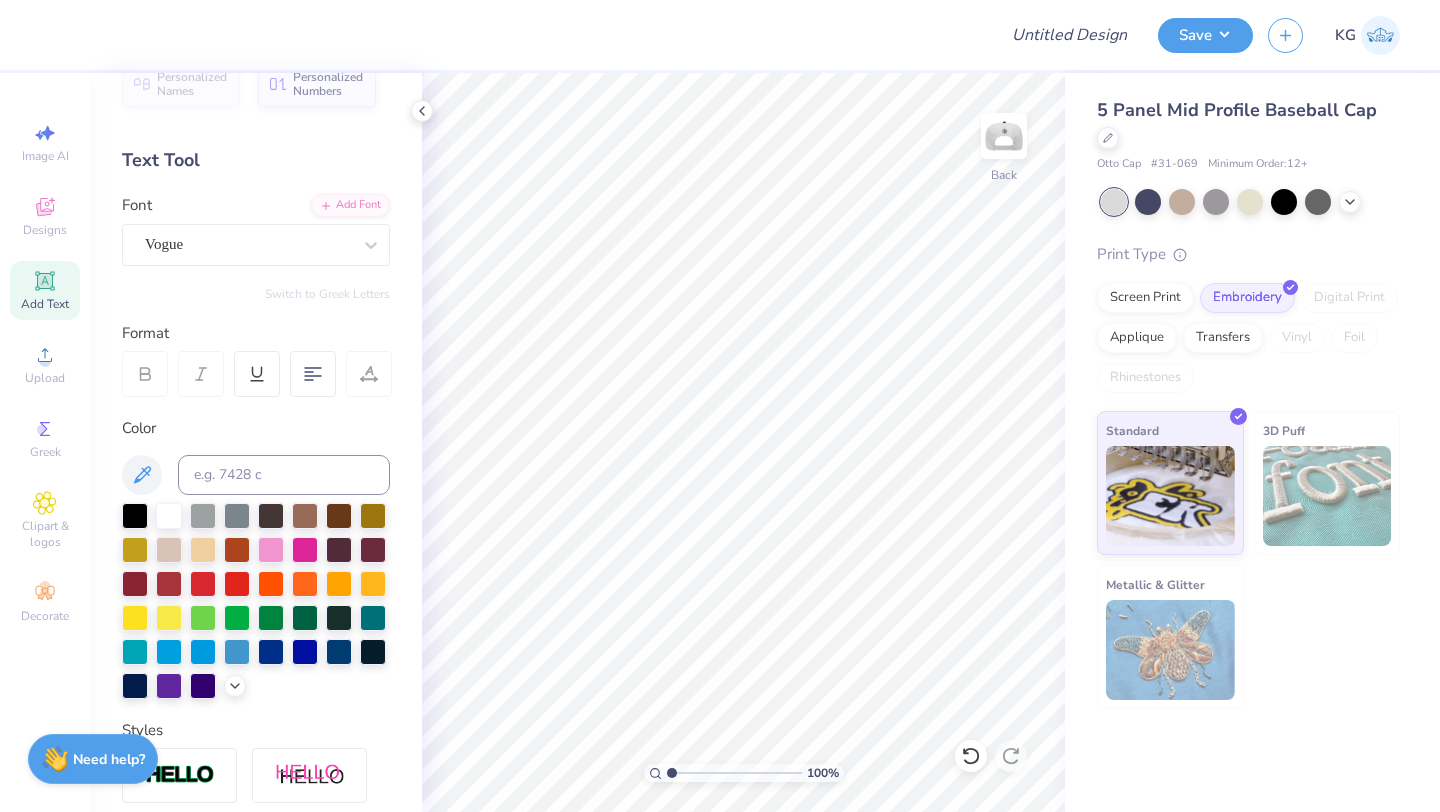 scroll, scrollTop: 84, scrollLeft: 0, axis: vertical 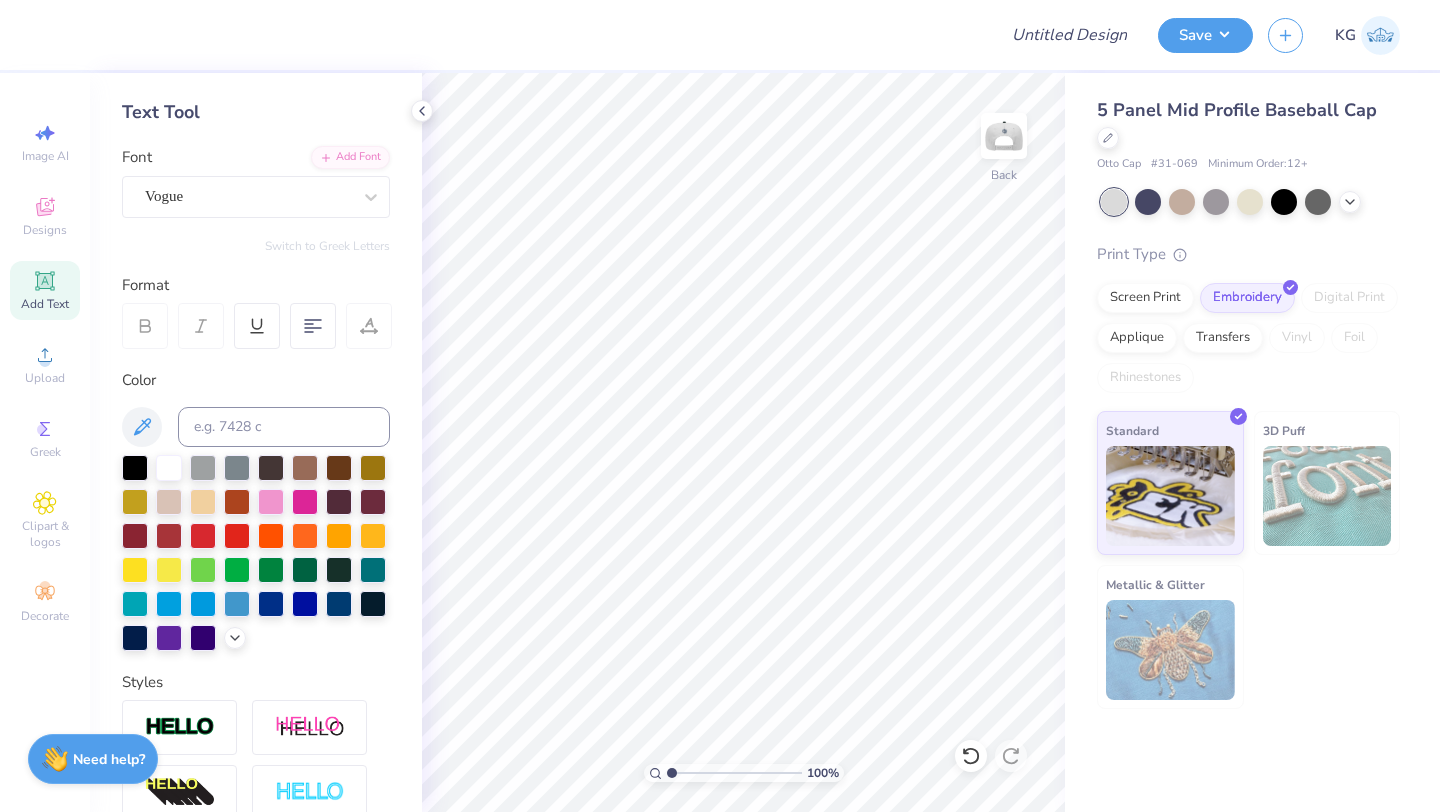 click on "Add Text" at bounding box center (45, 304) 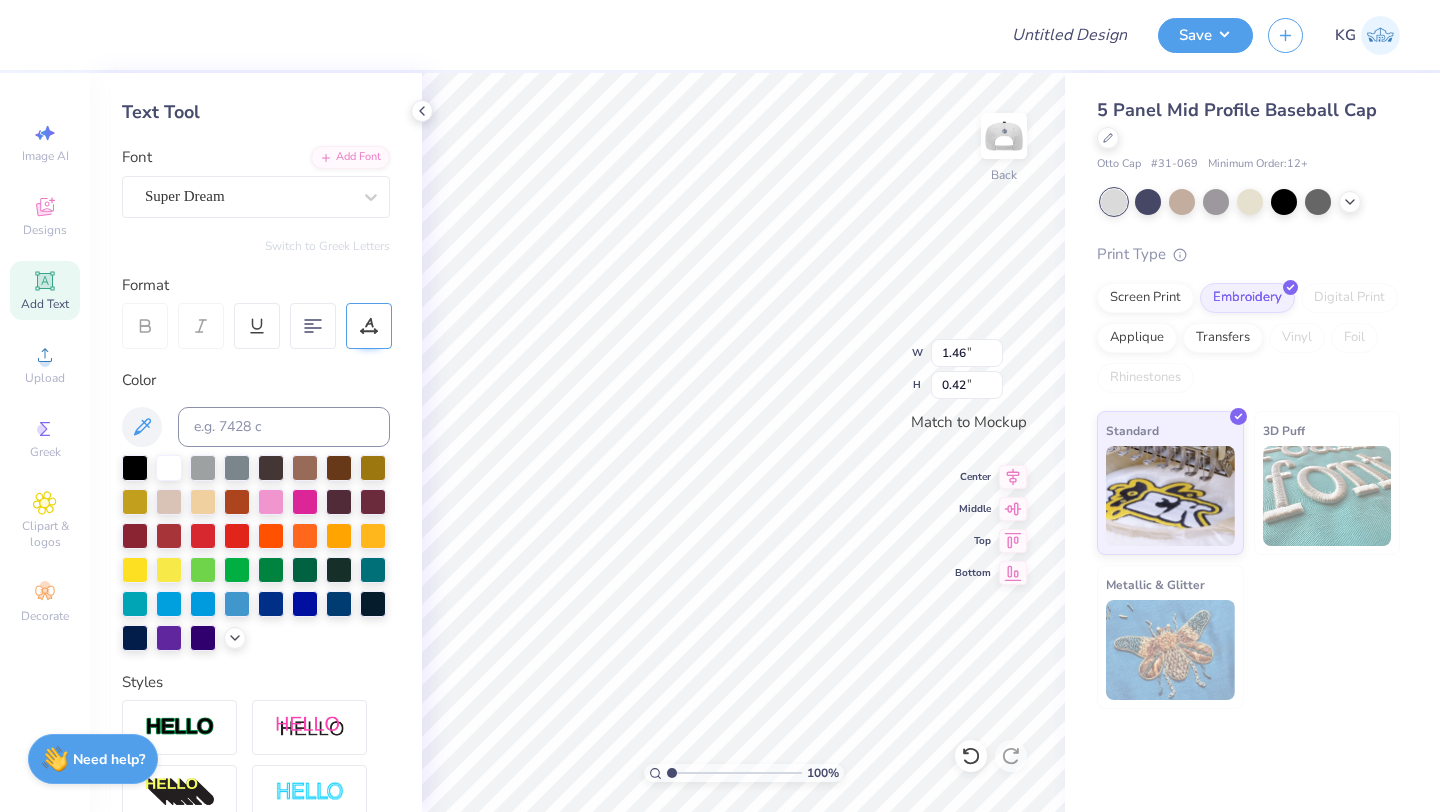 scroll, scrollTop: 0, scrollLeft: 1, axis: horizontal 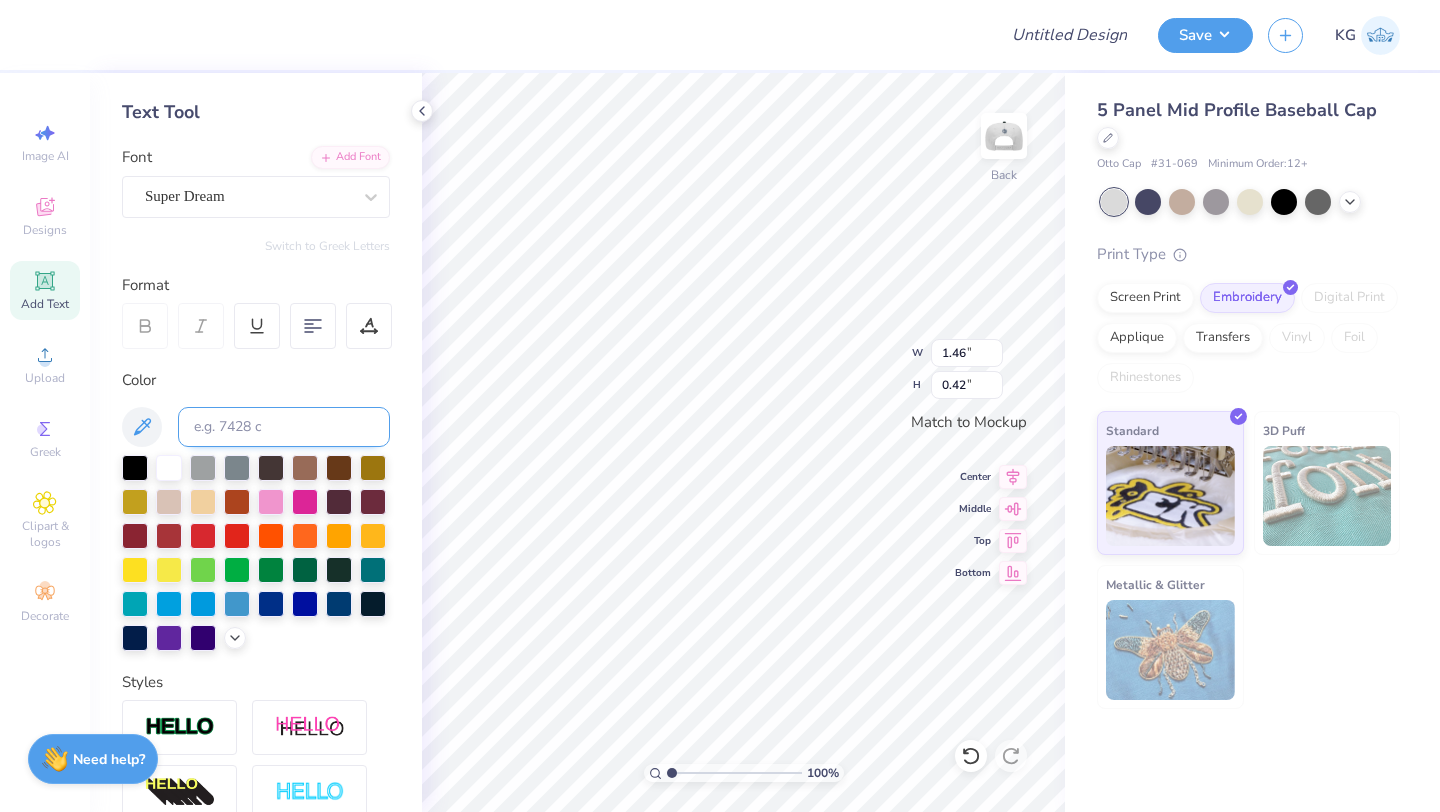 type on "THETA" 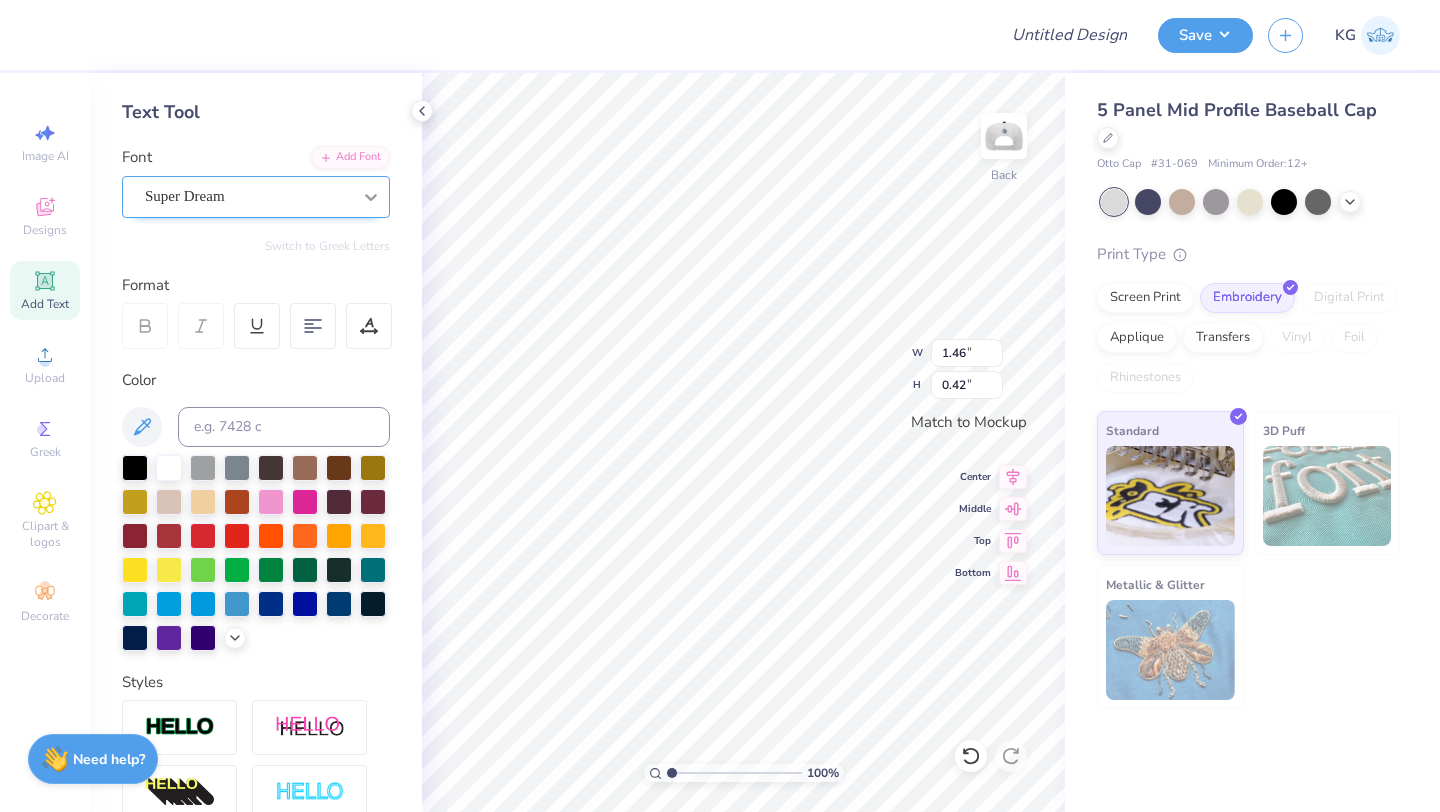 click at bounding box center [371, 197] 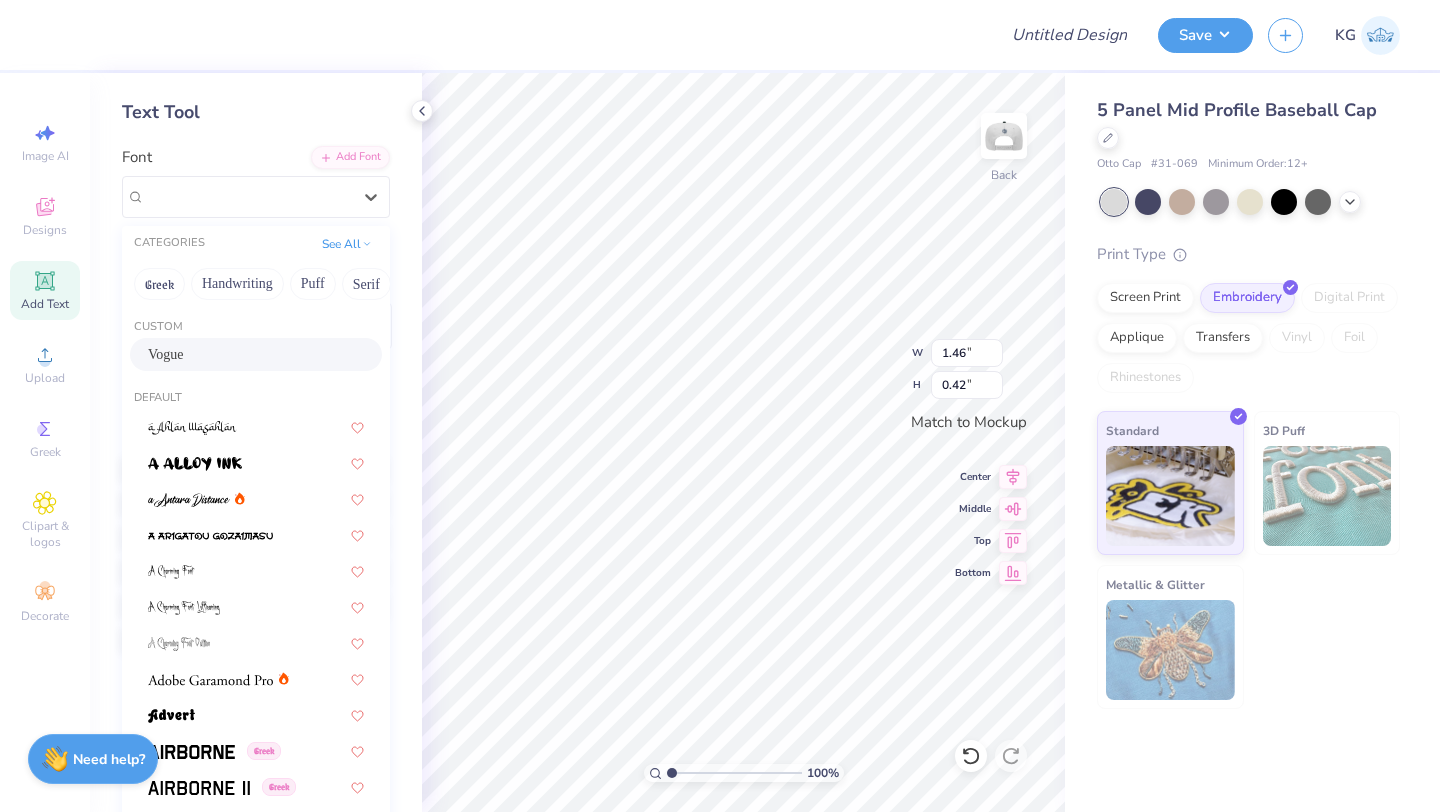click on "Vogue" at bounding box center (256, 354) 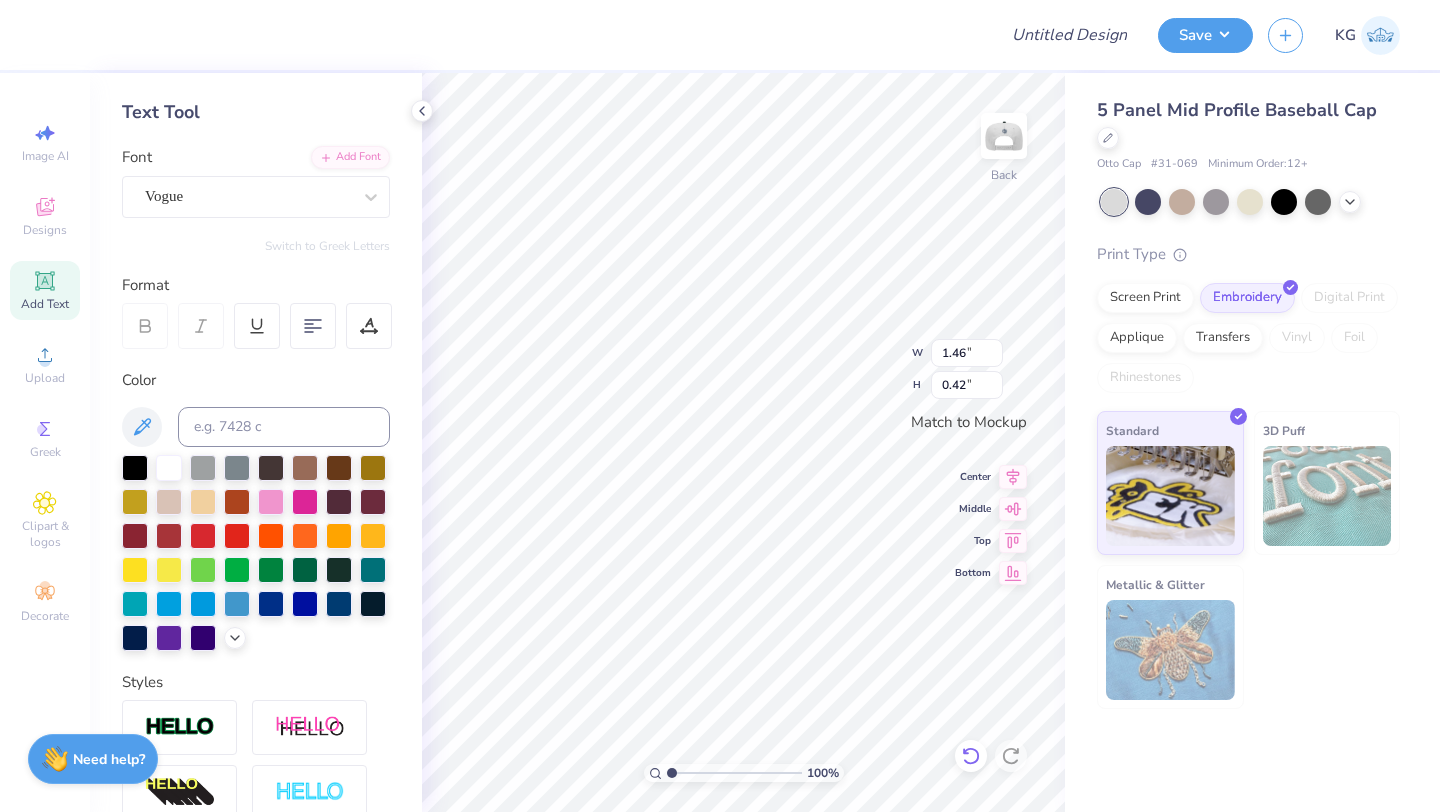 click 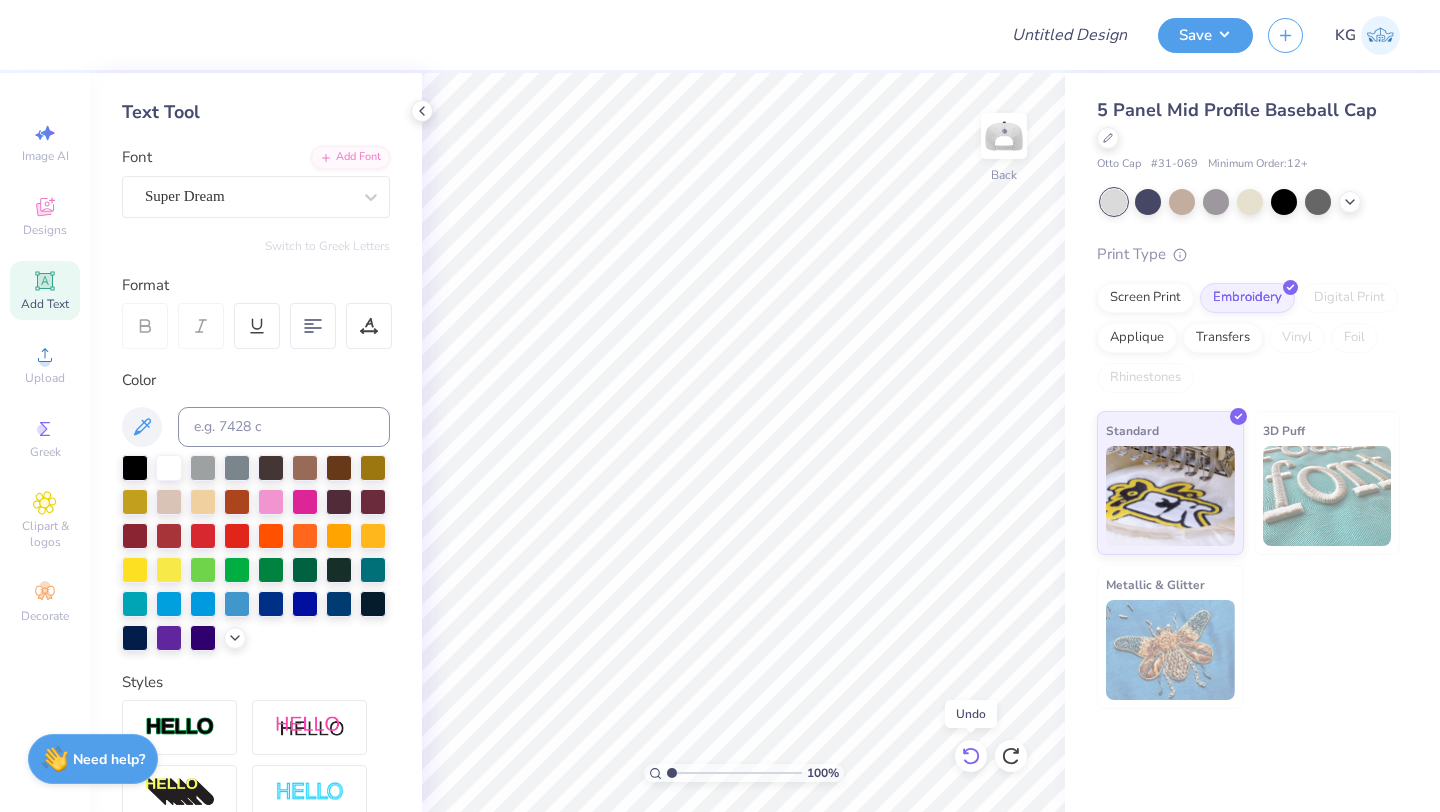 click 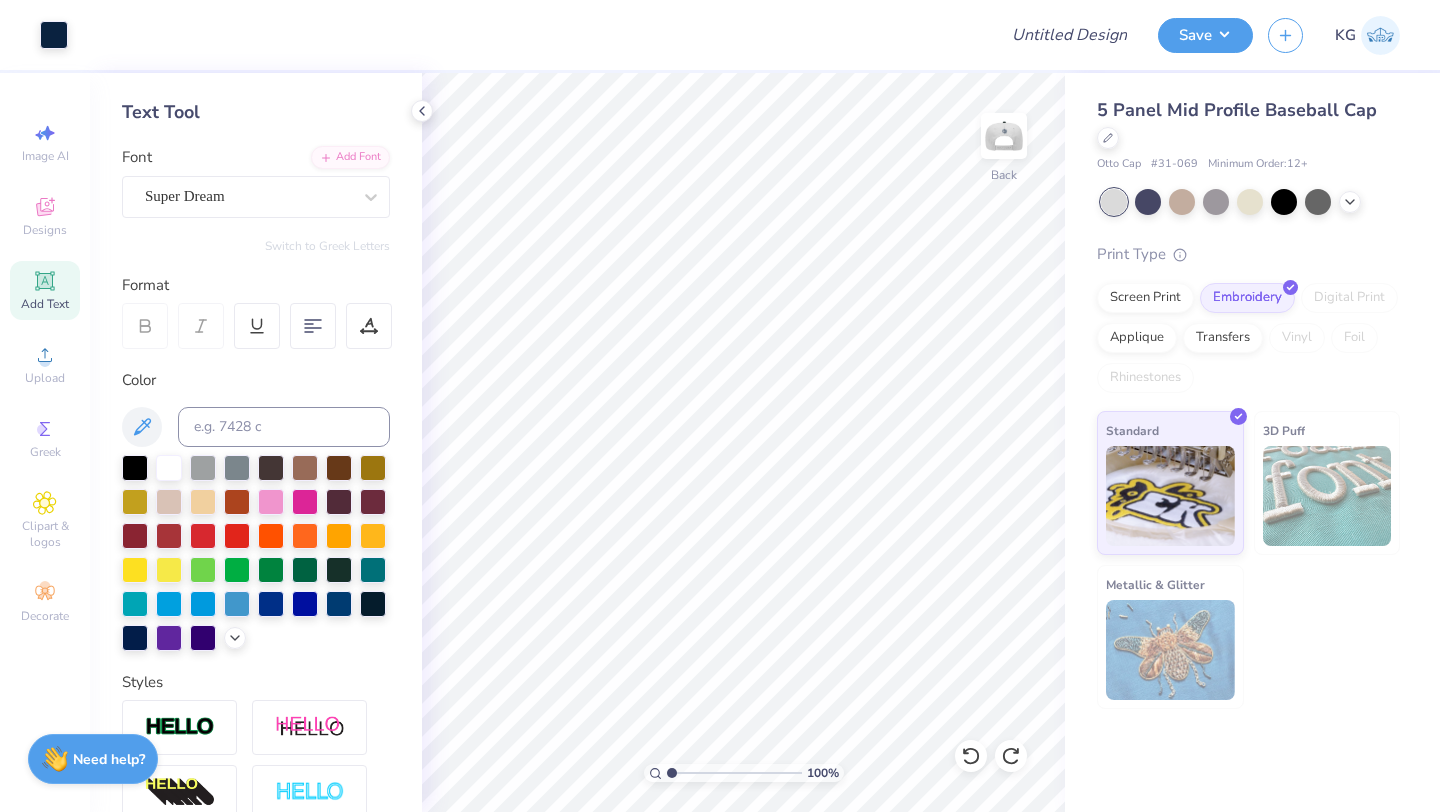 click 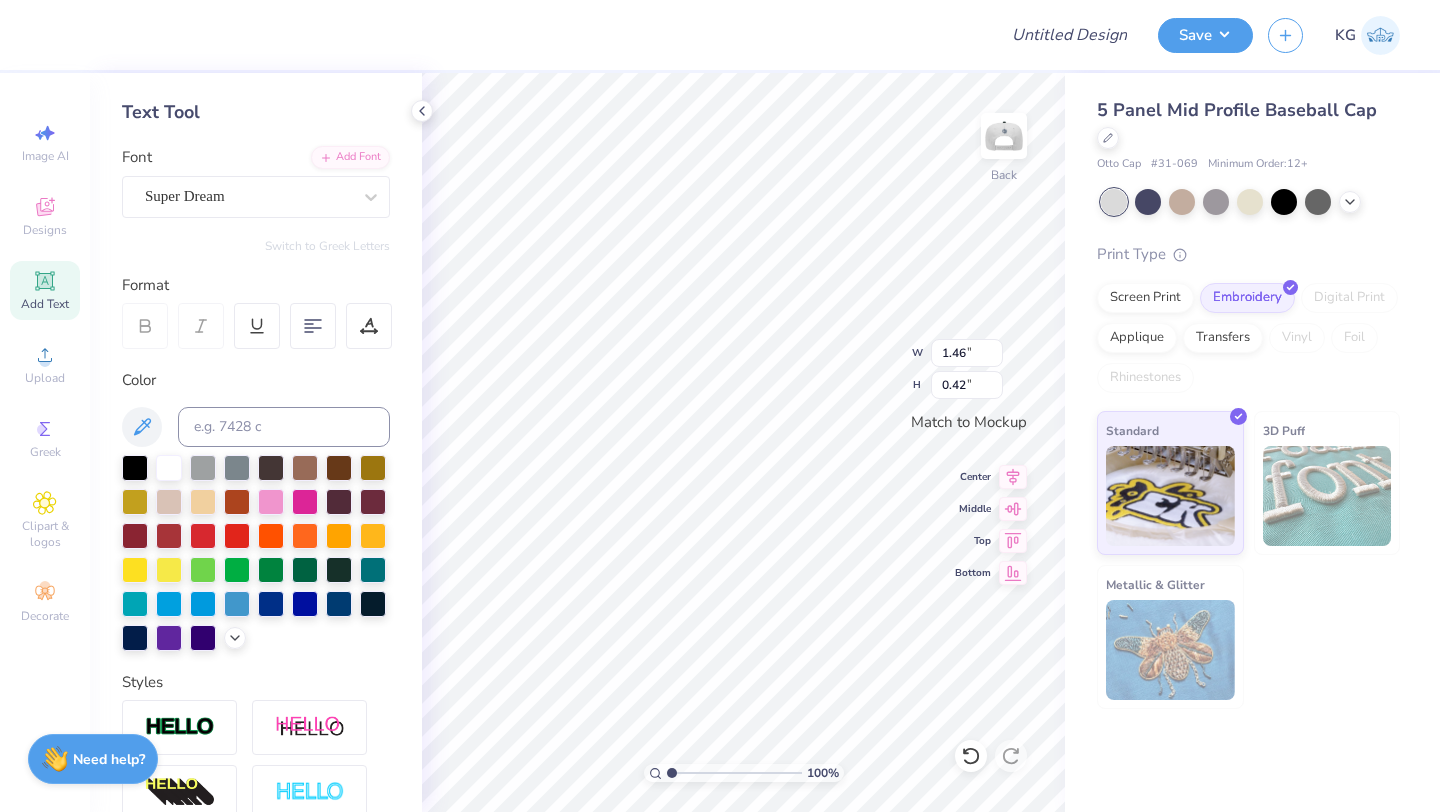 scroll, scrollTop: 0, scrollLeft: 1, axis: horizontal 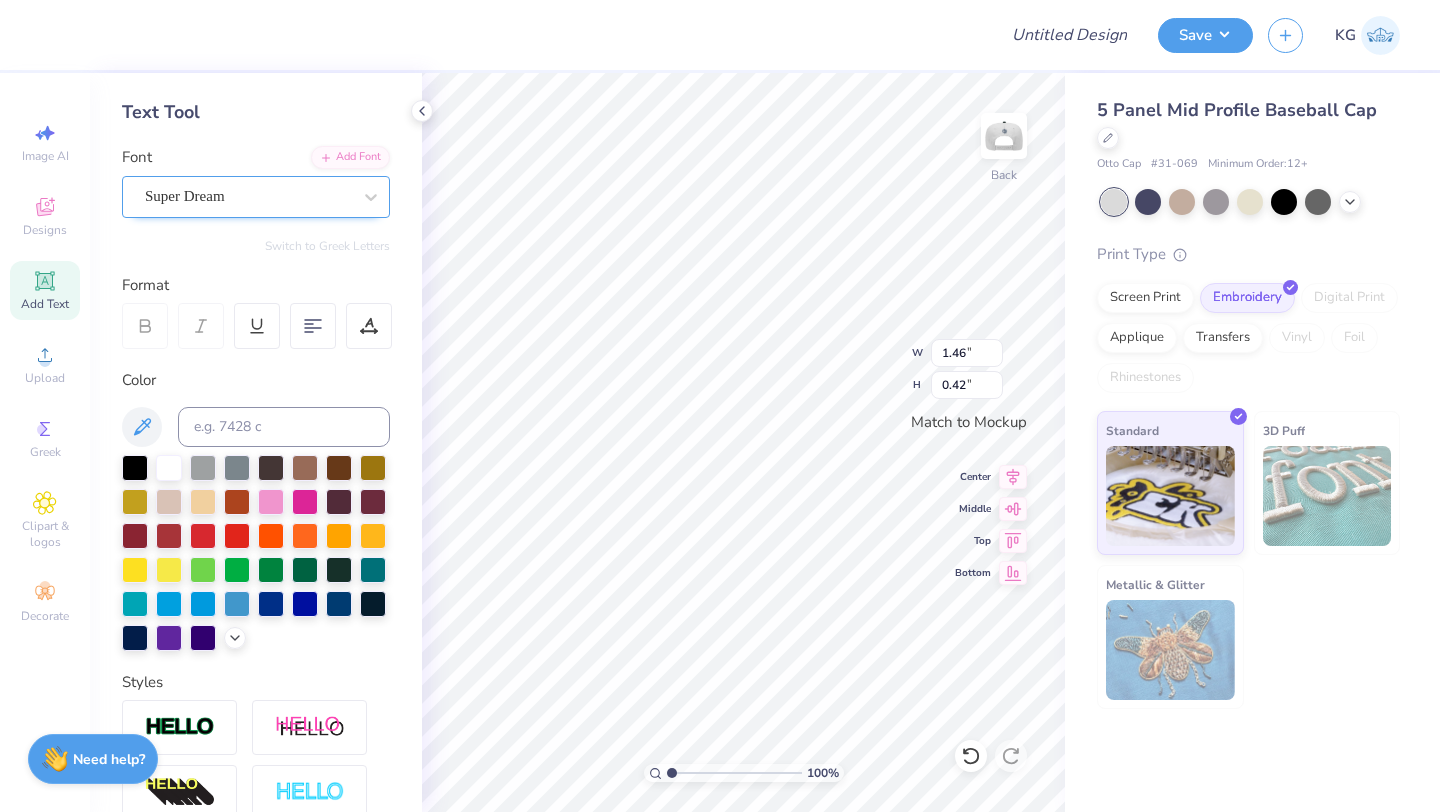 type on "THETA" 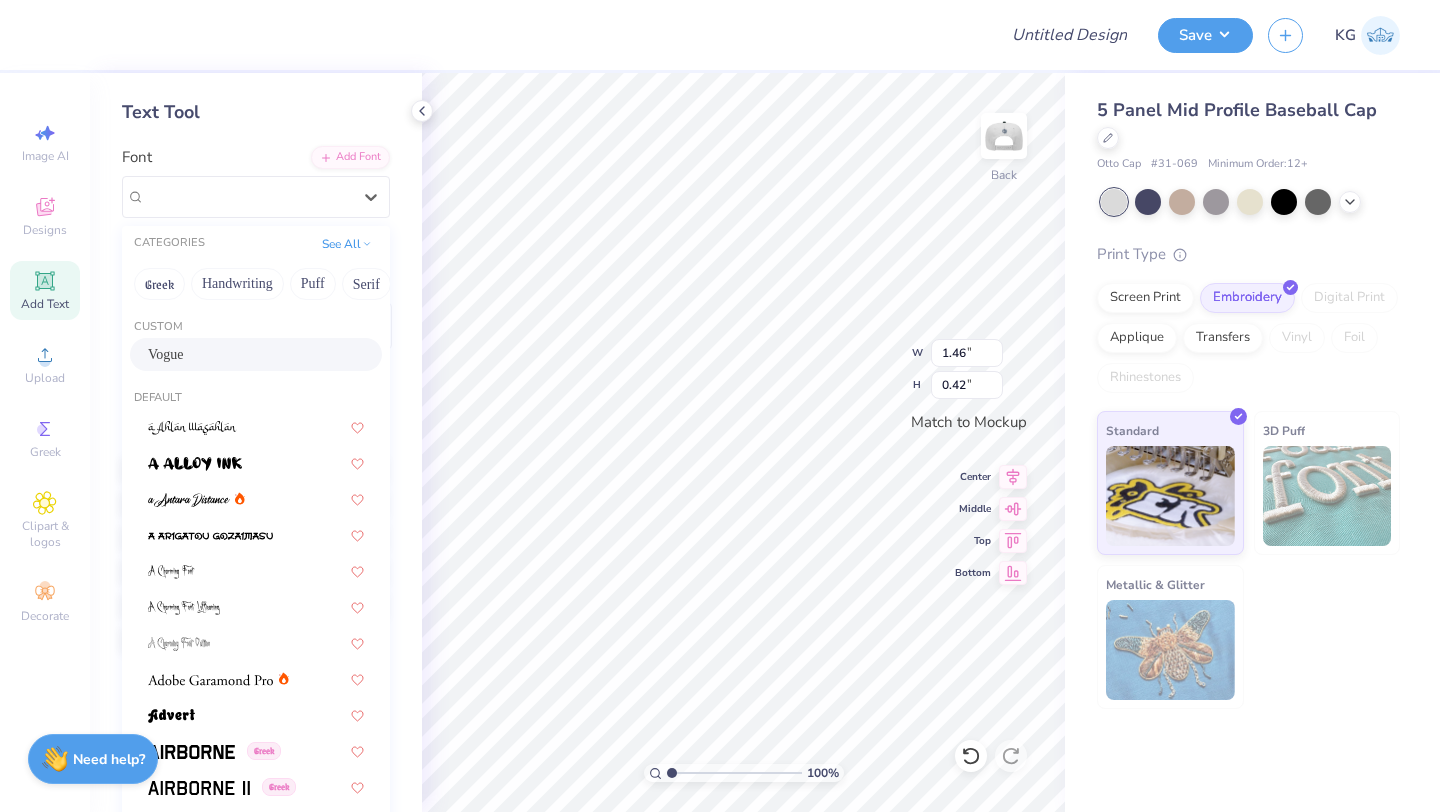 click on "Vogue" at bounding box center (256, 354) 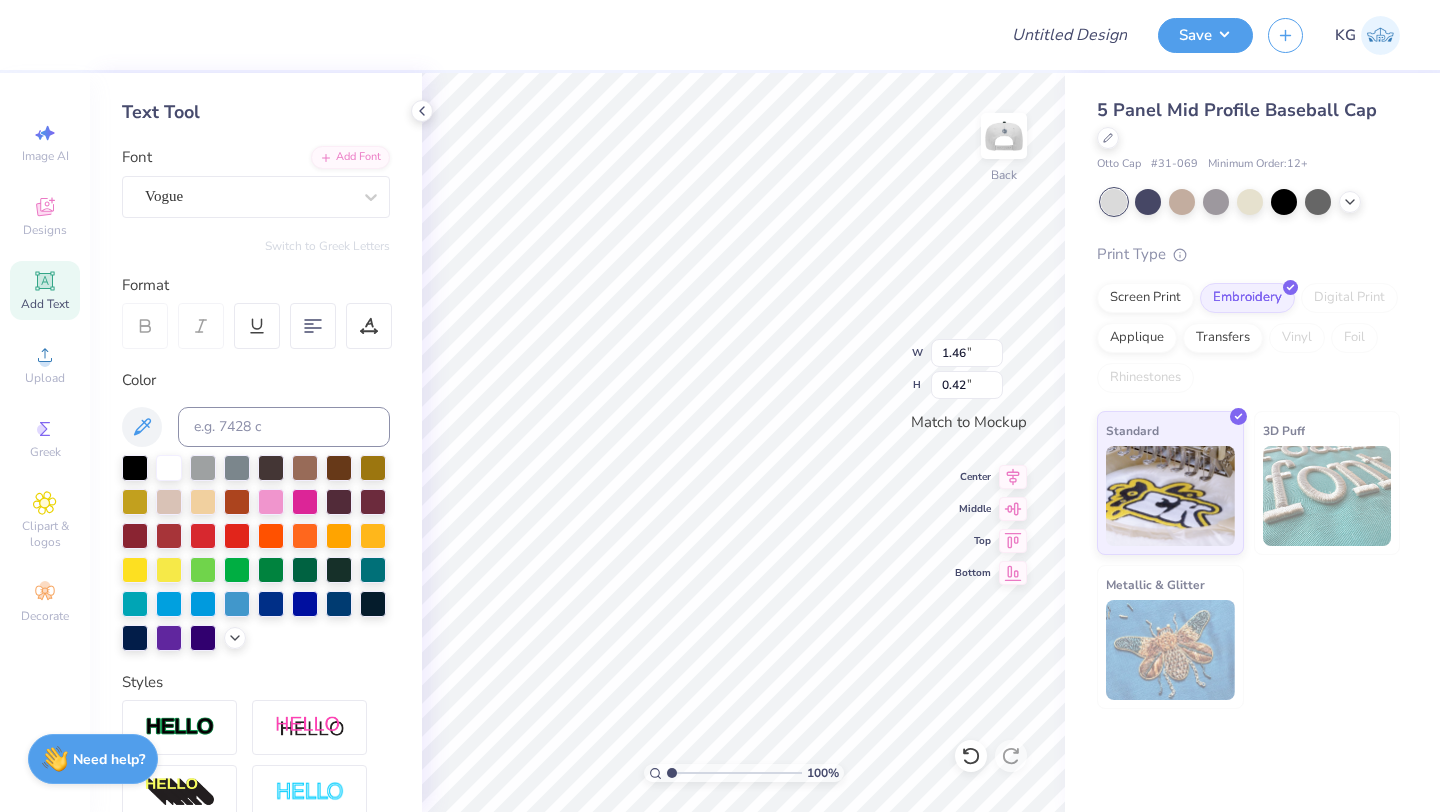 type on "2.39" 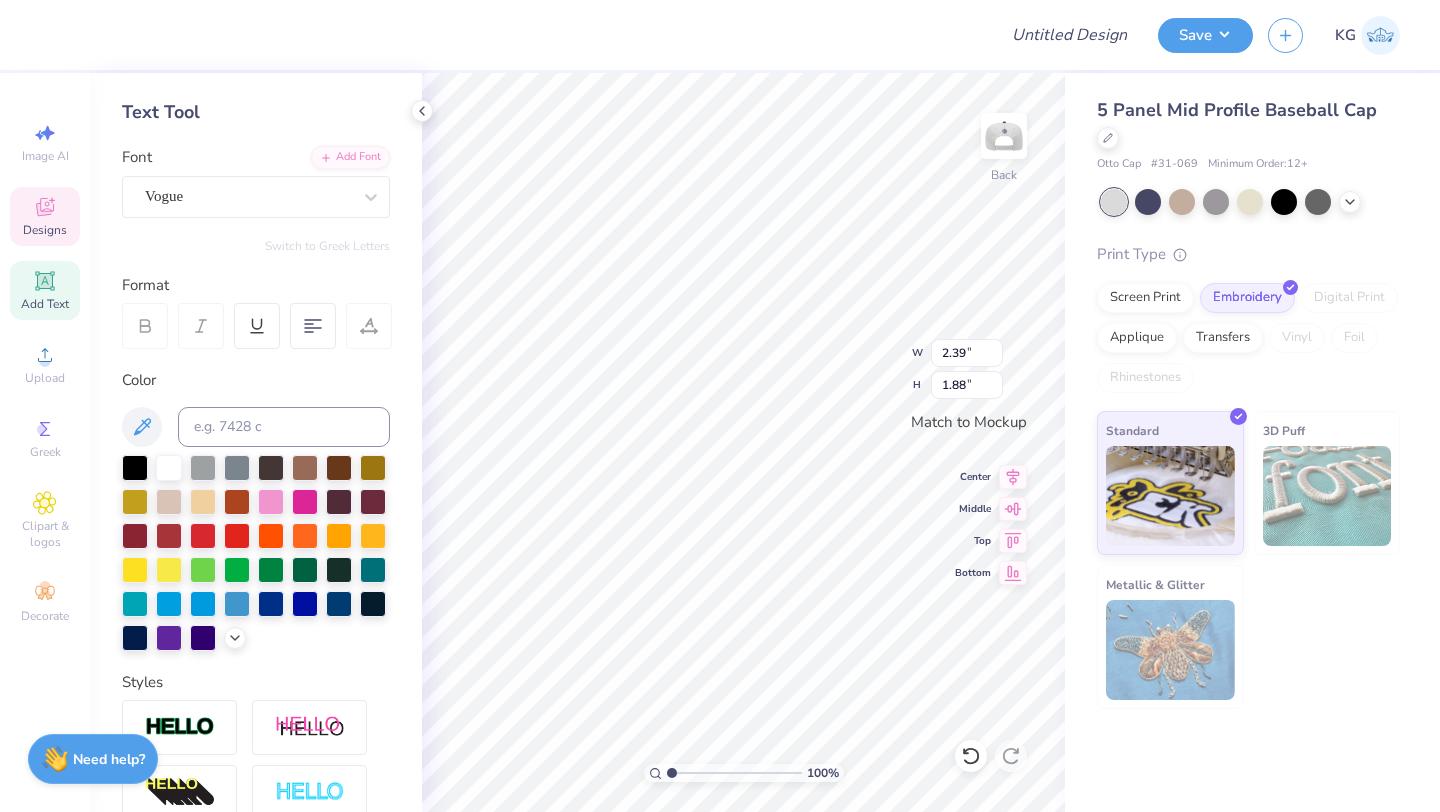 type on "1.71" 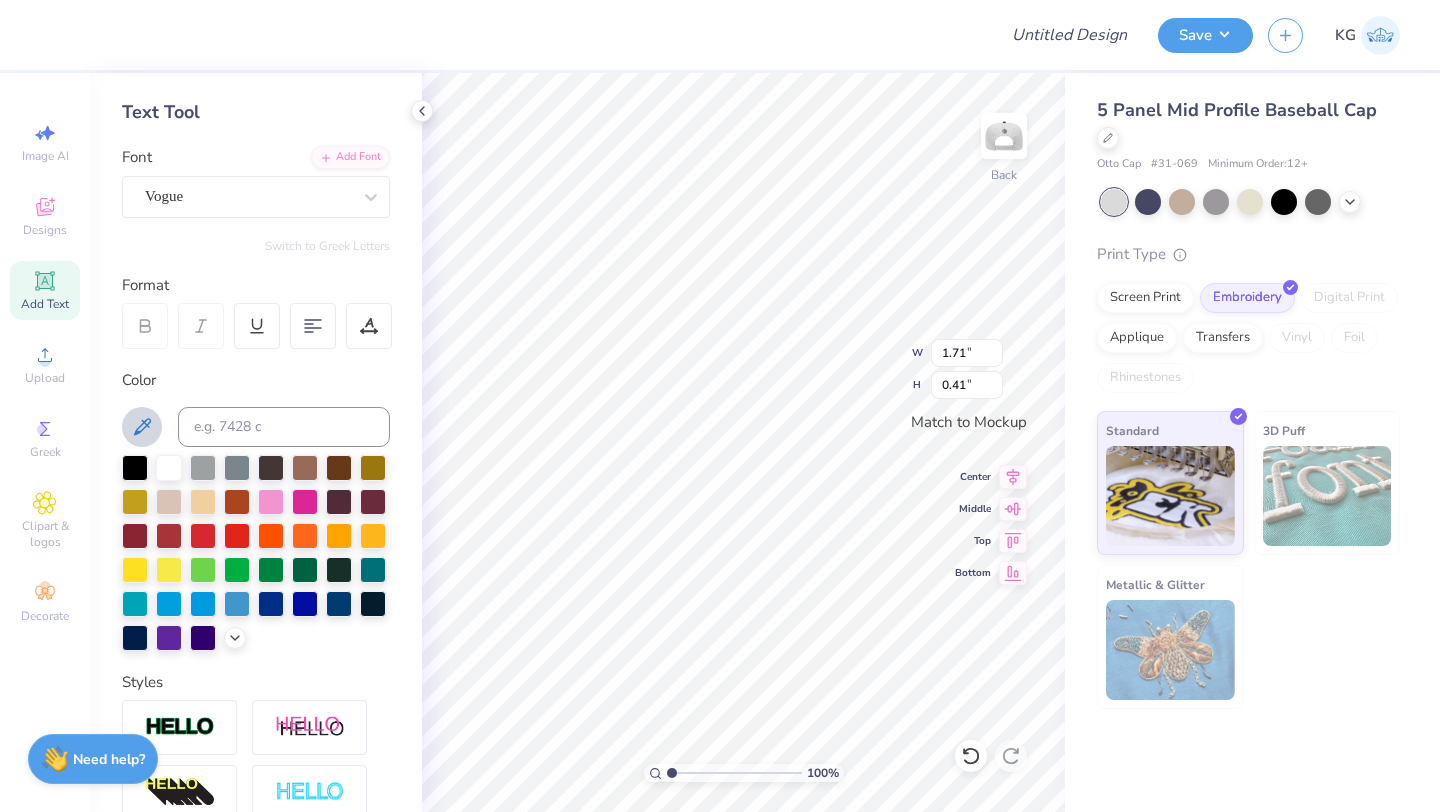 click 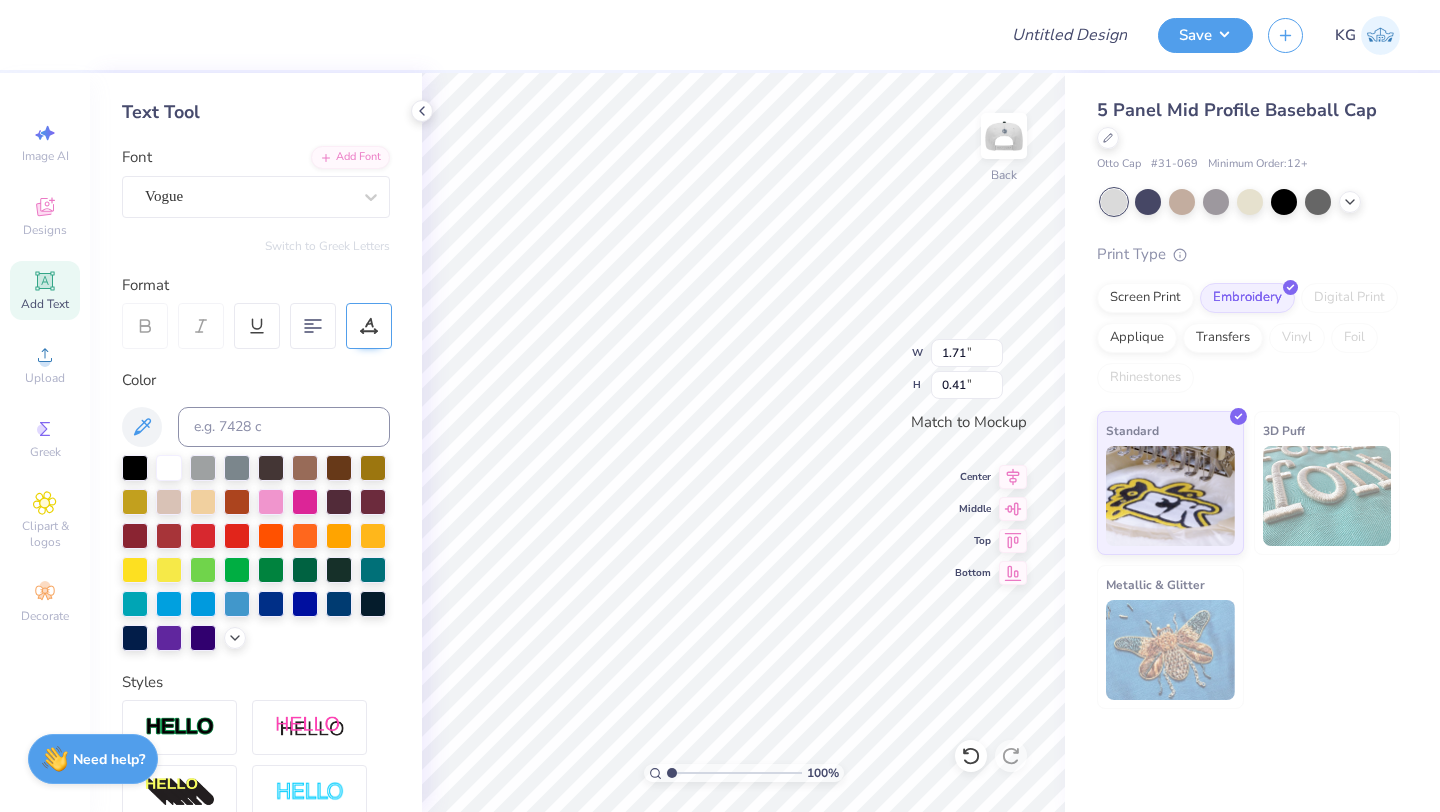 type on "2.39" 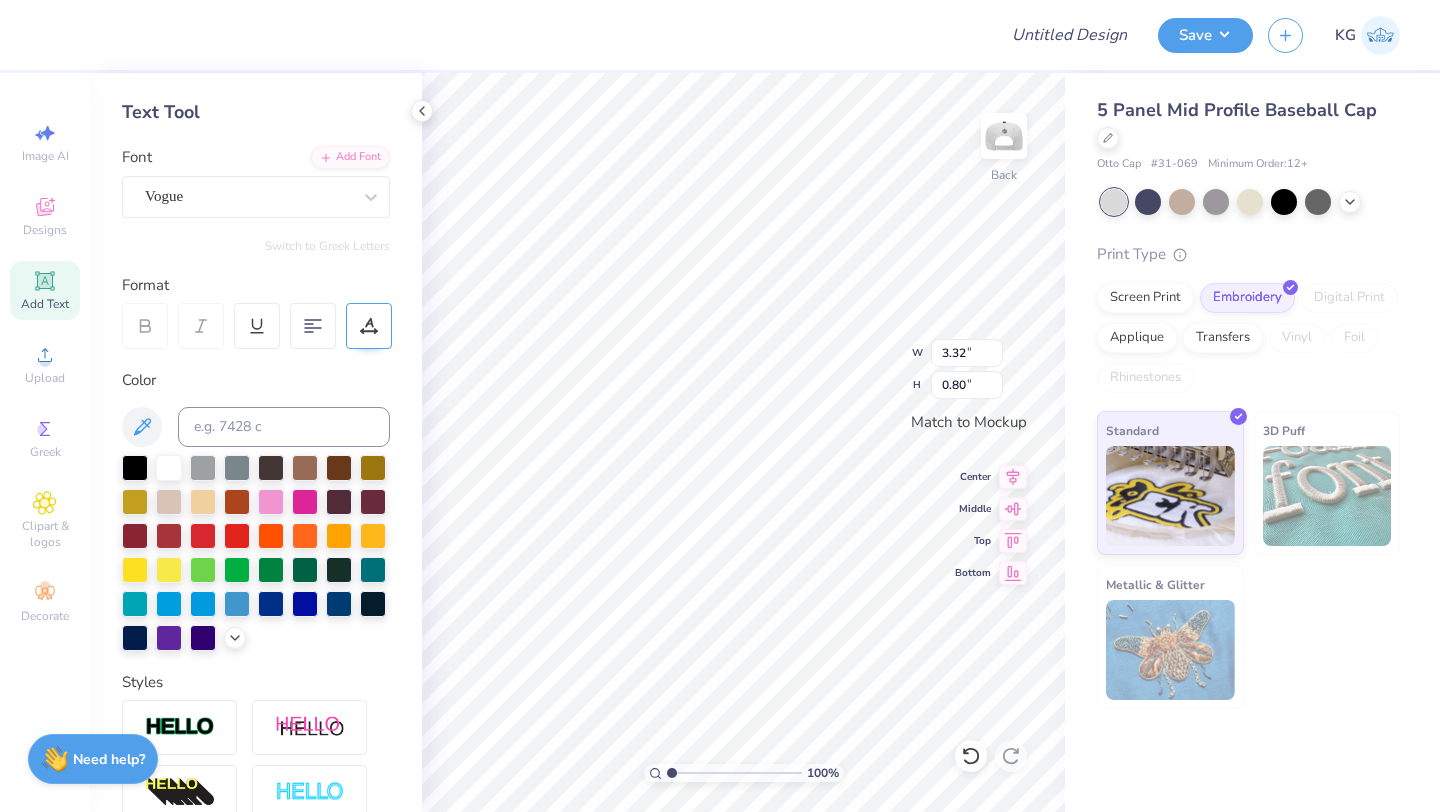 type on "4.93" 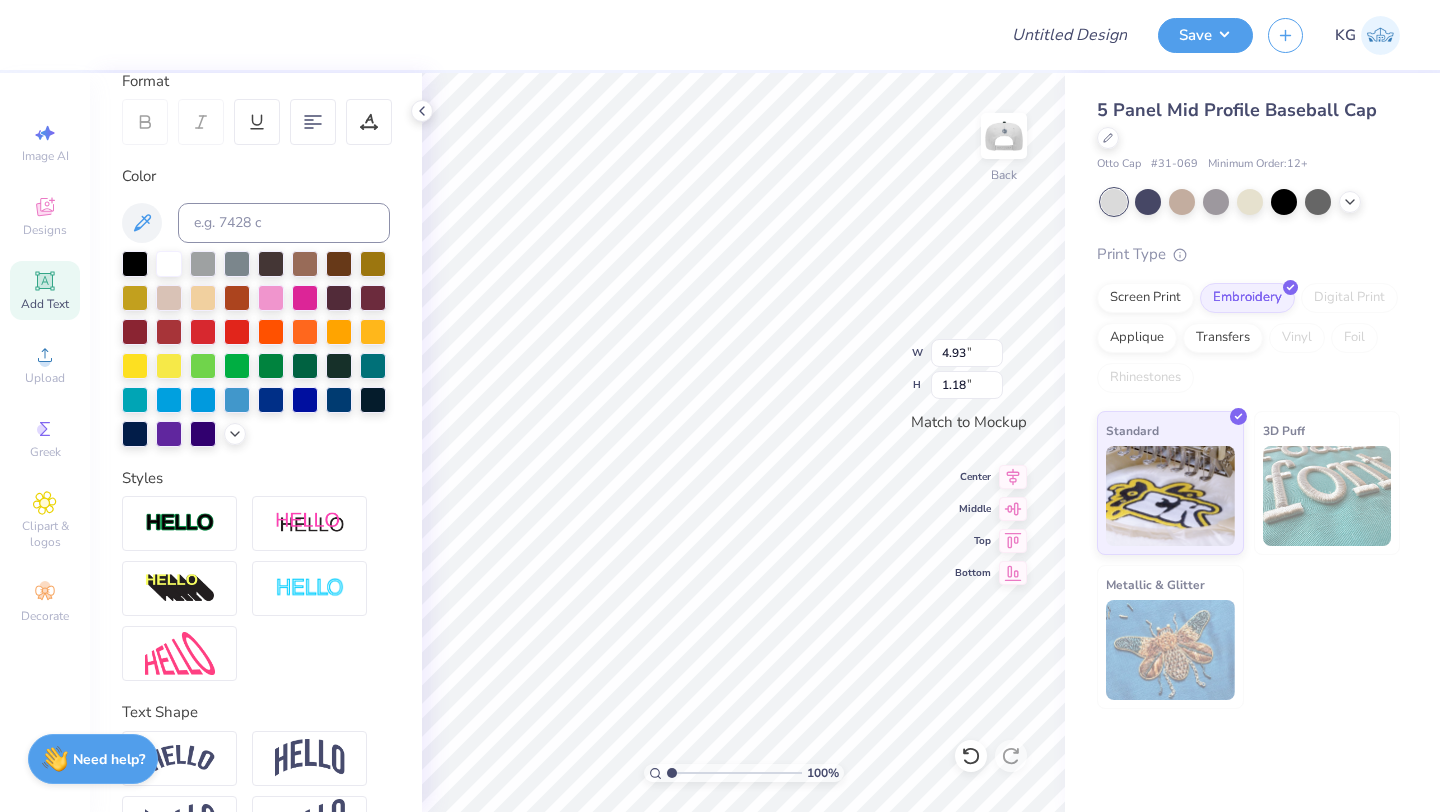 scroll, scrollTop: 341, scrollLeft: 0, axis: vertical 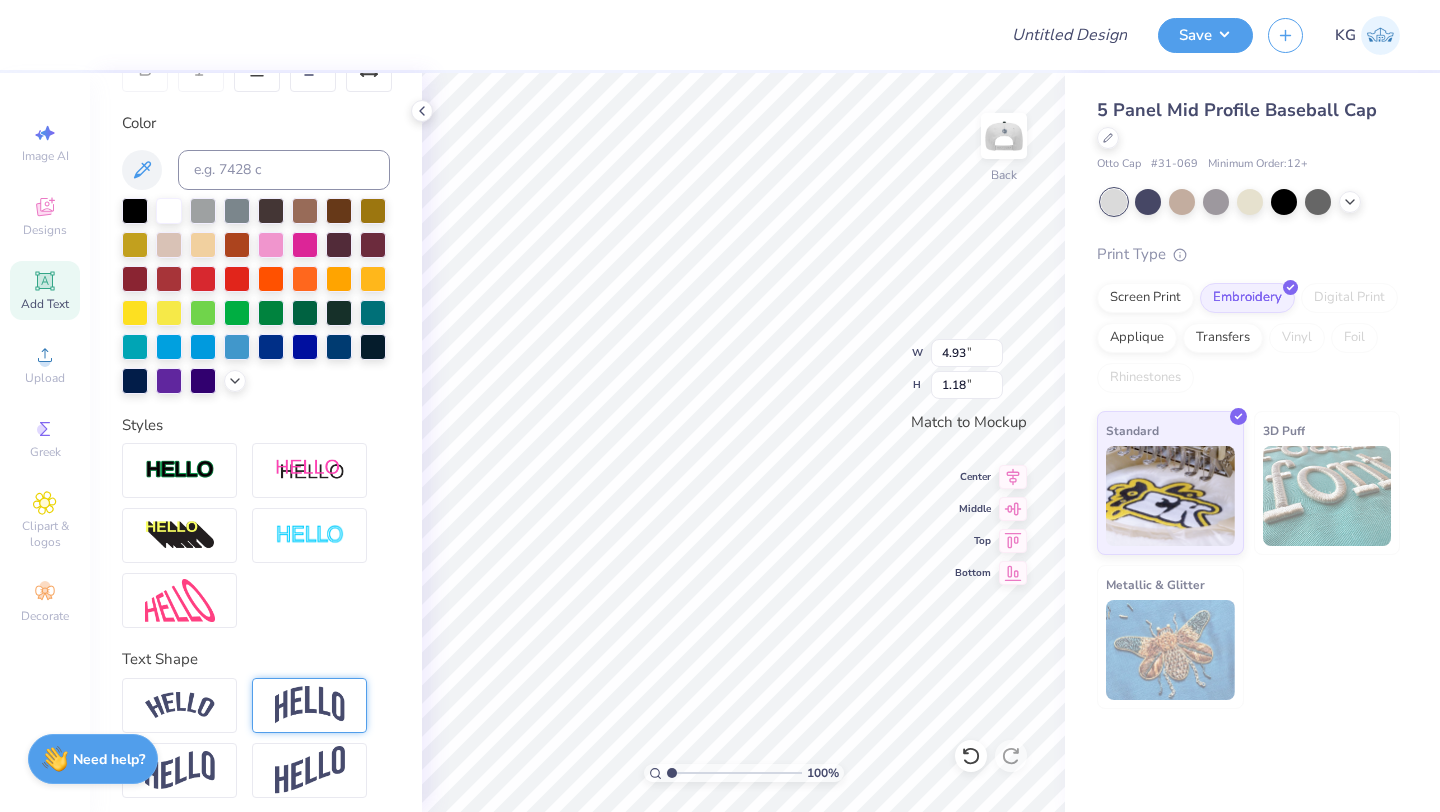 click at bounding box center (310, 705) 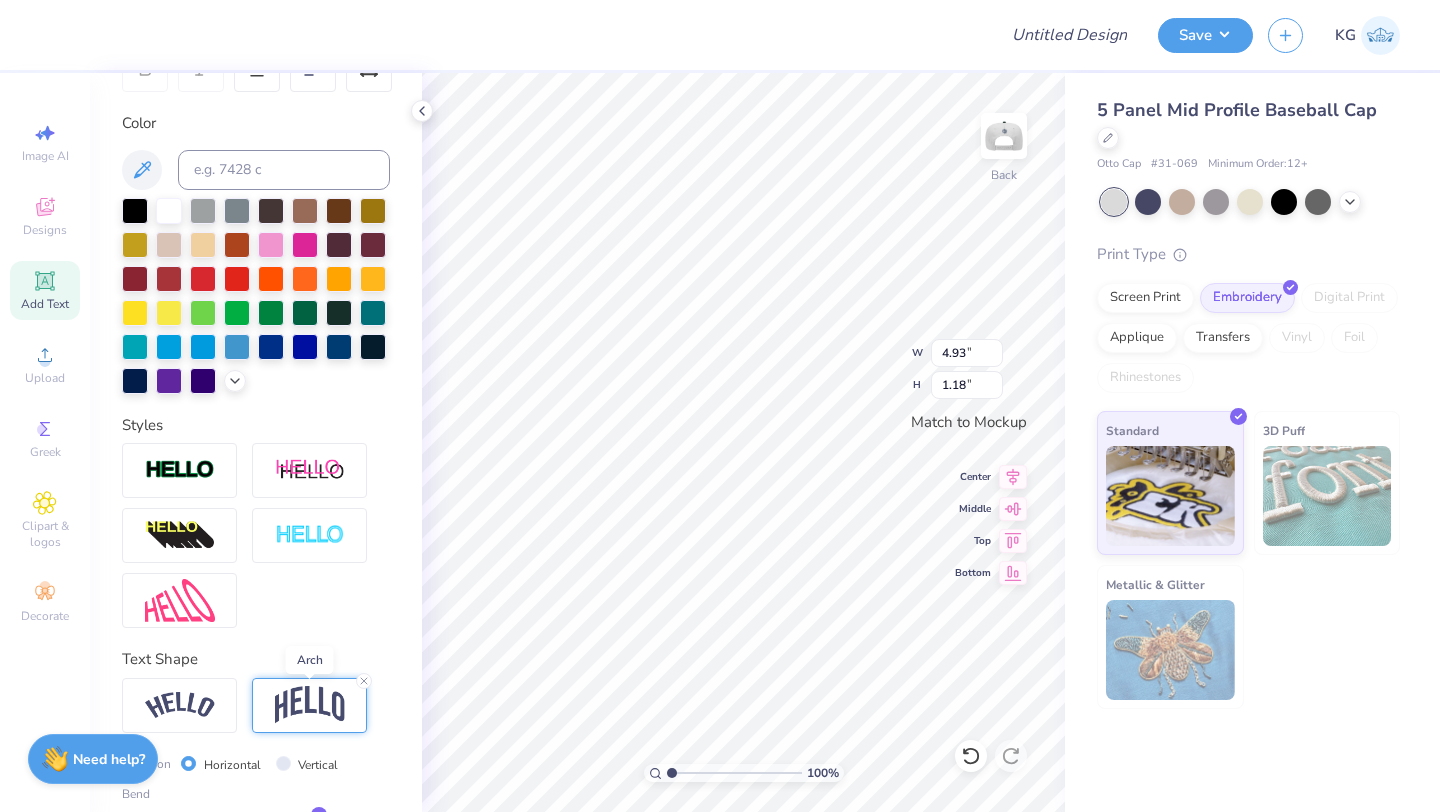 type on "2.18" 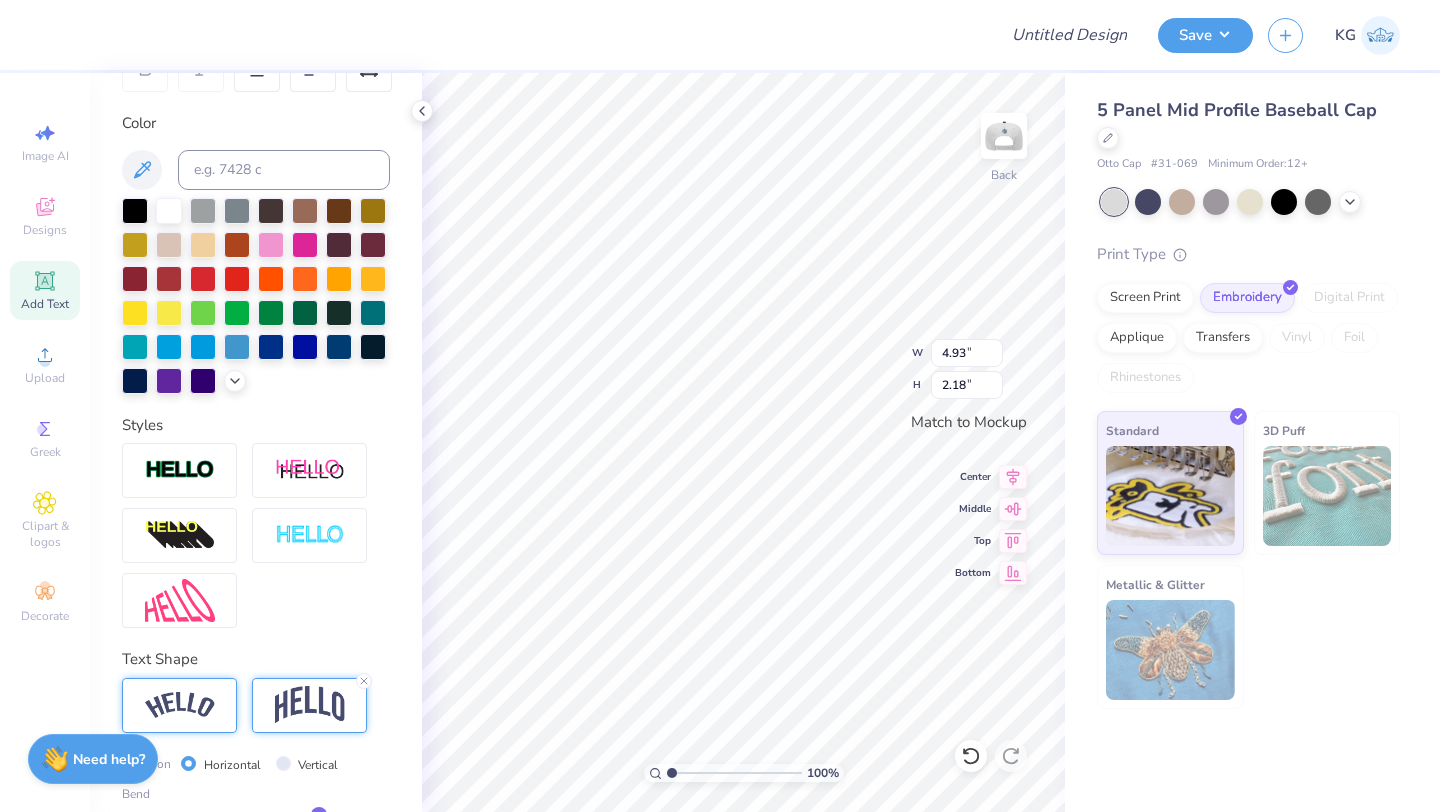 click at bounding box center [179, 705] 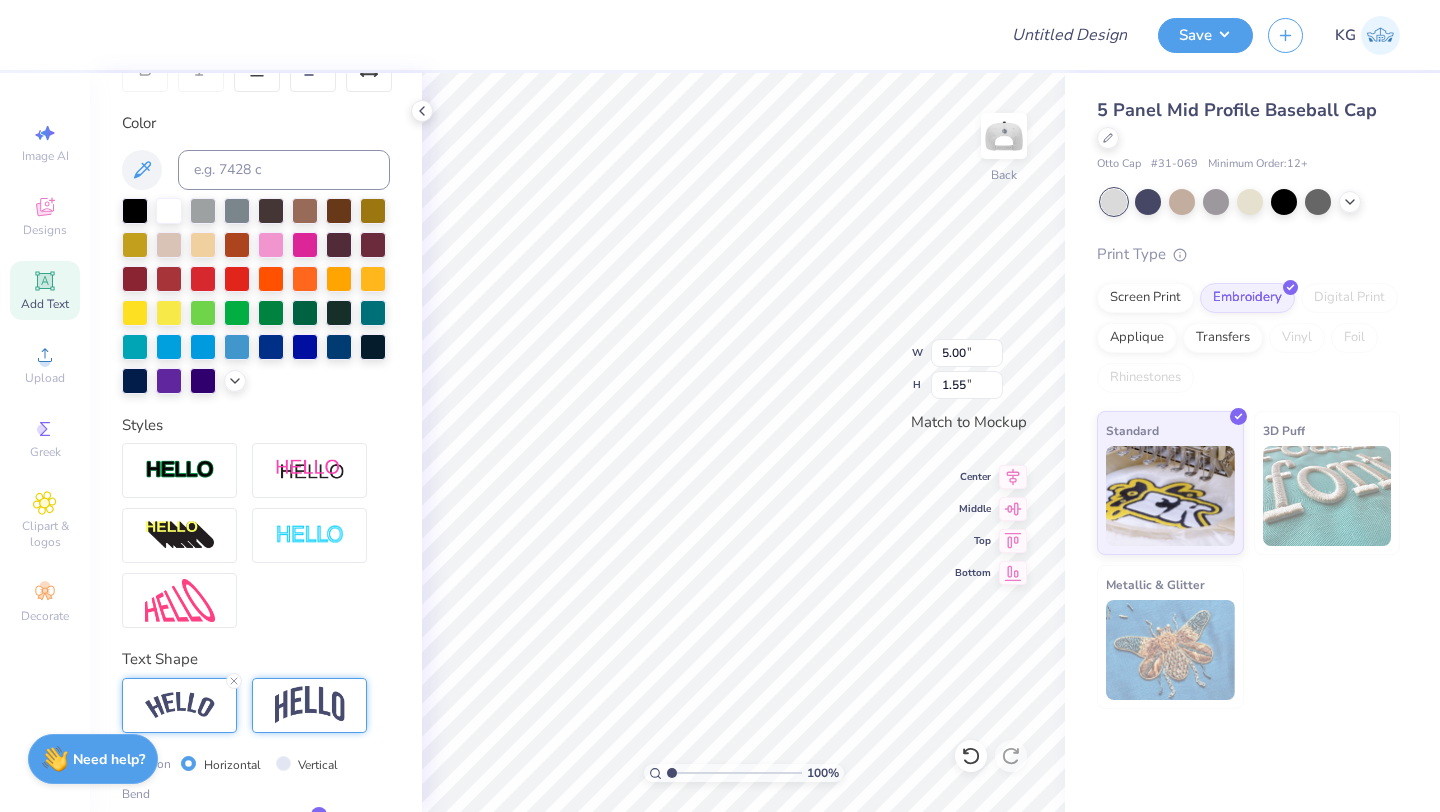 click at bounding box center [310, 705] 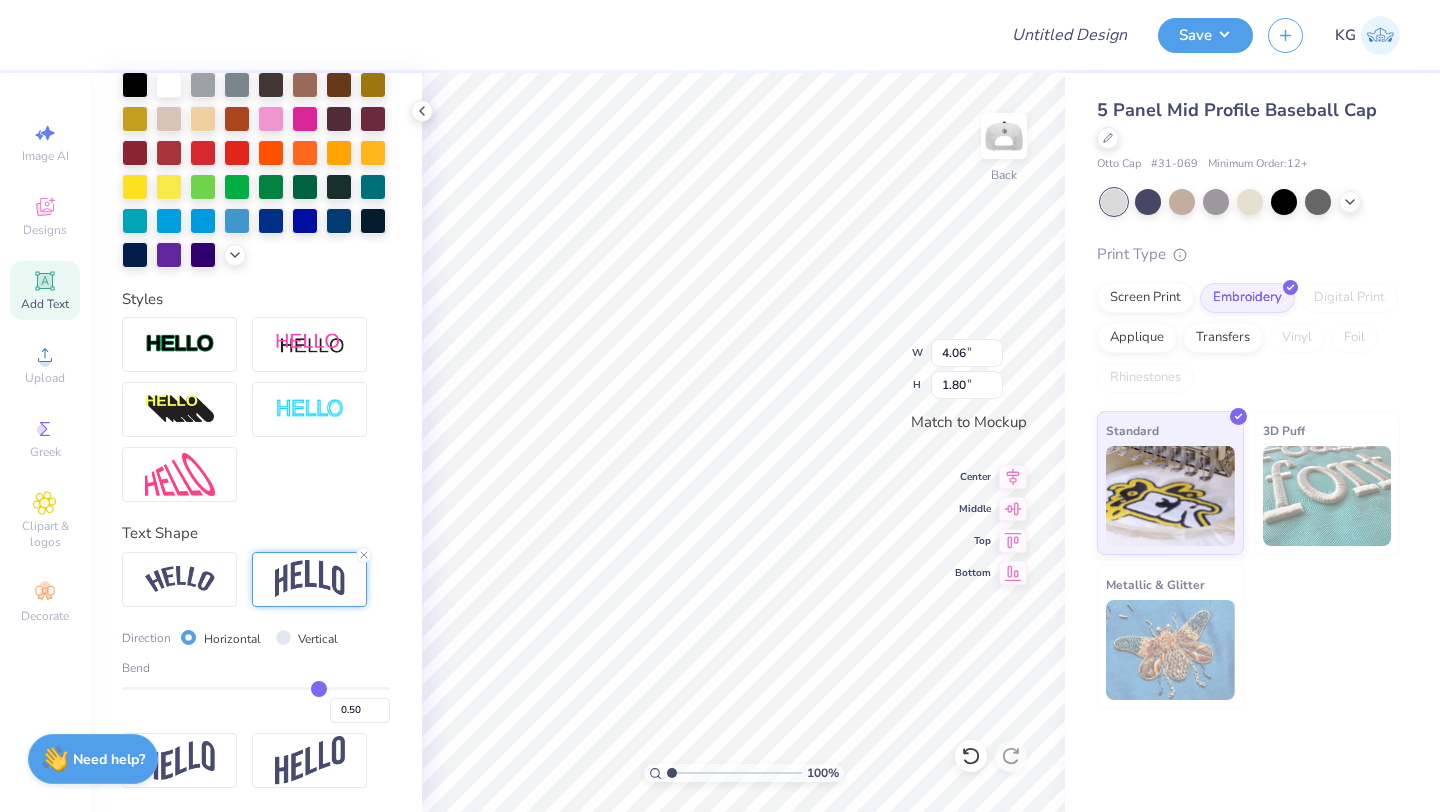 scroll, scrollTop: 465, scrollLeft: 0, axis: vertical 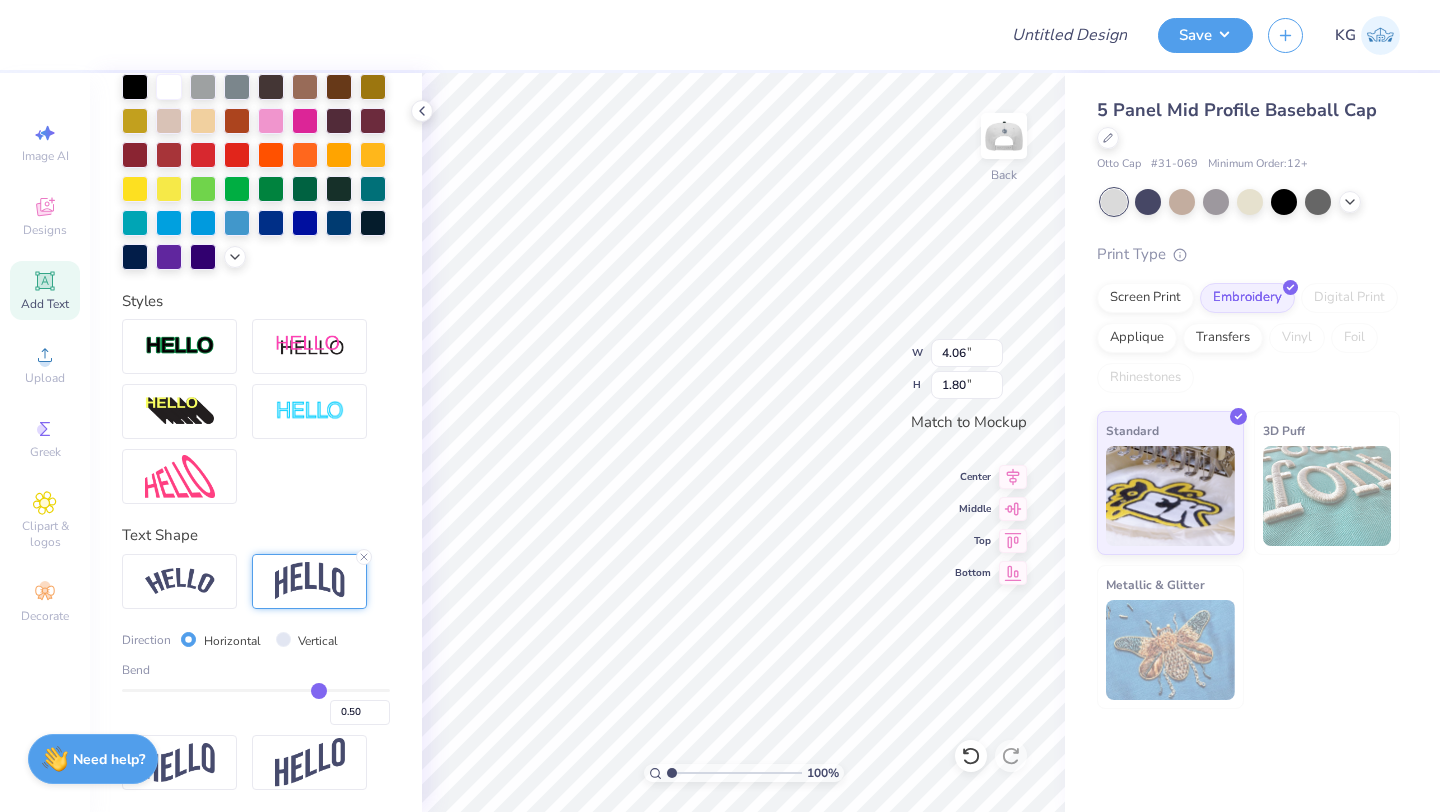 click on "Text Shape Direction Horizontal Vertical Bend 0.50" at bounding box center [256, 657] 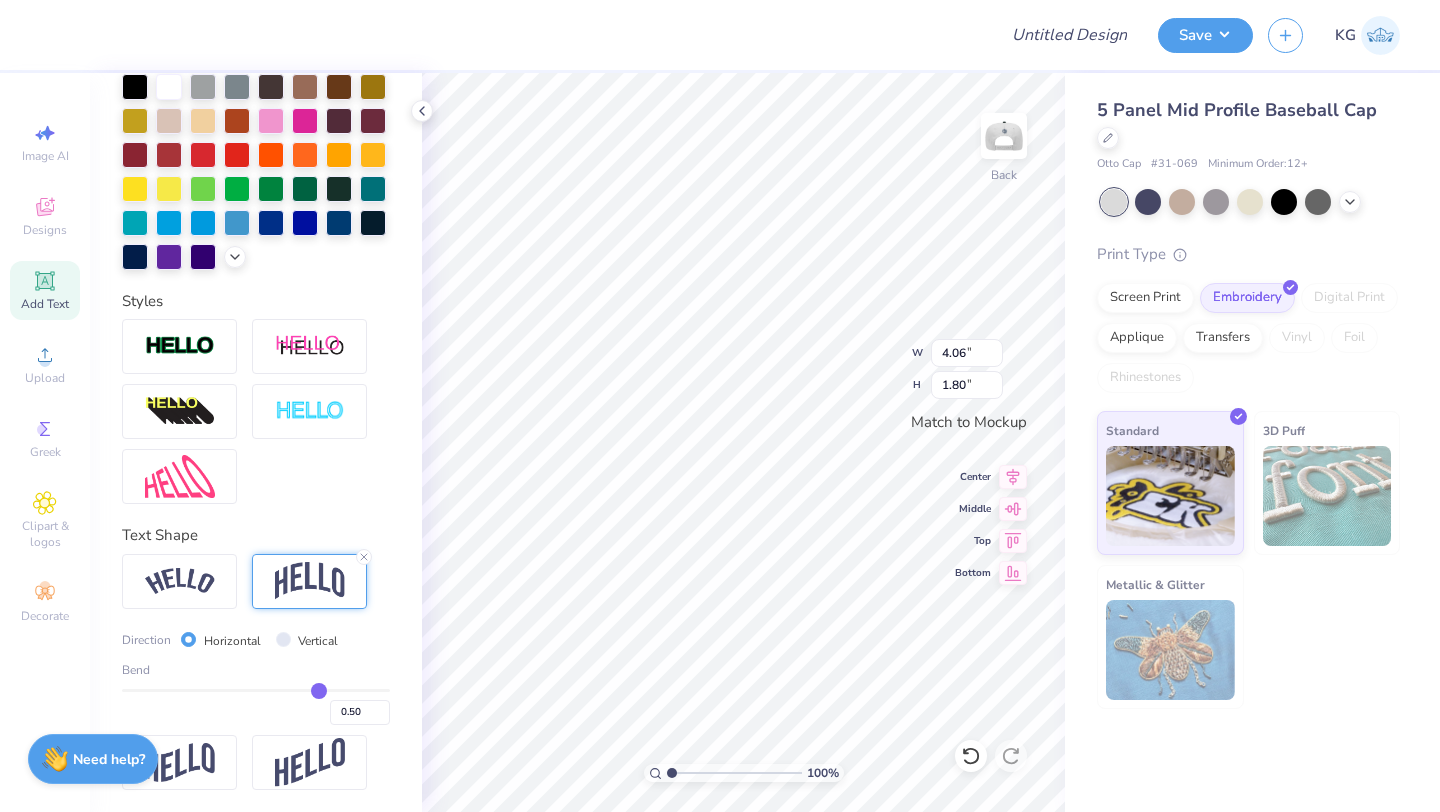 type on "0.51" 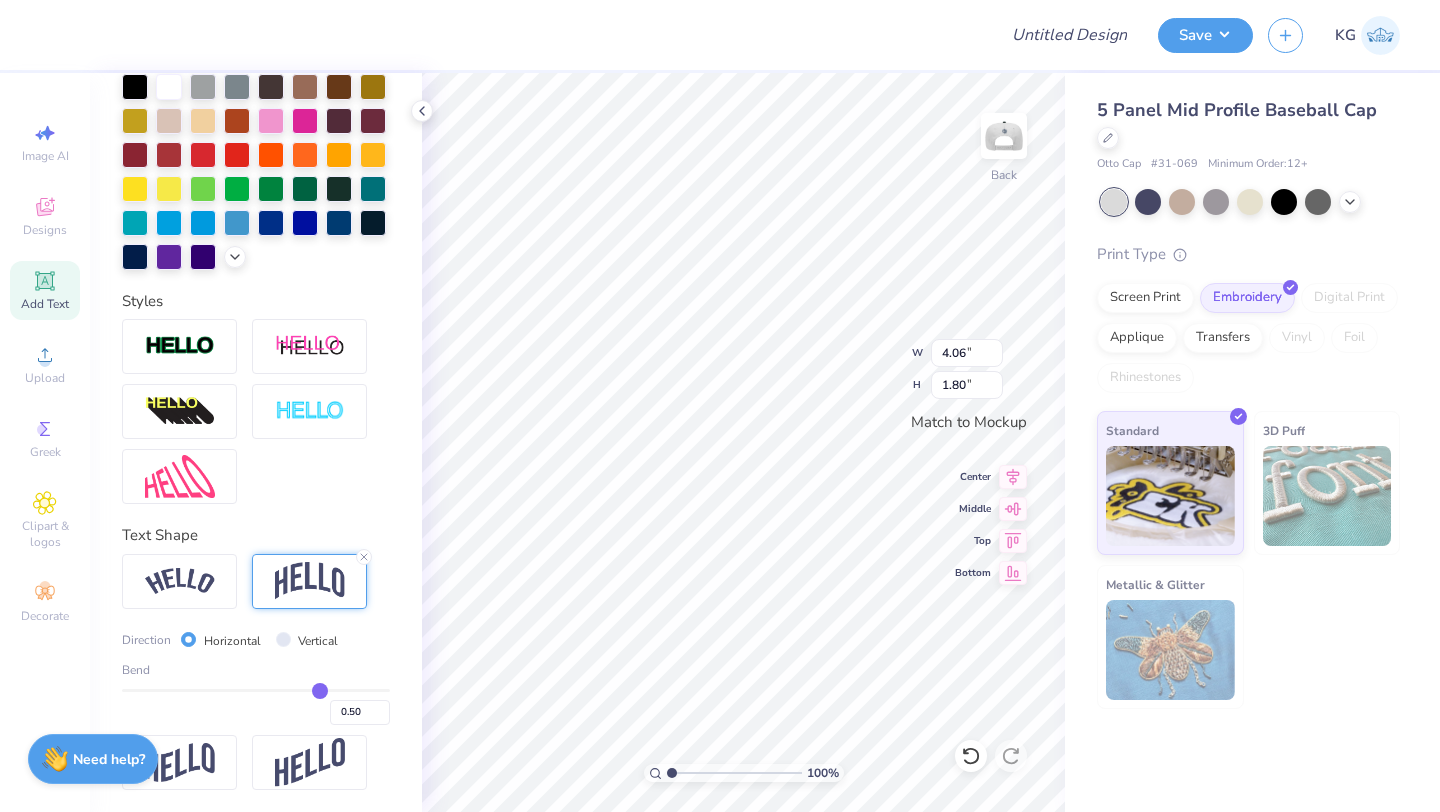 type on "0.51" 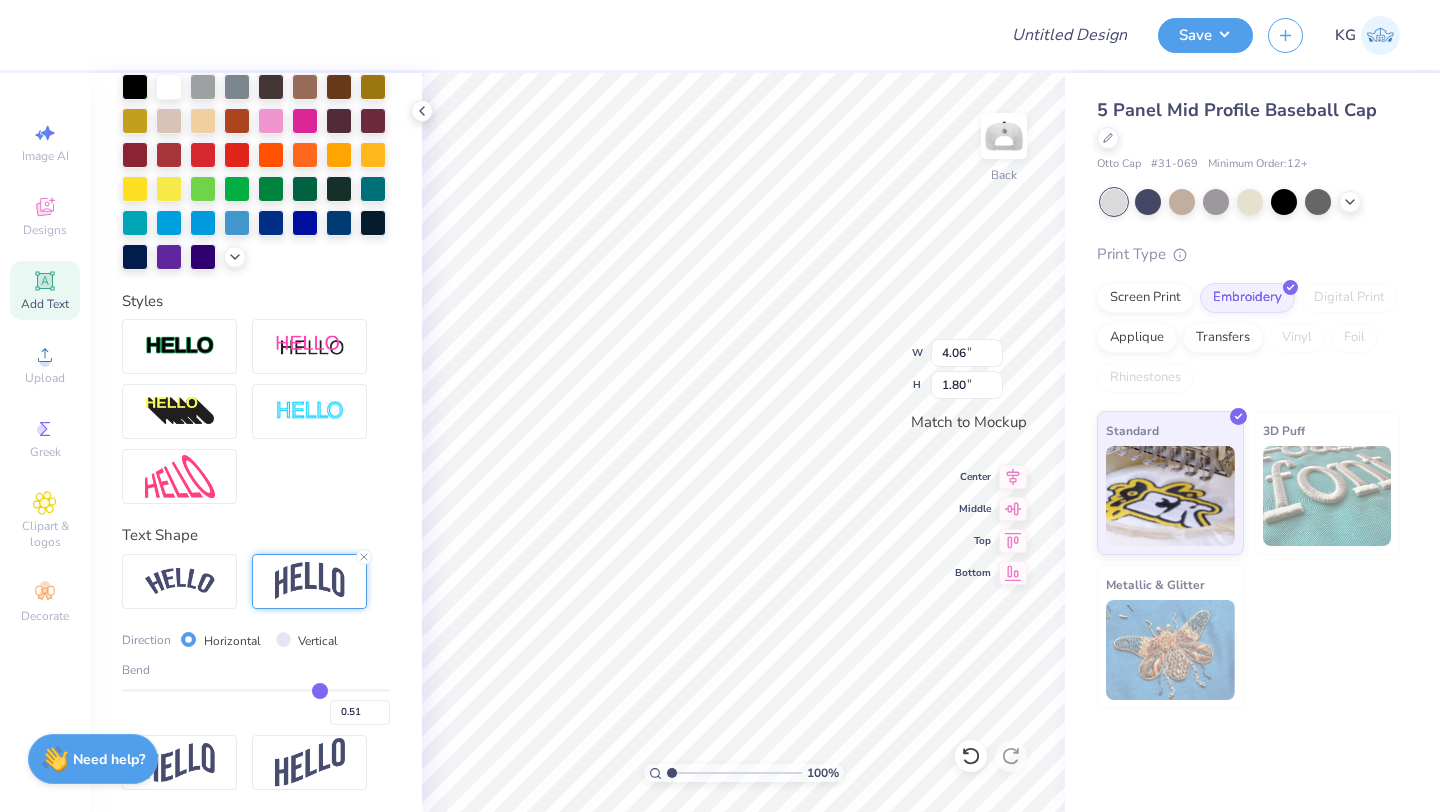 type on "0.46" 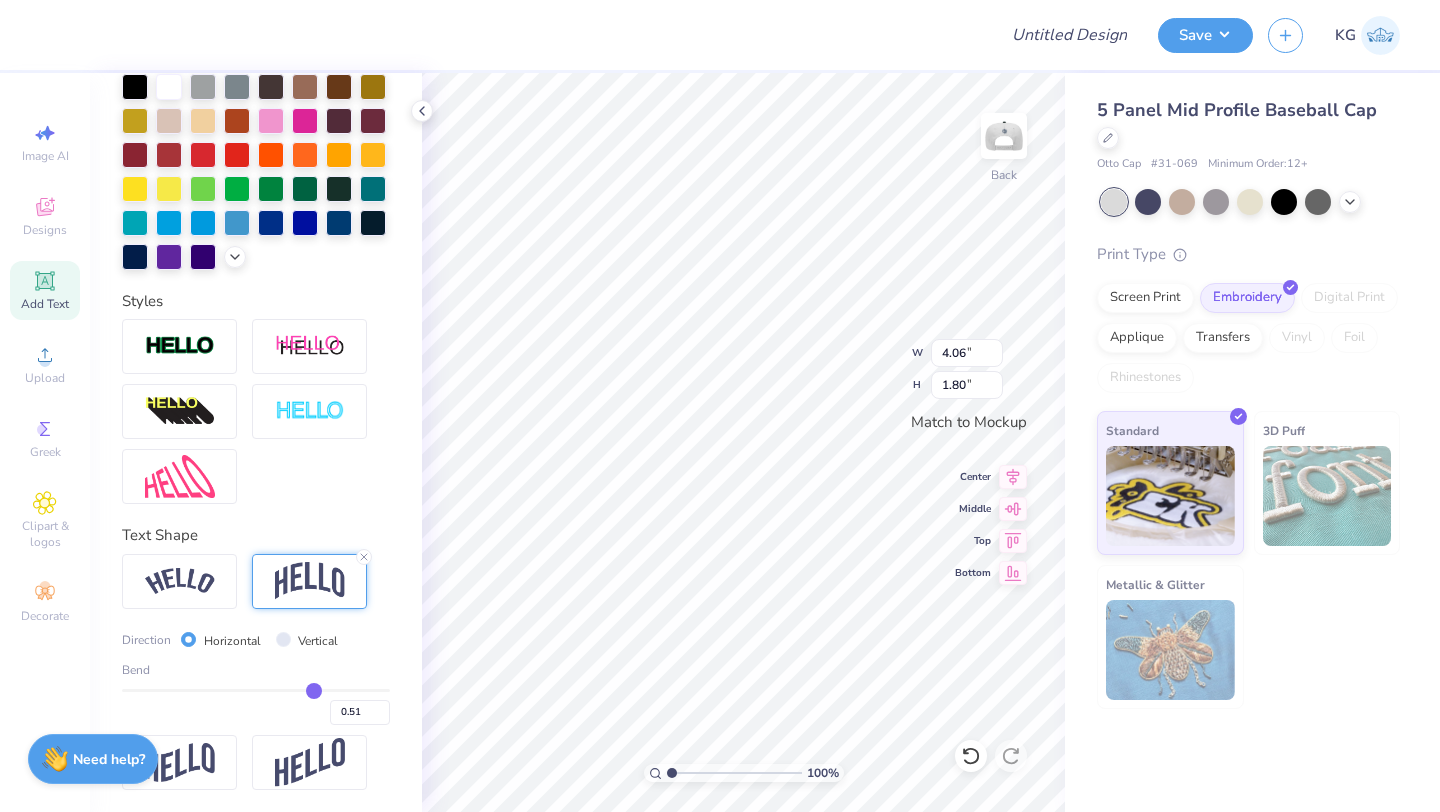 type on "0.46" 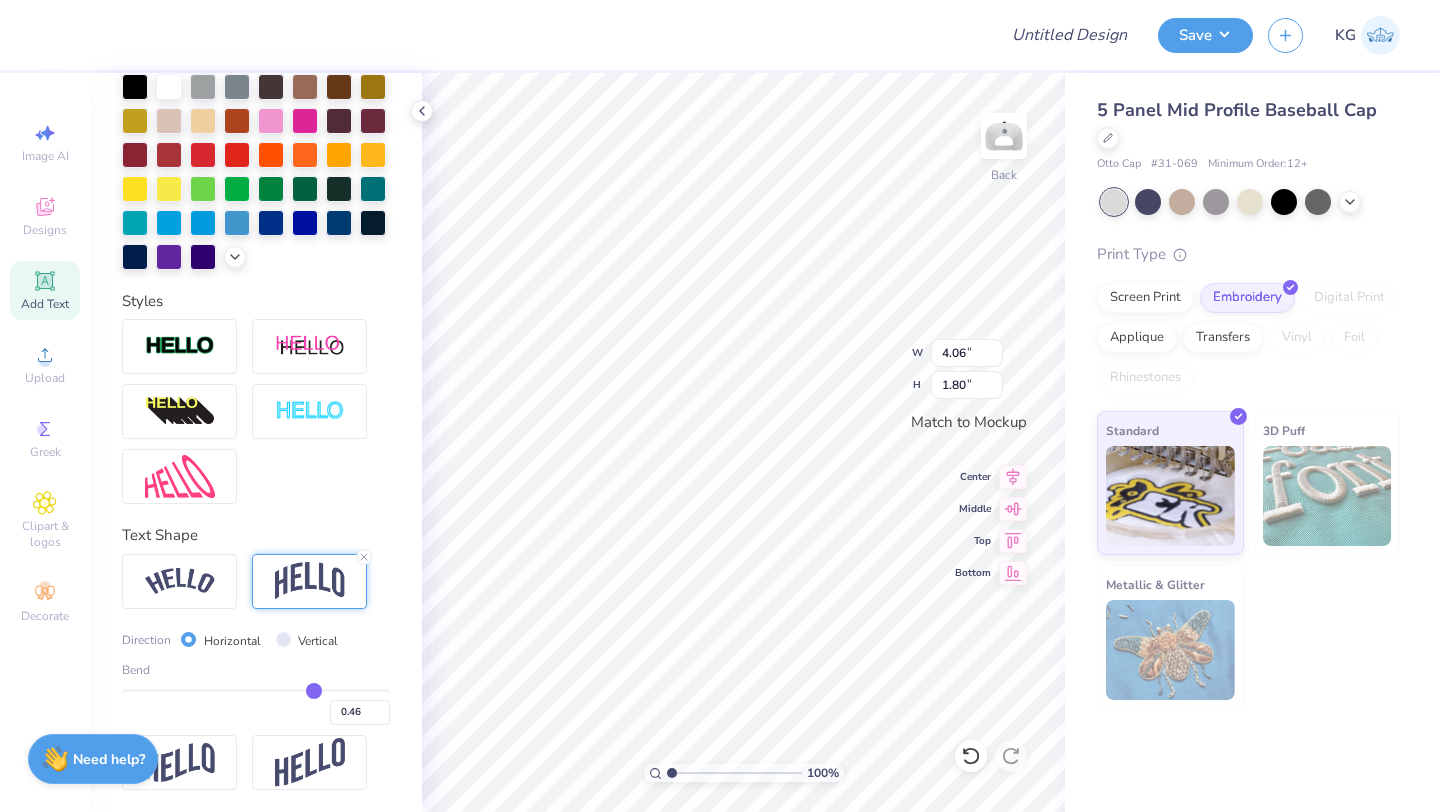 type on "0.39" 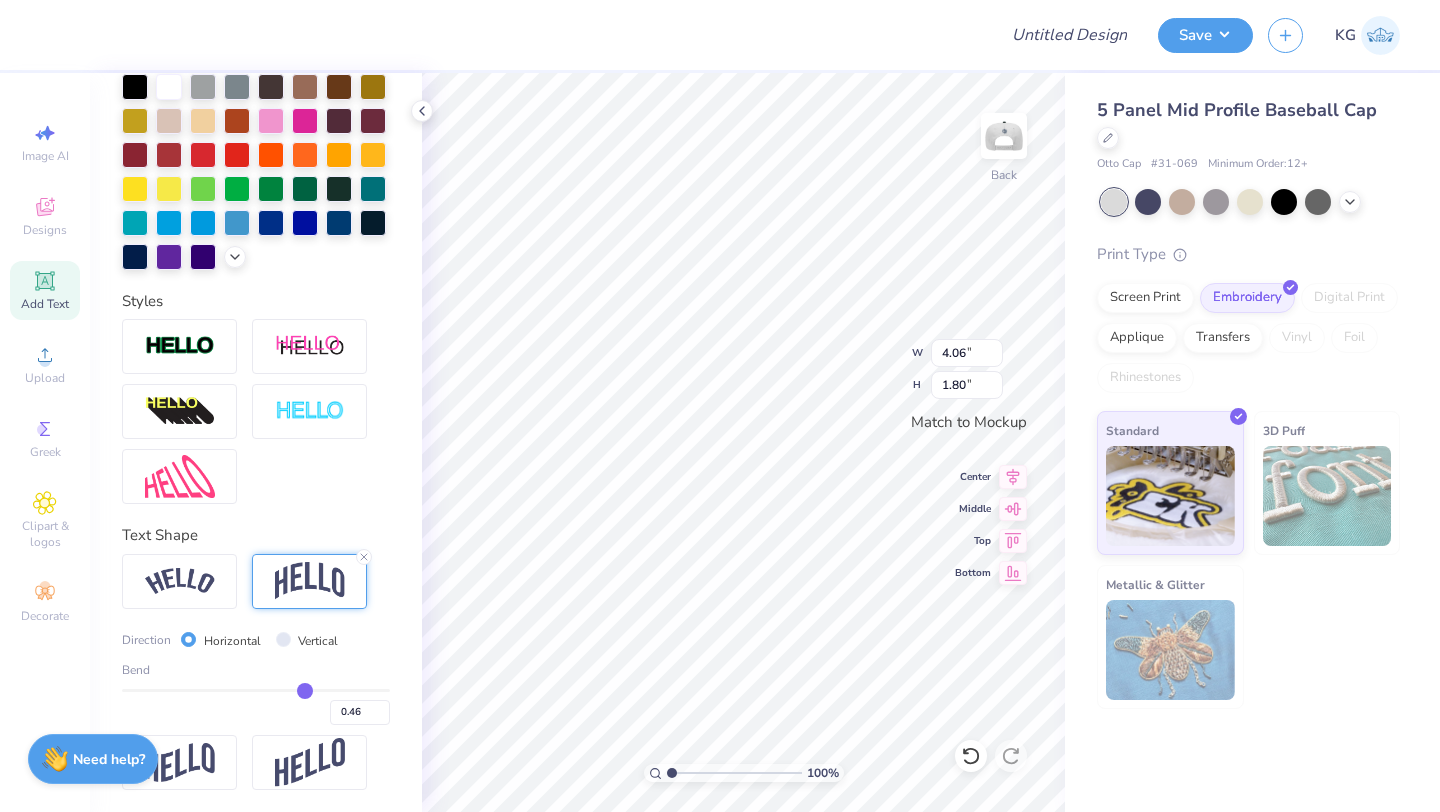 type on "0.39" 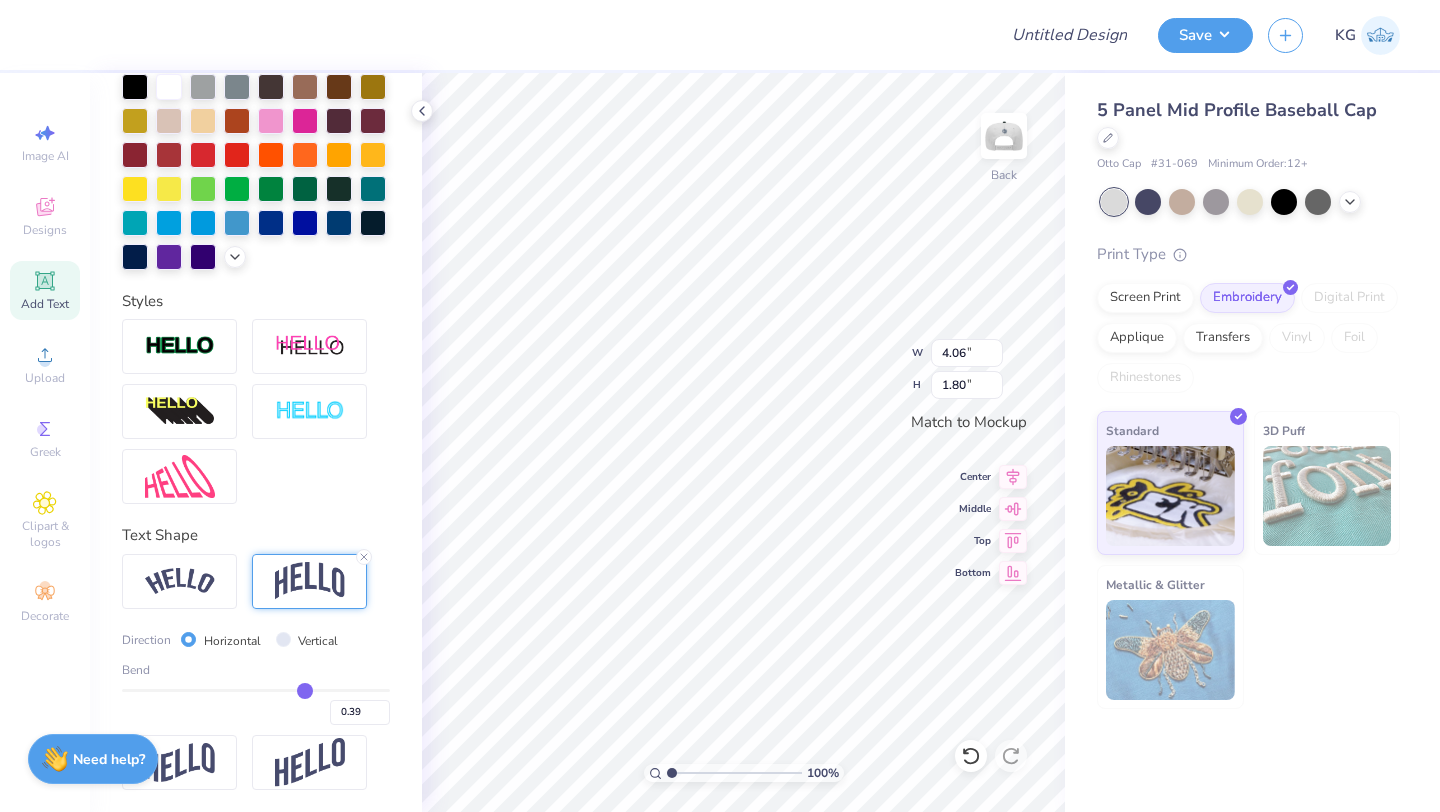 type on "0.36" 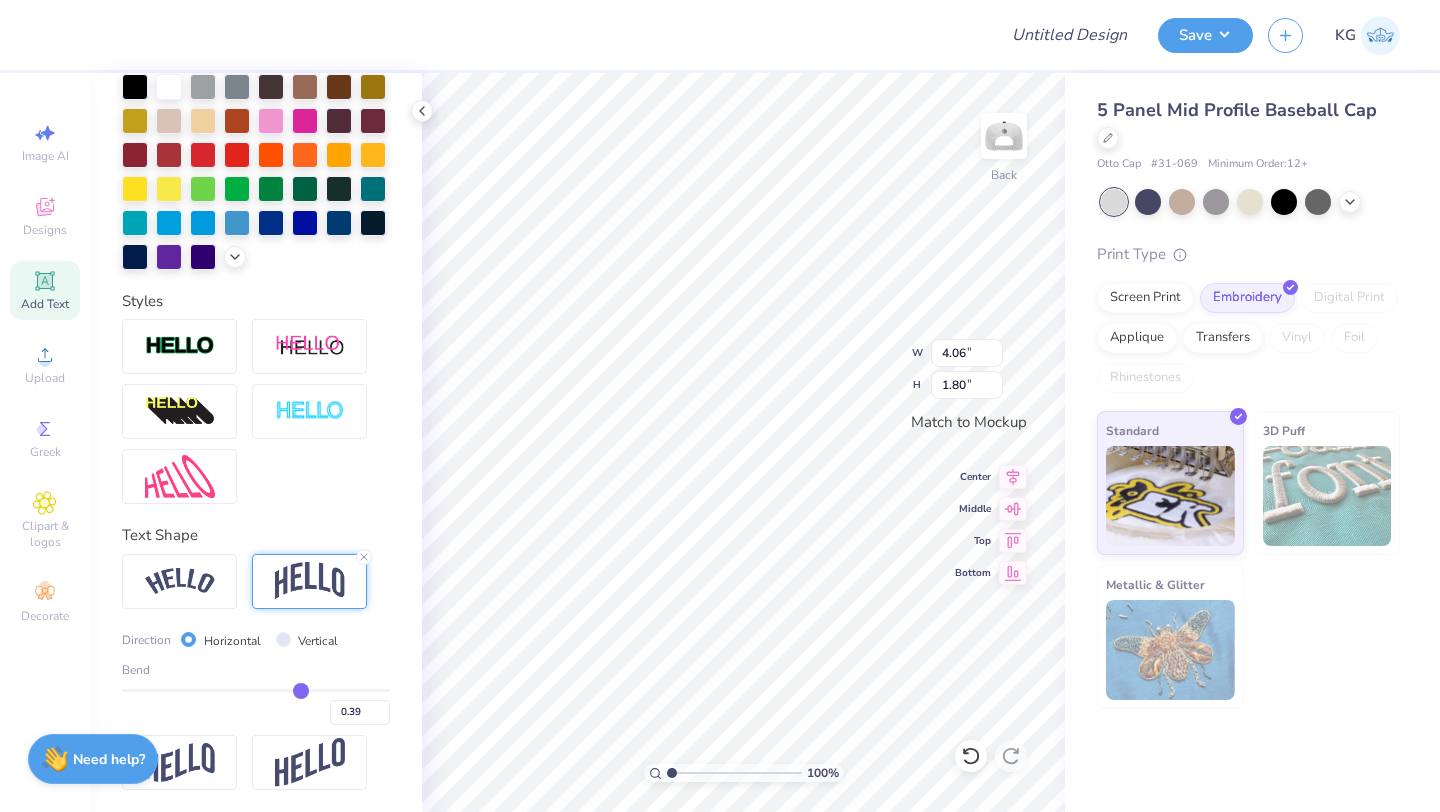 type on "0.36" 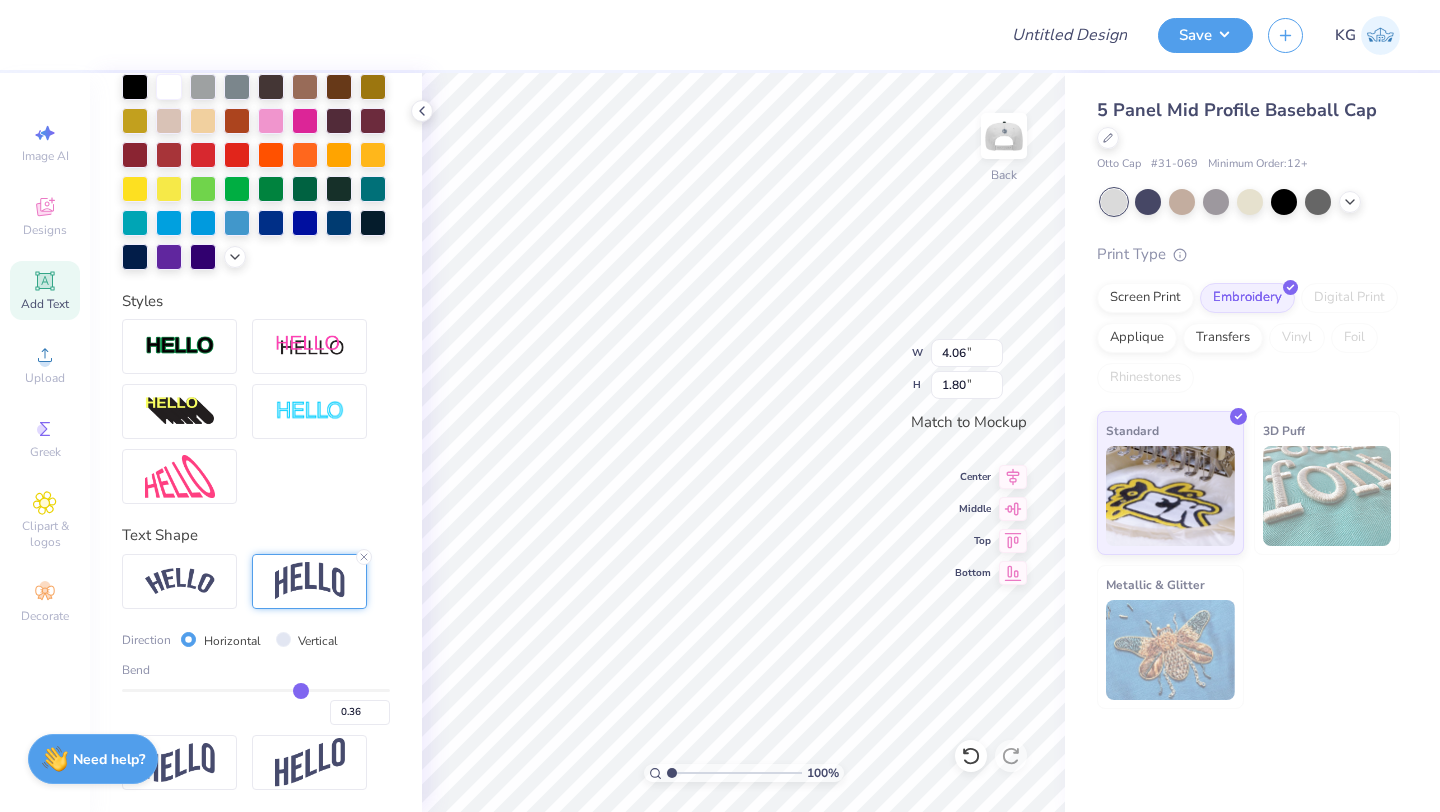 type on "0.35" 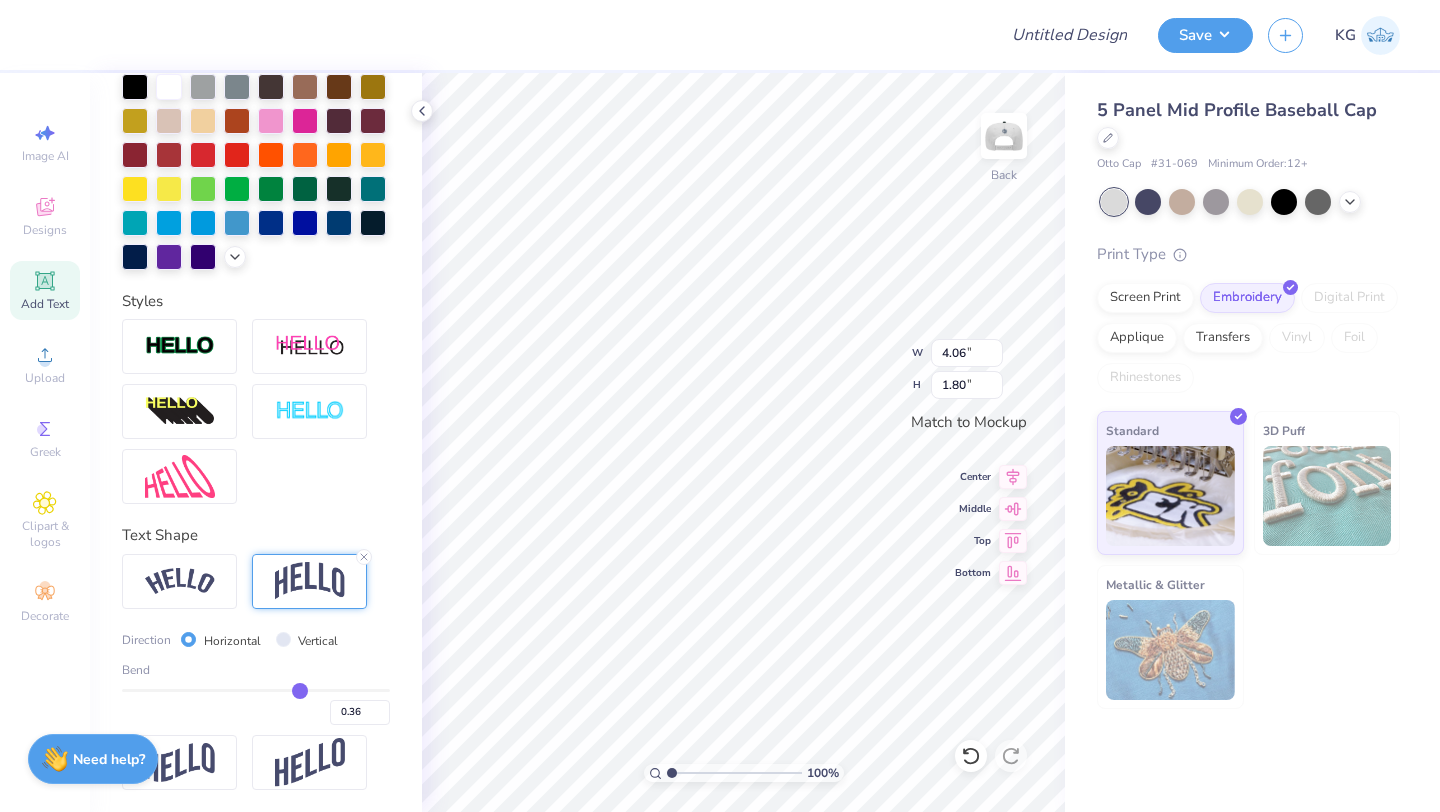 type on "0.35" 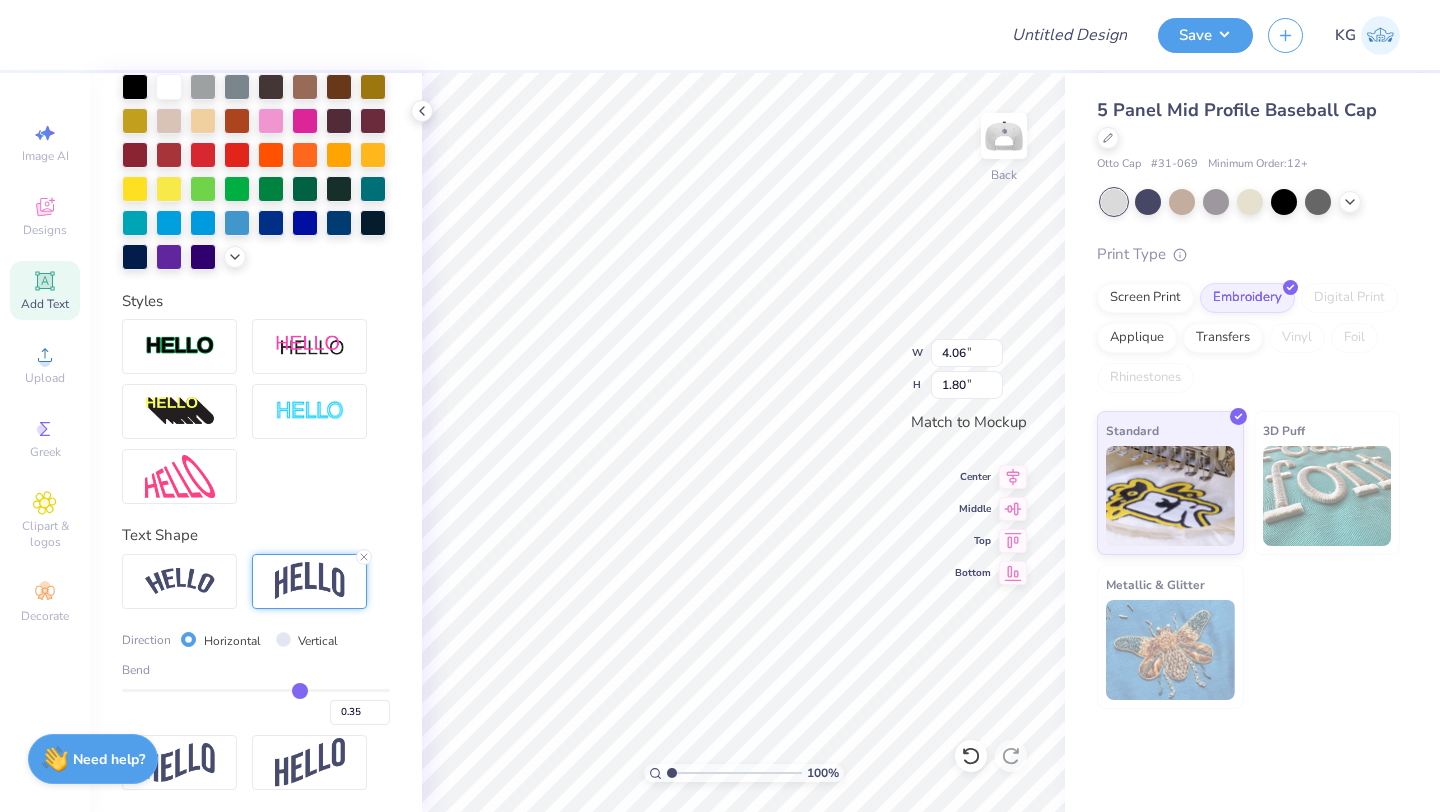 type on "0.34" 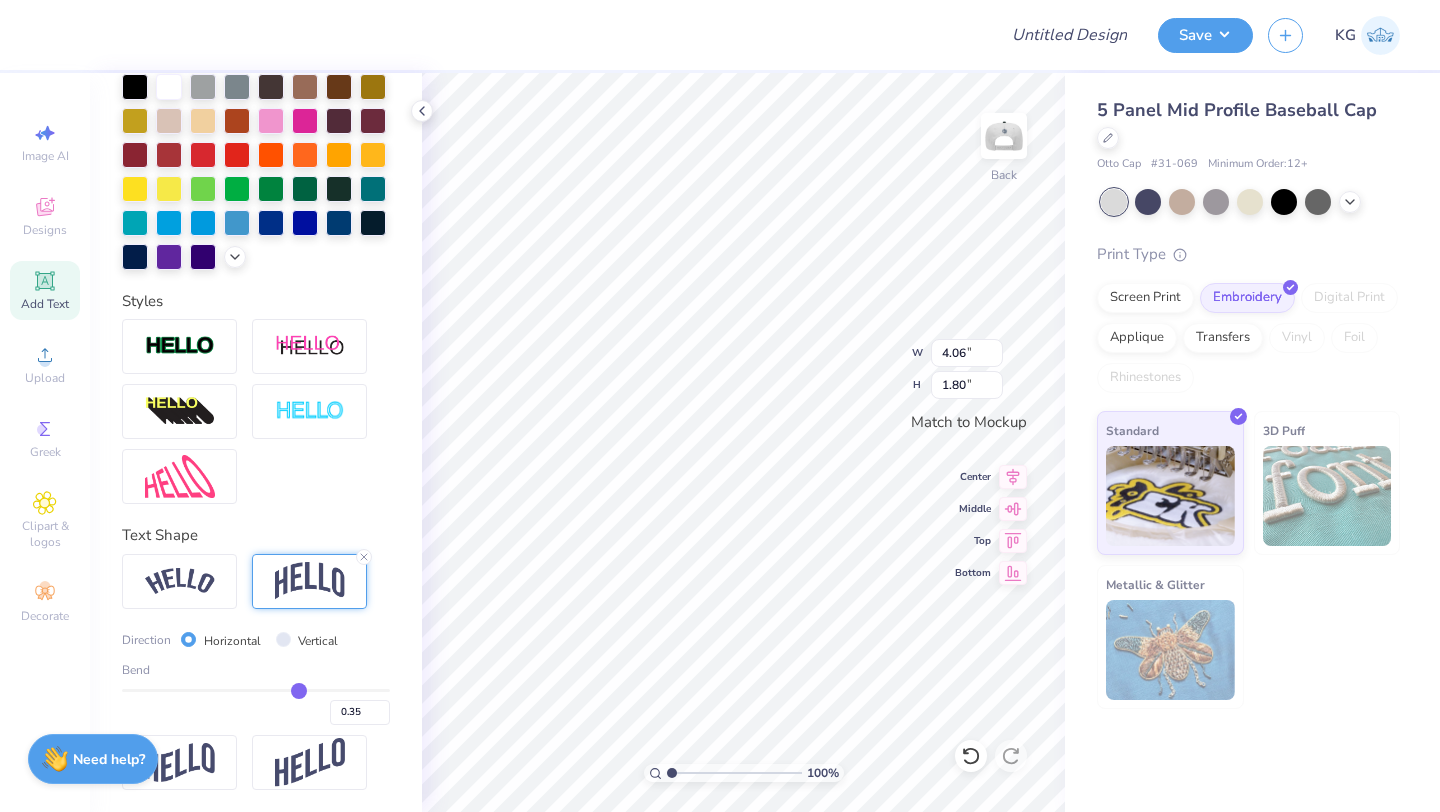 type on "0.34" 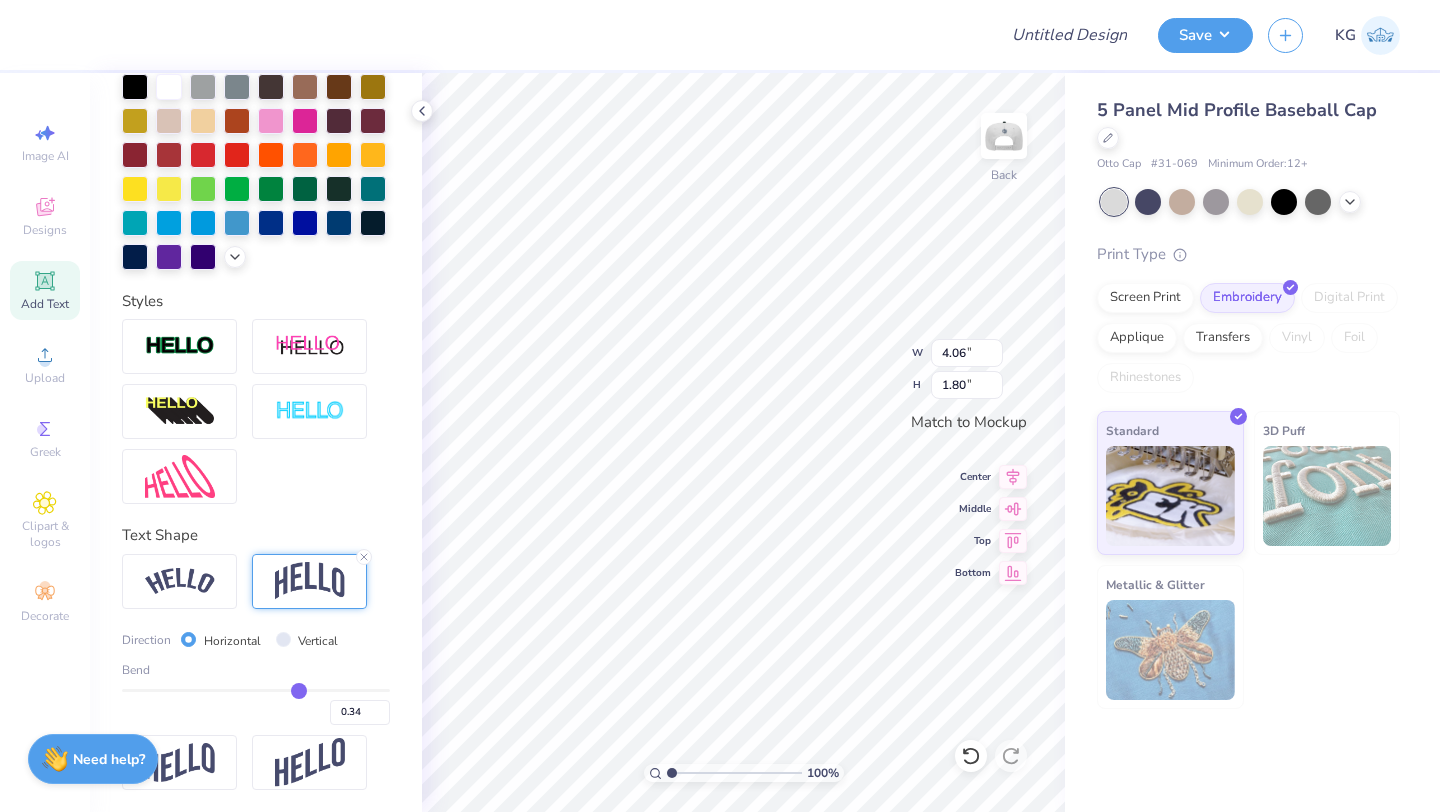 type on "0.33" 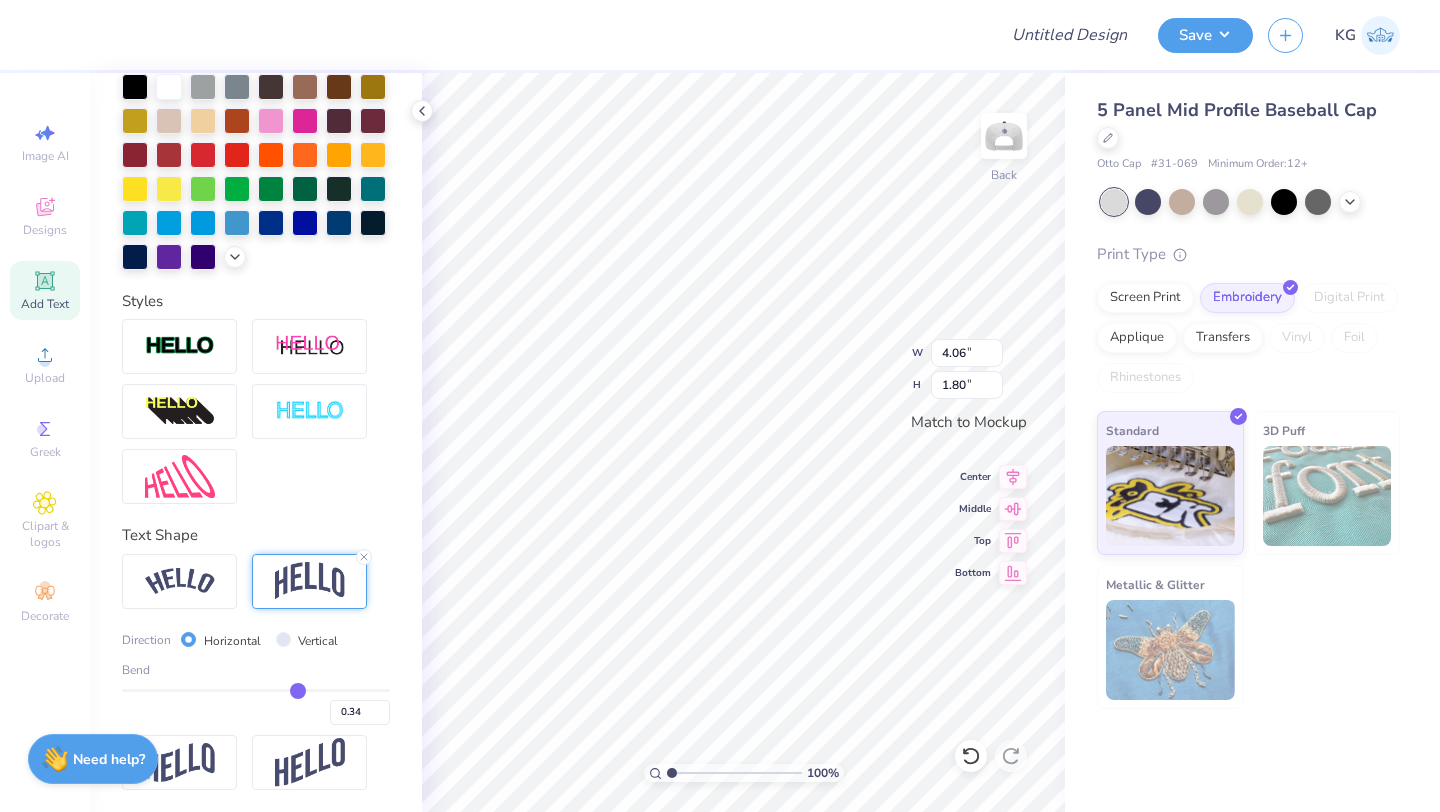 type on "0.33" 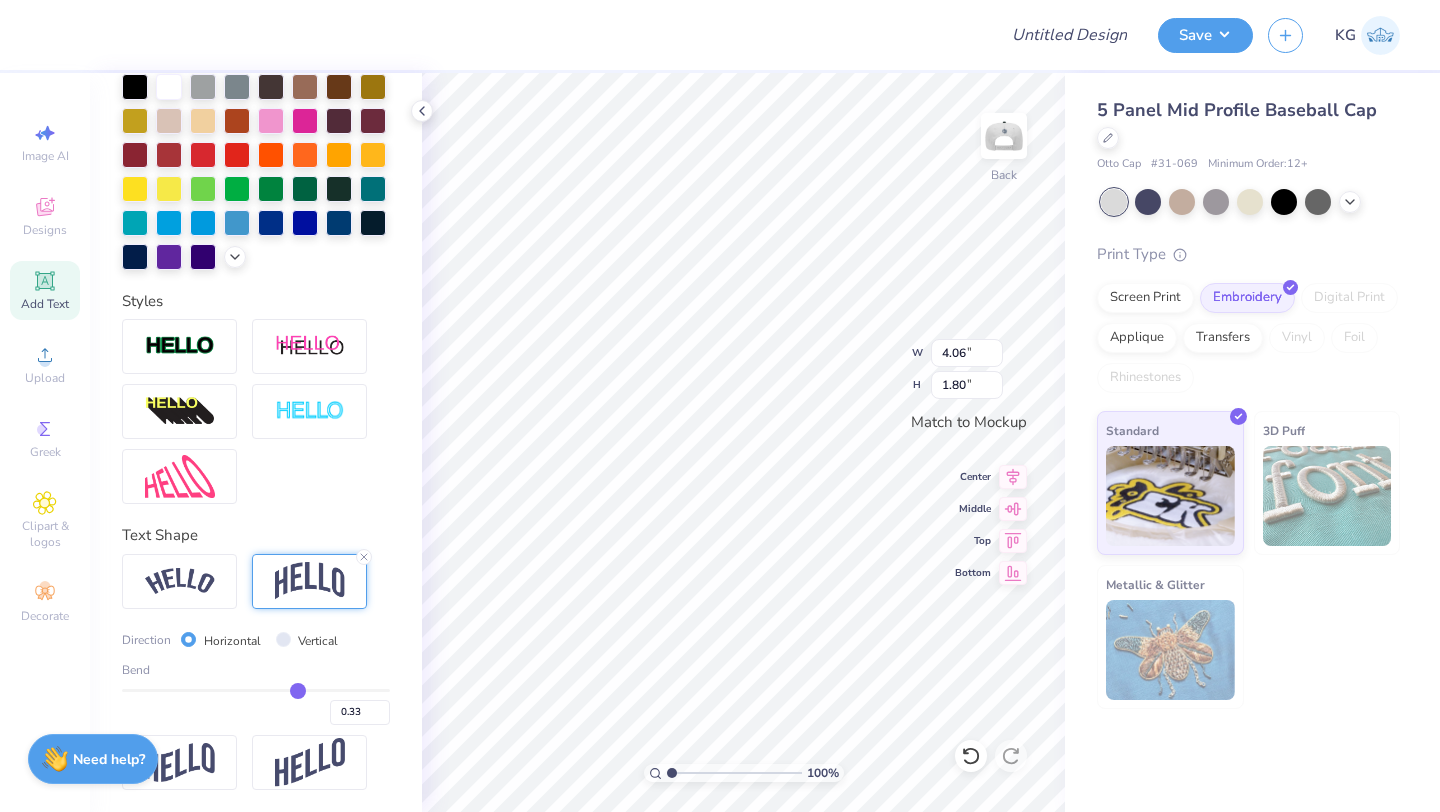 type on "0.29" 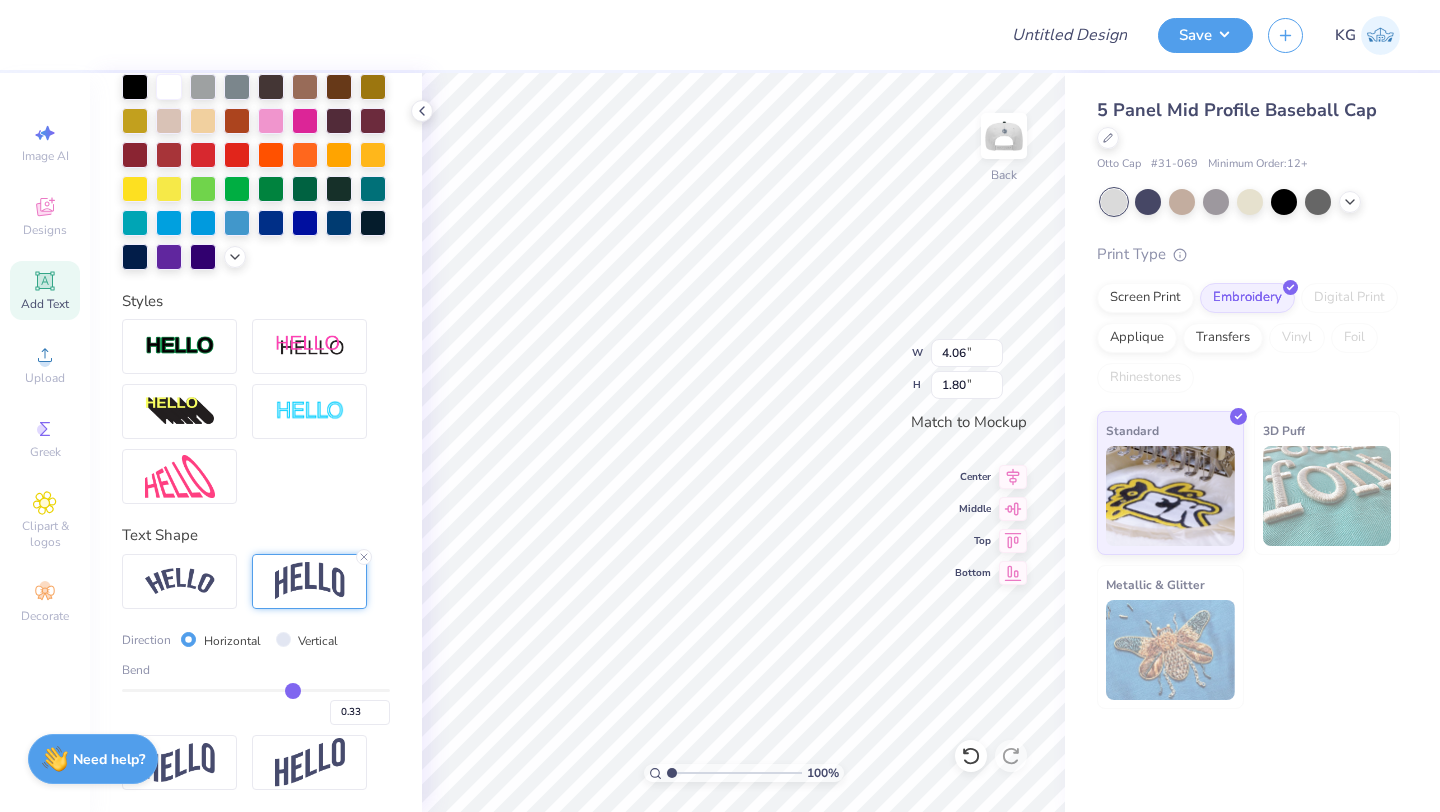 type on "0.29" 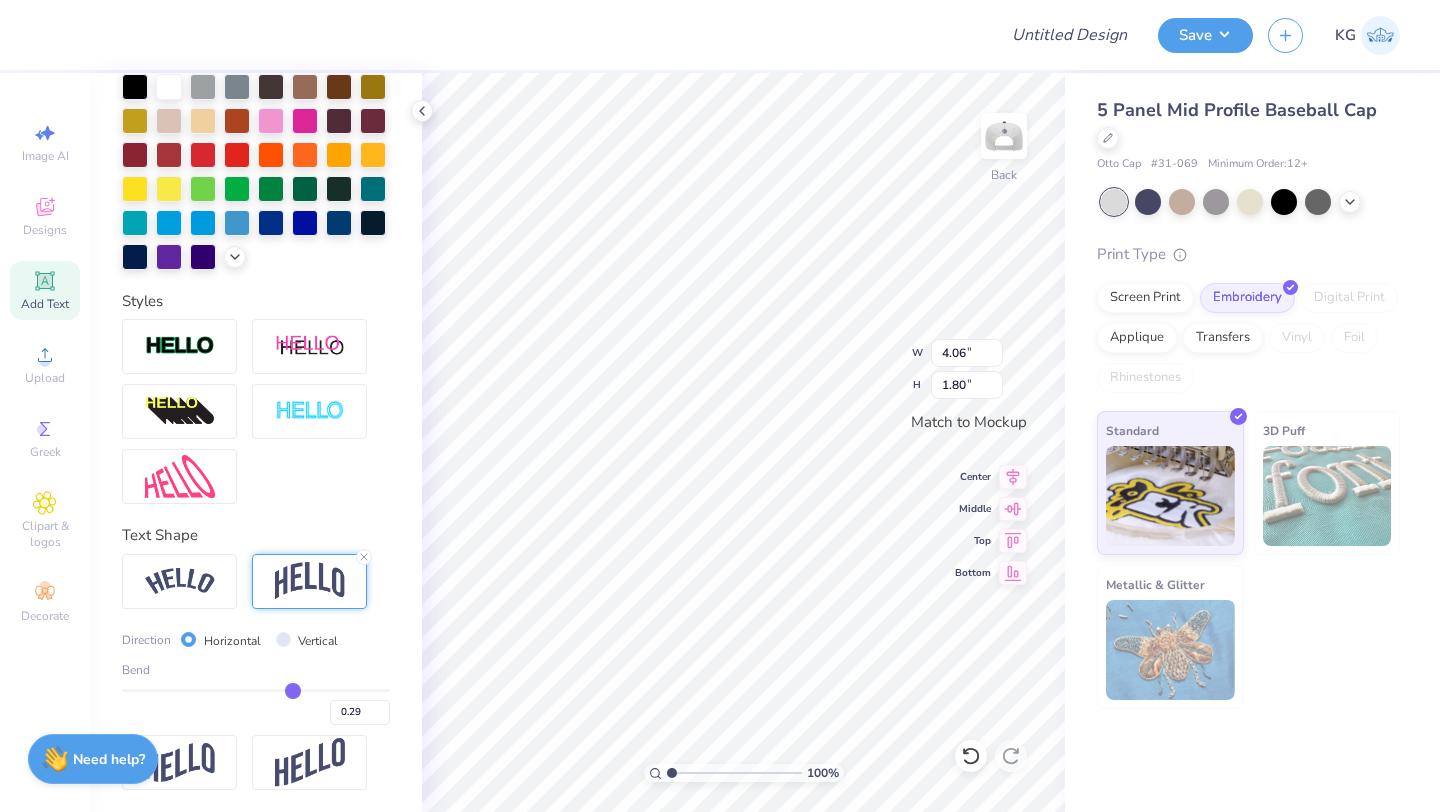type on "0.24" 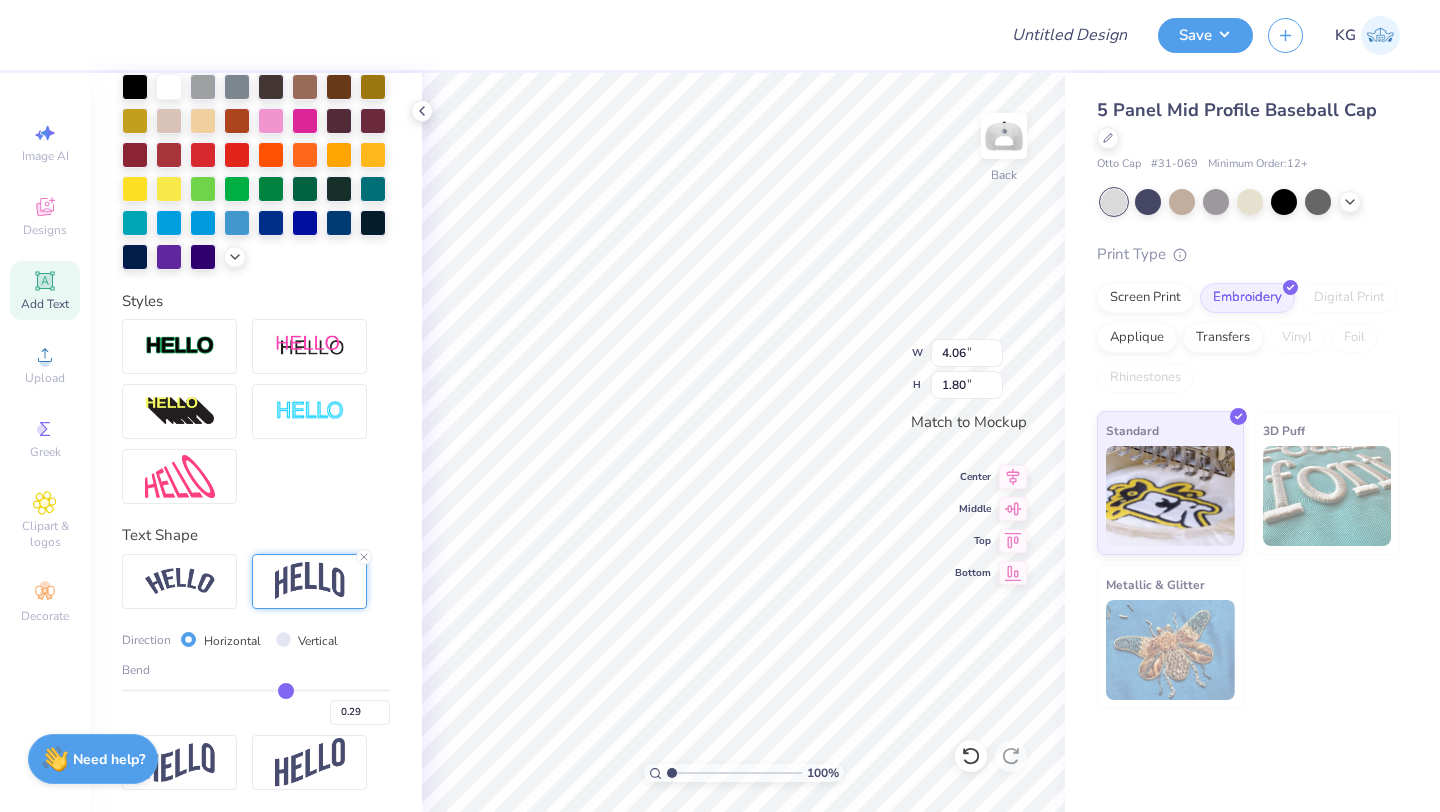 type on "0.24" 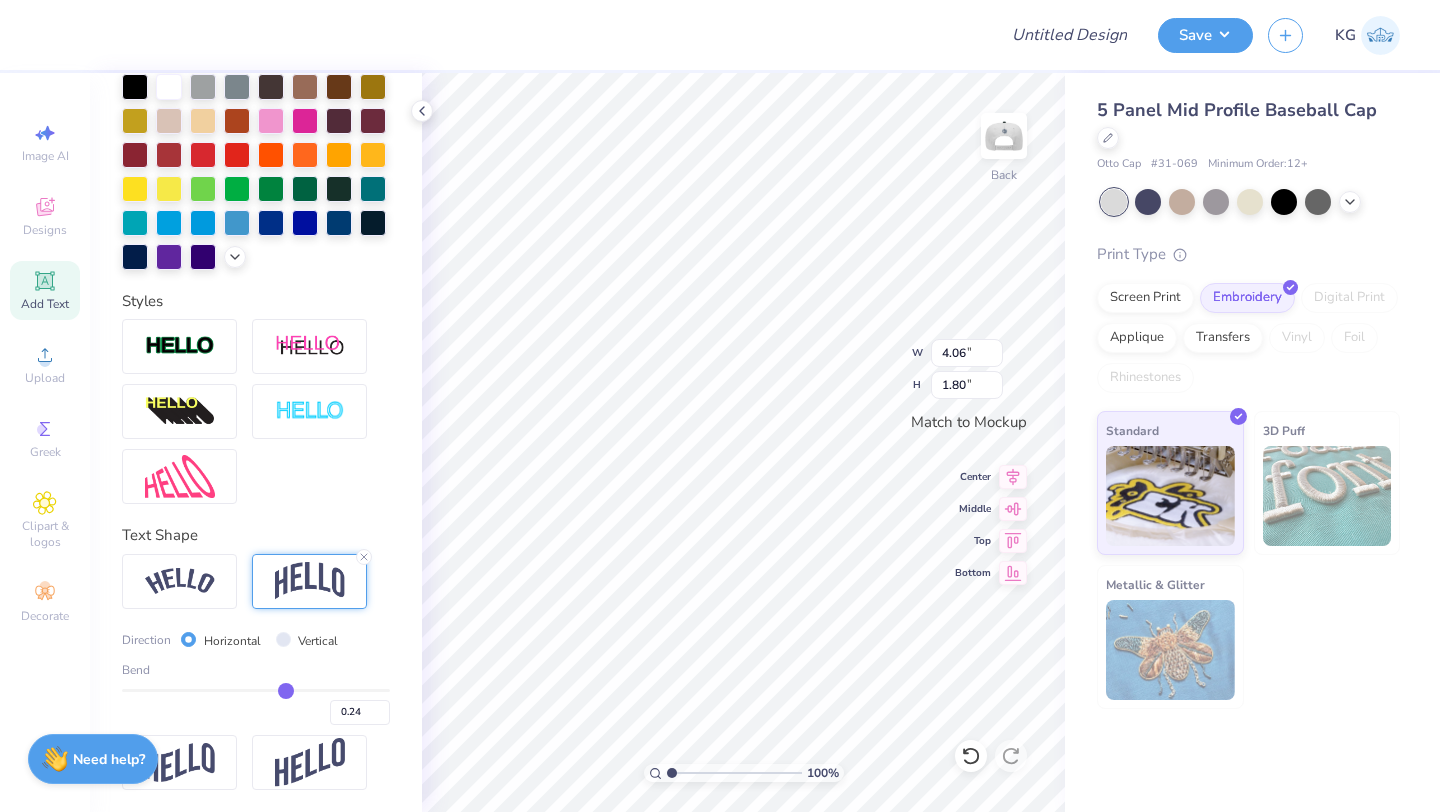 type on "0.2" 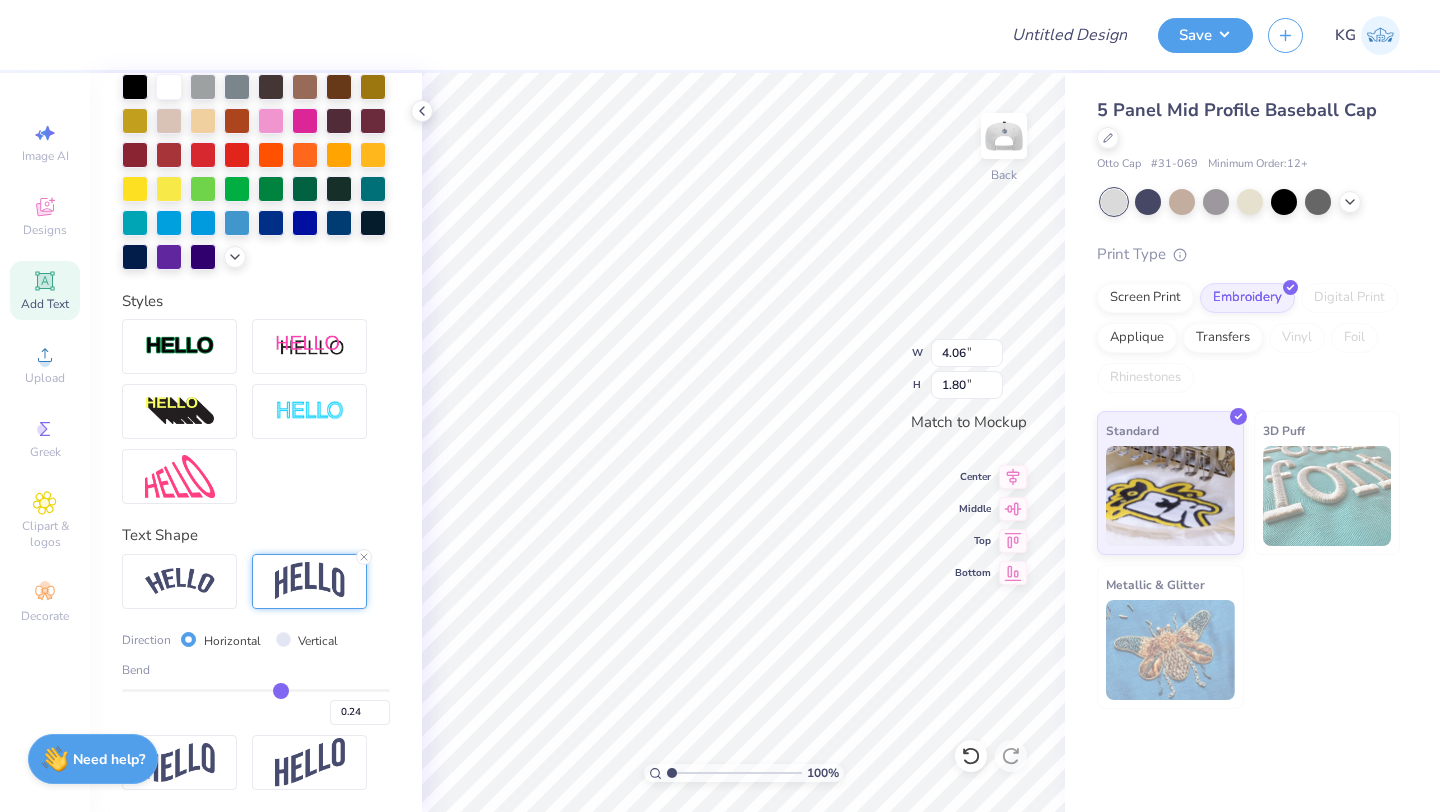 type on "0.20" 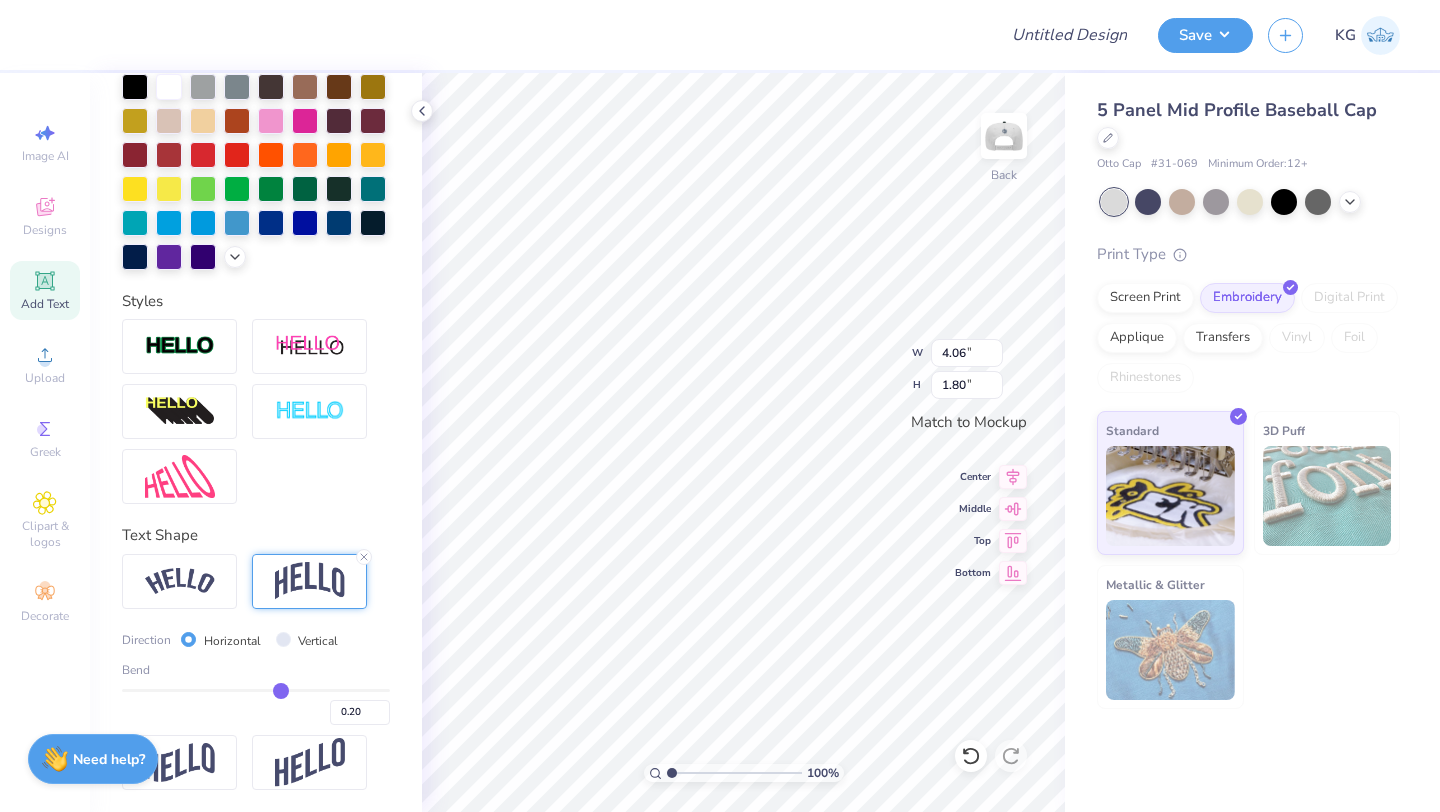 type on "0.19" 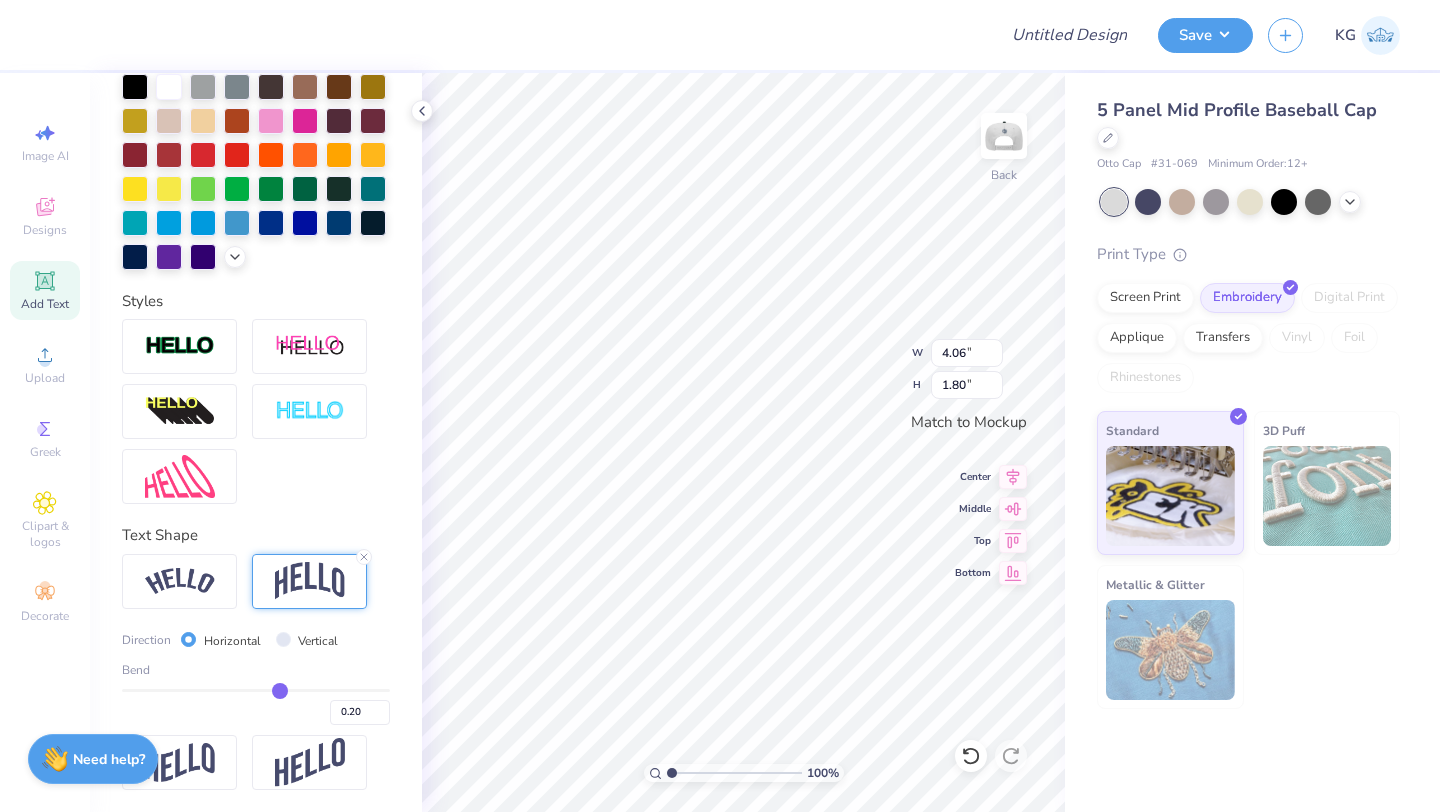 type on "0.19" 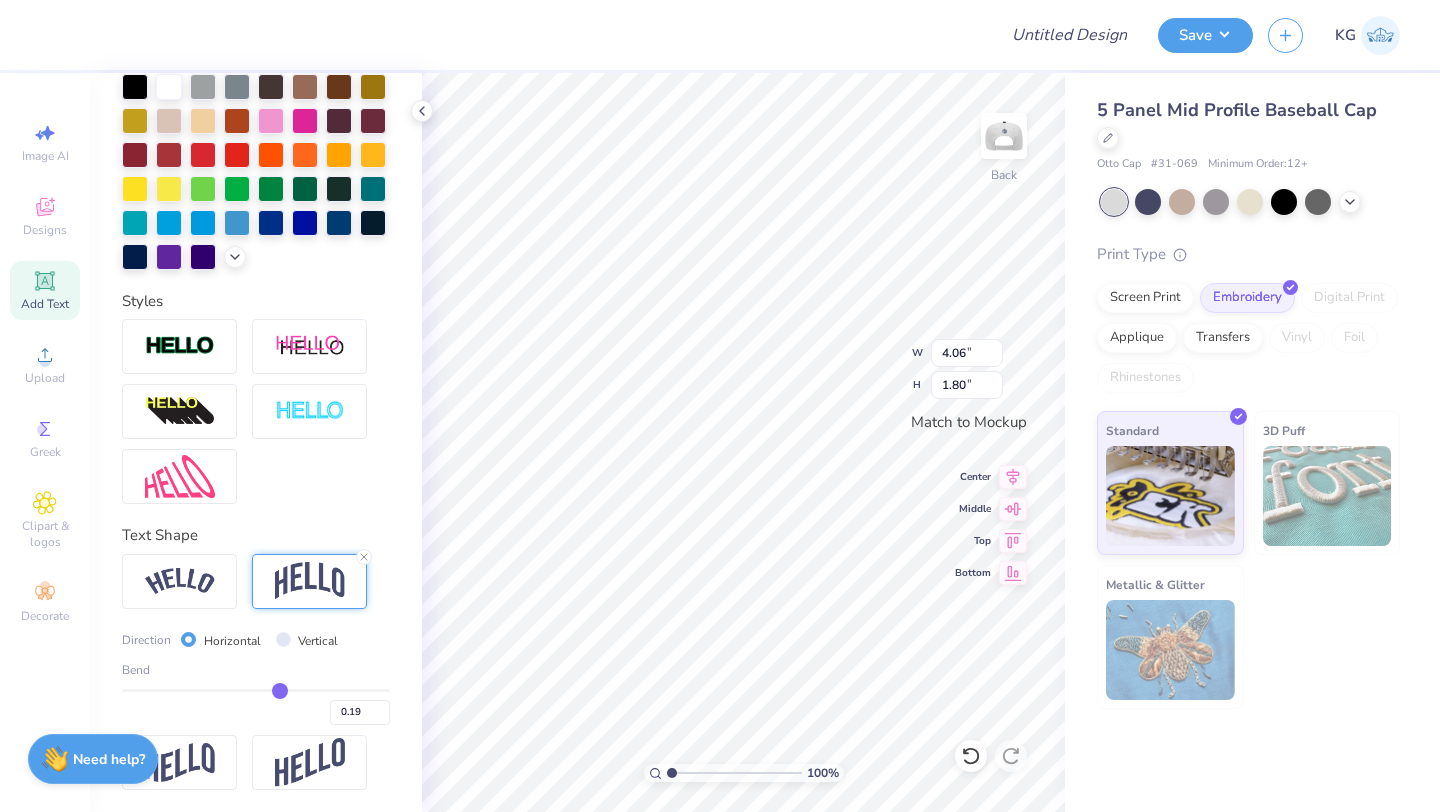 type on "0.17" 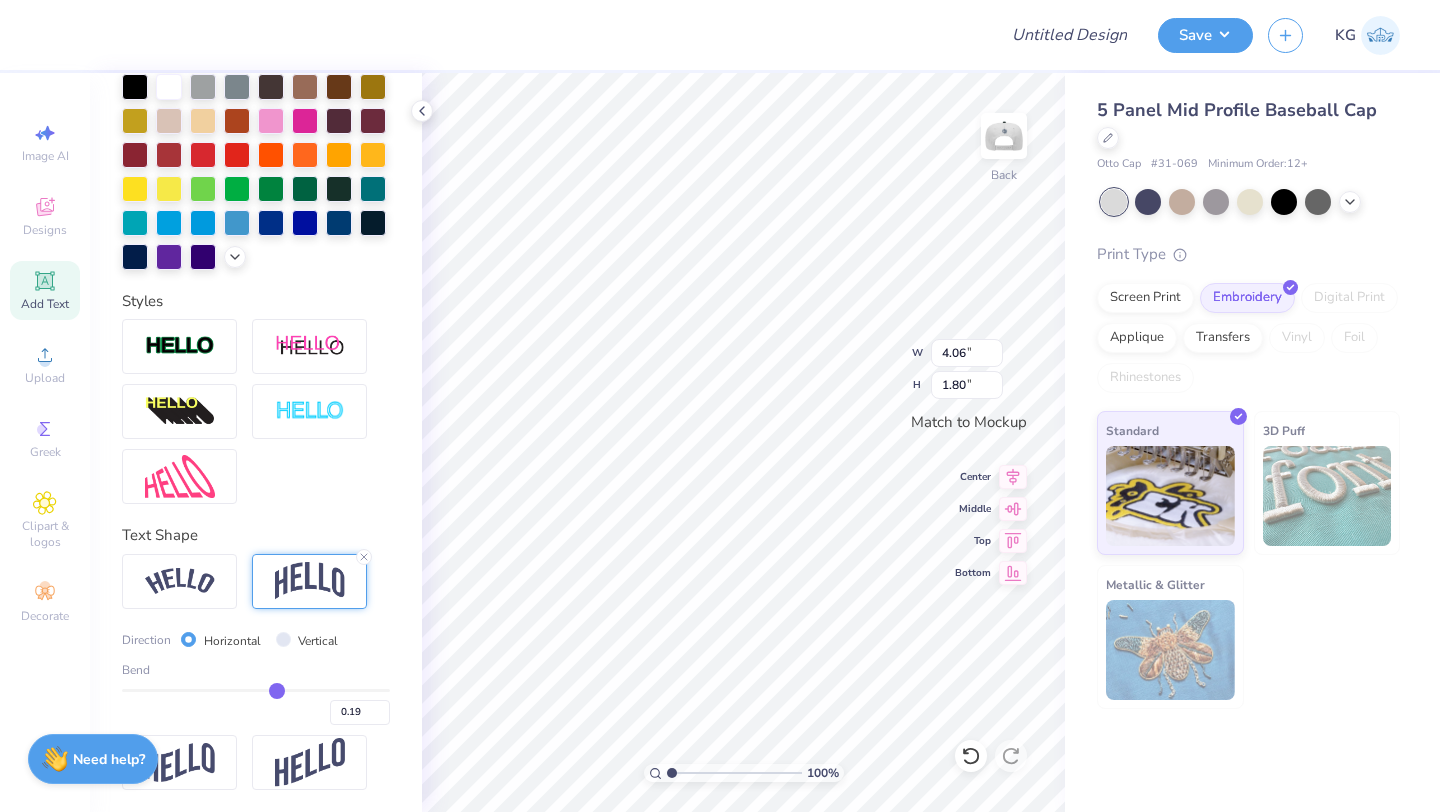 type on "0.17" 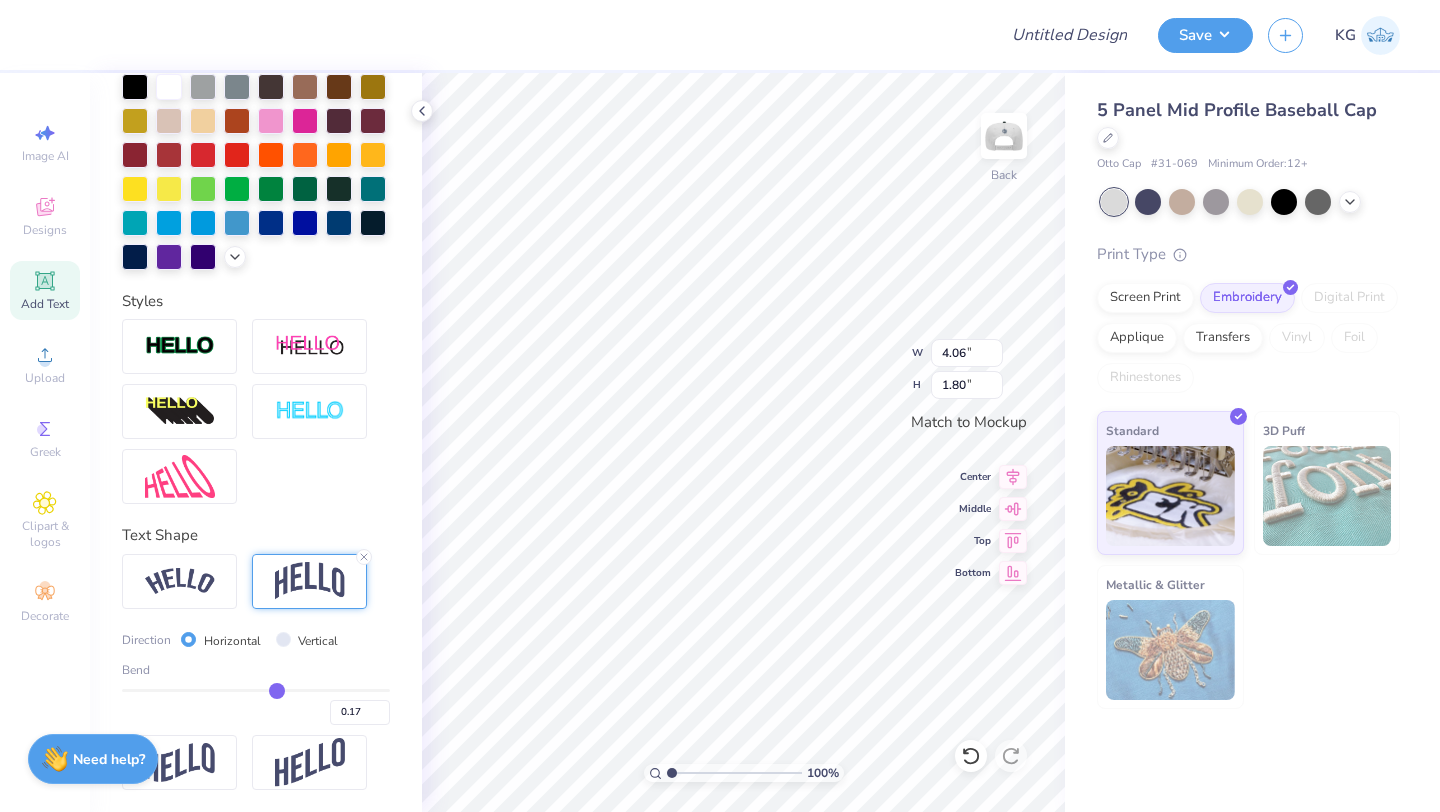 type on "0.13" 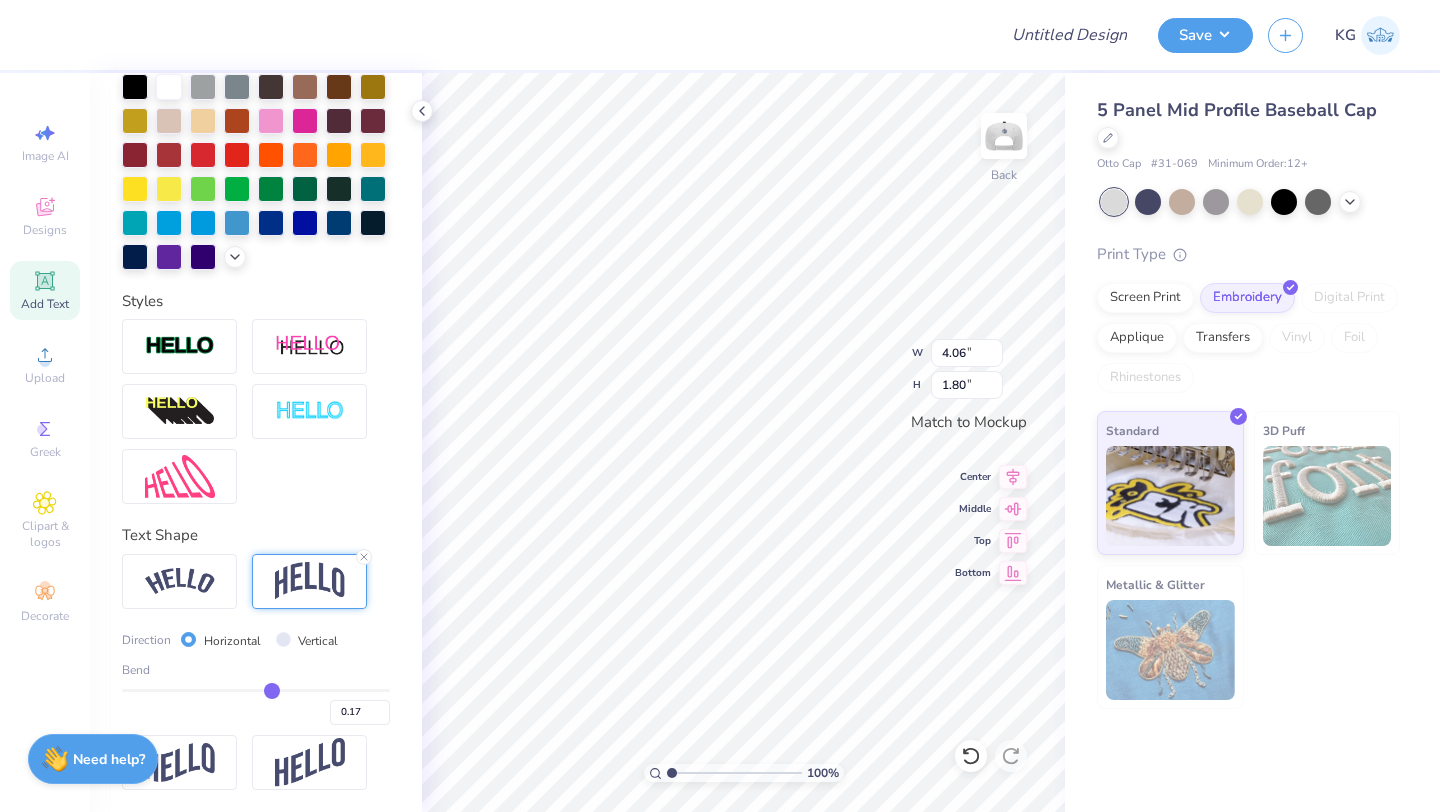 type on "0.13" 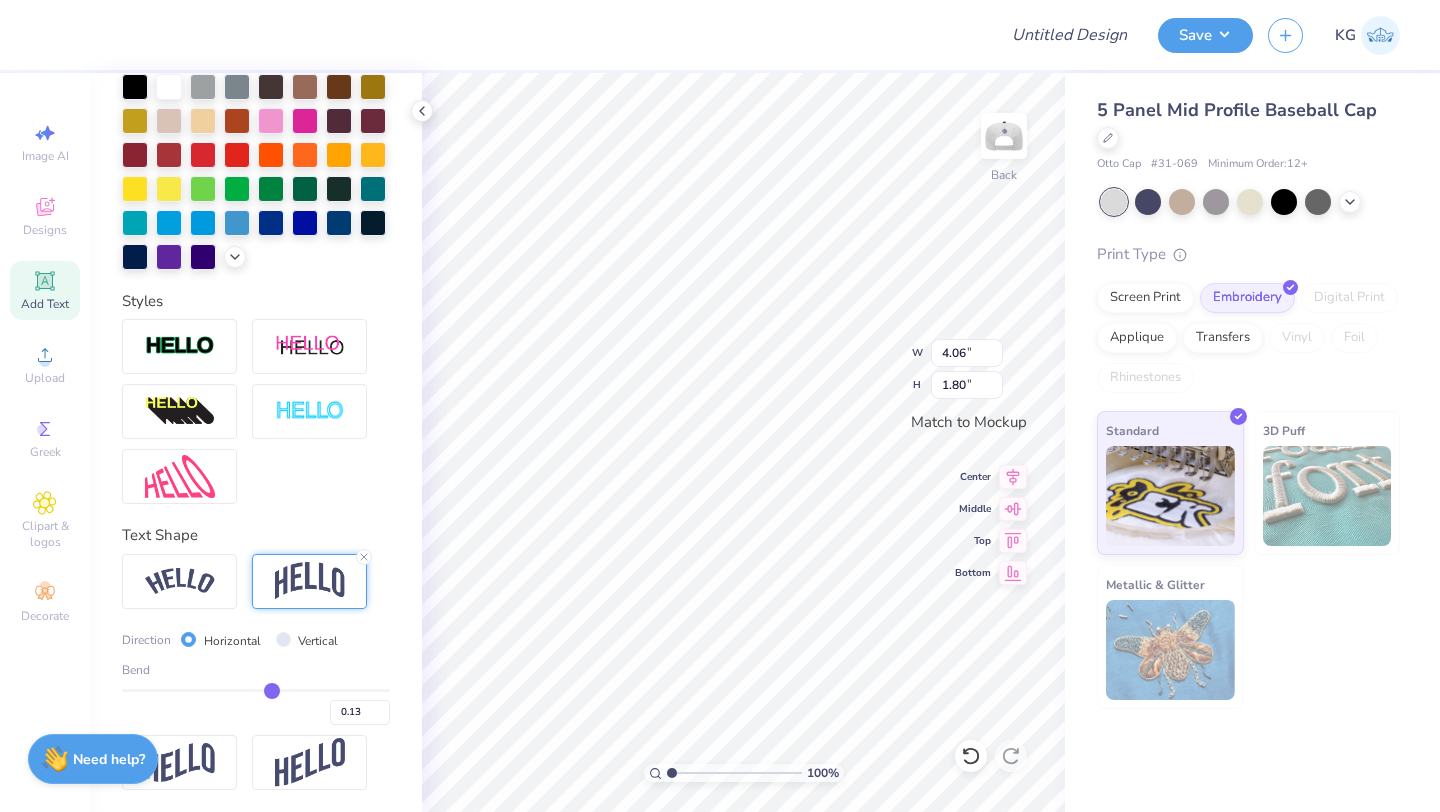 type on "0.1" 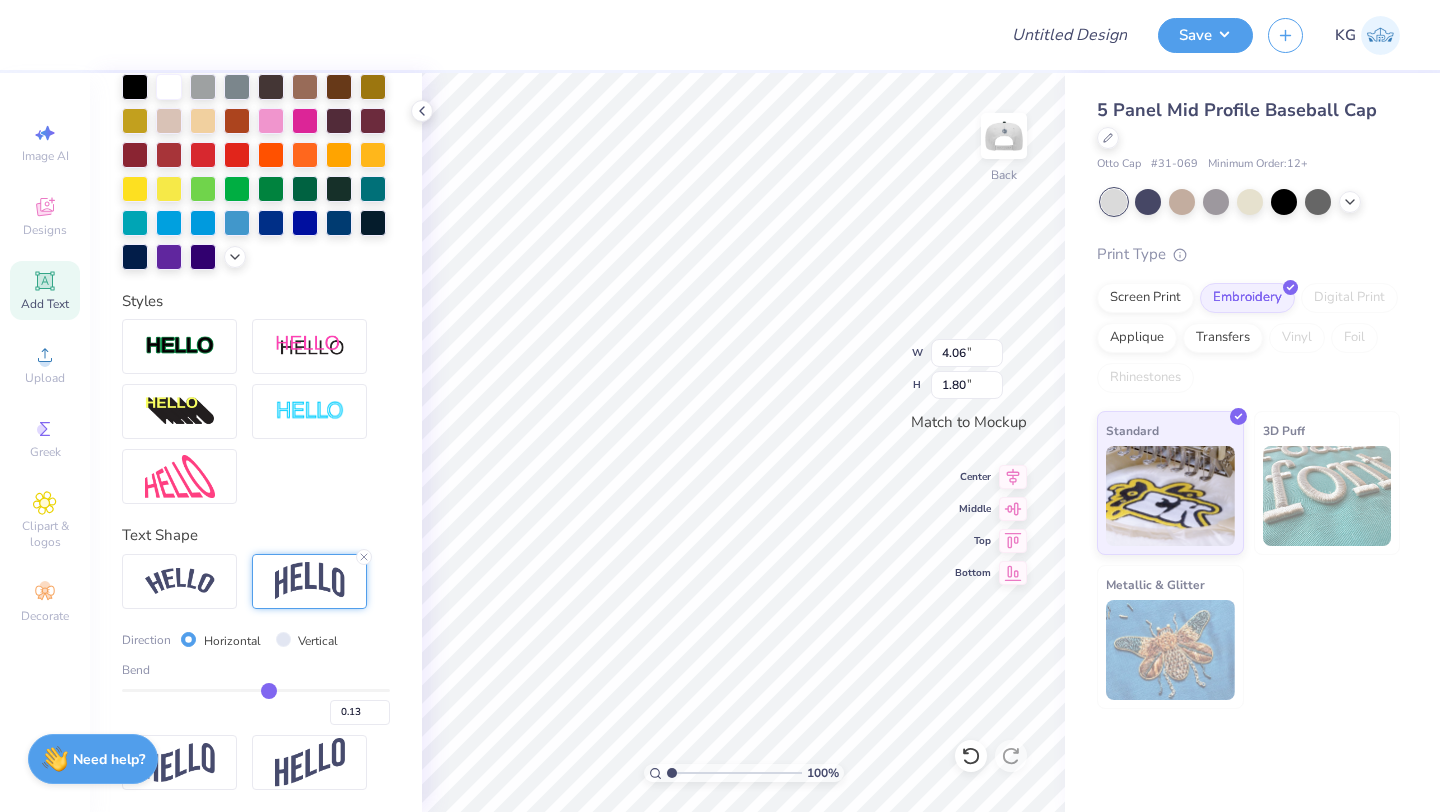 type on "0.10" 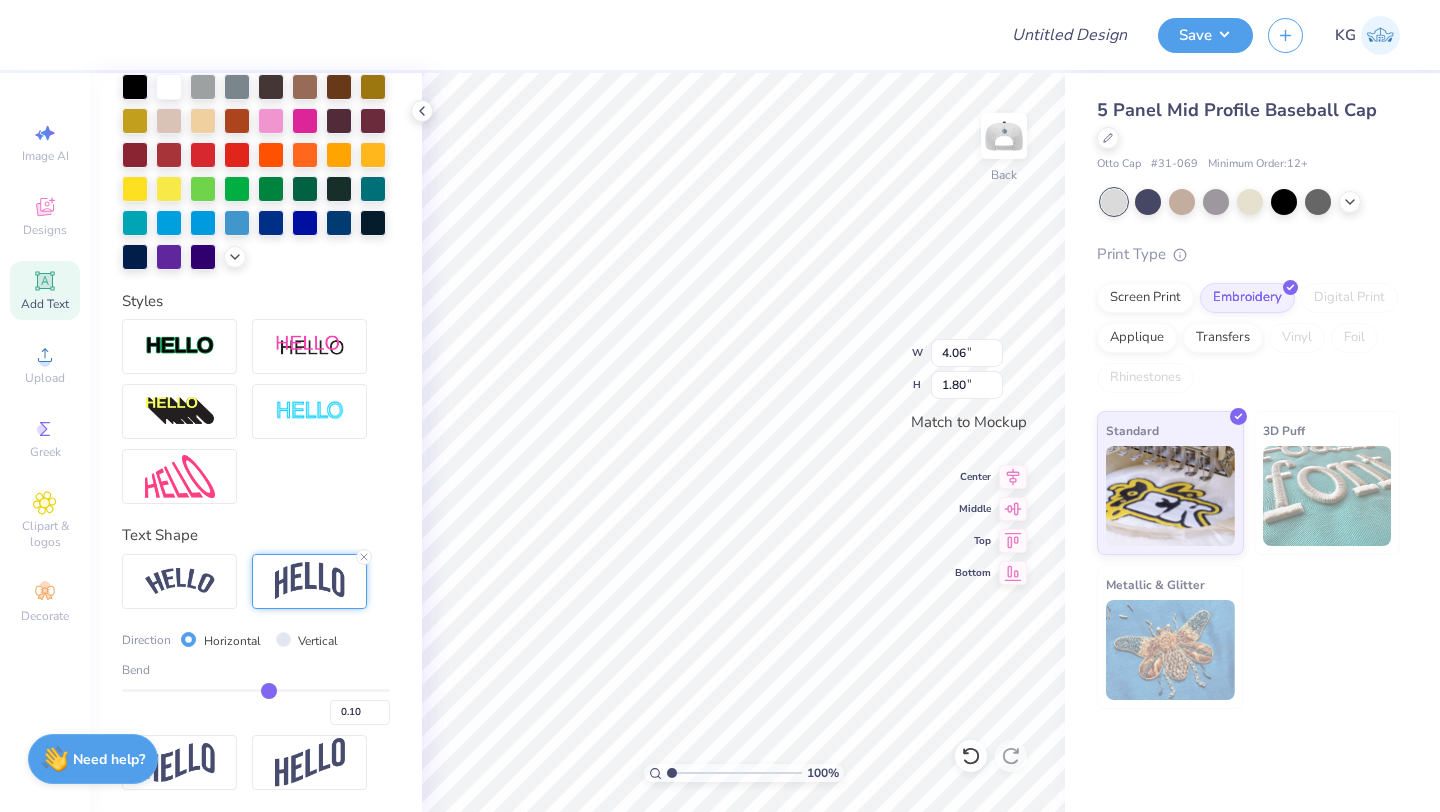 type on "0.07" 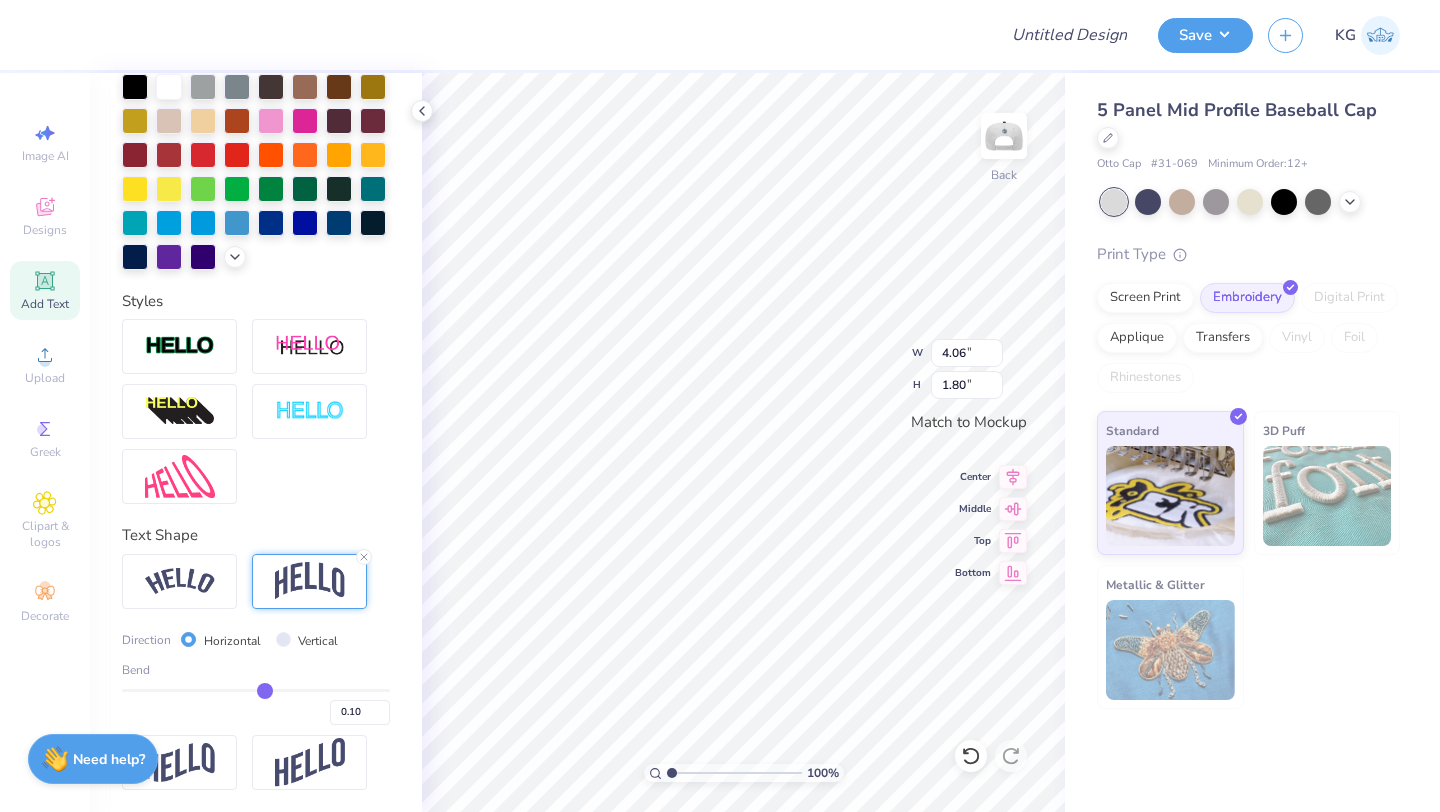 type on "0.07" 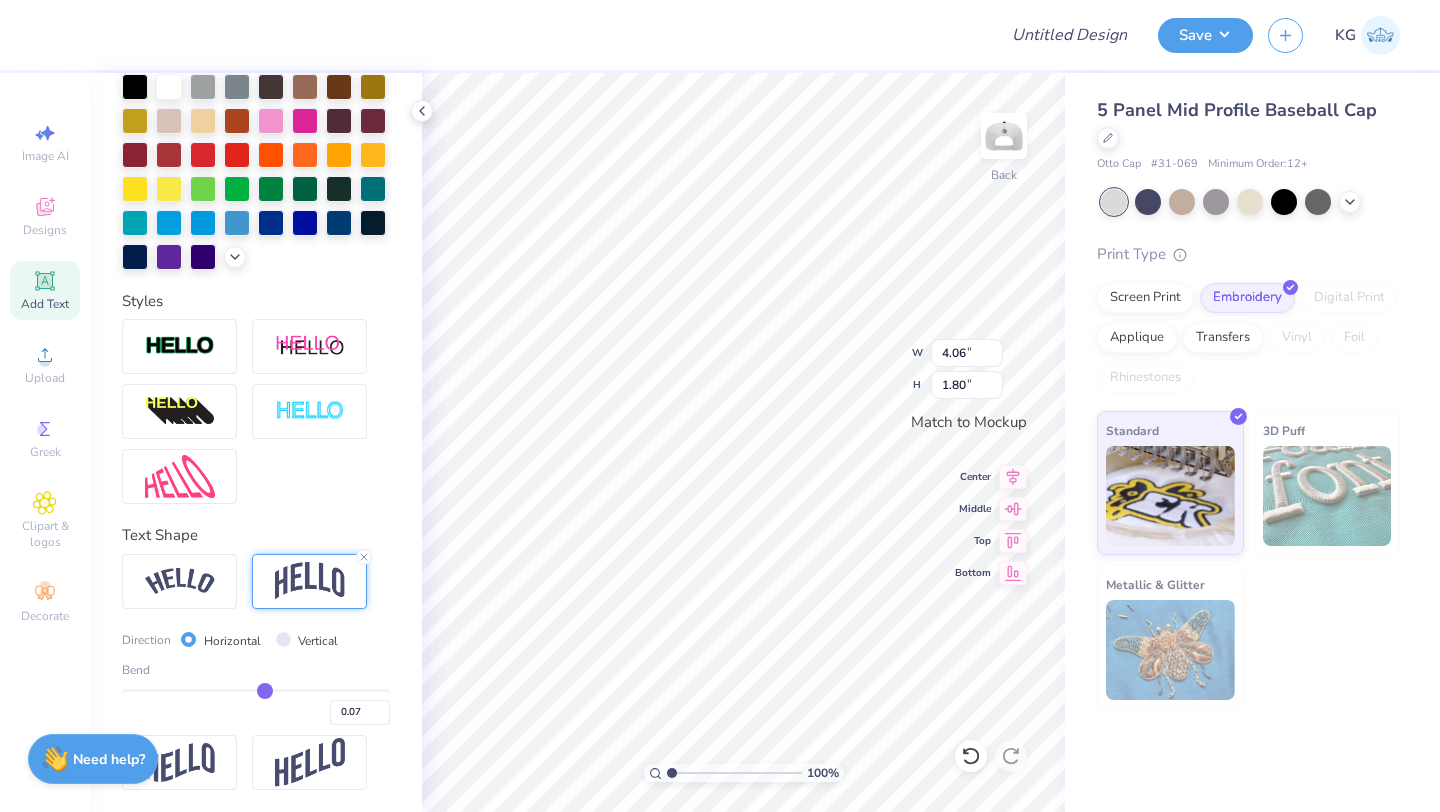 type on "0.05" 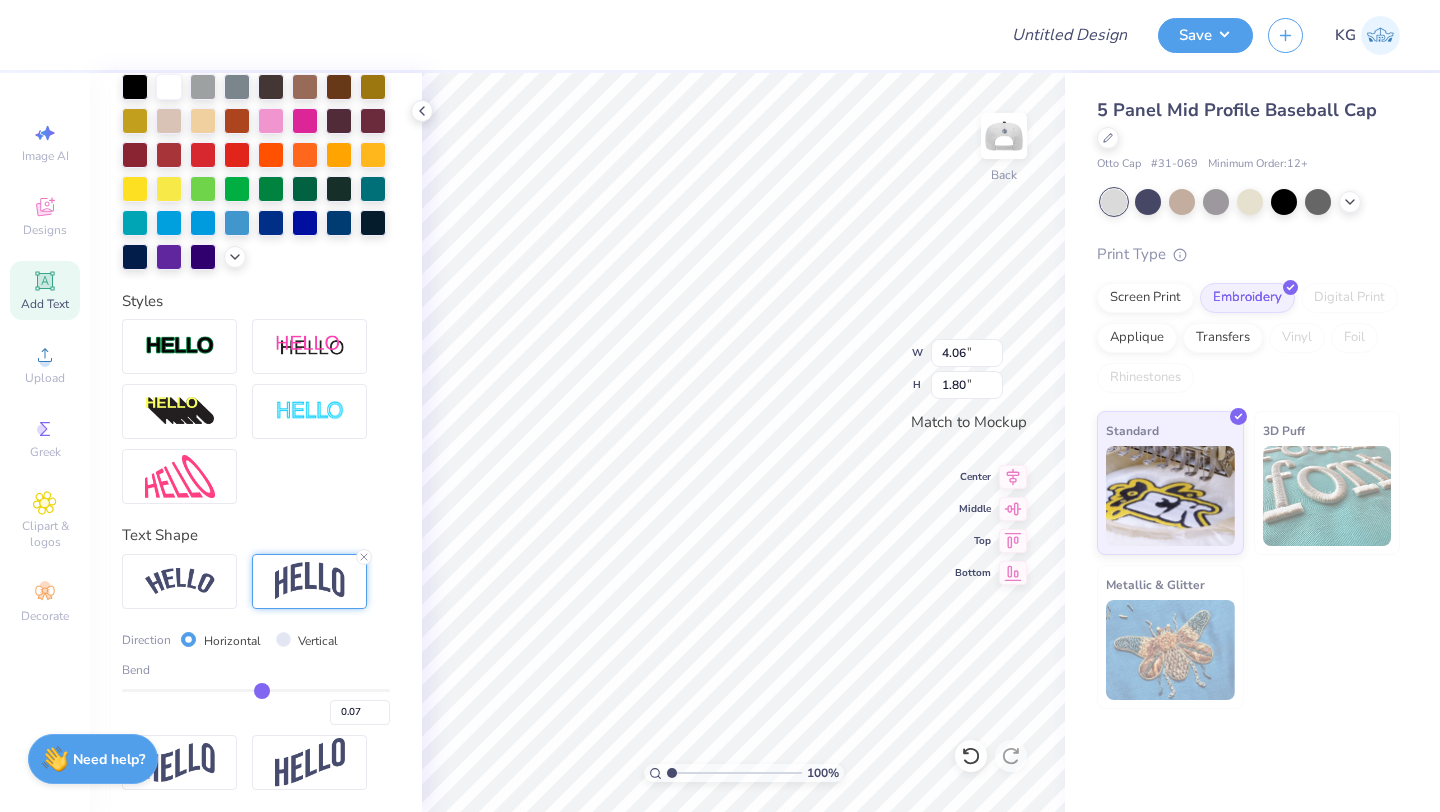 type on "0.05" 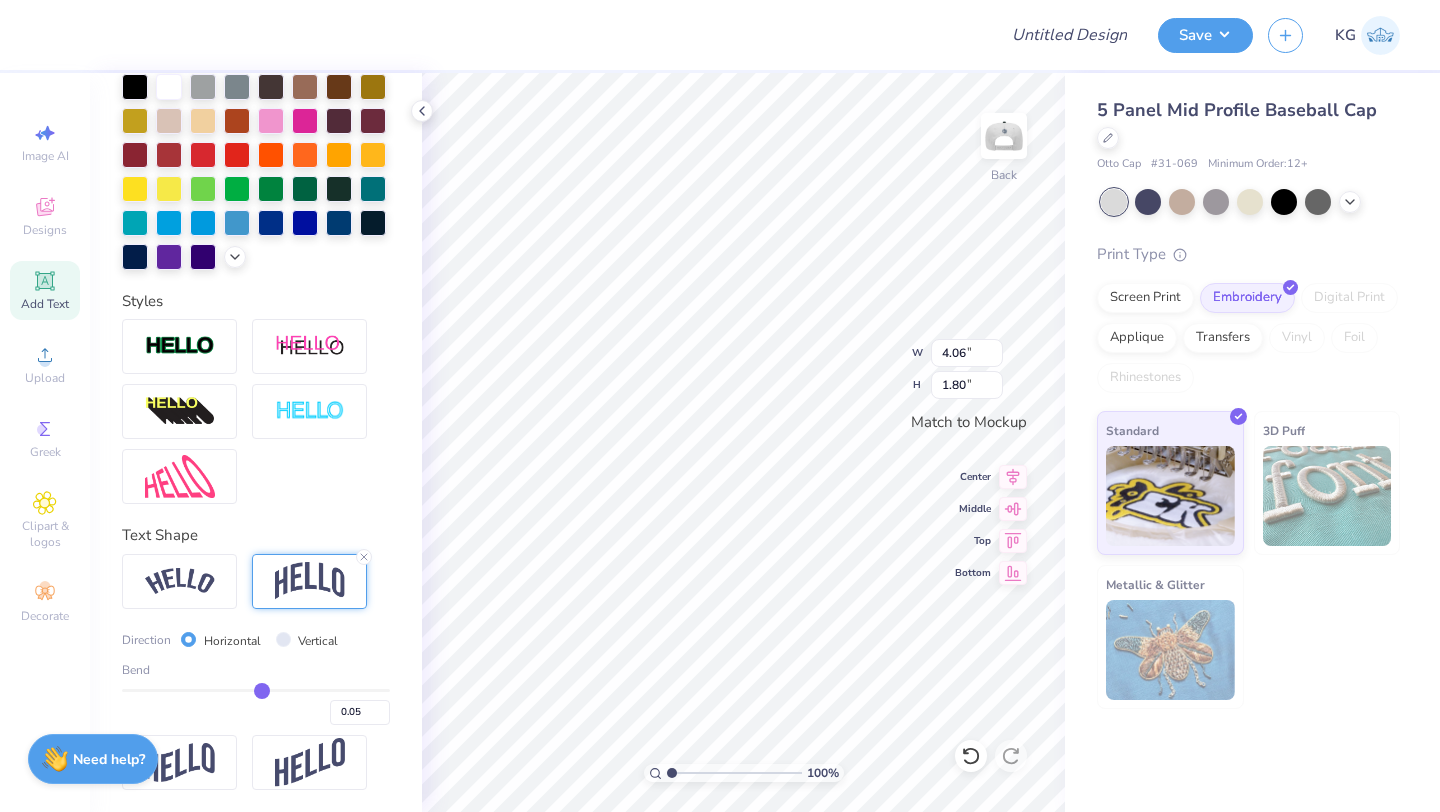 type on "0.03" 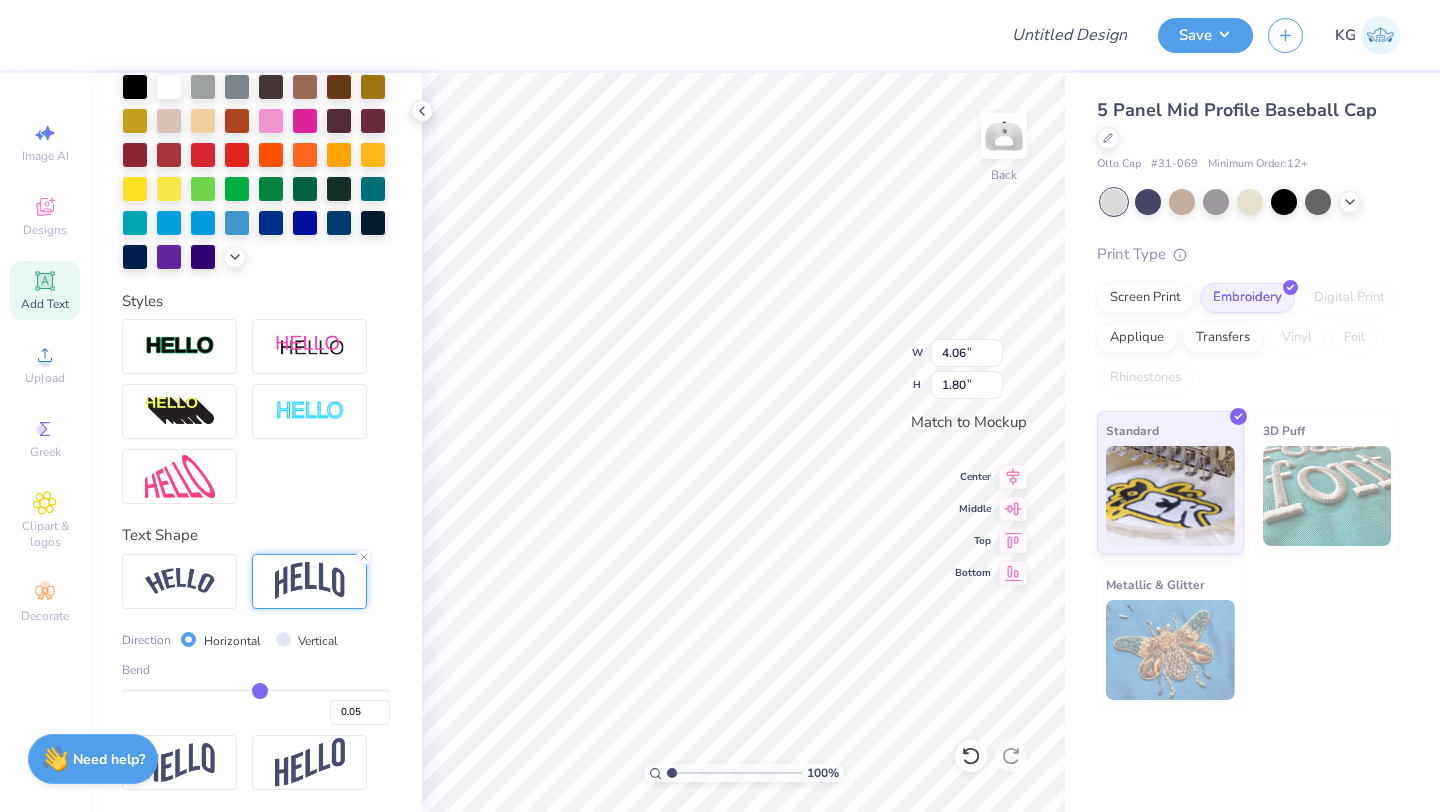 type on "0.03" 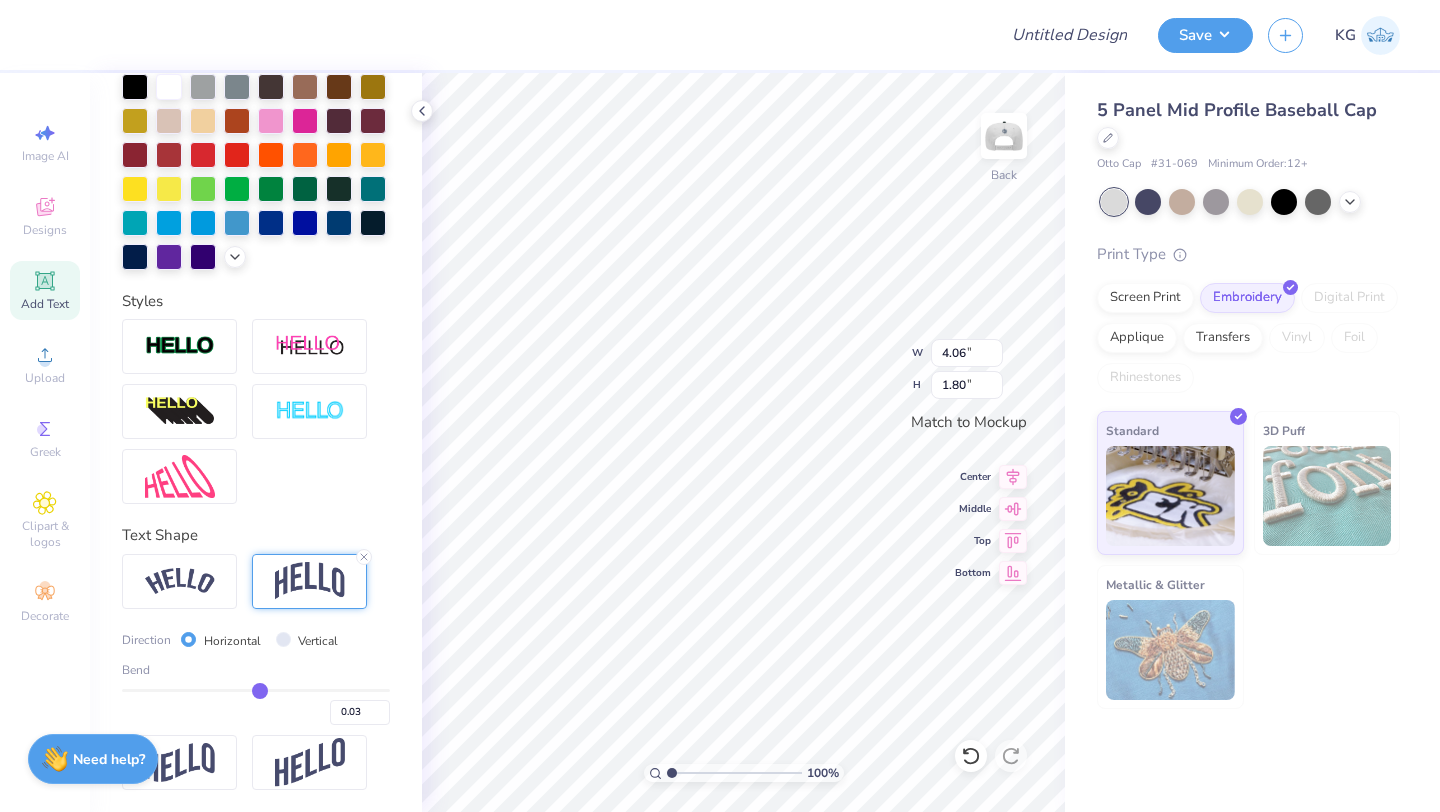 type on "0.02" 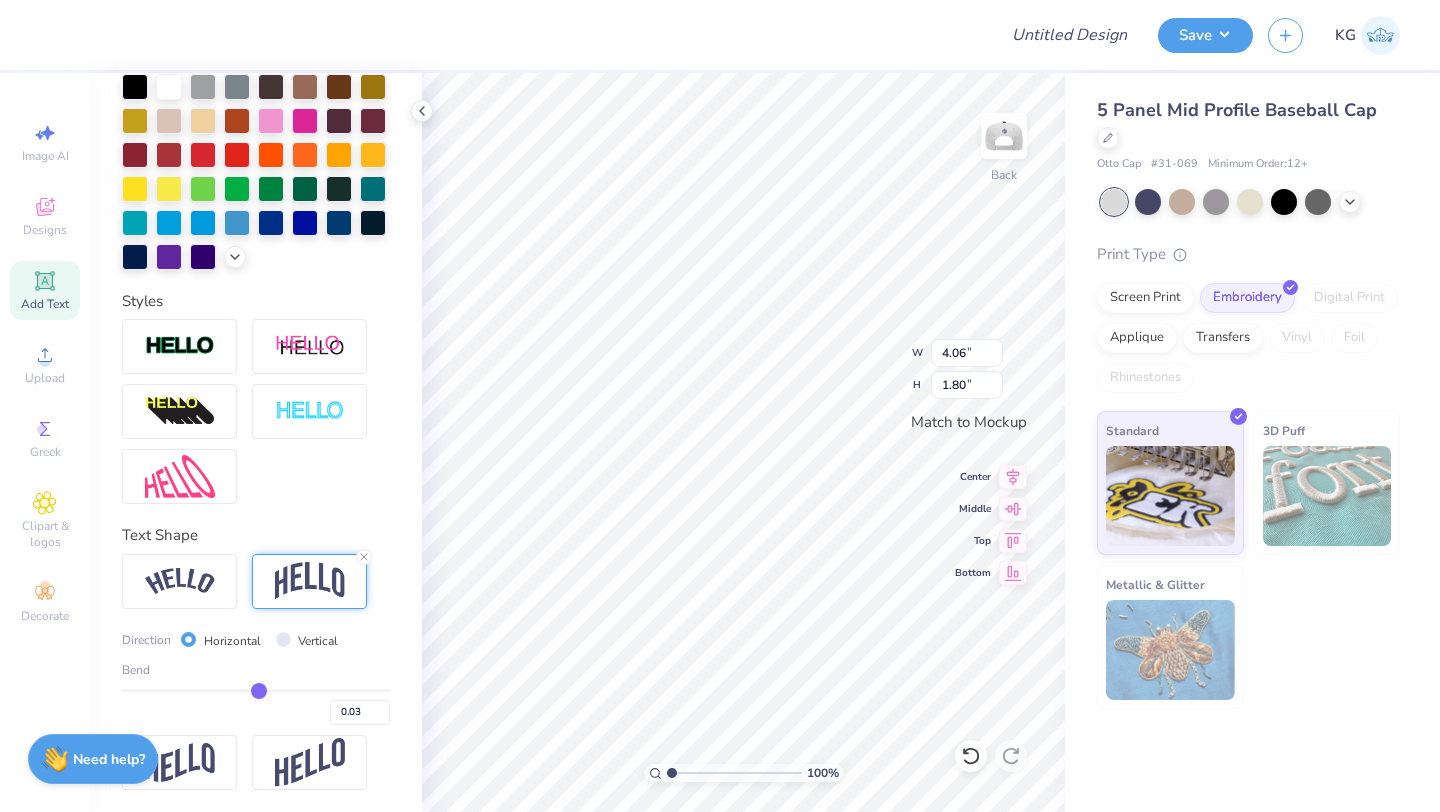 type on "0.02" 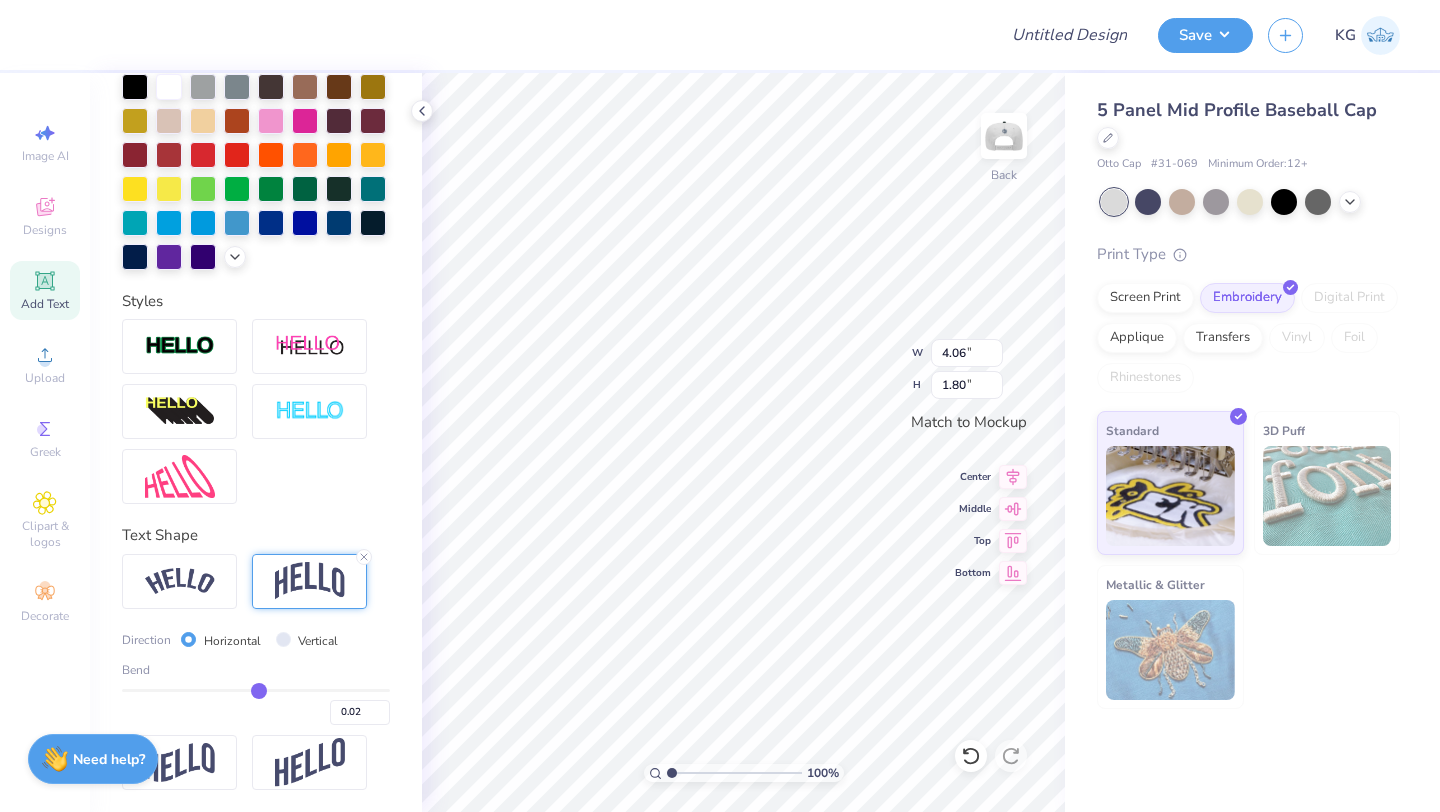 type on "0.01" 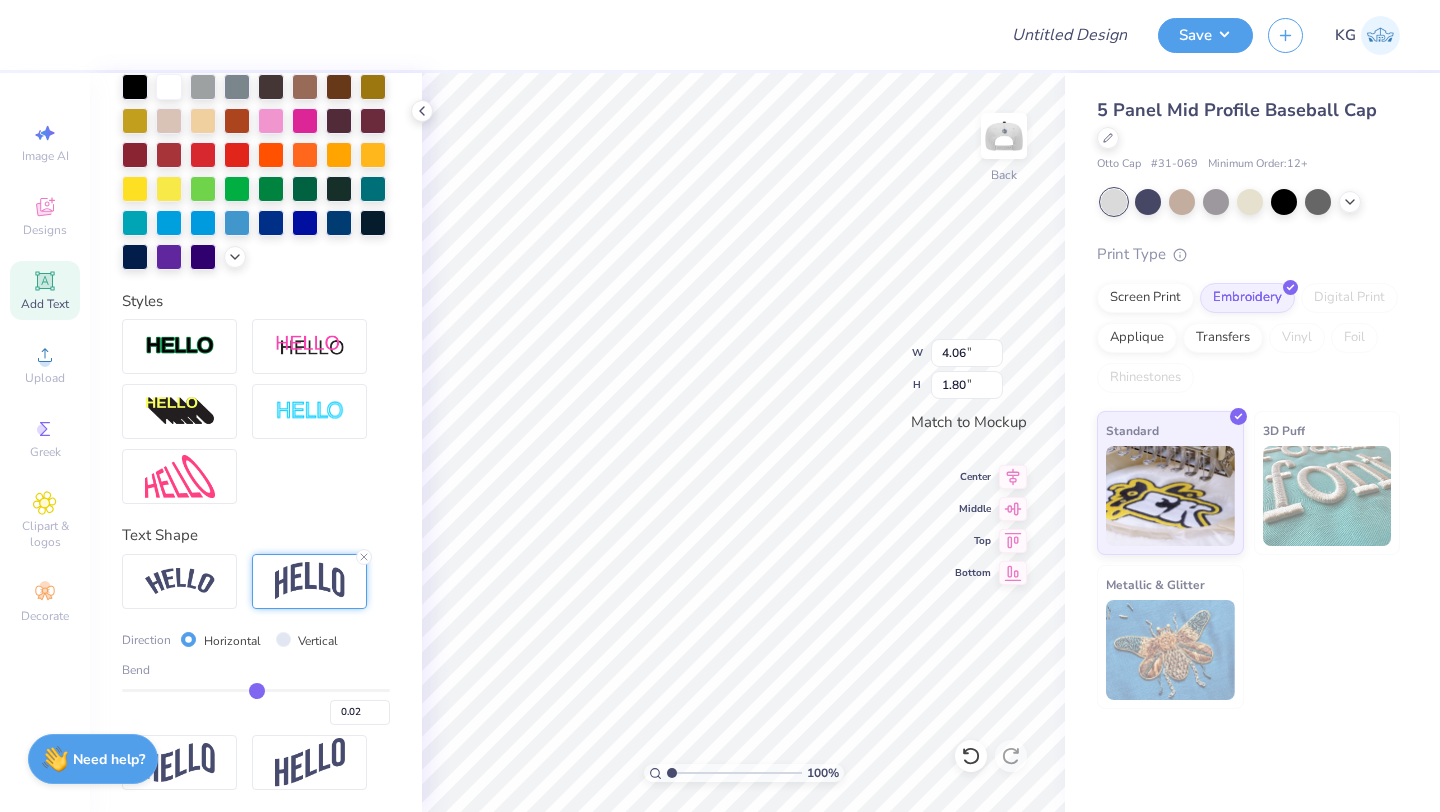 type on "0.01" 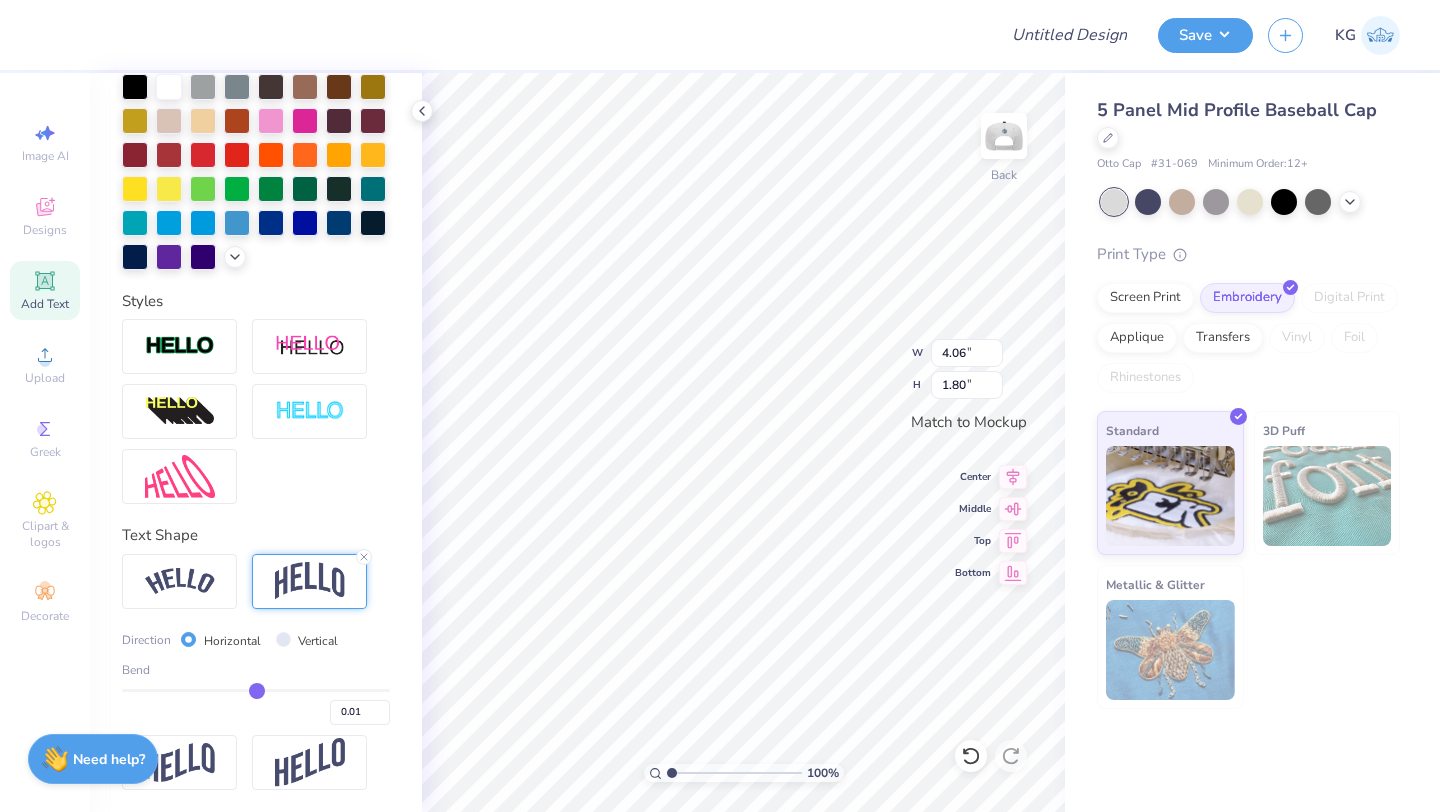 type on "0" 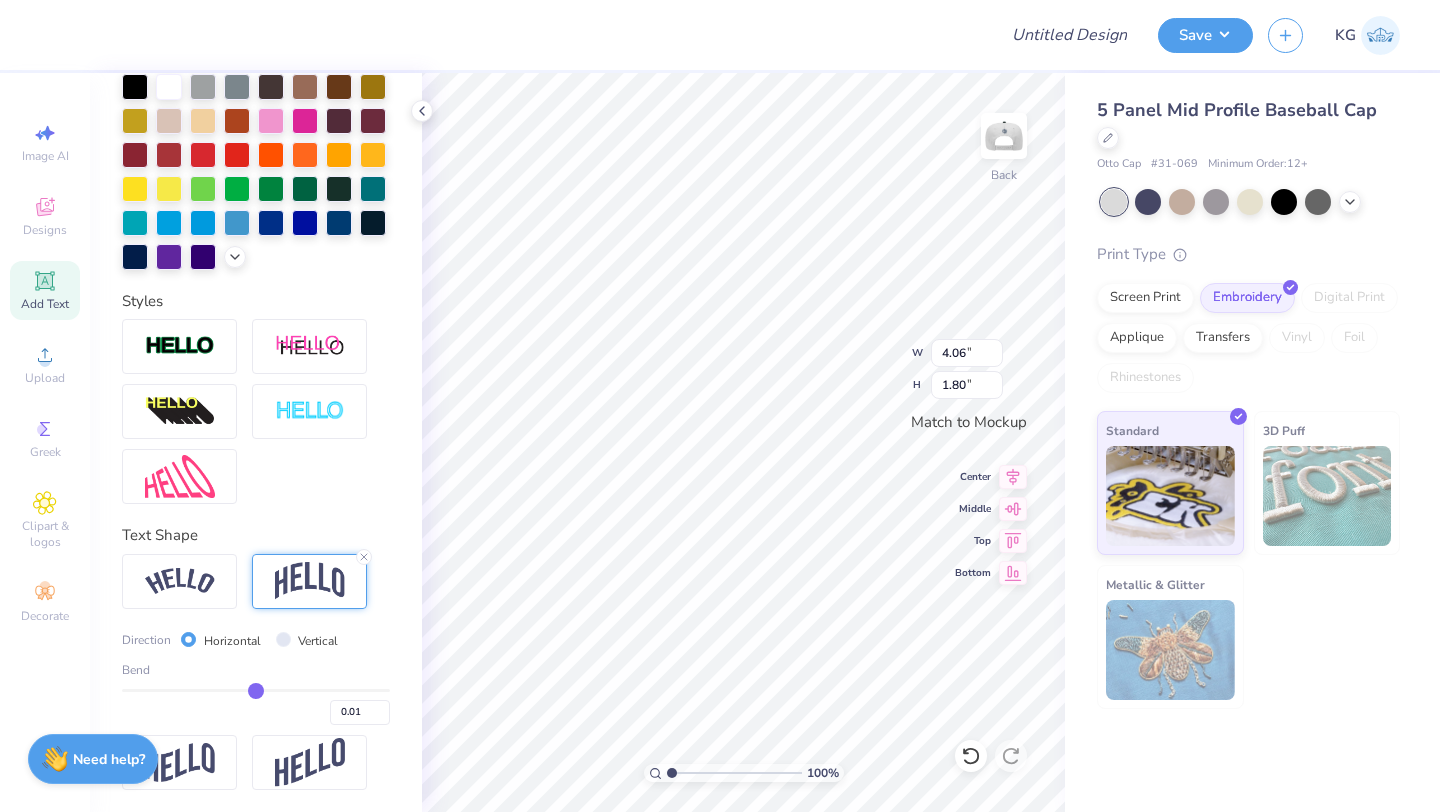 type on "0.00" 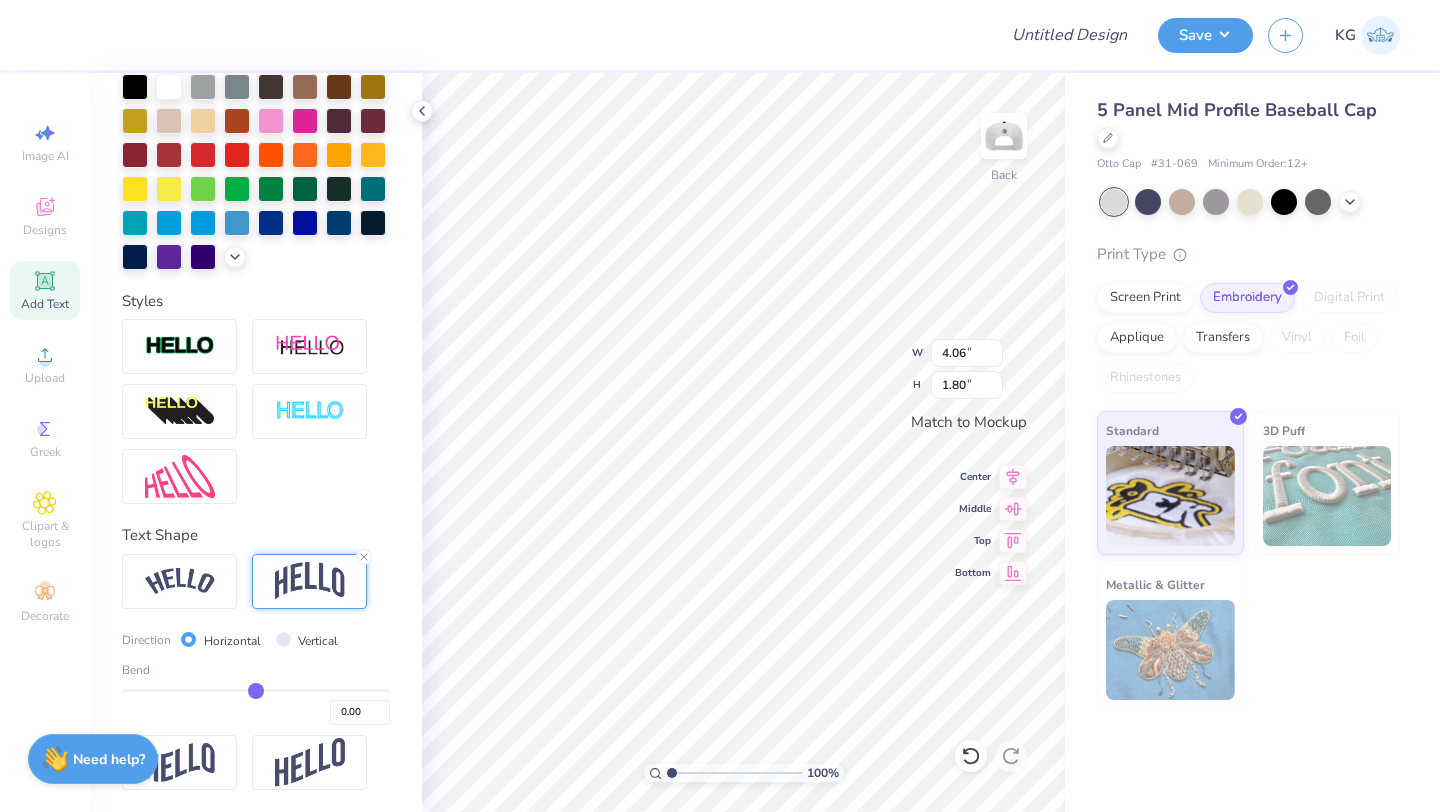 type on "0" 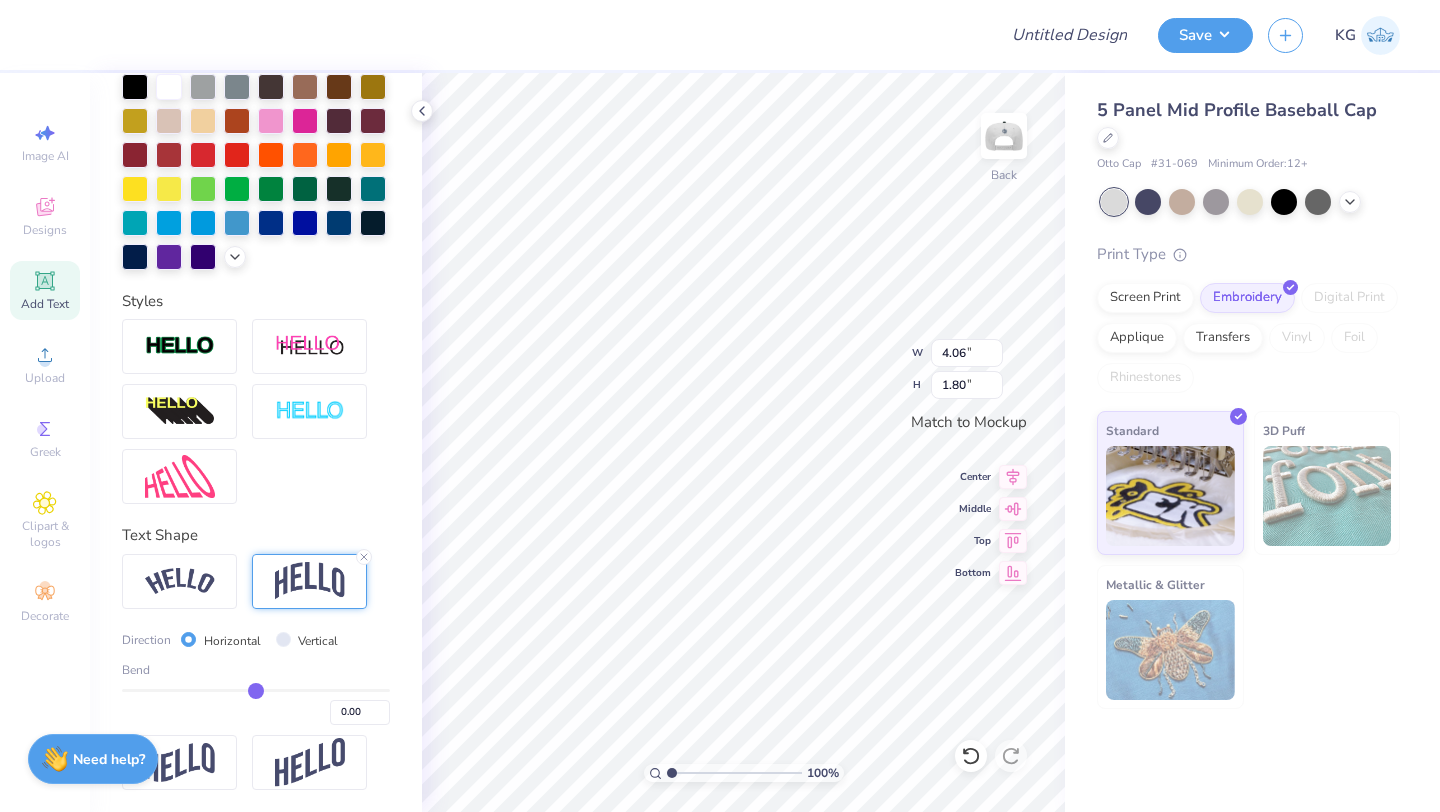 type on "0.97" 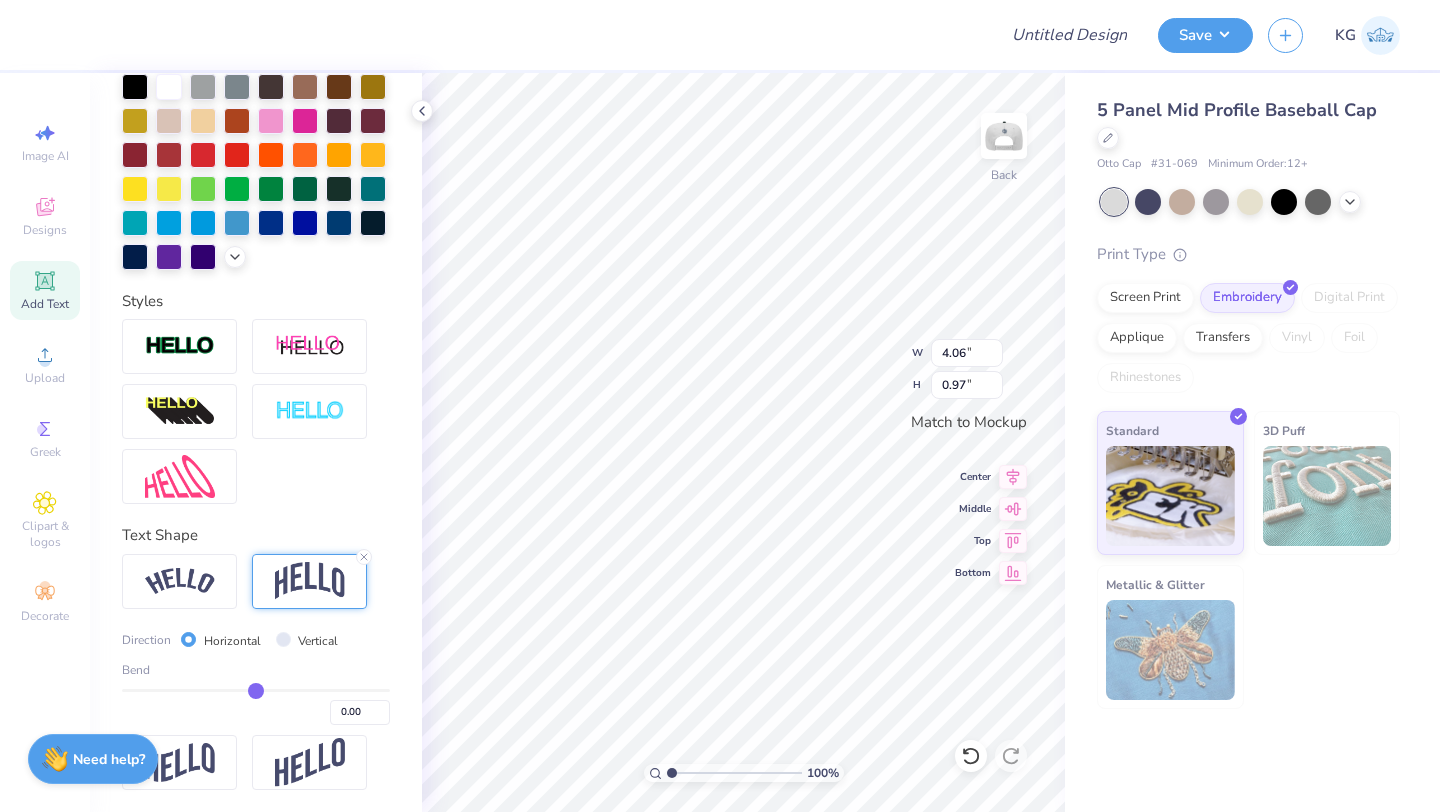 type on "0.01" 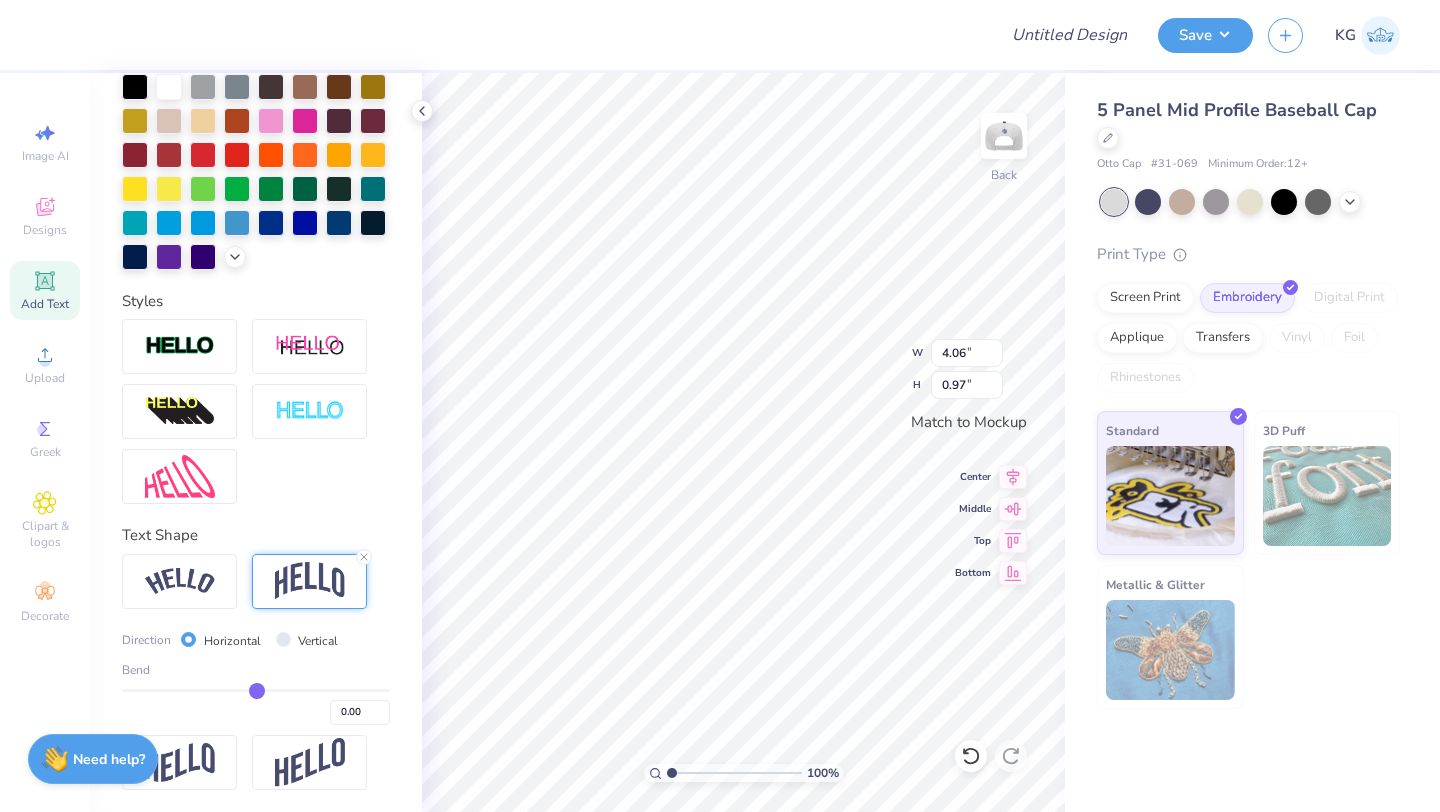 type on "0.01" 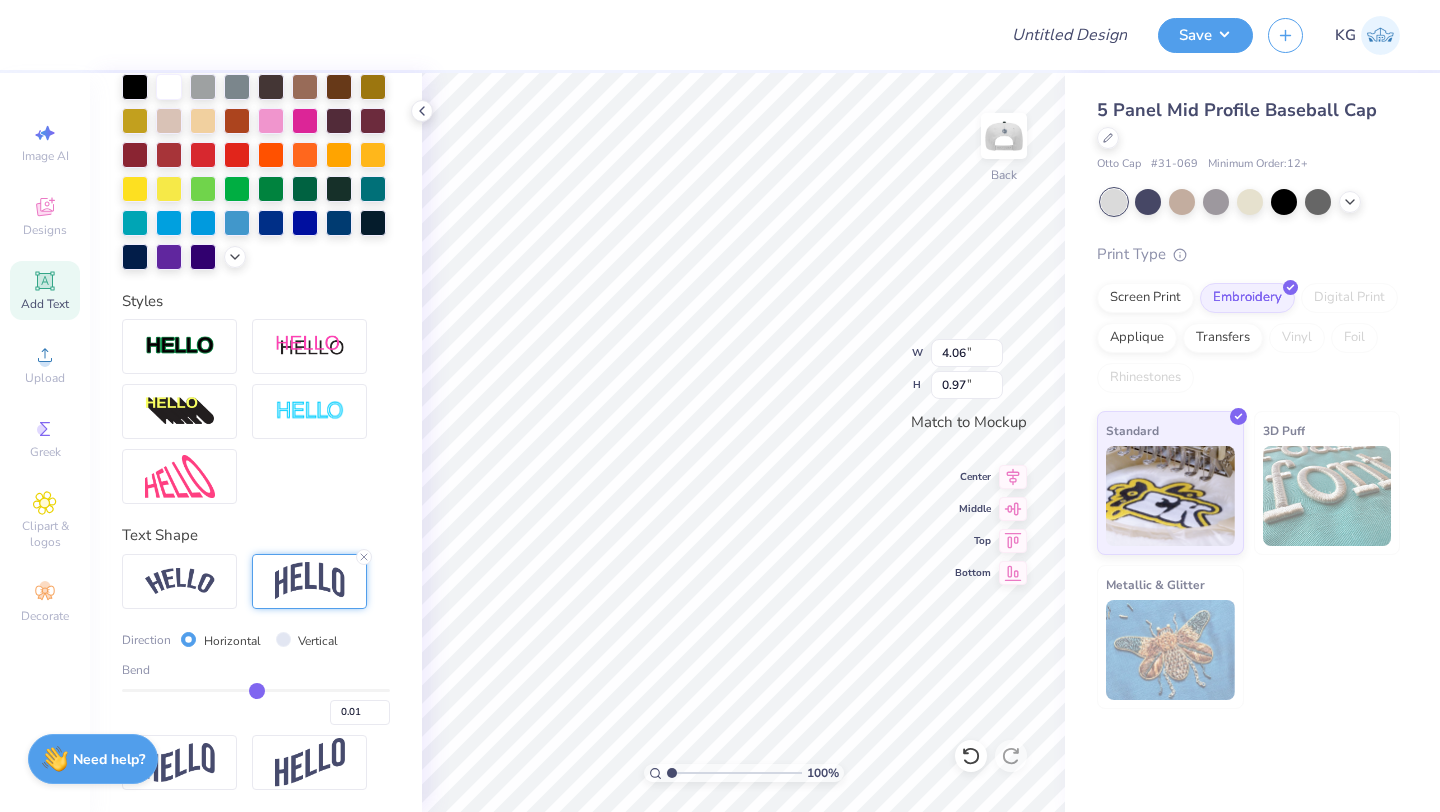 type on "0.03" 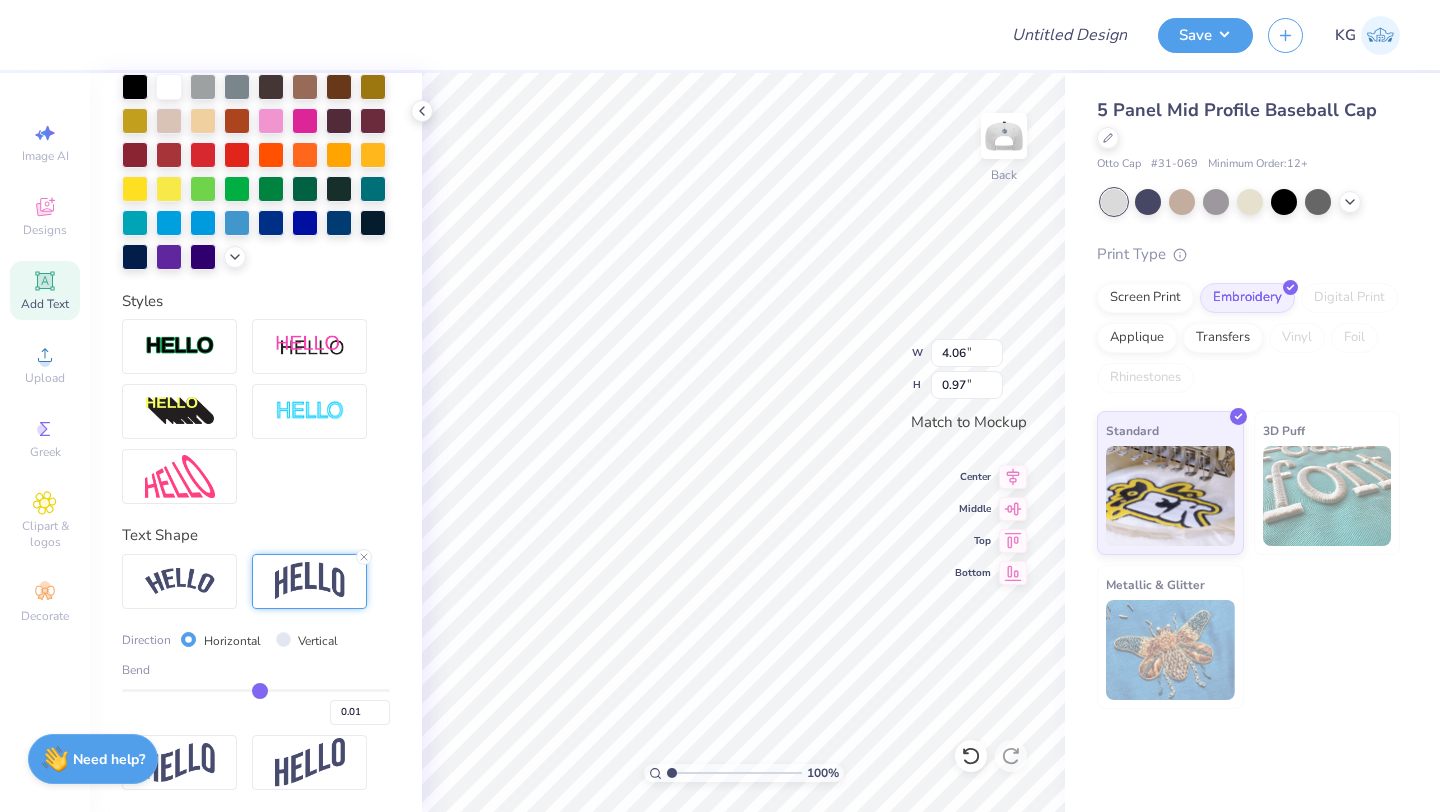 type on "0.03" 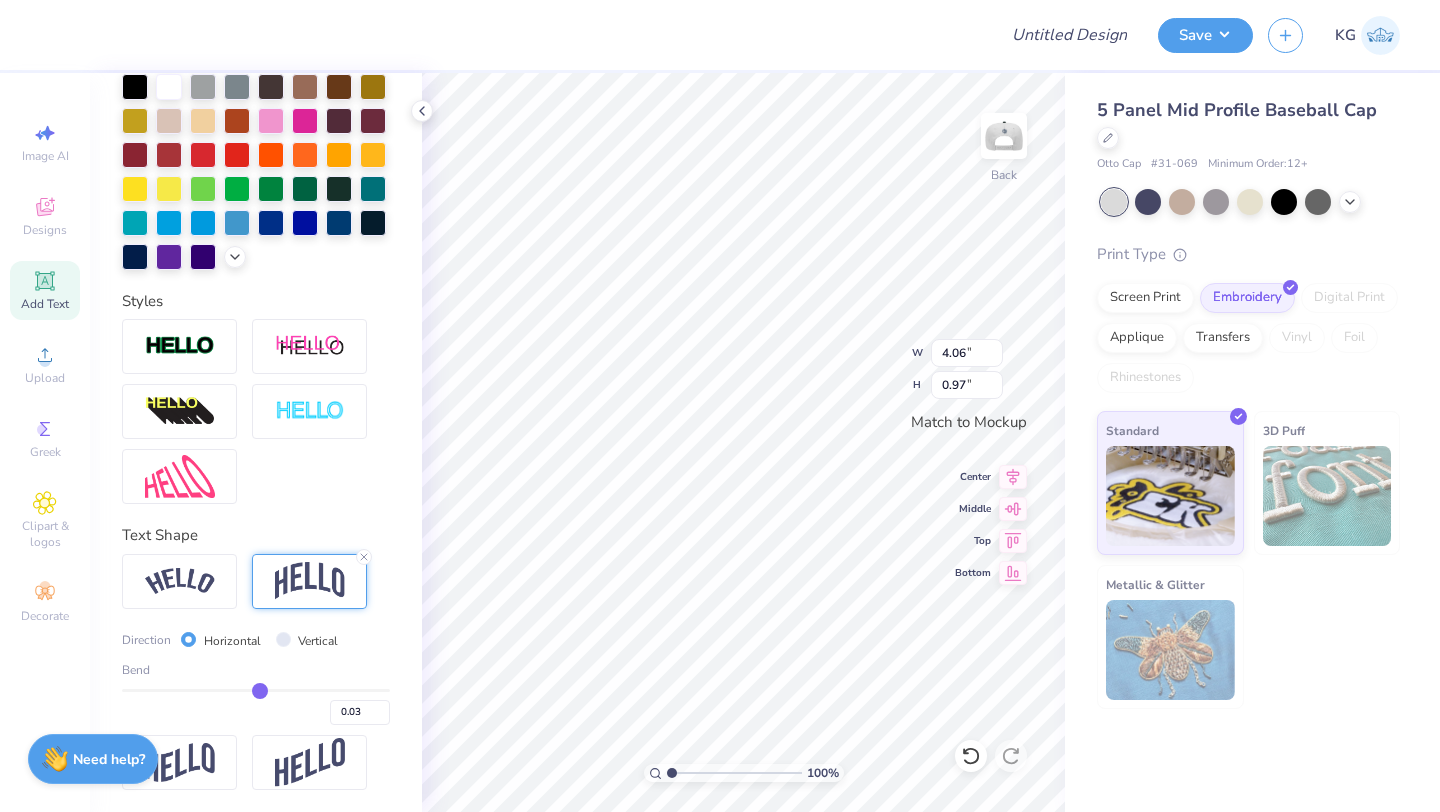 type on "0.08" 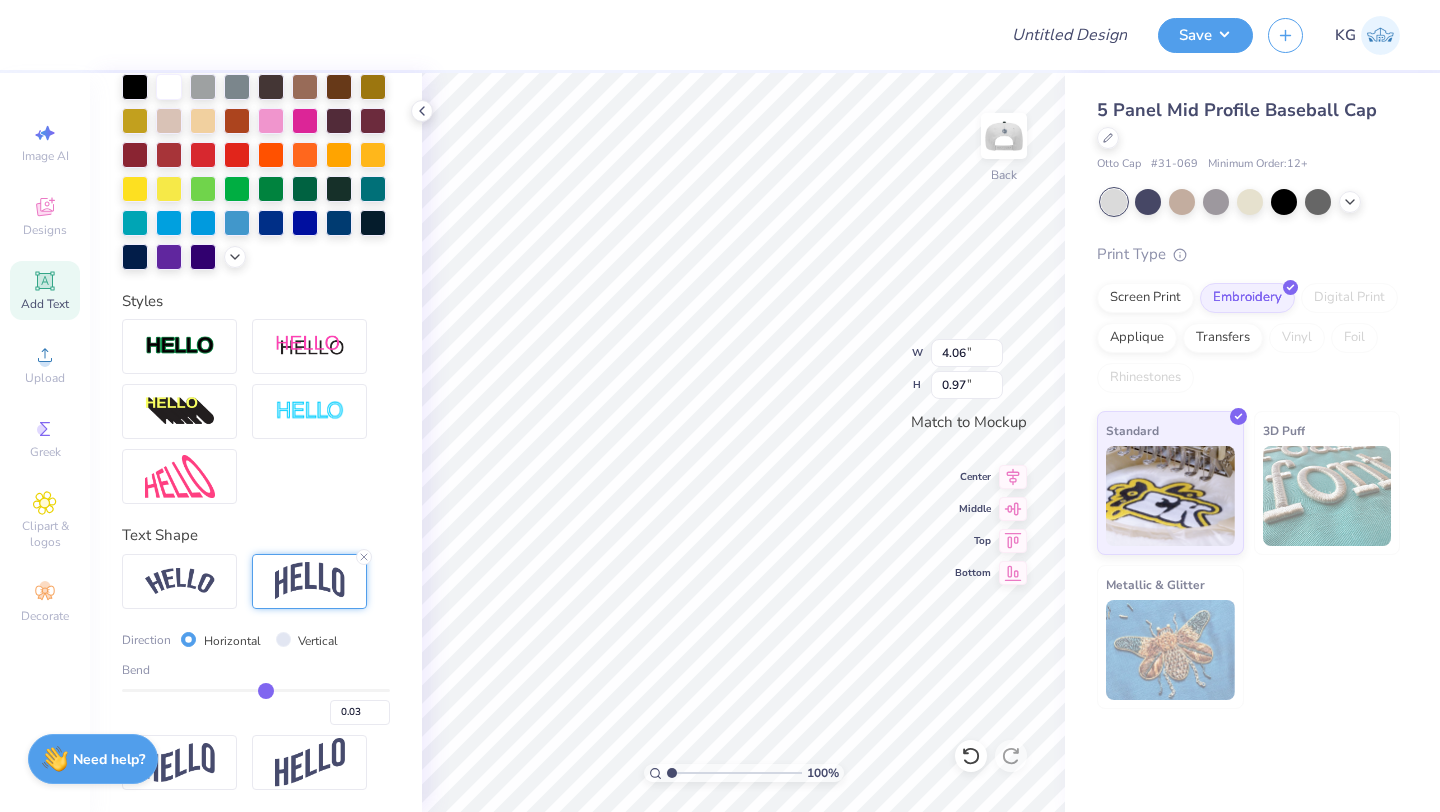 type on "0.08" 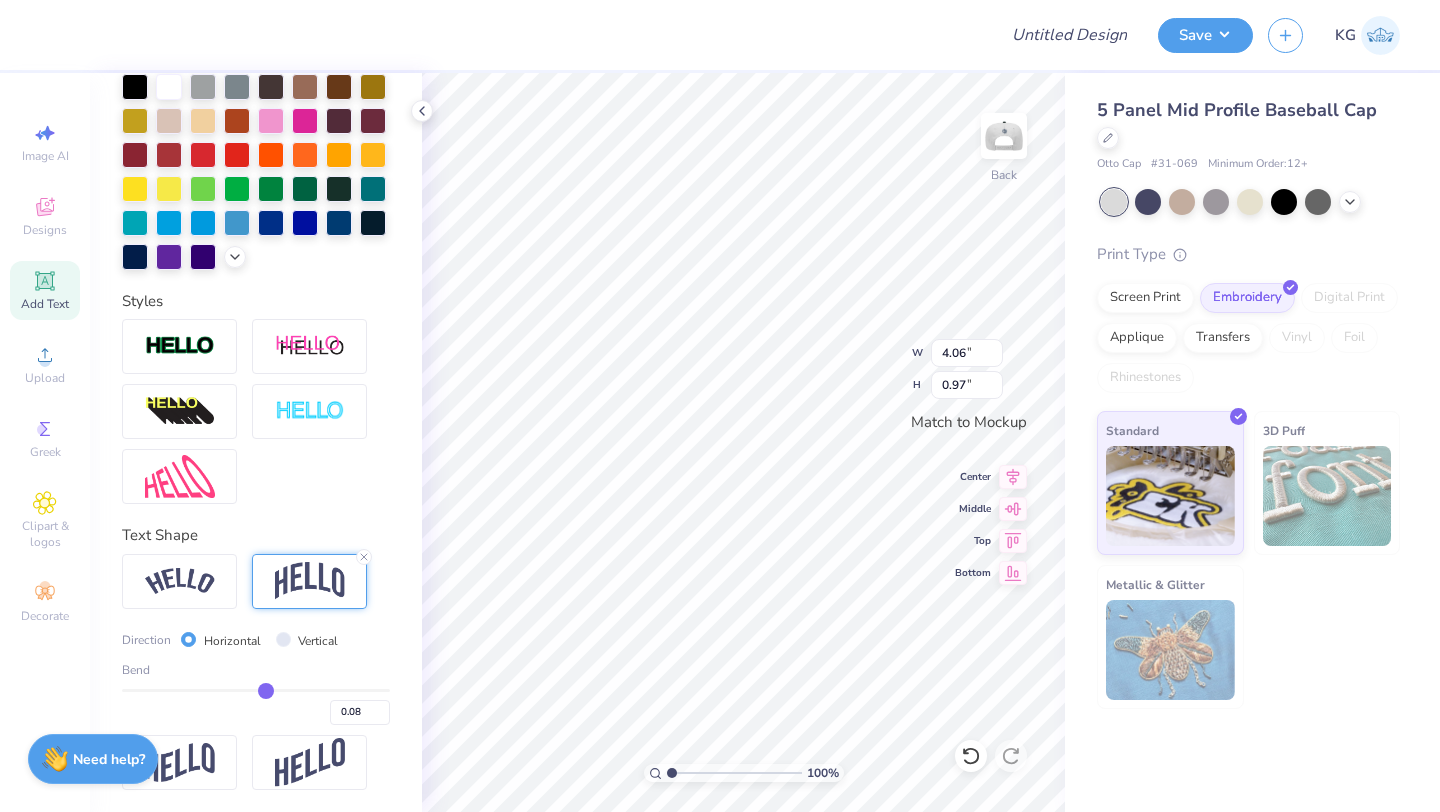 type on "0.11" 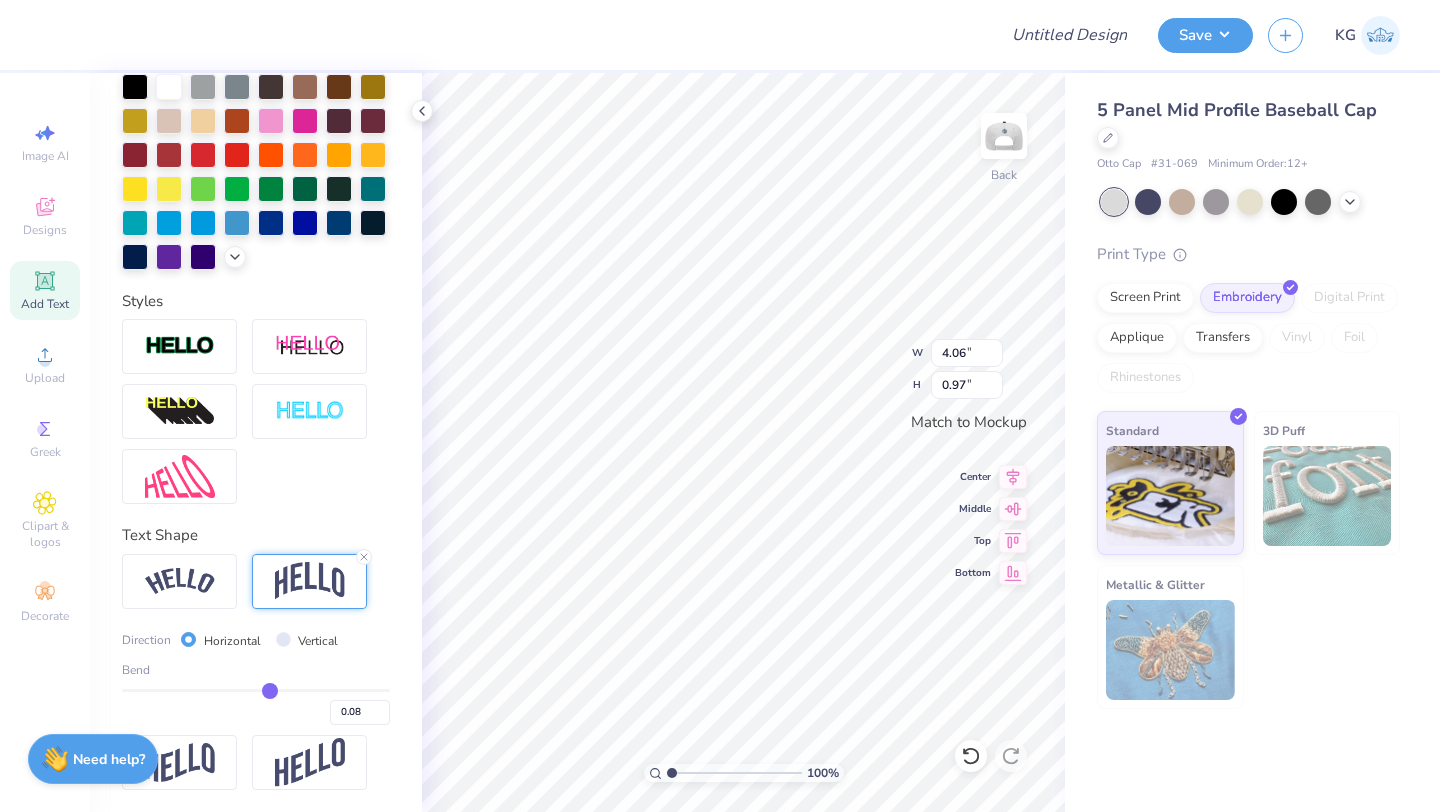 type on "0.11" 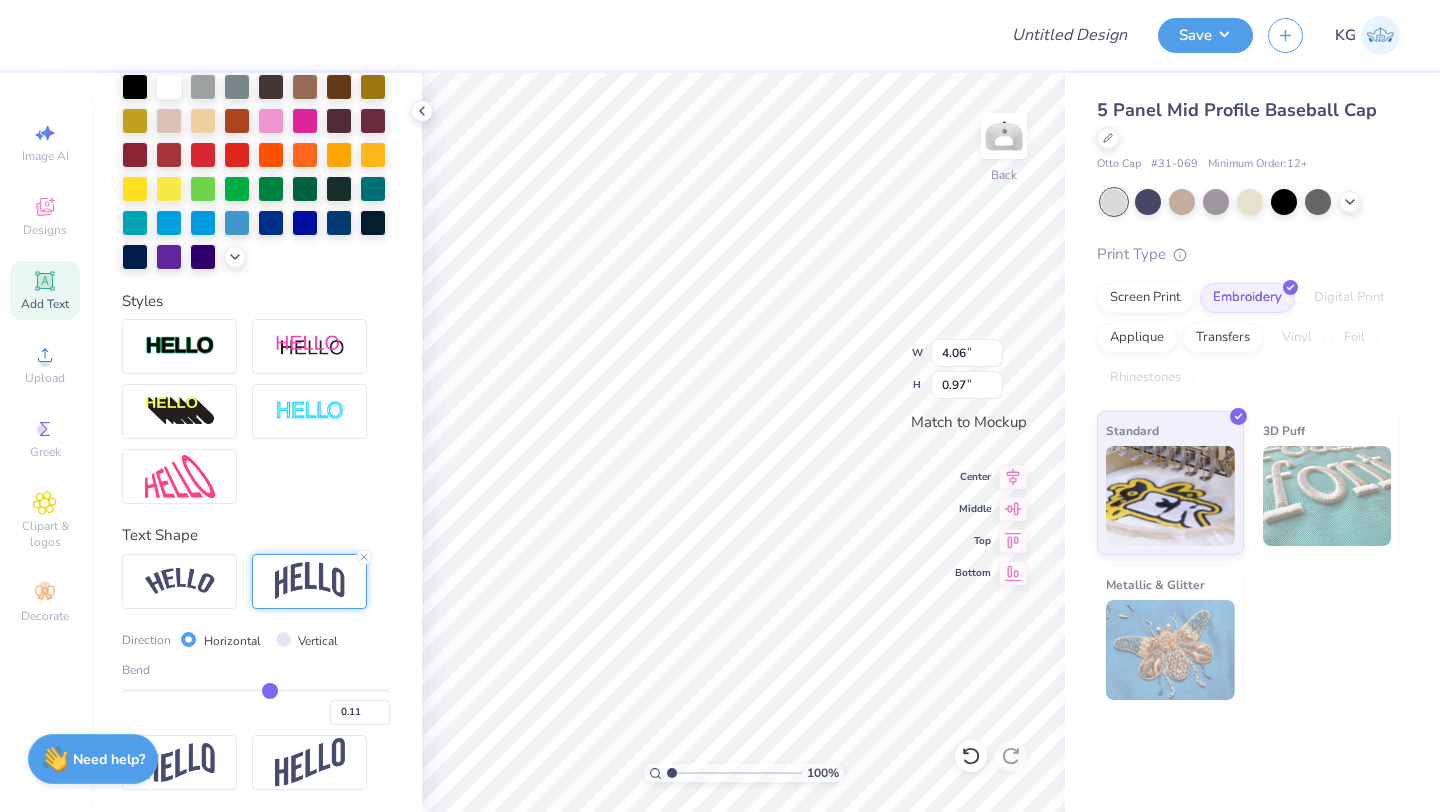 type on "0.14" 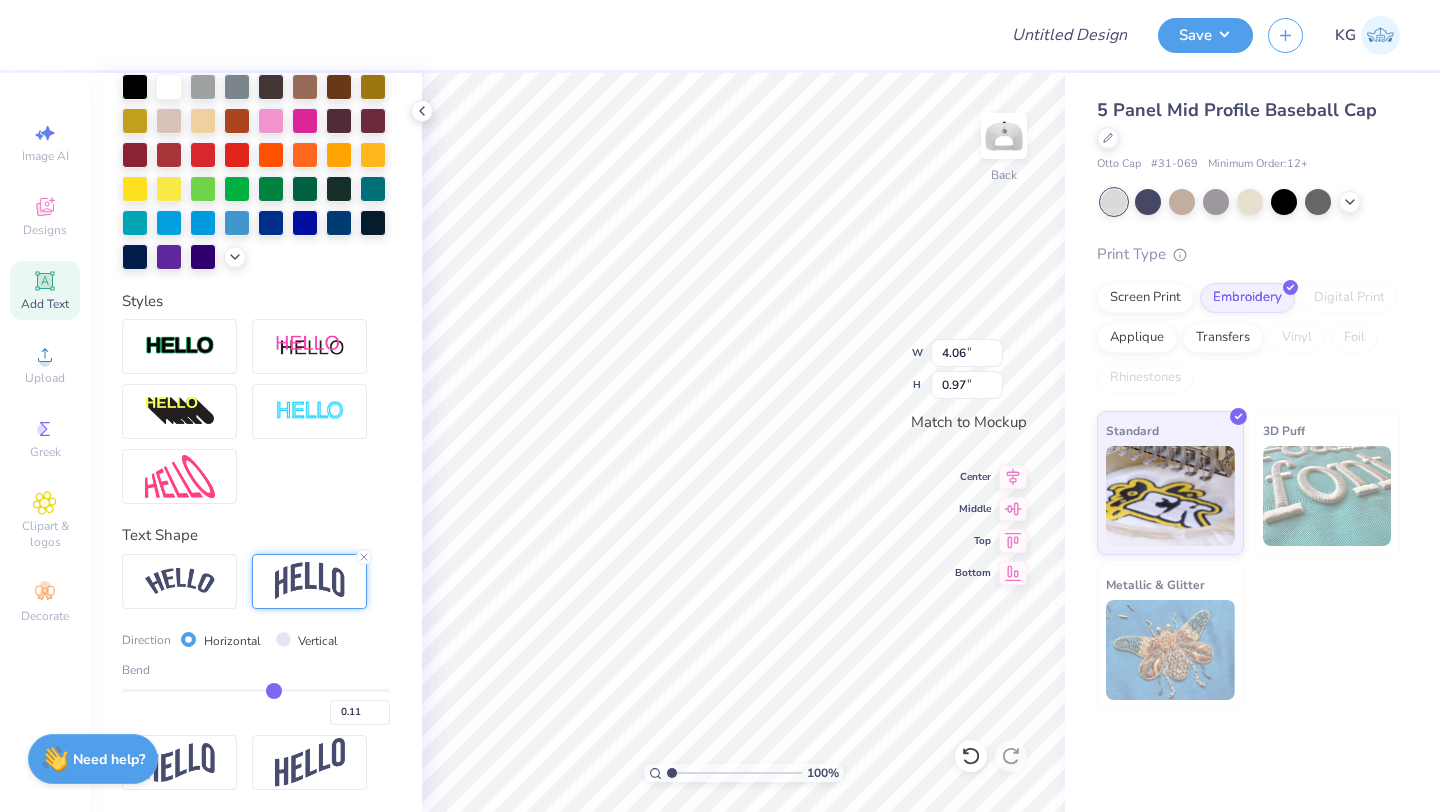 type on "0.14" 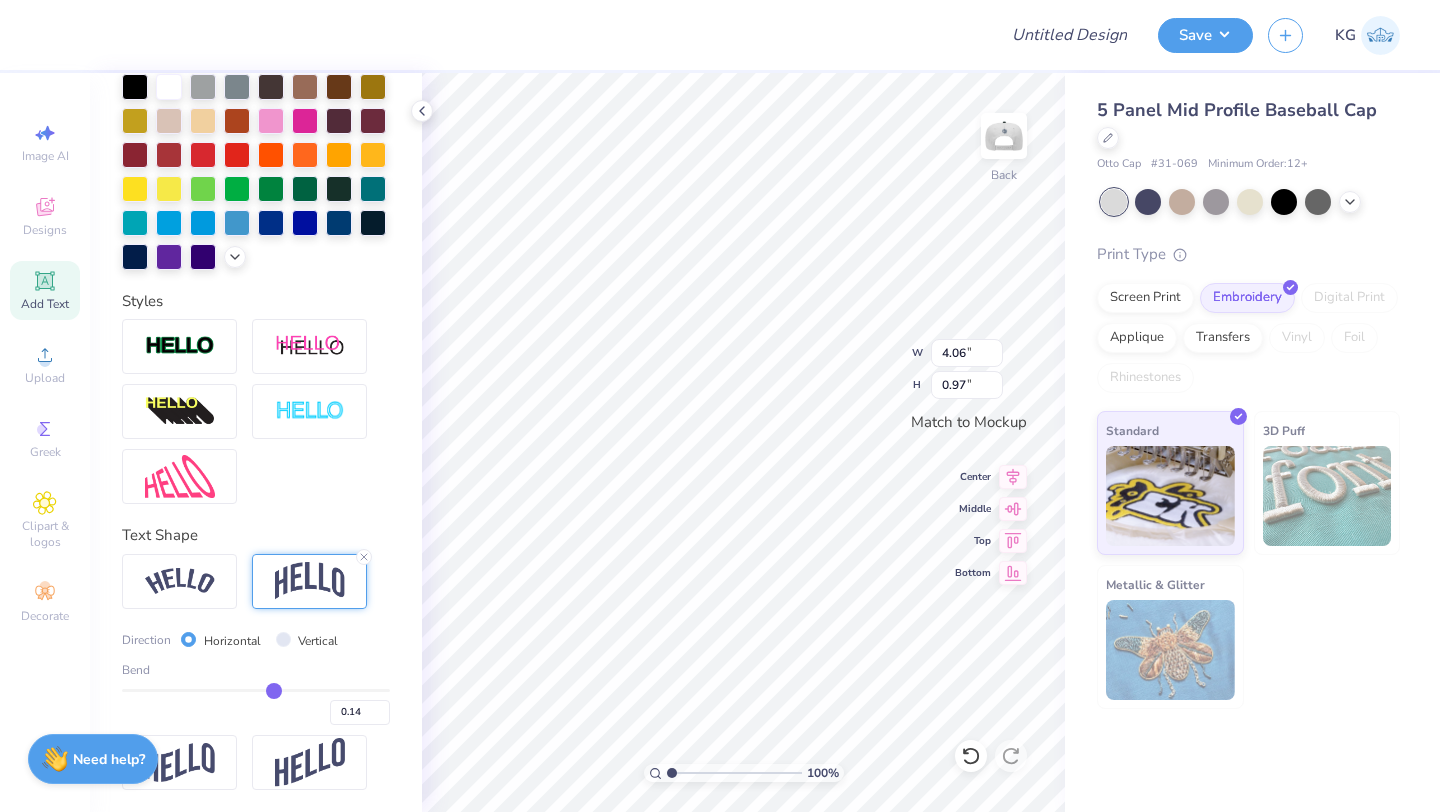 type on "0.17" 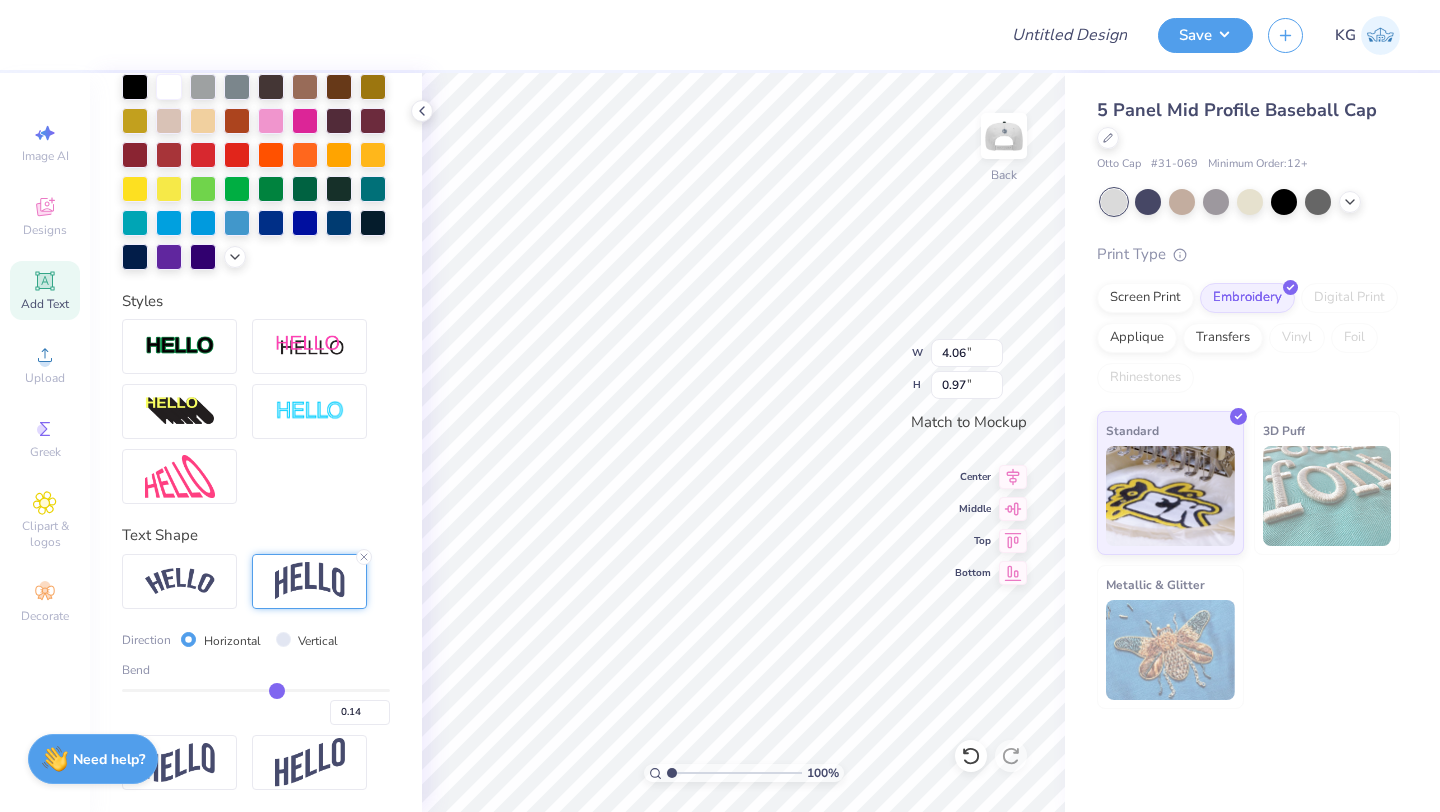 type on "0.17" 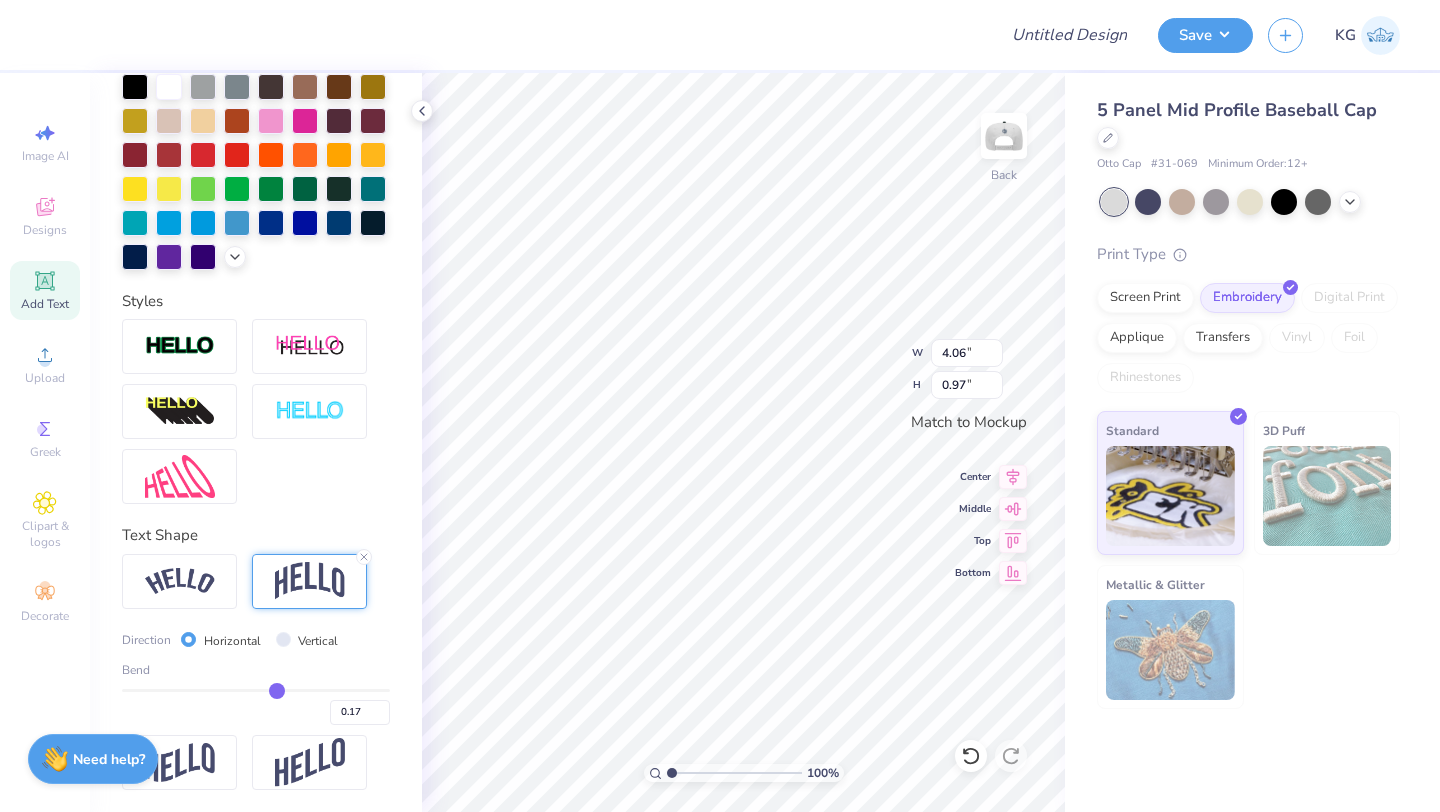 type on "0.19" 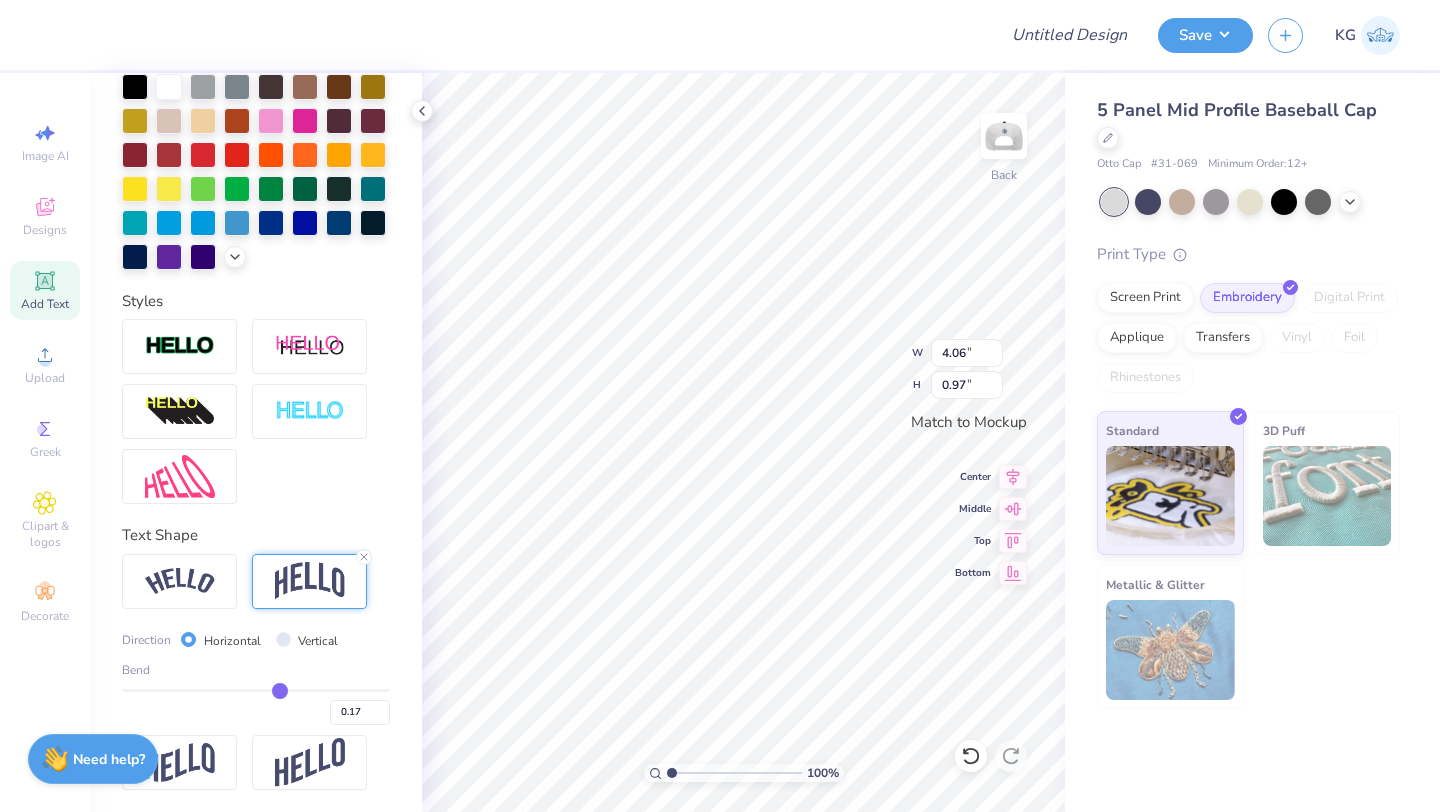 type on "0.19" 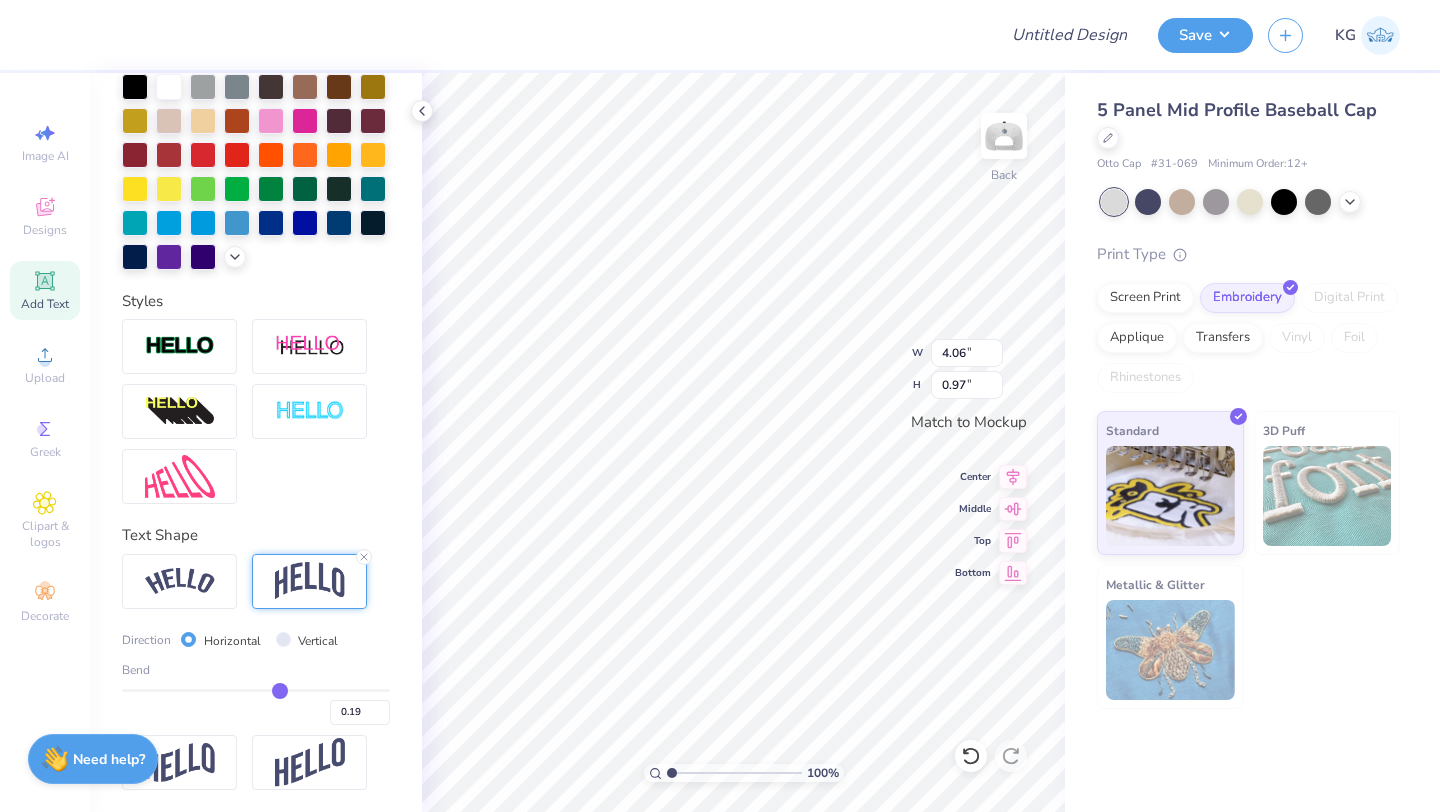 type on "0.2" 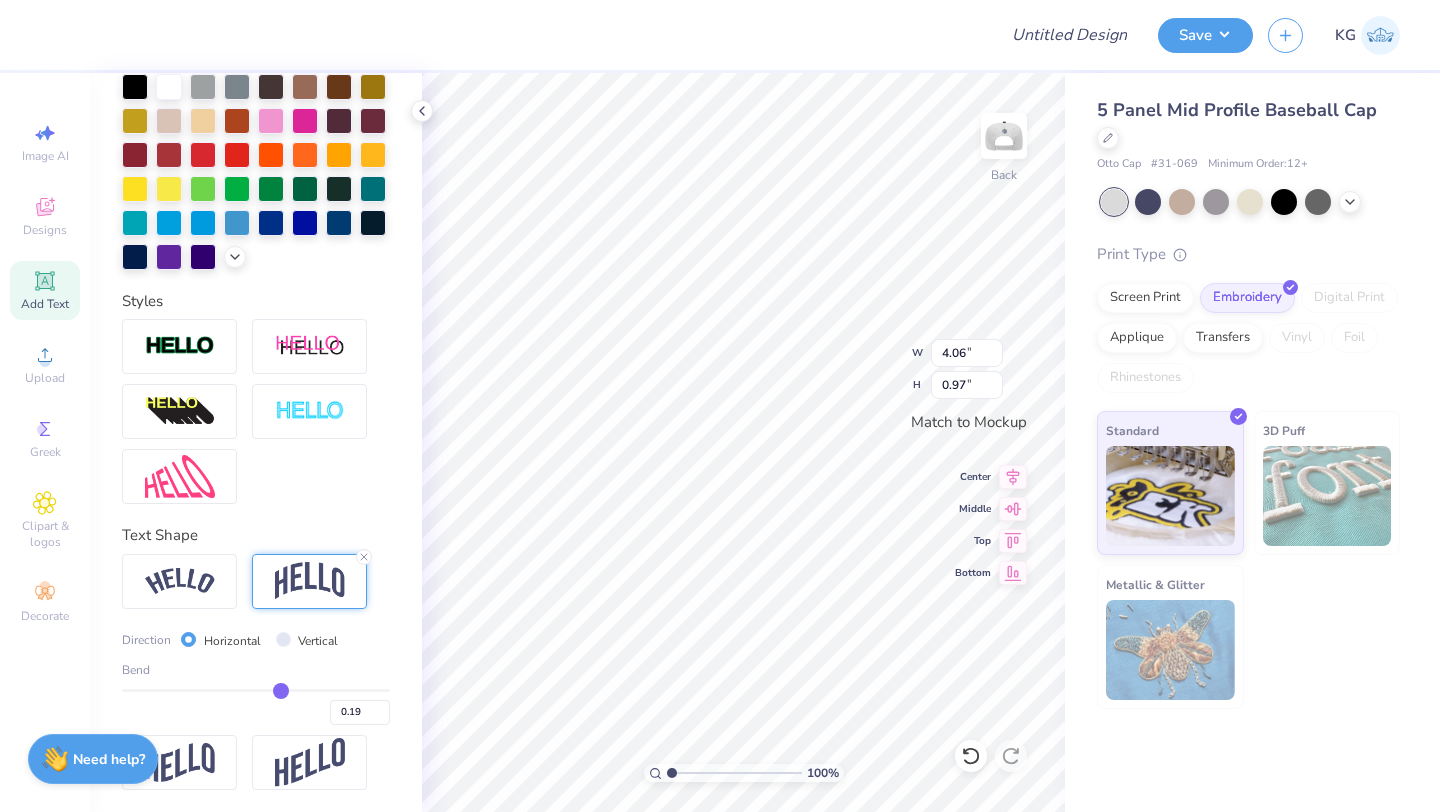 type on "0.20" 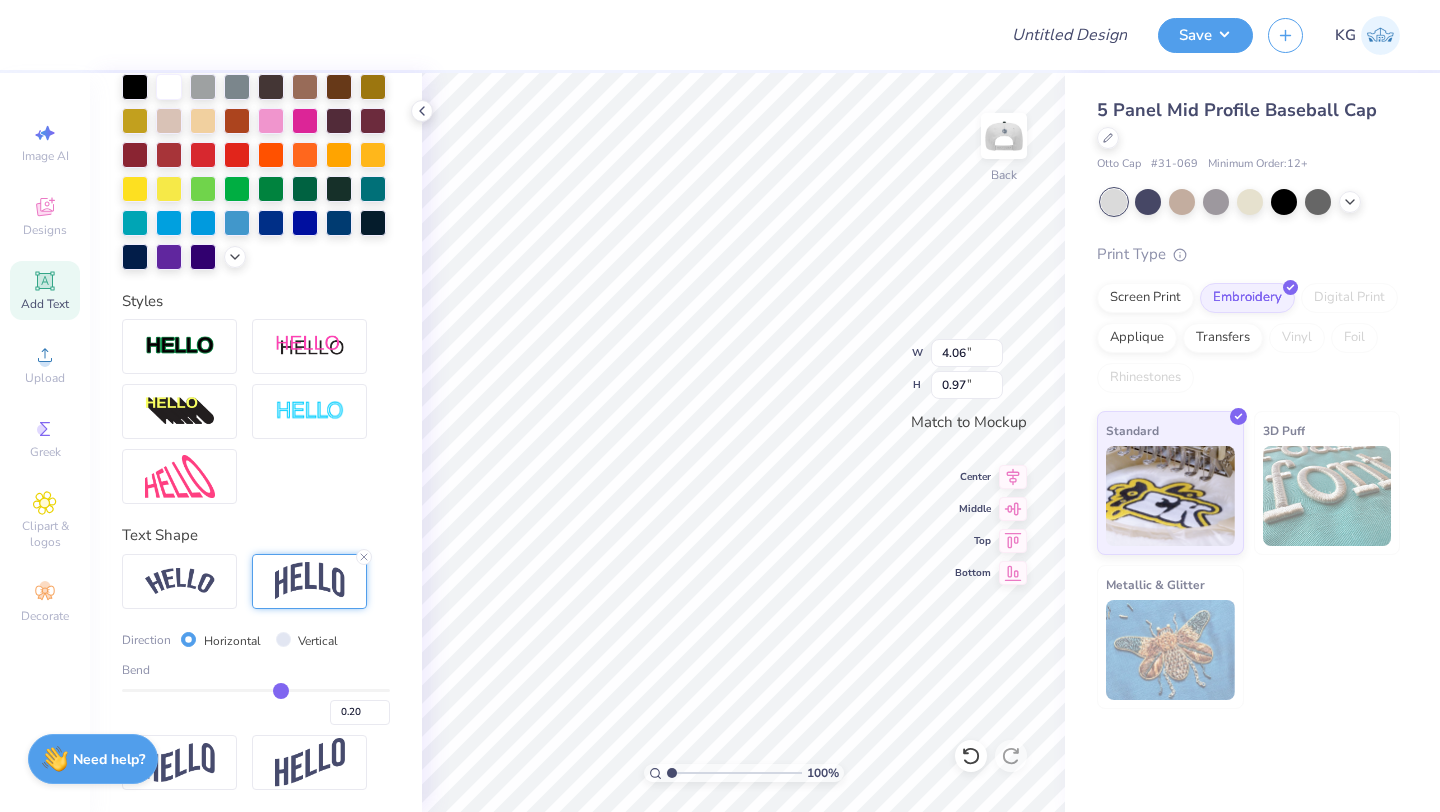 drag, startPoint x: 257, startPoint y: 683, endPoint x: 280, endPoint y: 683, distance: 23 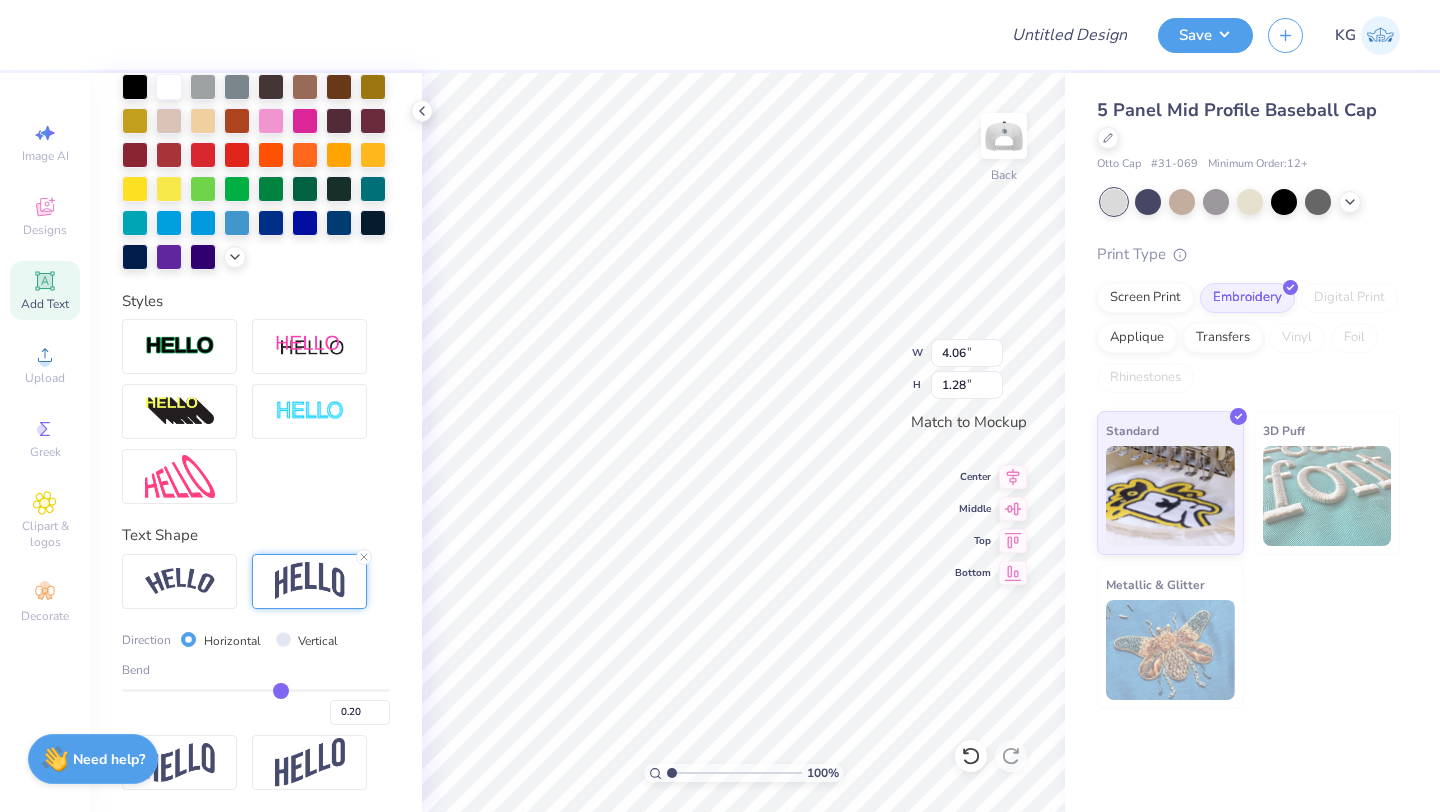 click at bounding box center [256, 690] 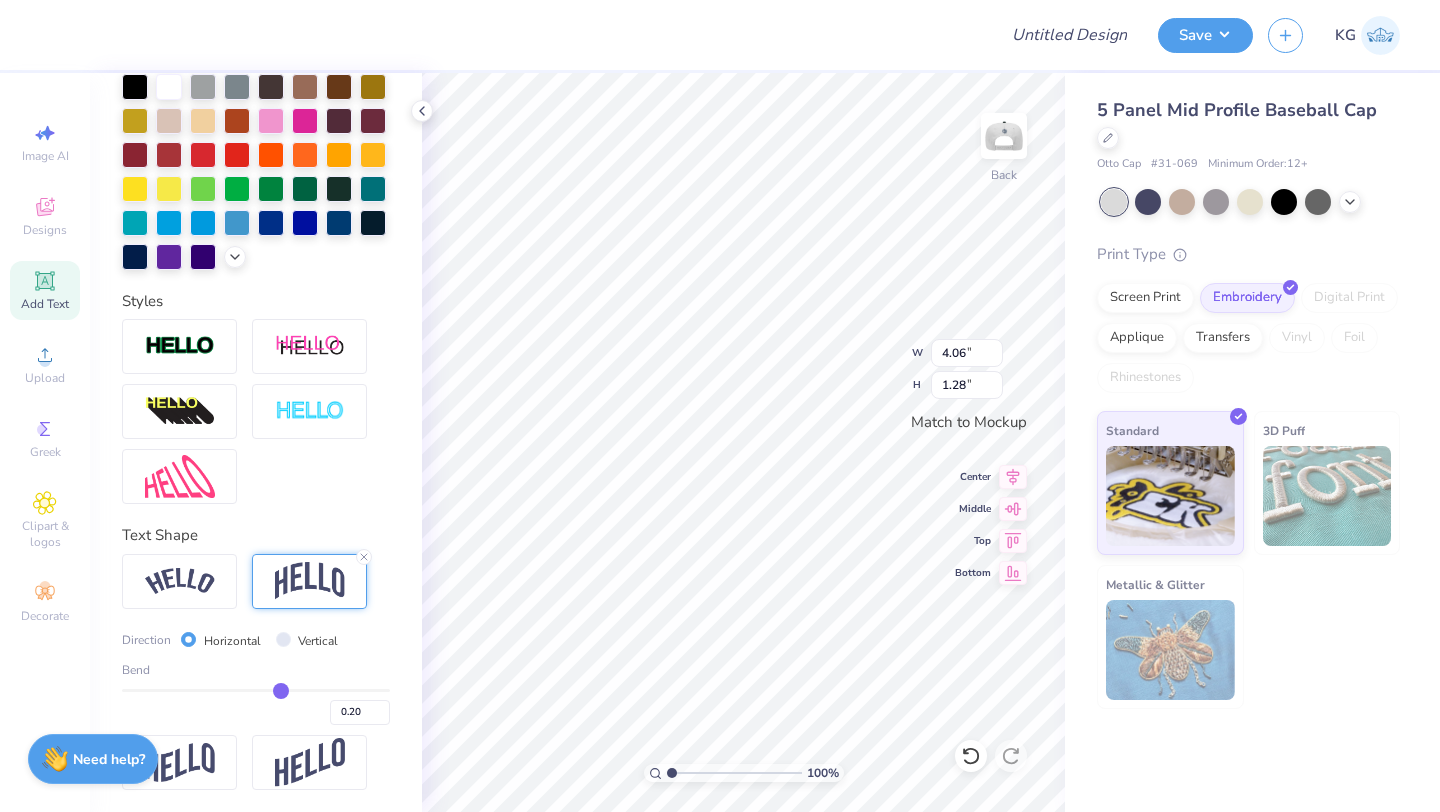 type on "4.51" 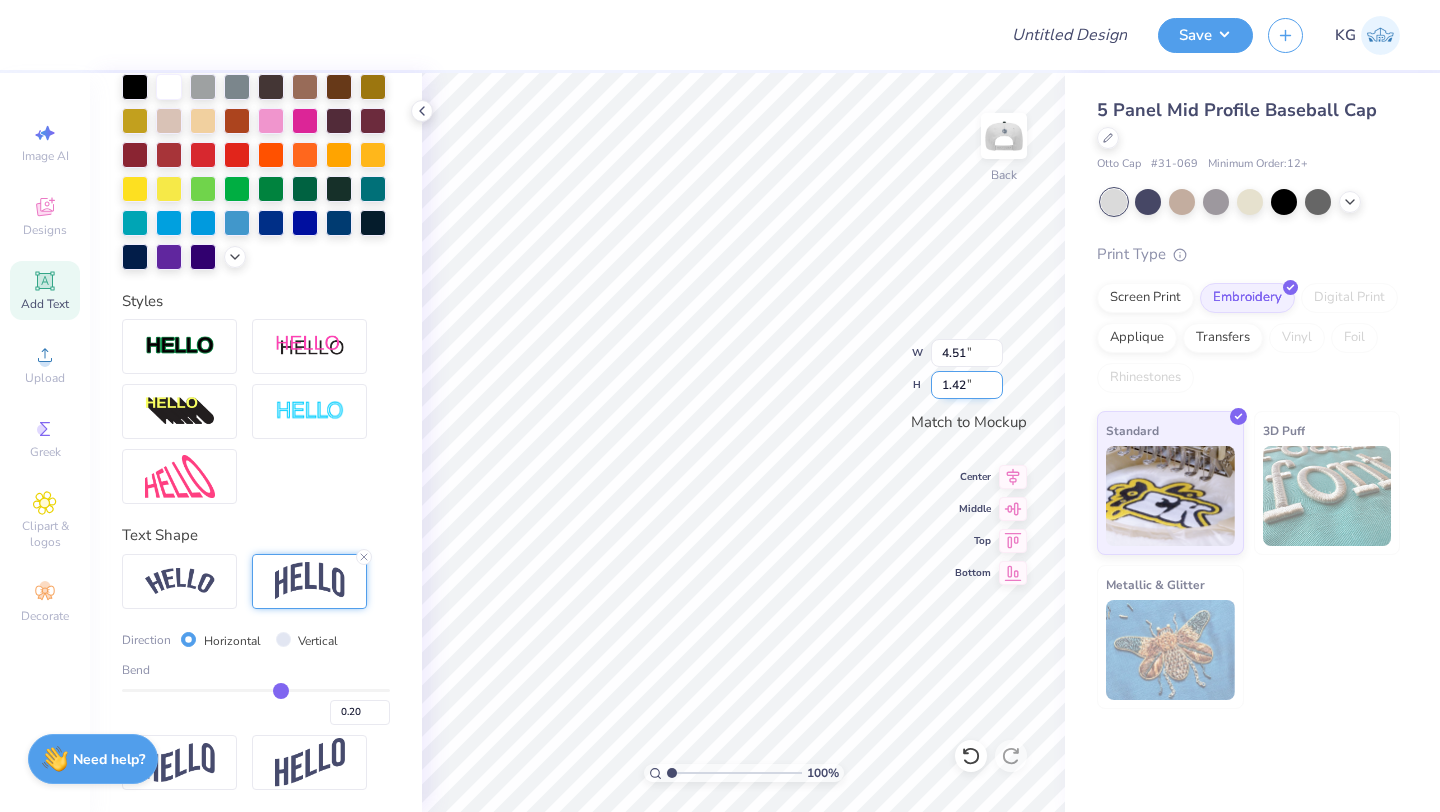 type on "4.96" 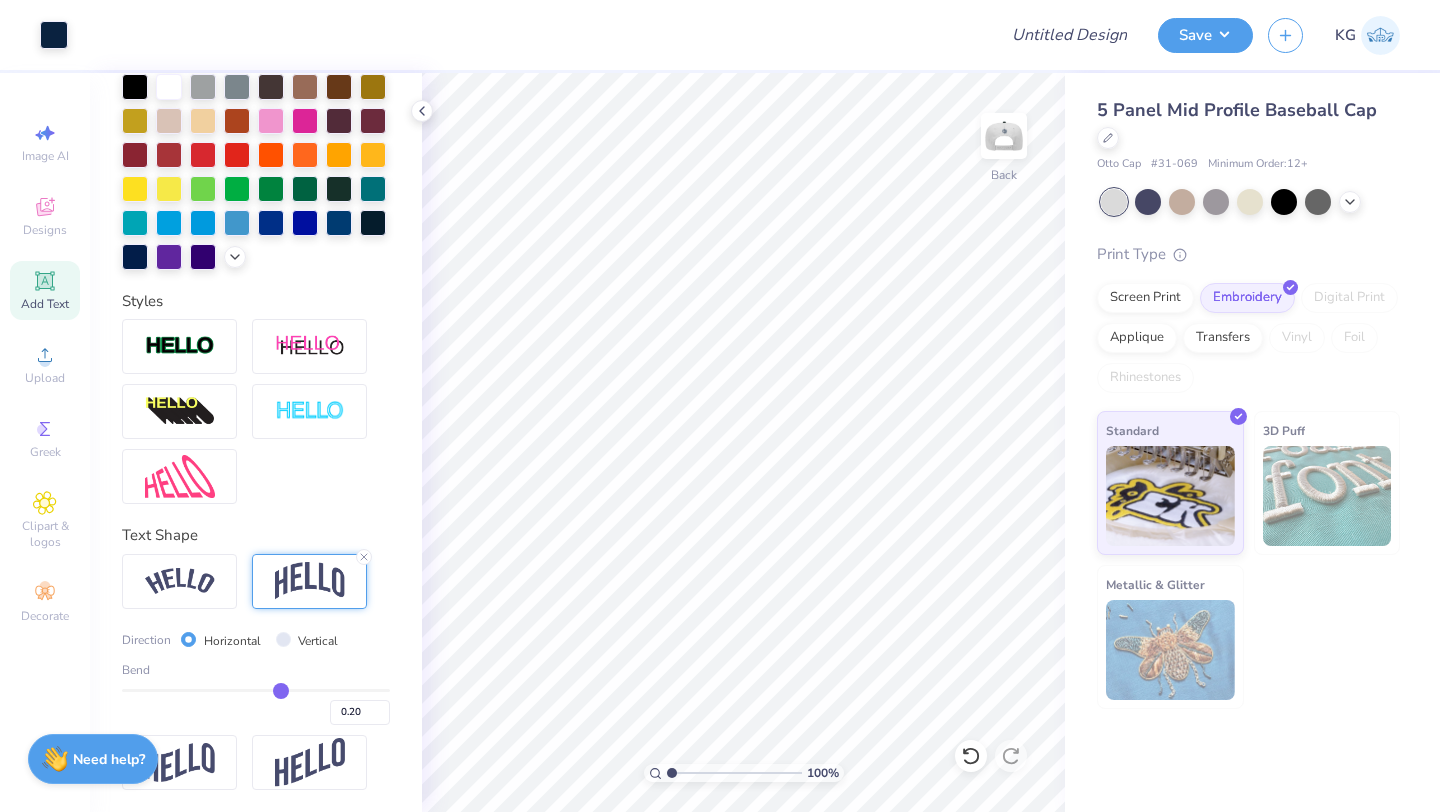 click at bounding box center [532, 35] 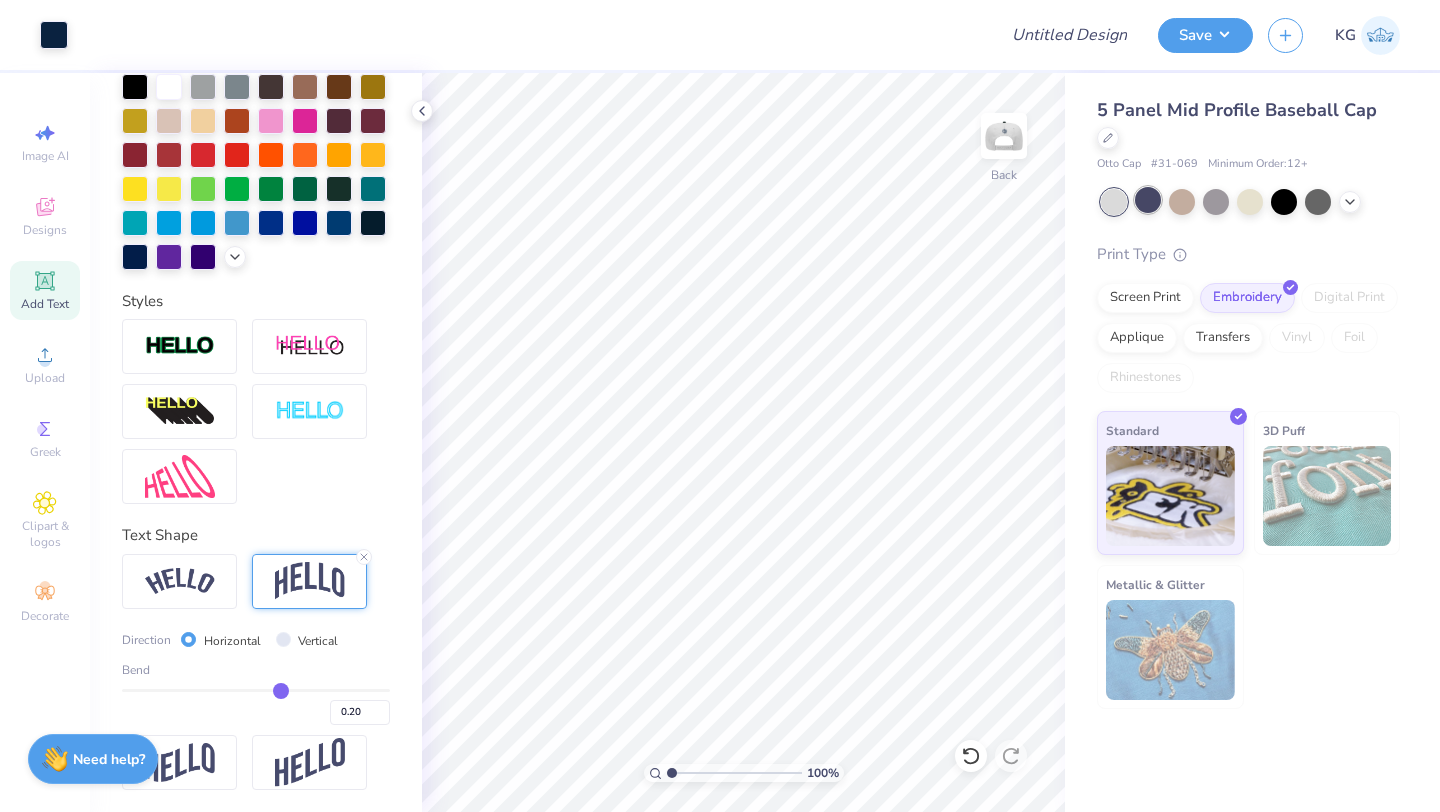 click at bounding box center [1148, 200] 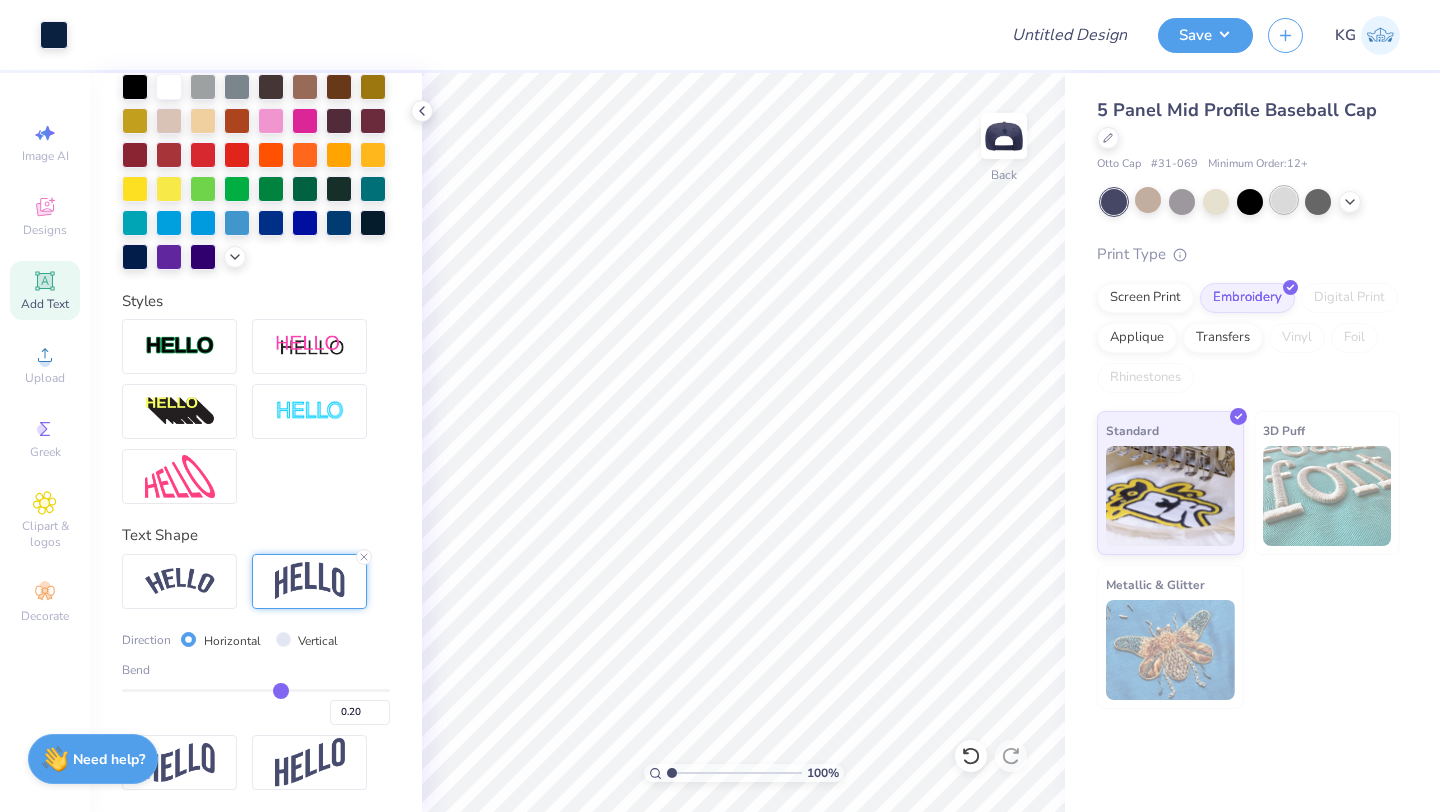 click at bounding box center [1284, 200] 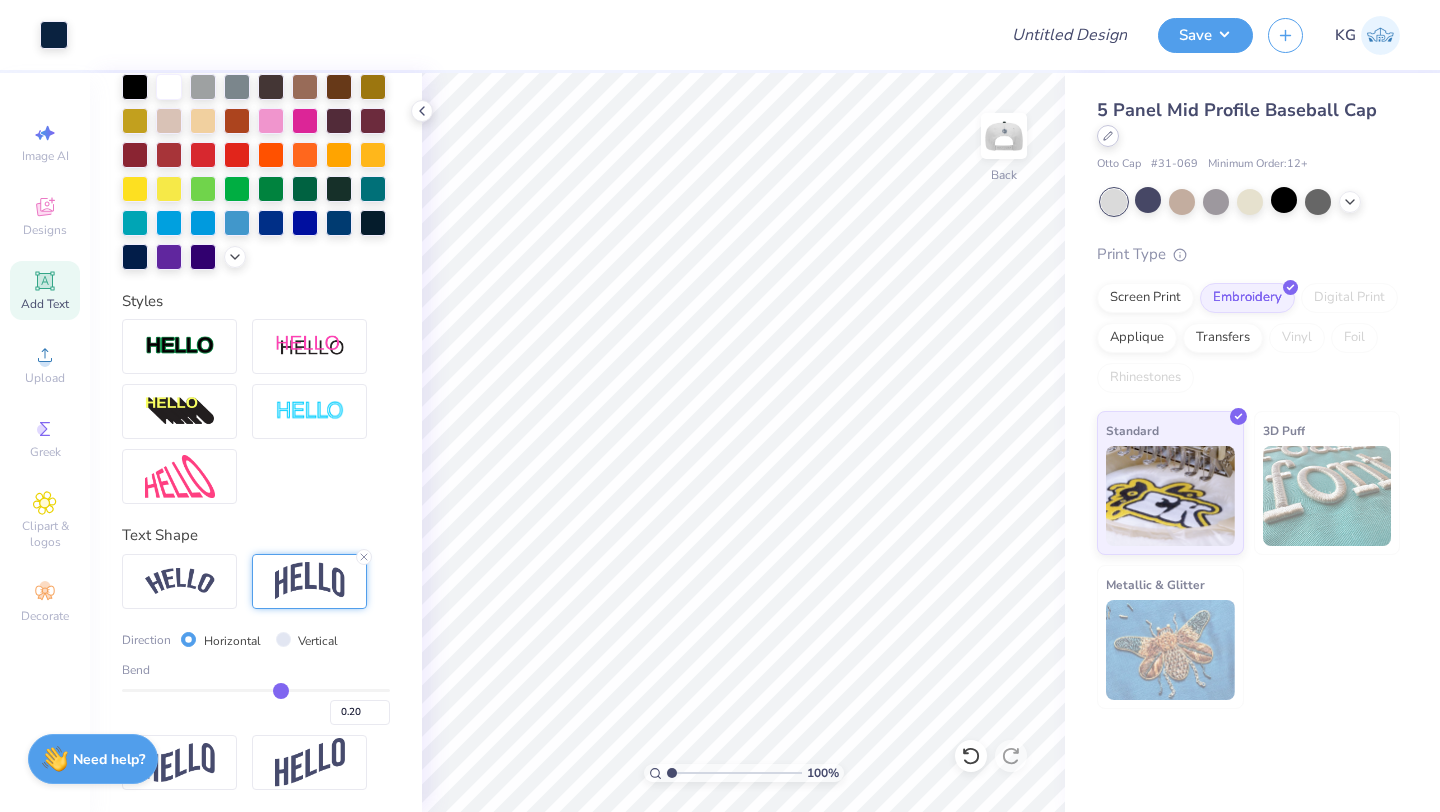 click 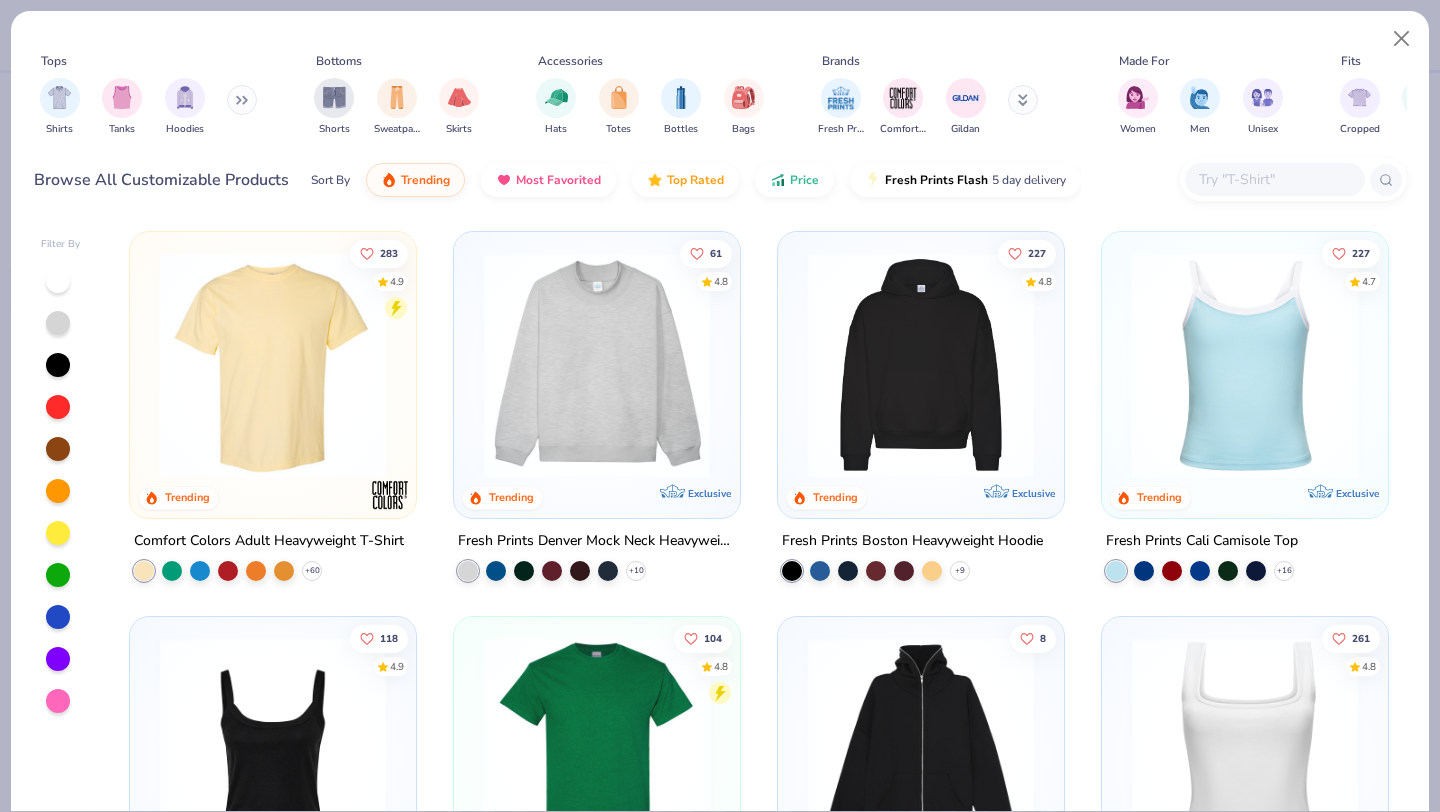click on "Hats Totes Bottles Bags" at bounding box center (650, 107) 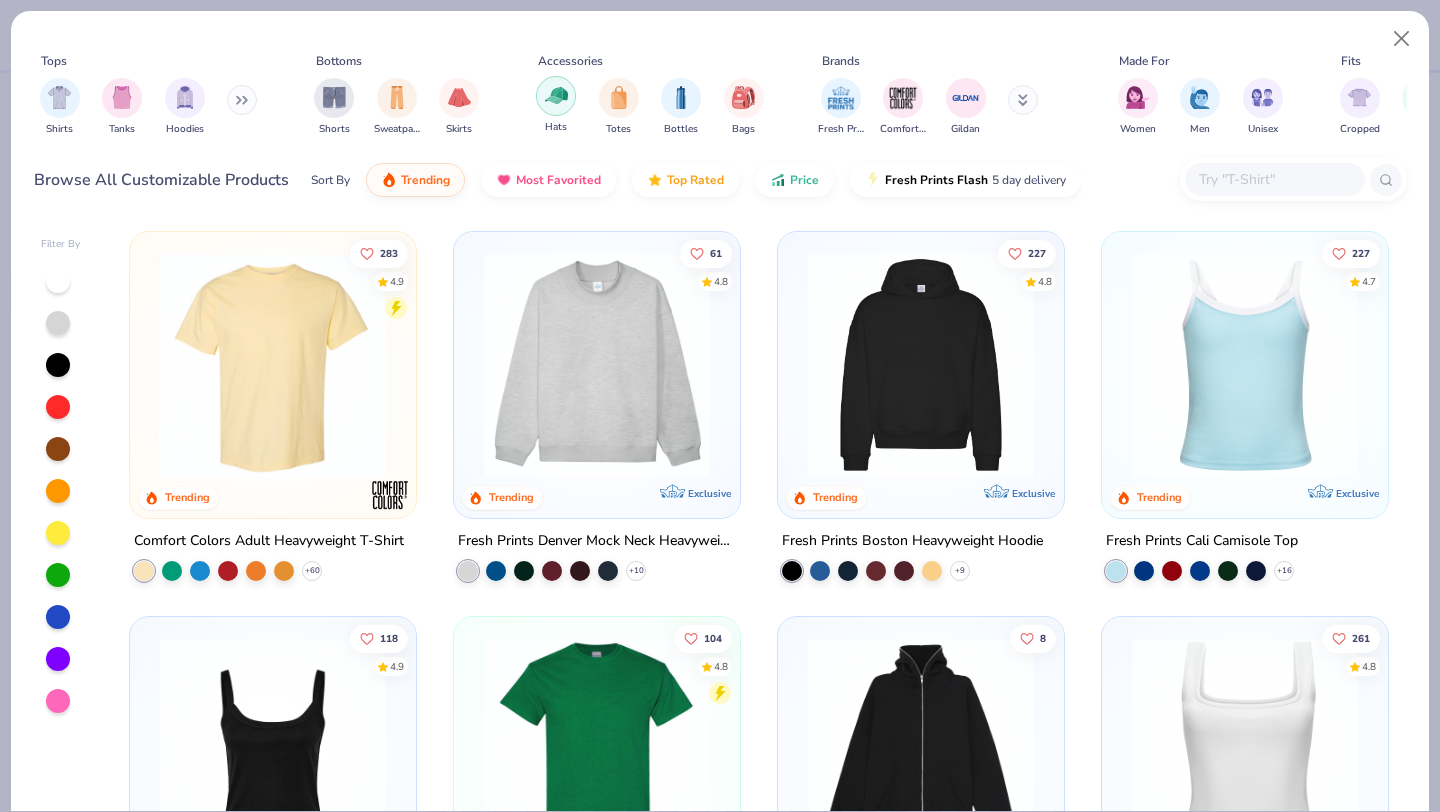click at bounding box center [556, 96] 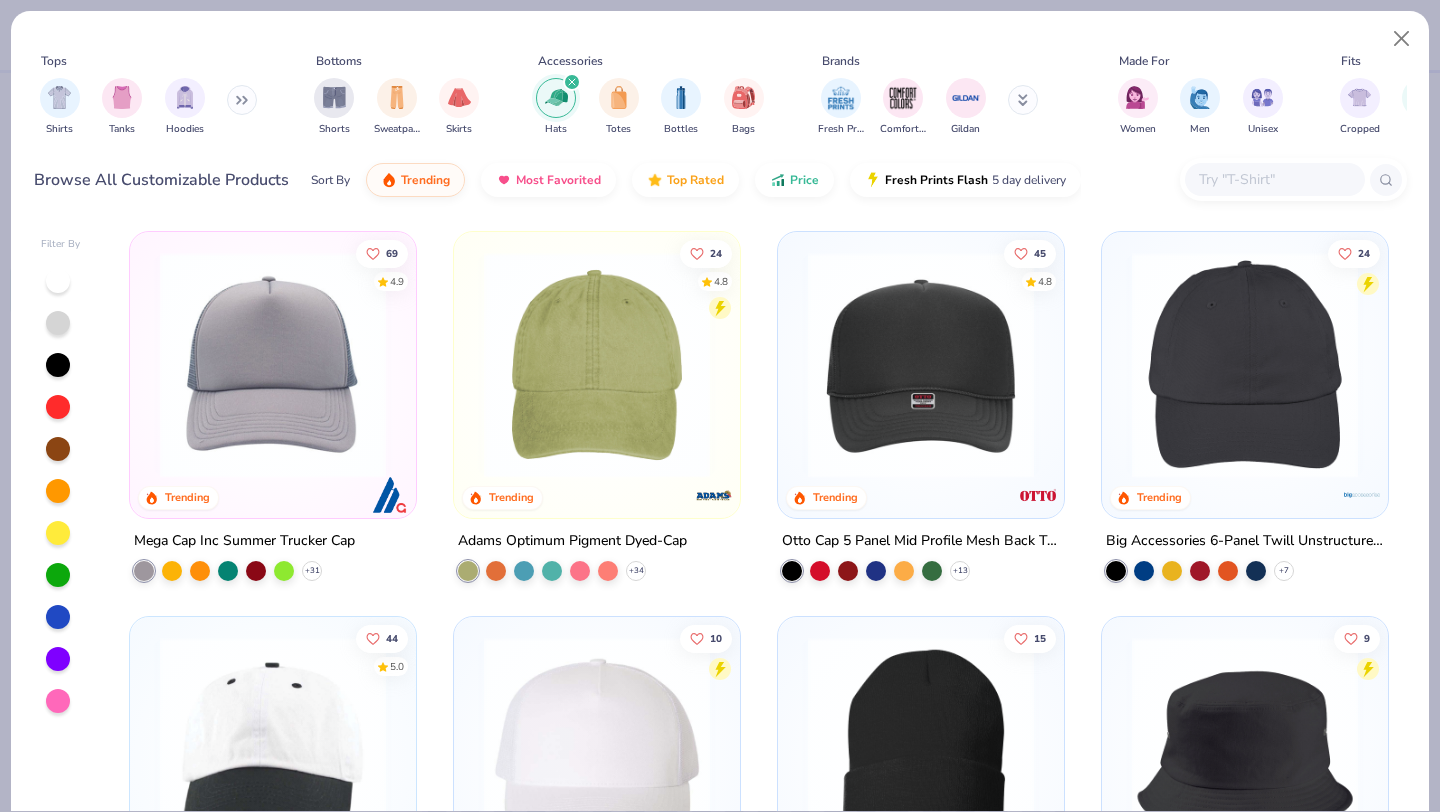 click at bounding box center (597, 365) 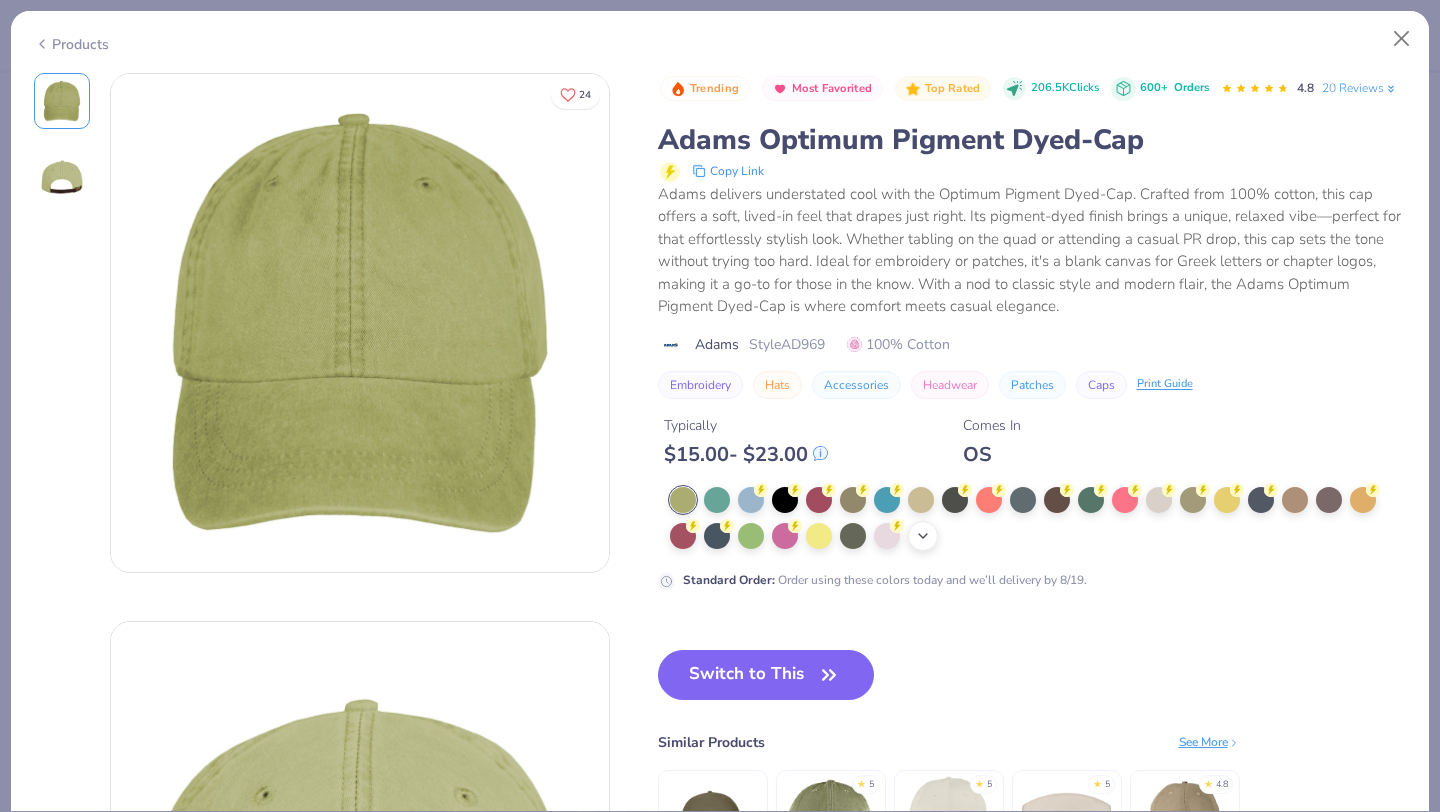click 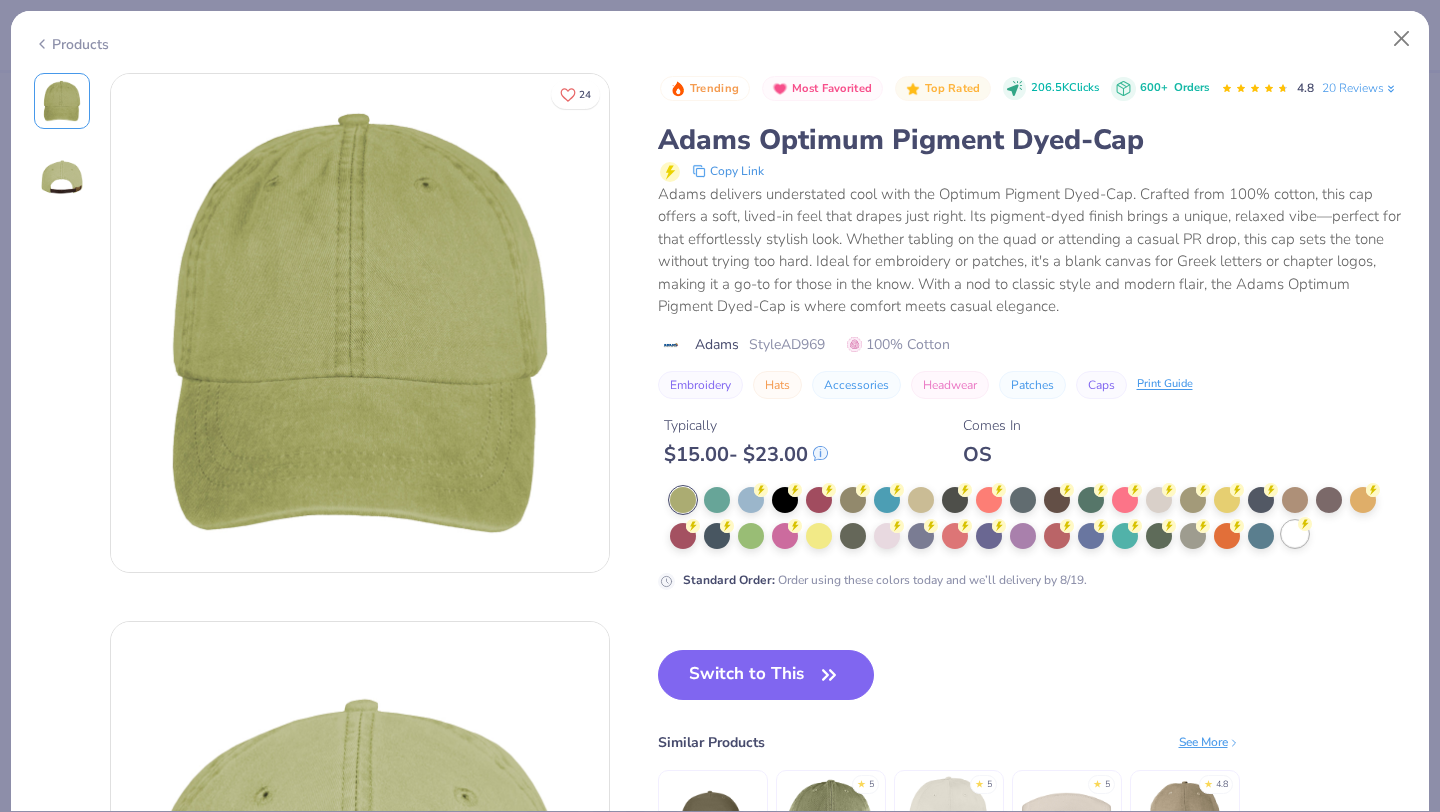 click at bounding box center [1295, 534] 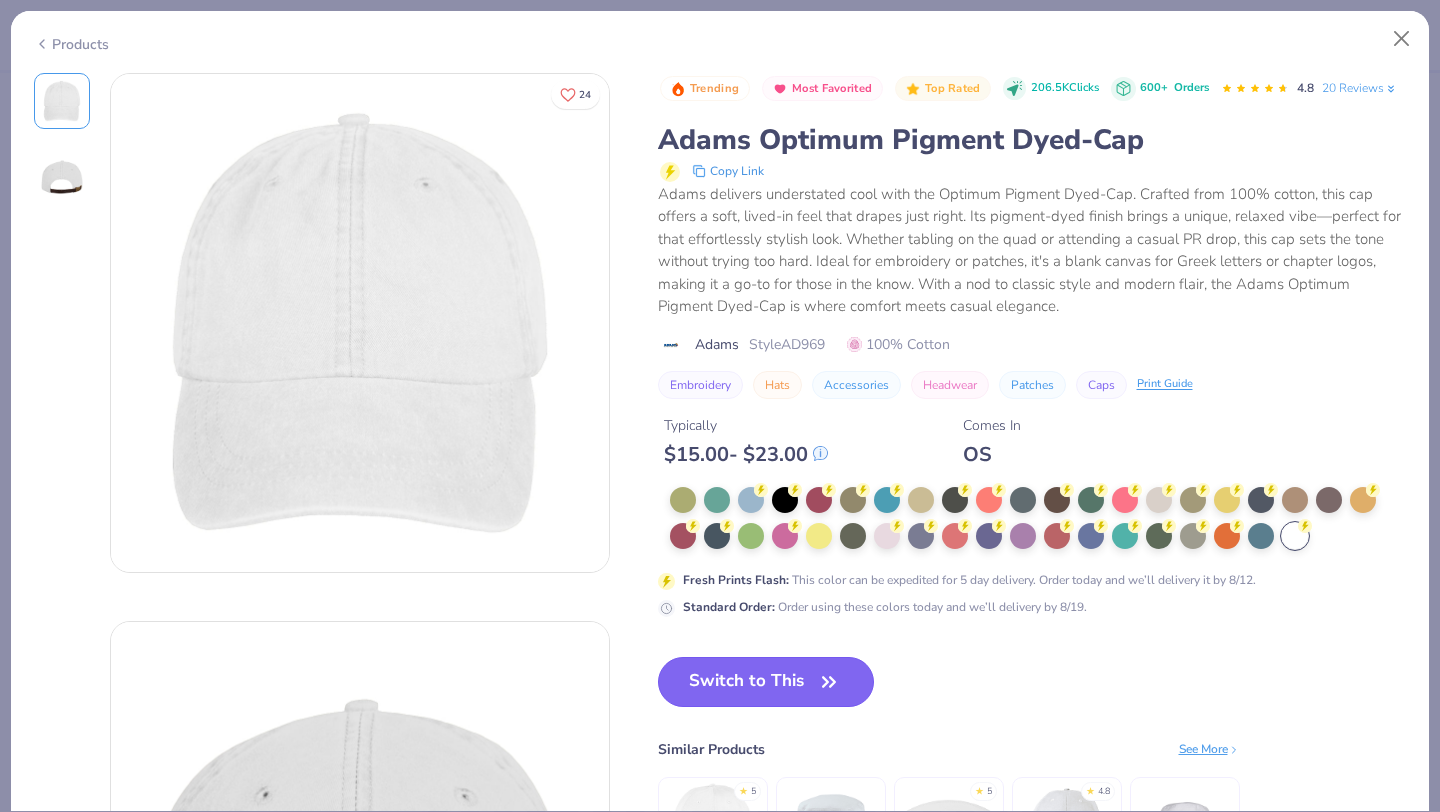 click on "Switch to This" at bounding box center (766, 682) 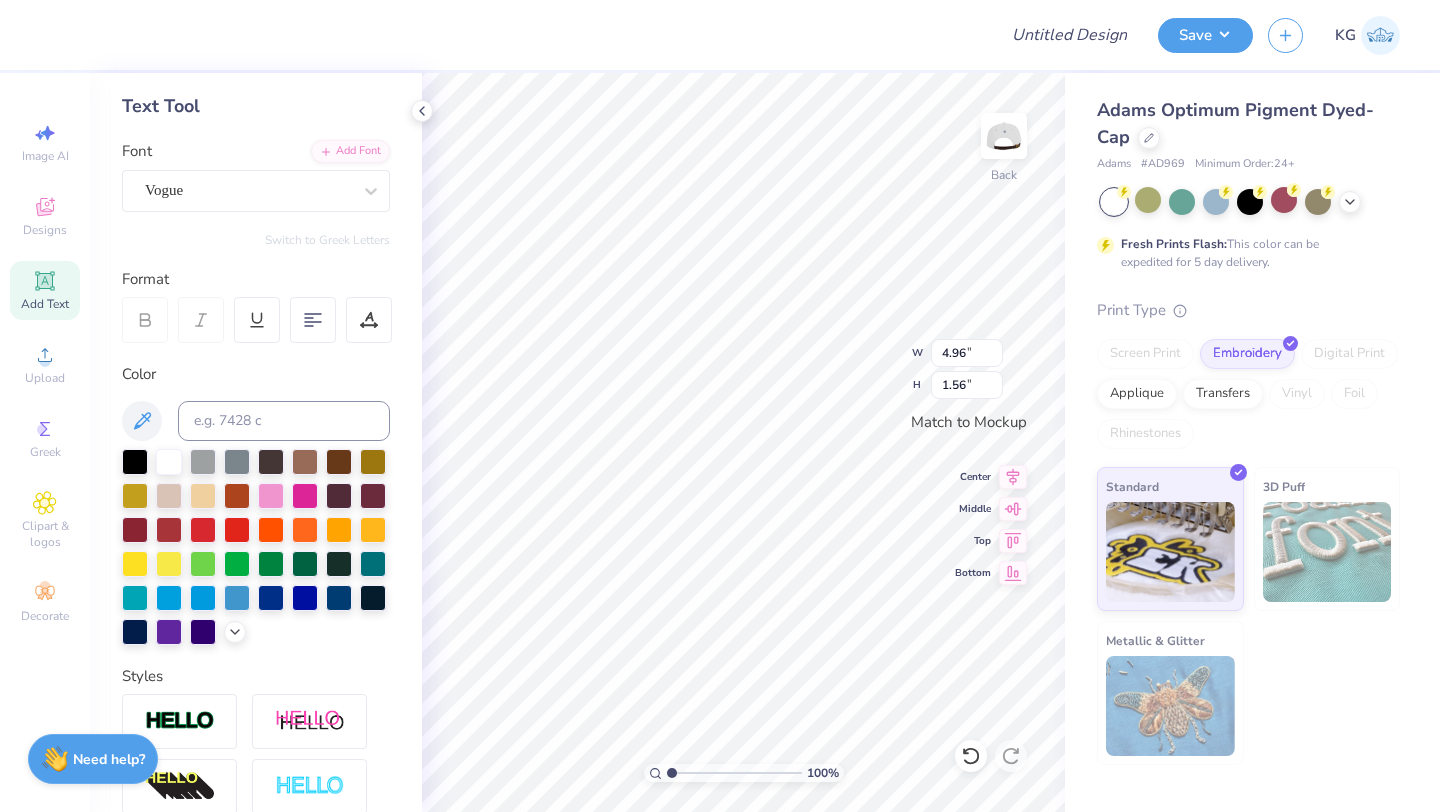 scroll, scrollTop: 0, scrollLeft: 0, axis: both 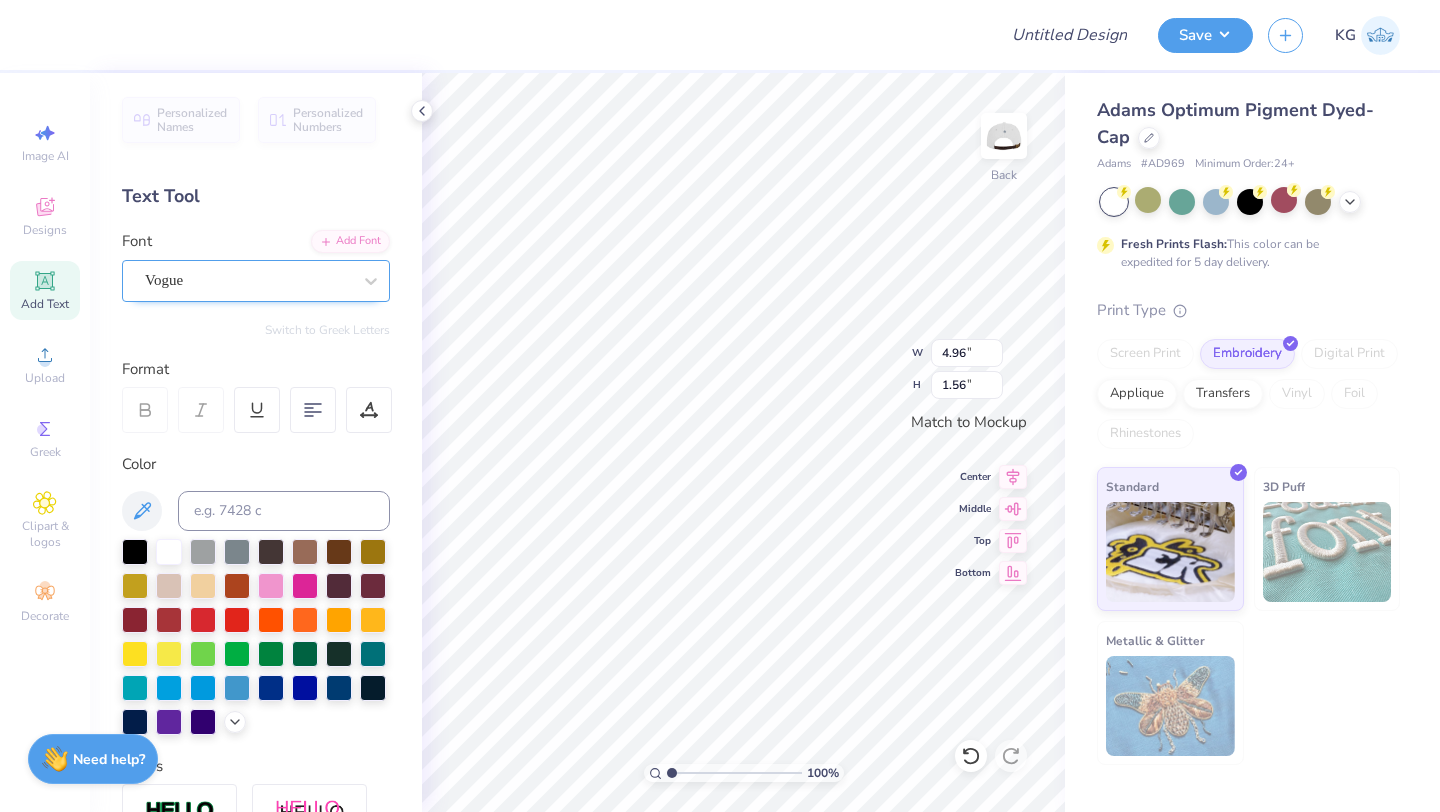 click on "Vogue" at bounding box center [248, 280] 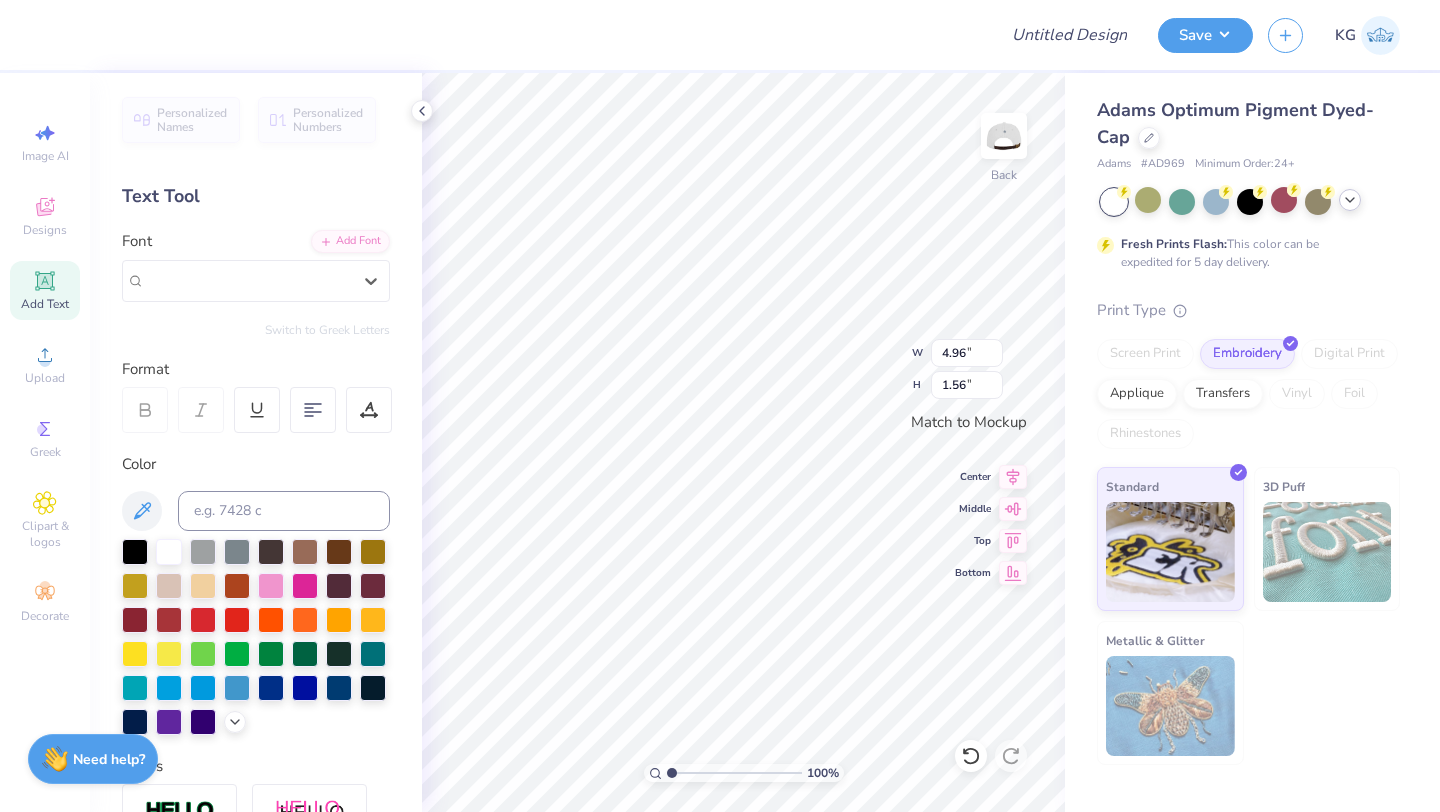 click at bounding box center (1250, 202) 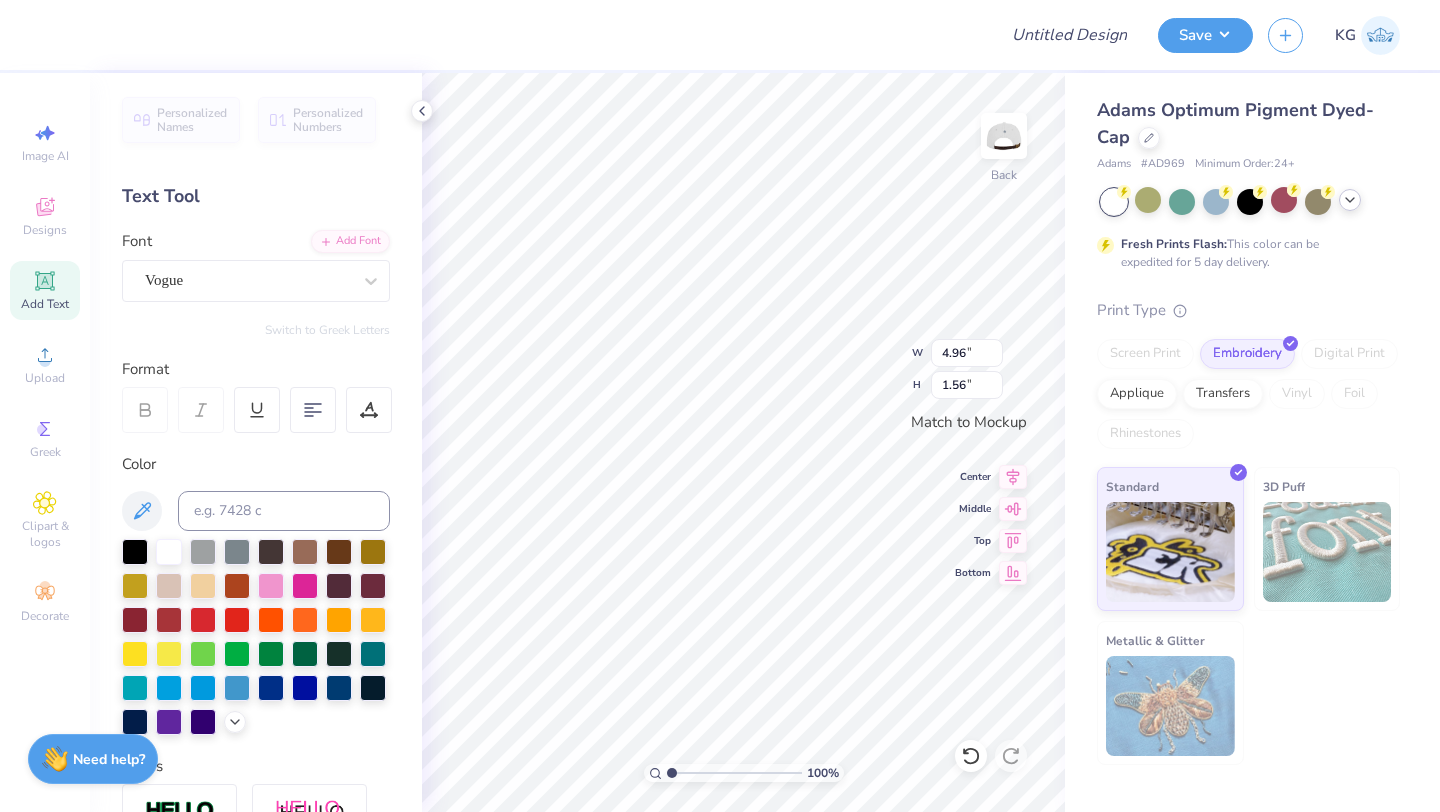 click 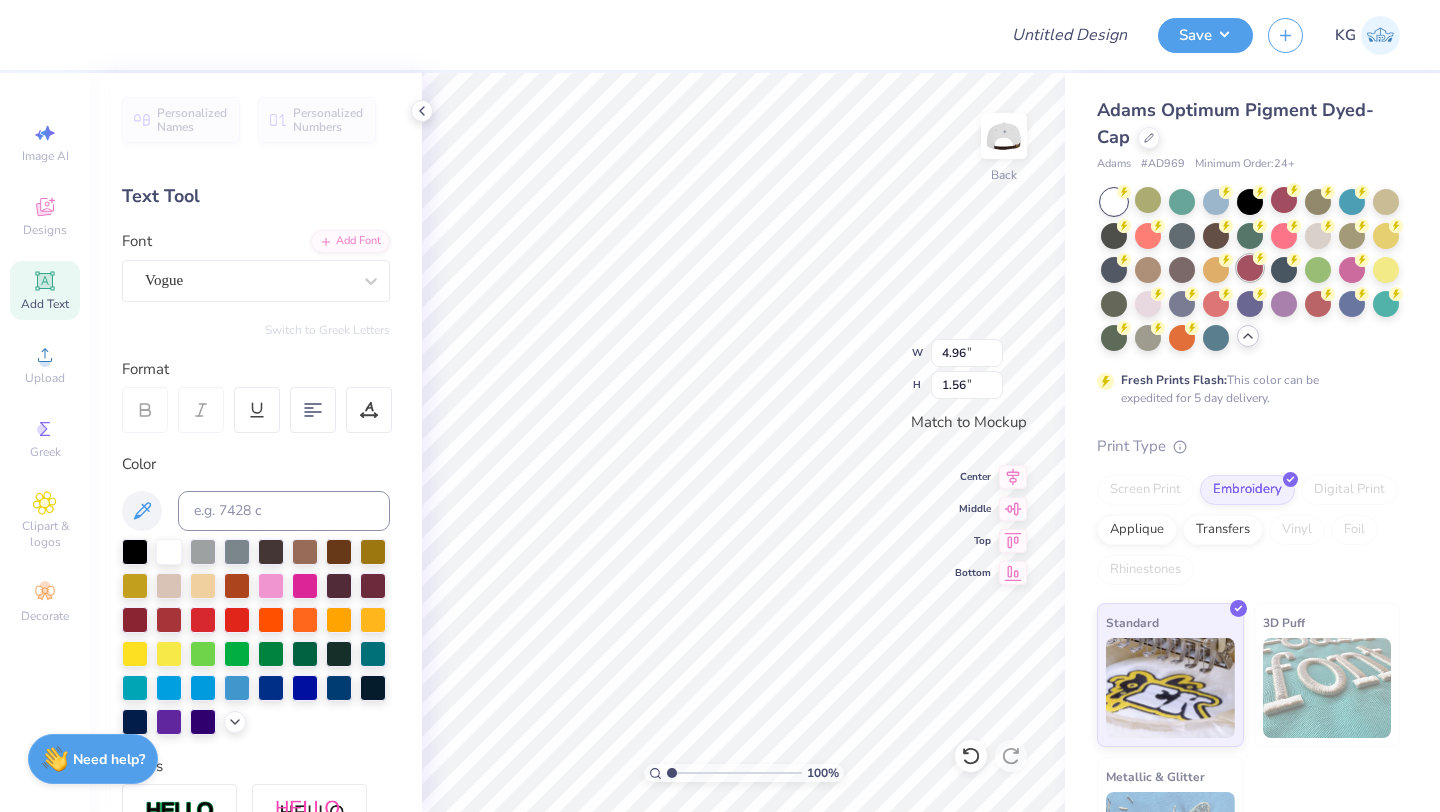 click at bounding box center [1250, 268] 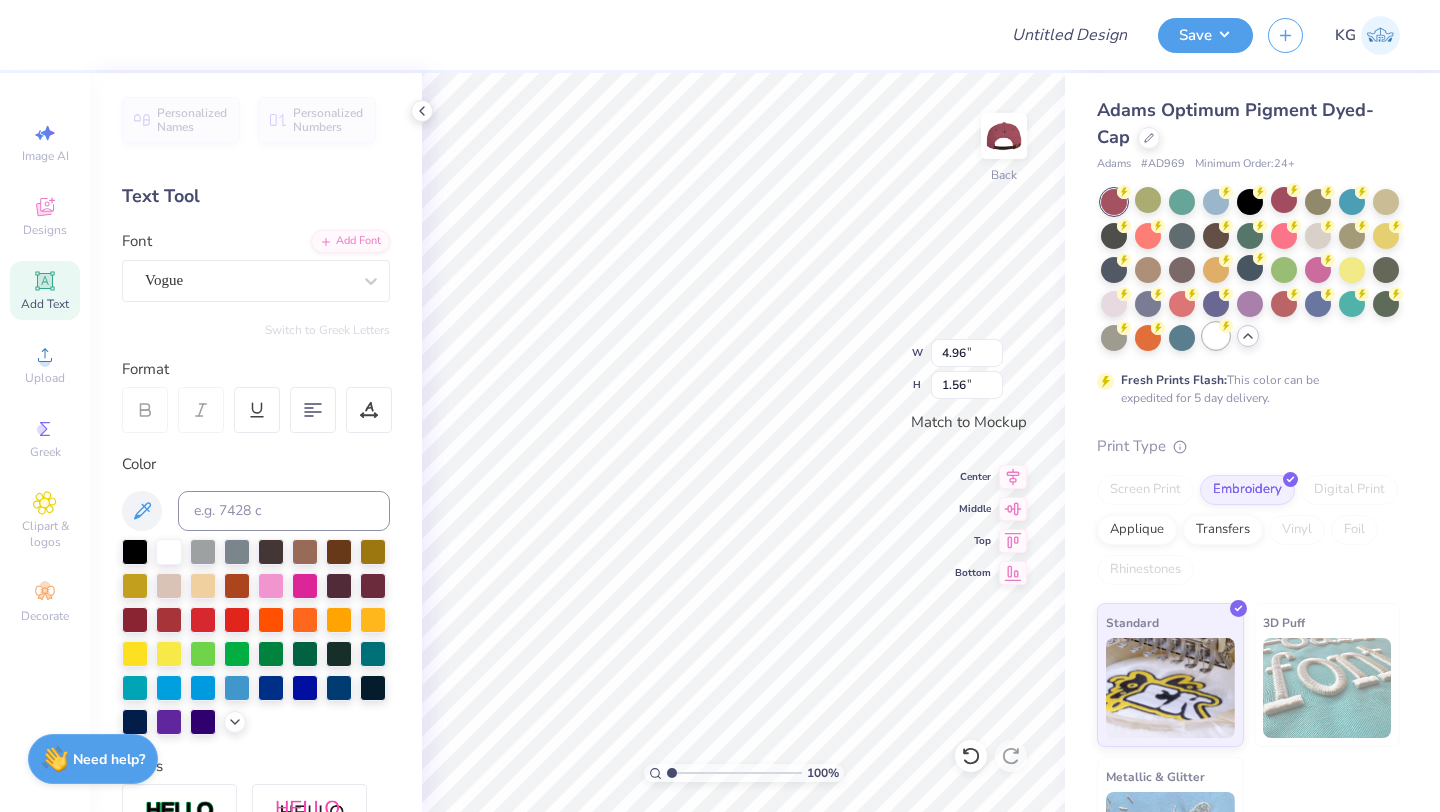 click at bounding box center [1216, 336] 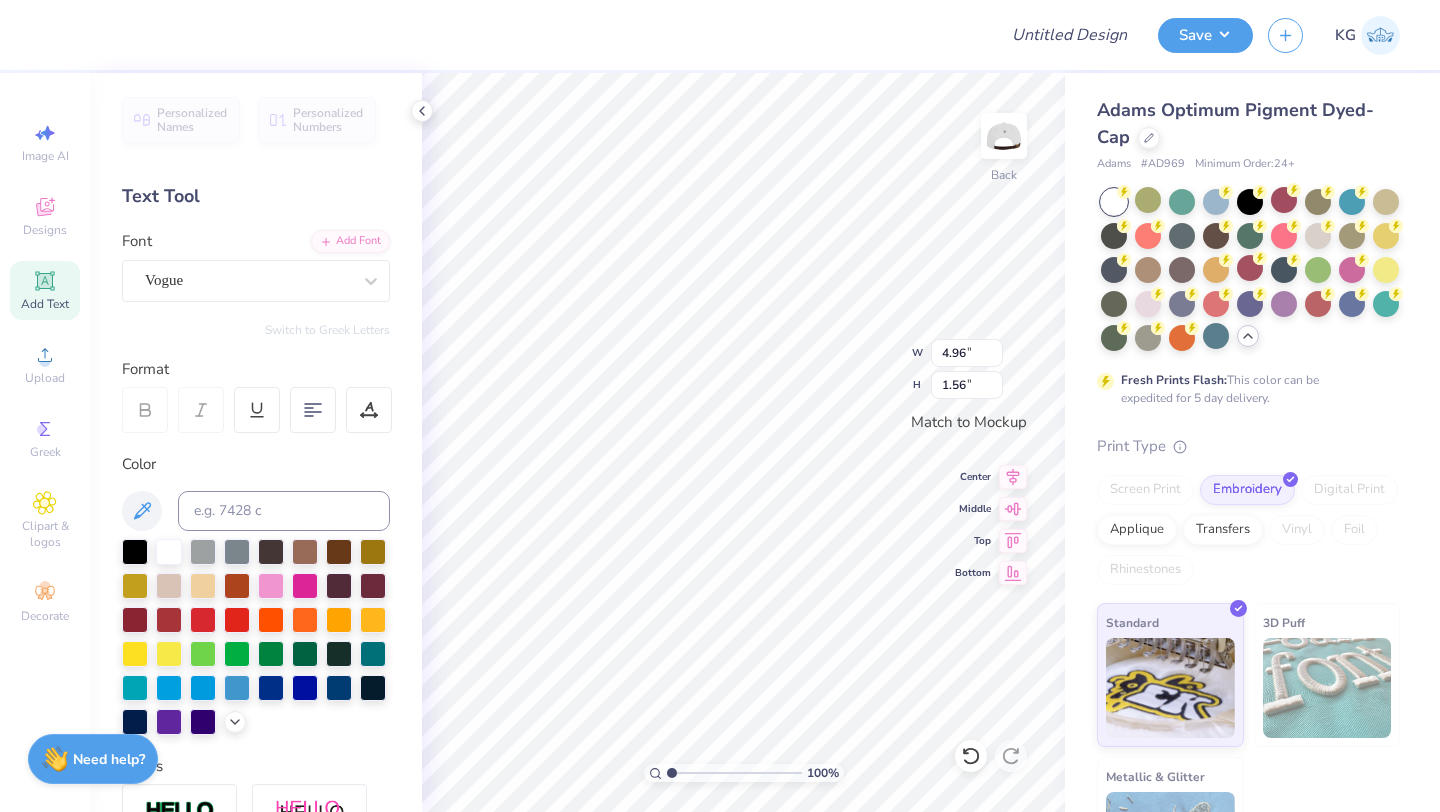 click 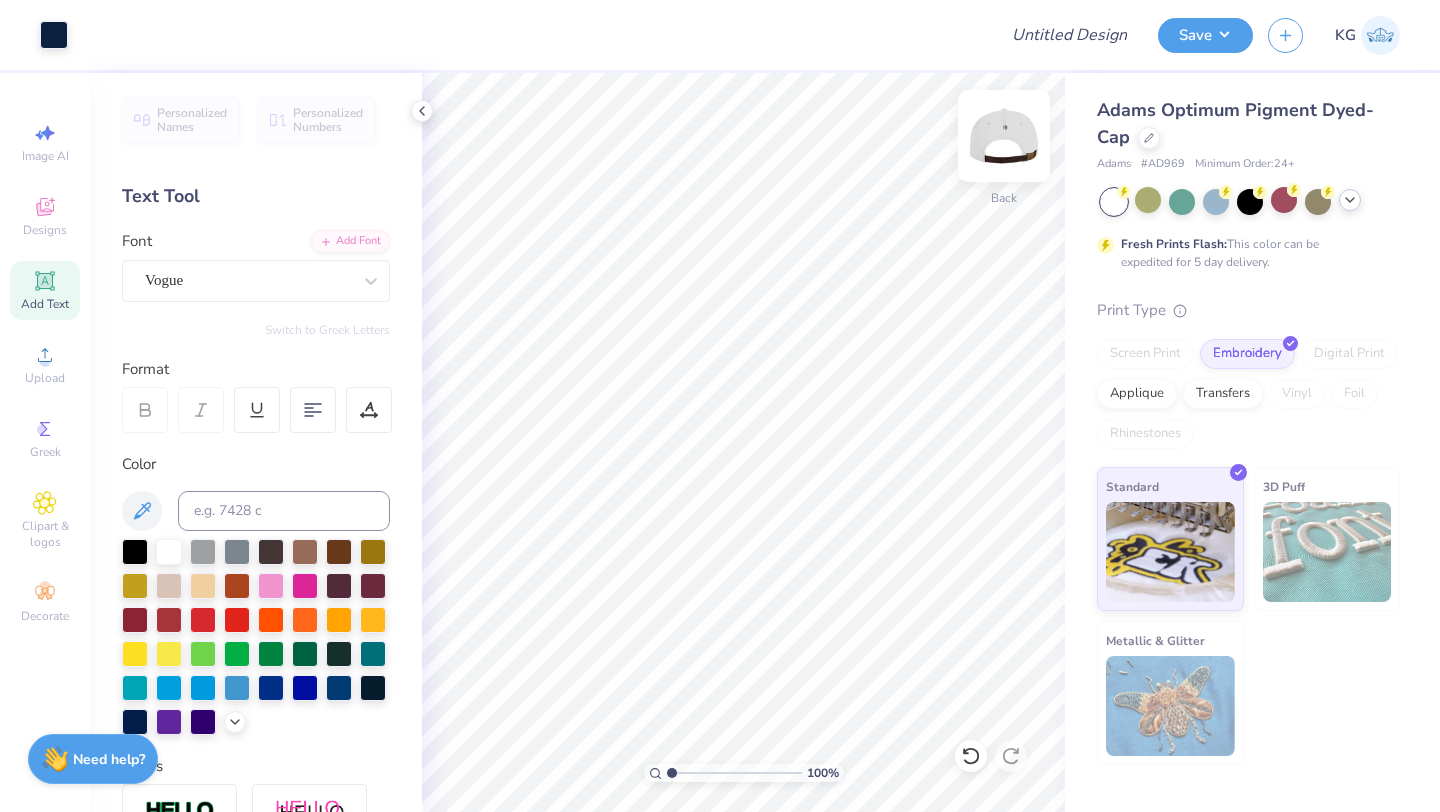 click at bounding box center (1004, 136) 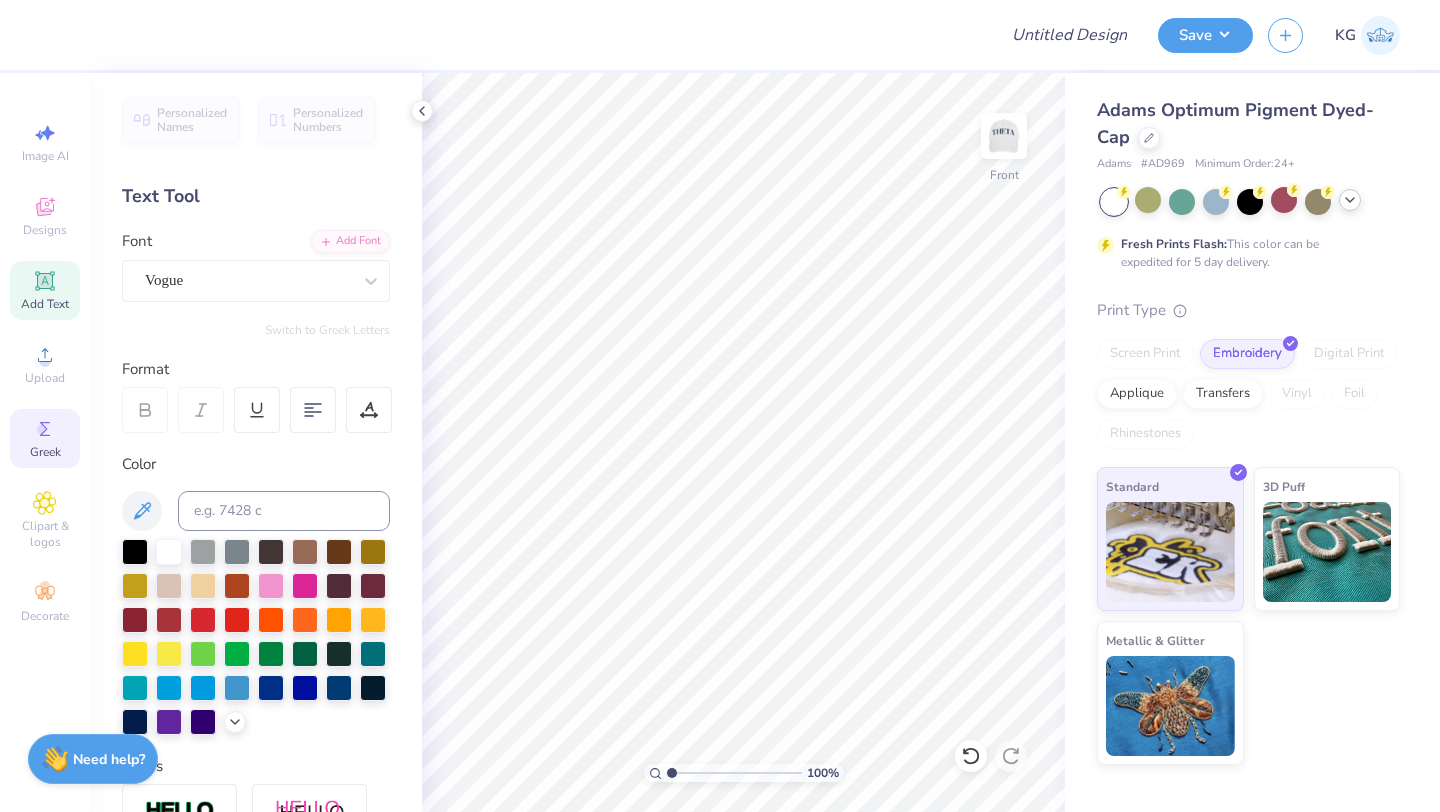 click 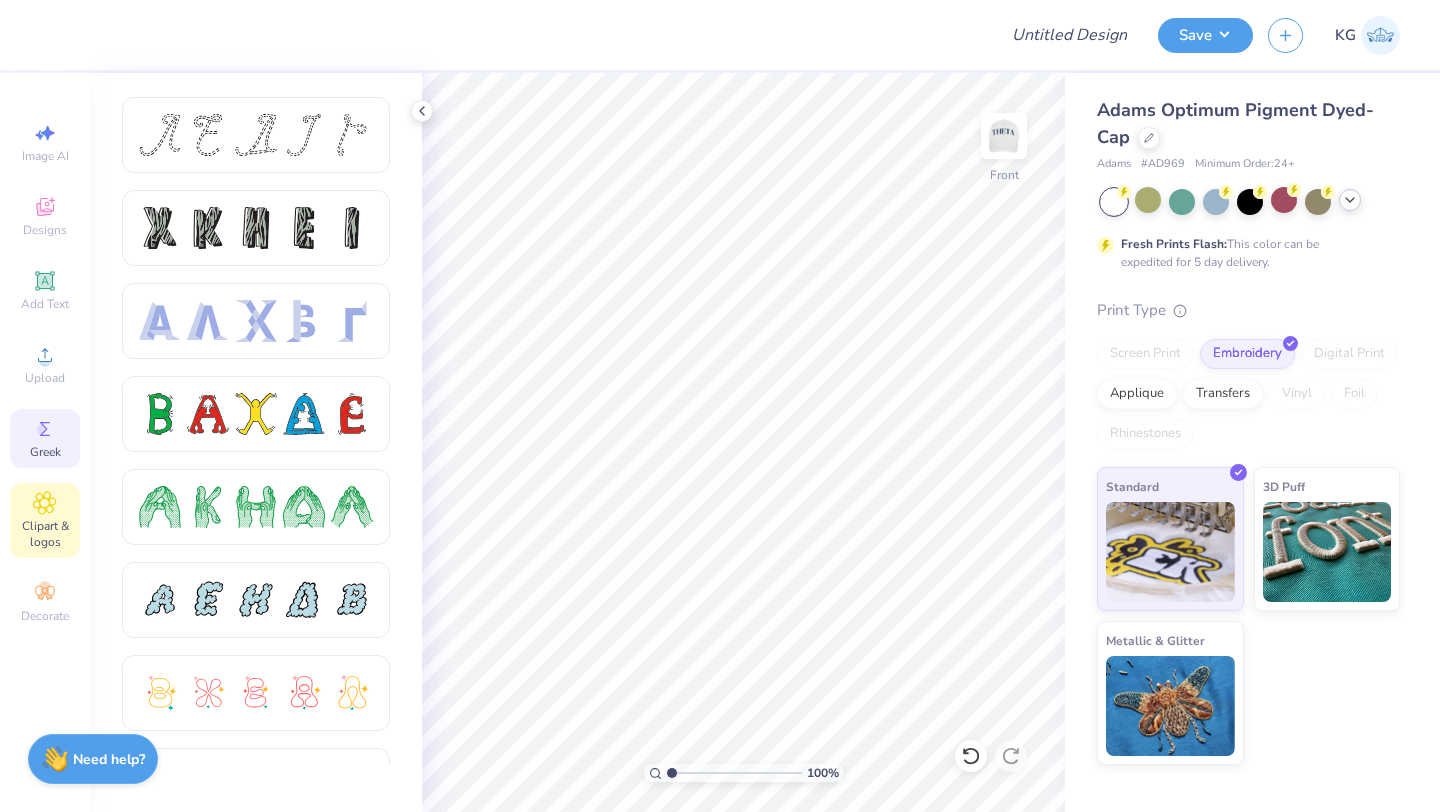 click on "Clipart & logos" at bounding box center [45, 534] 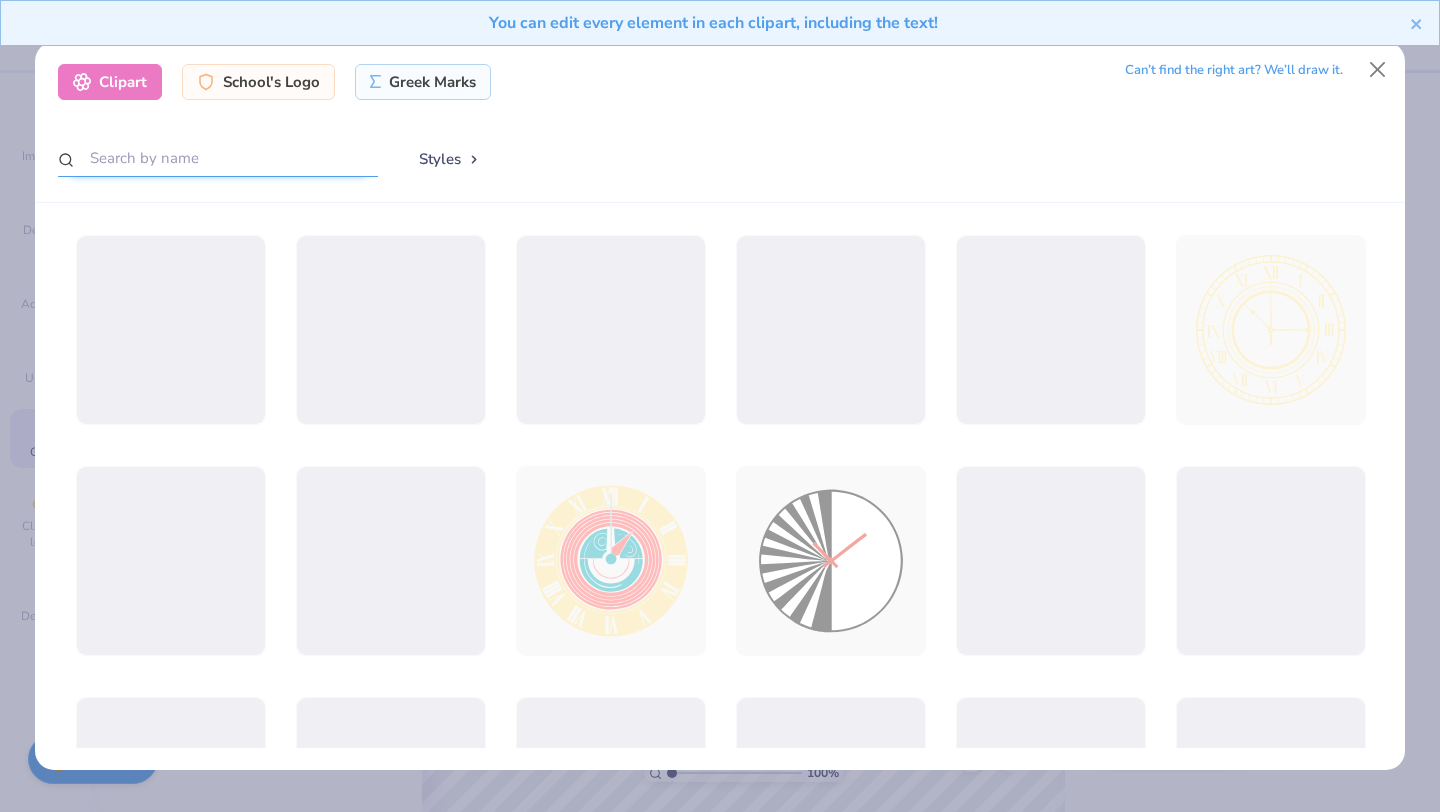 click at bounding box center [218, 158] 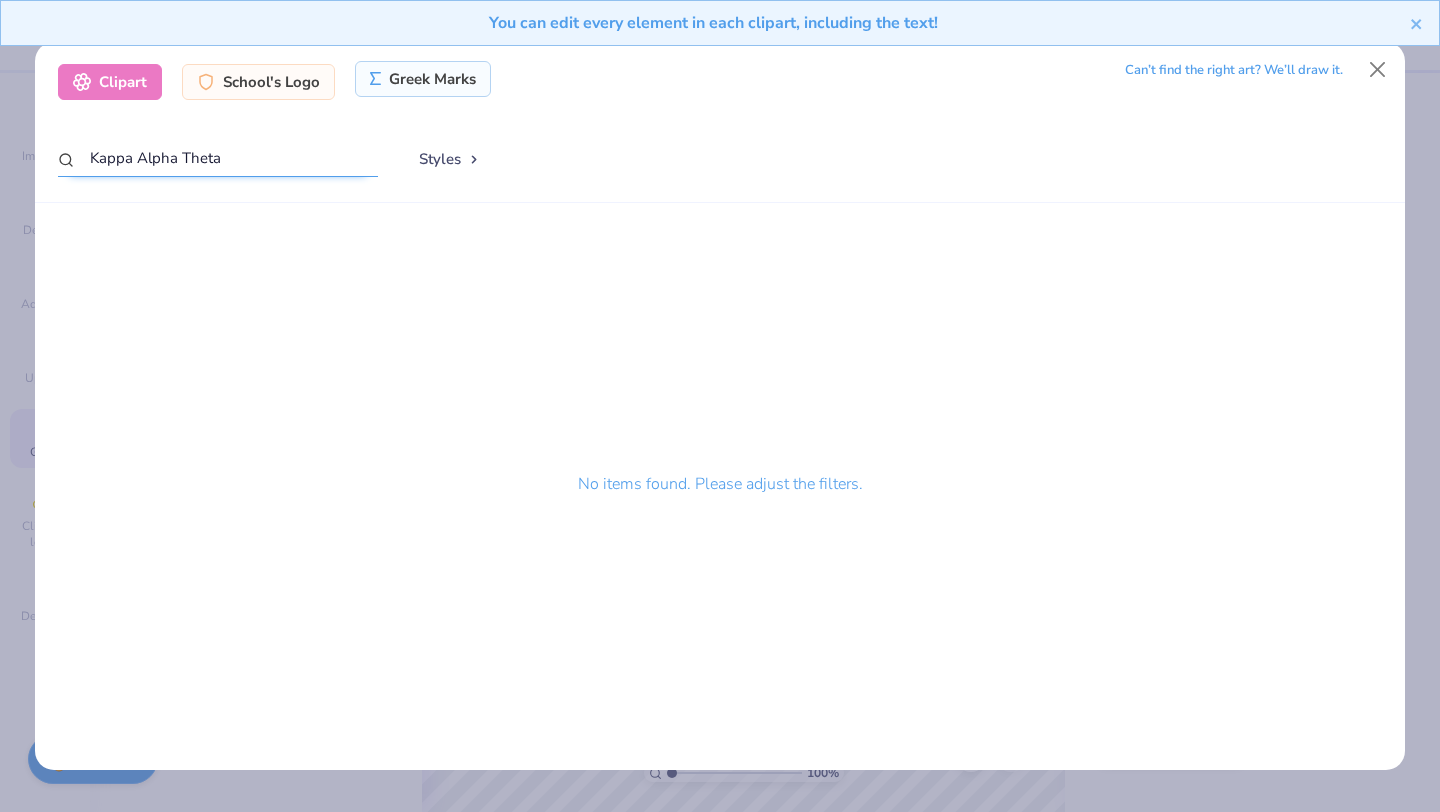 type on "Kappa Alpha Theta" 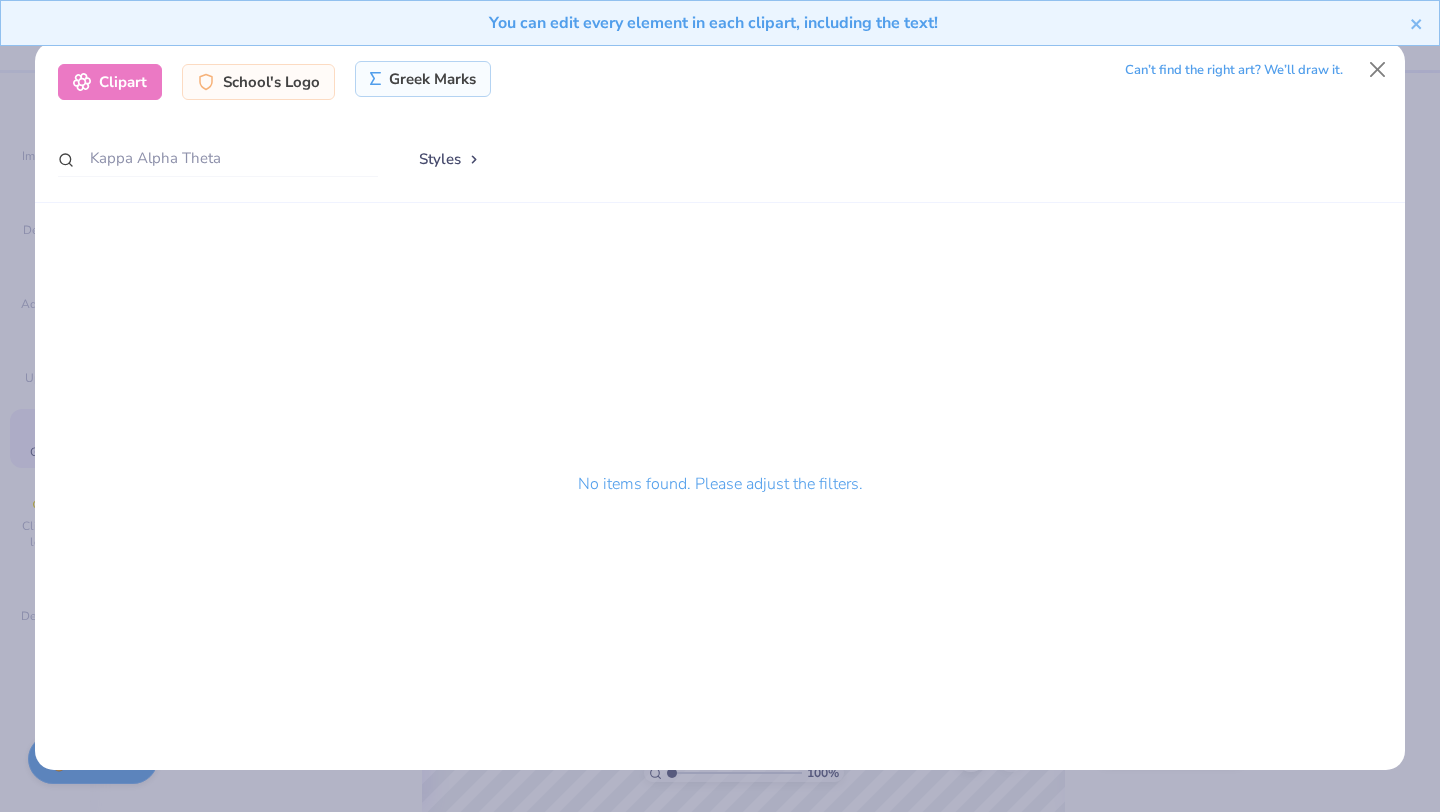 click 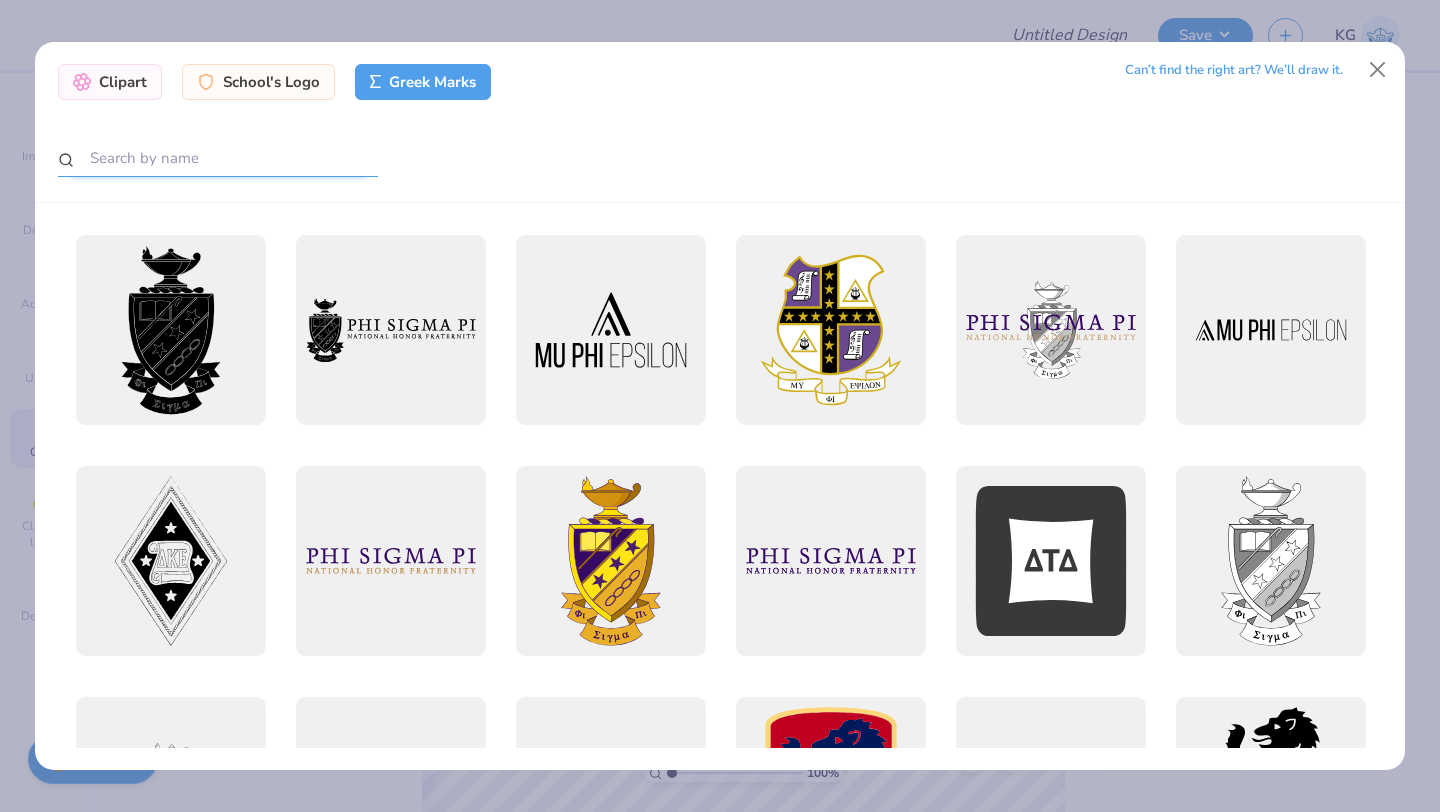 click at bounding box center [218, 158] 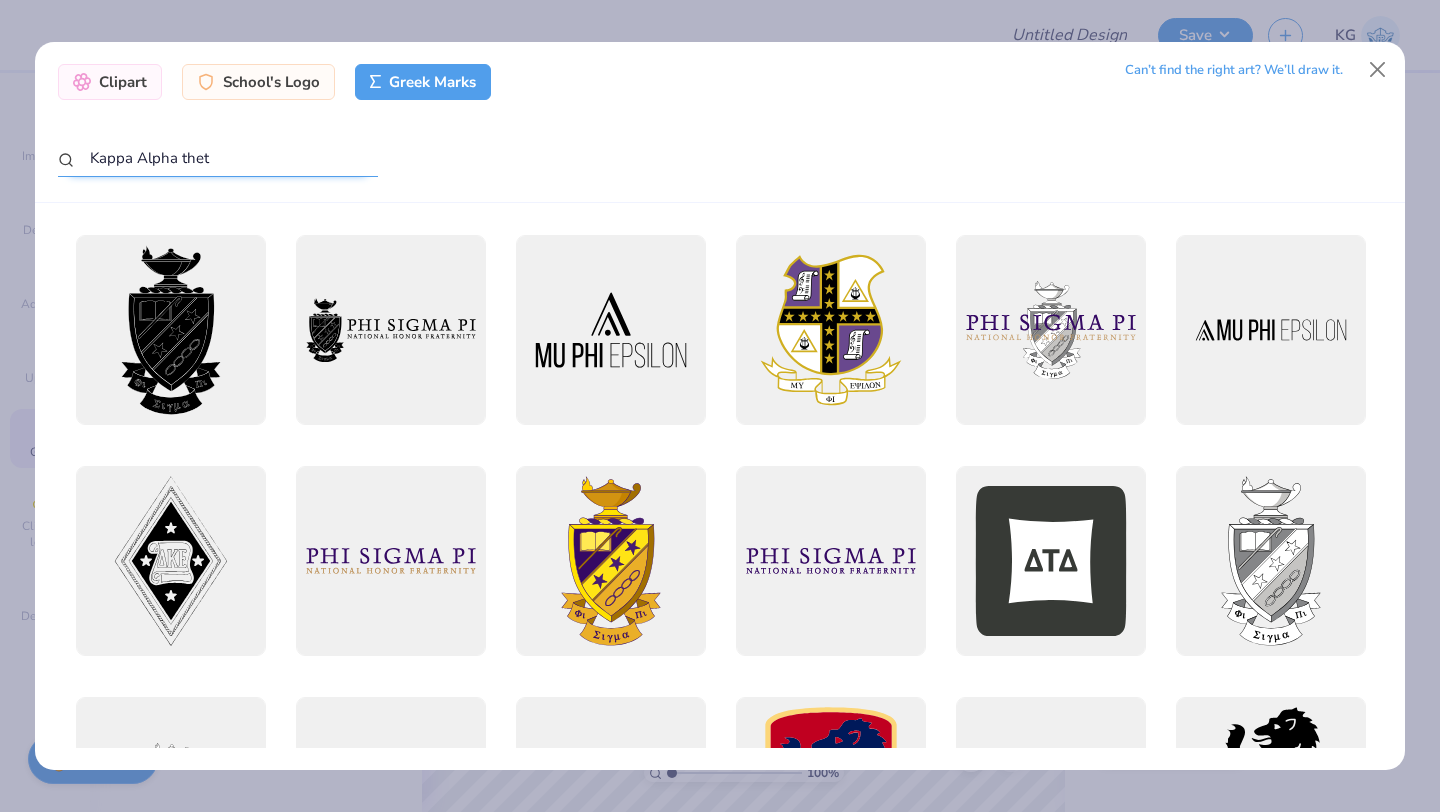 type on "Kappa Alpha theta" 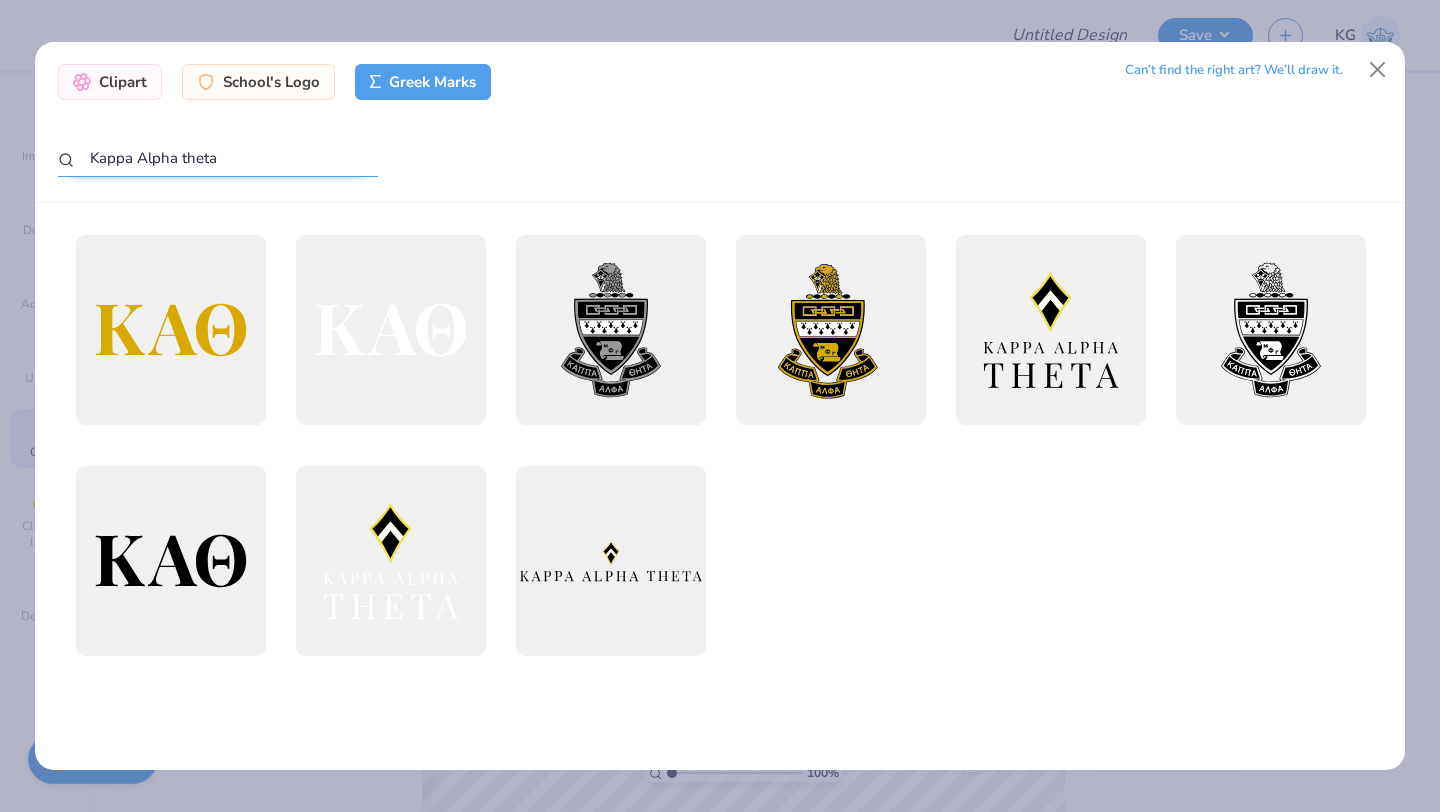 drag, startPoint x: 248, startPoint y: 163, endPoint x: 0, endPoint y: 149, distance: 248.39485 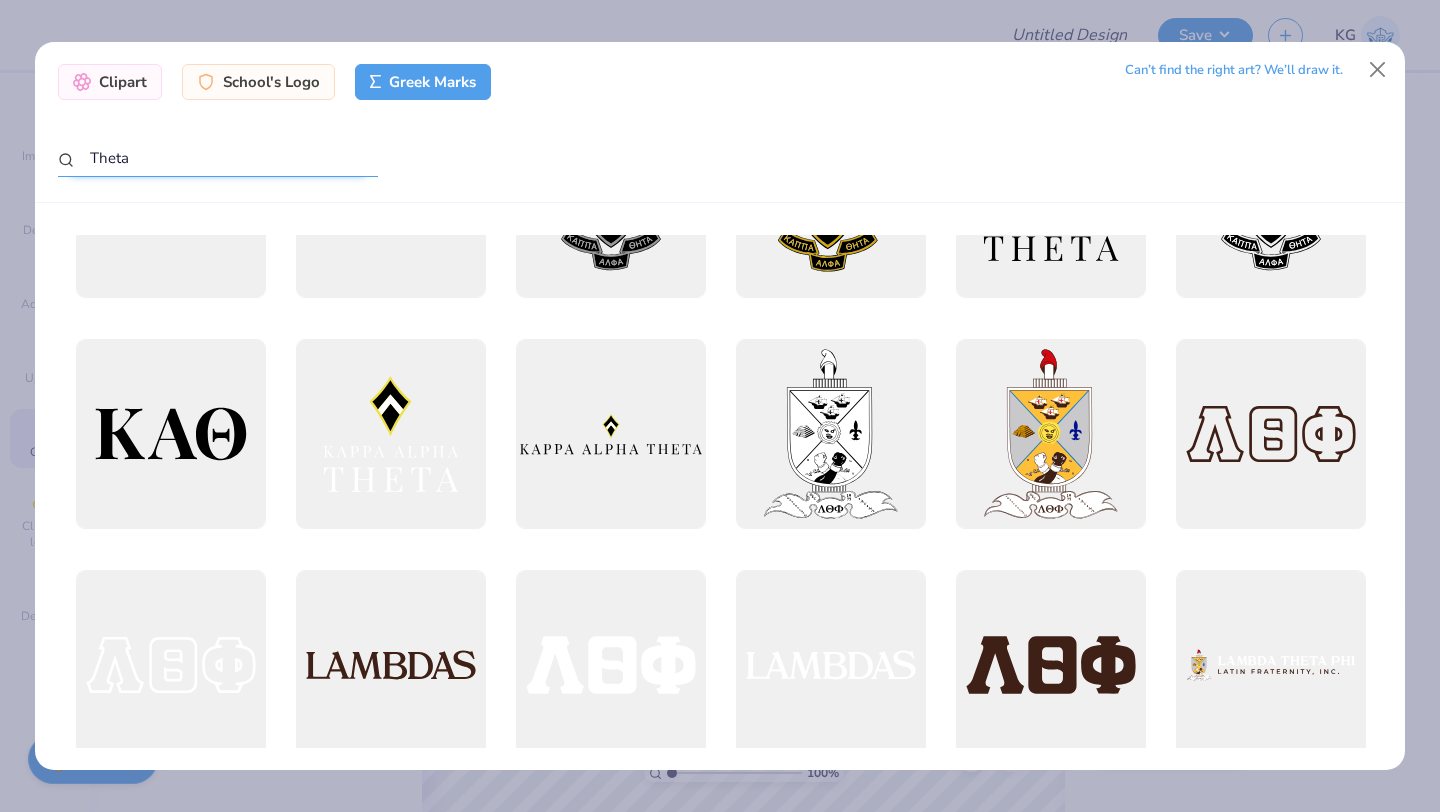 scroll, scrollTop: 0, scrollLeft: 0, axis: both 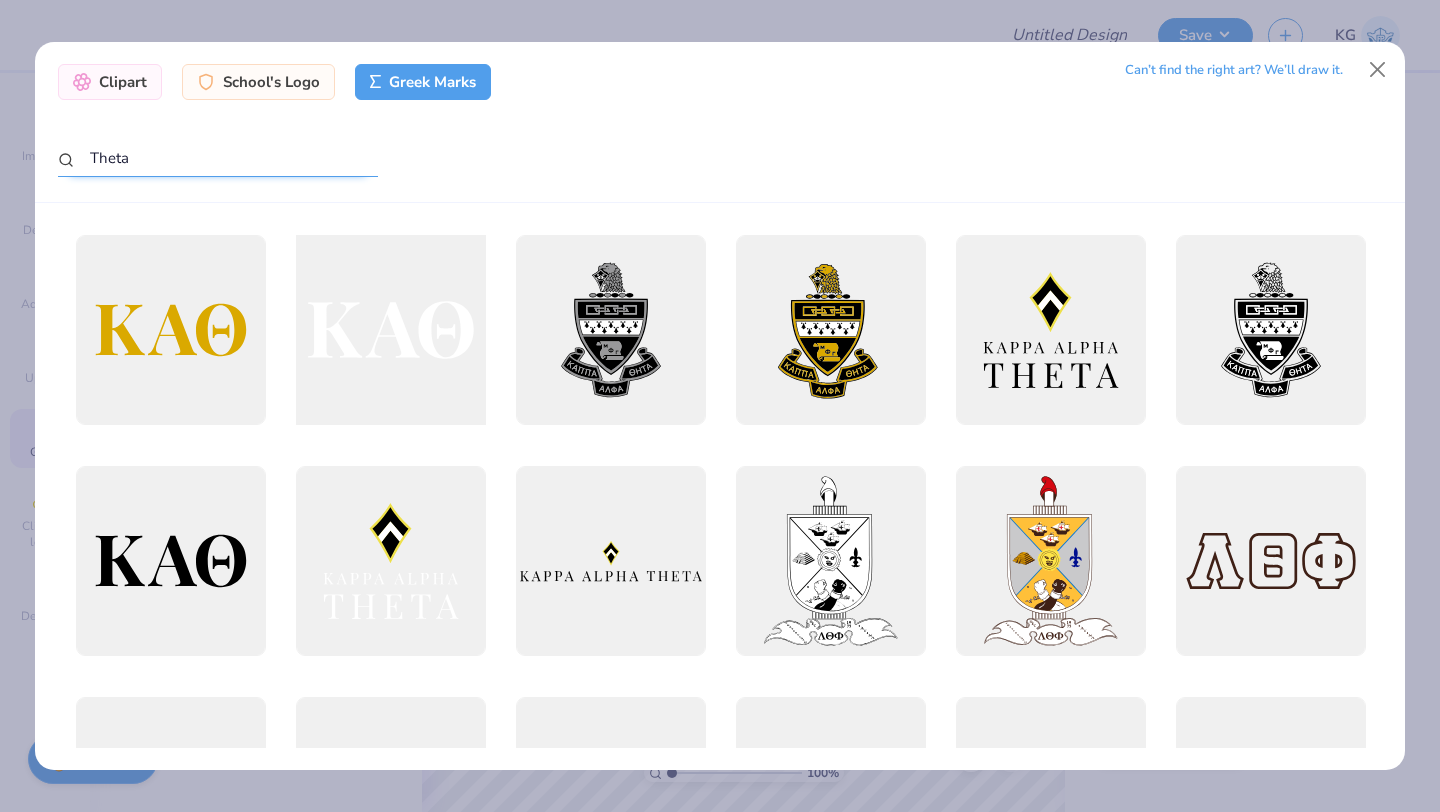 type on "Theta" 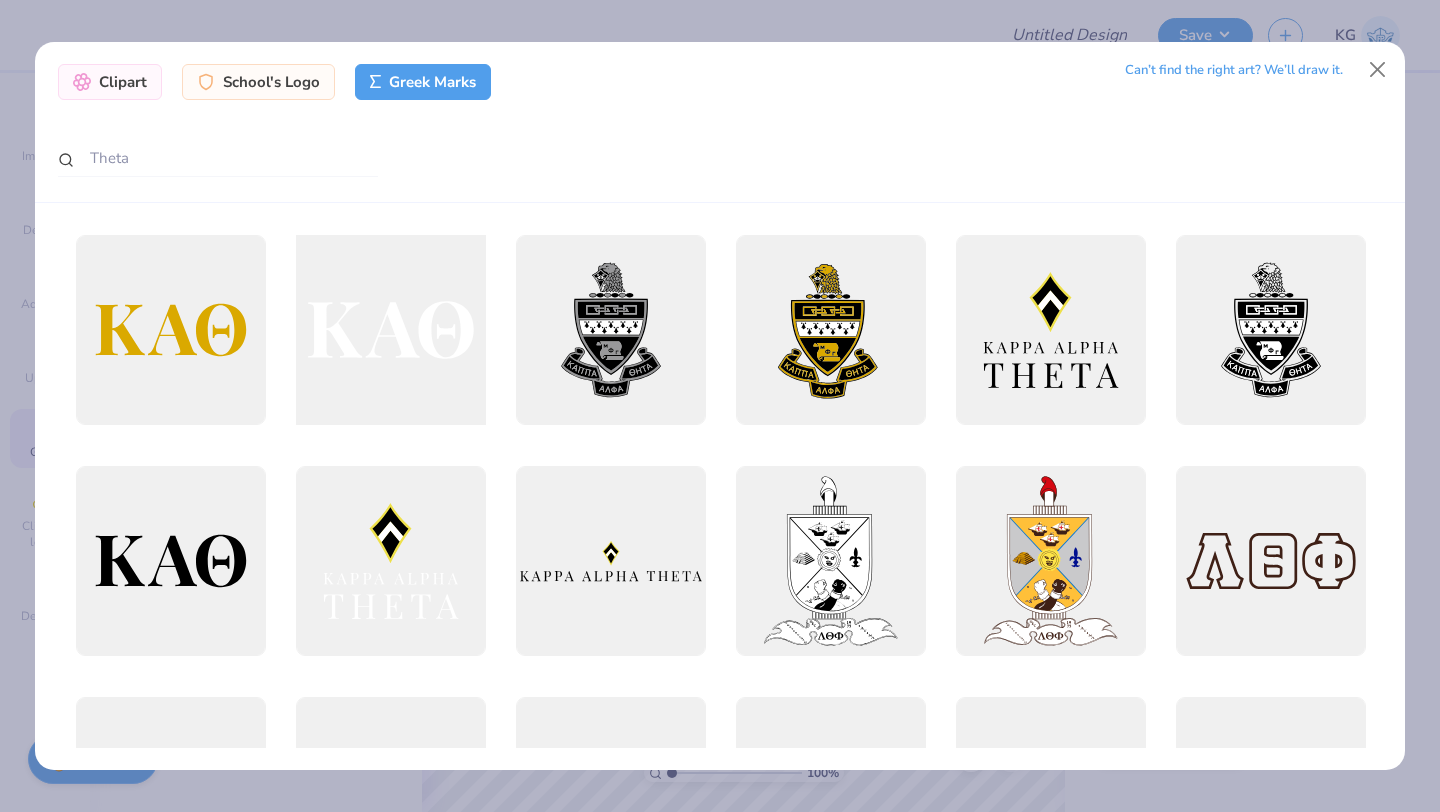 click at bounding box center [390, 330] 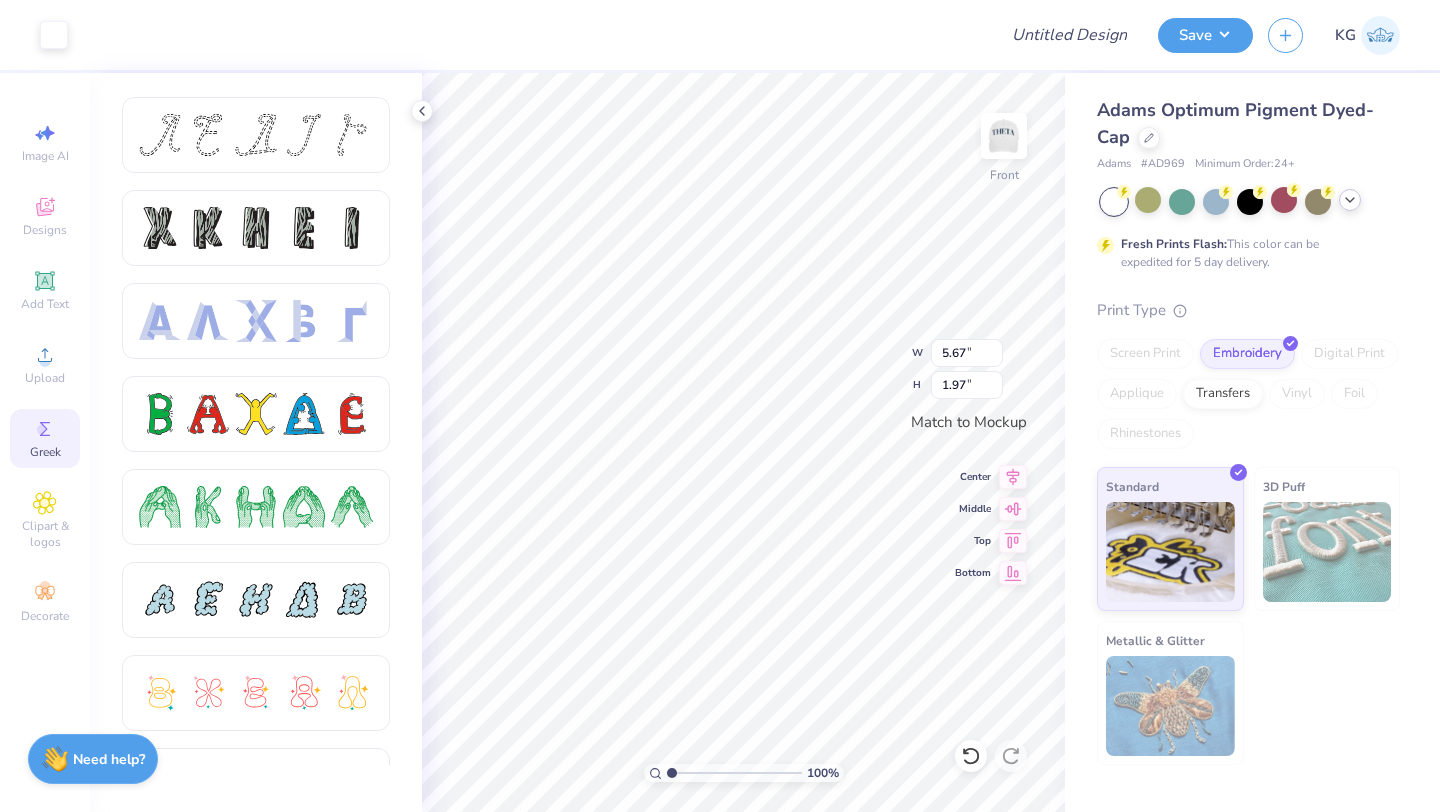type on "2.23" 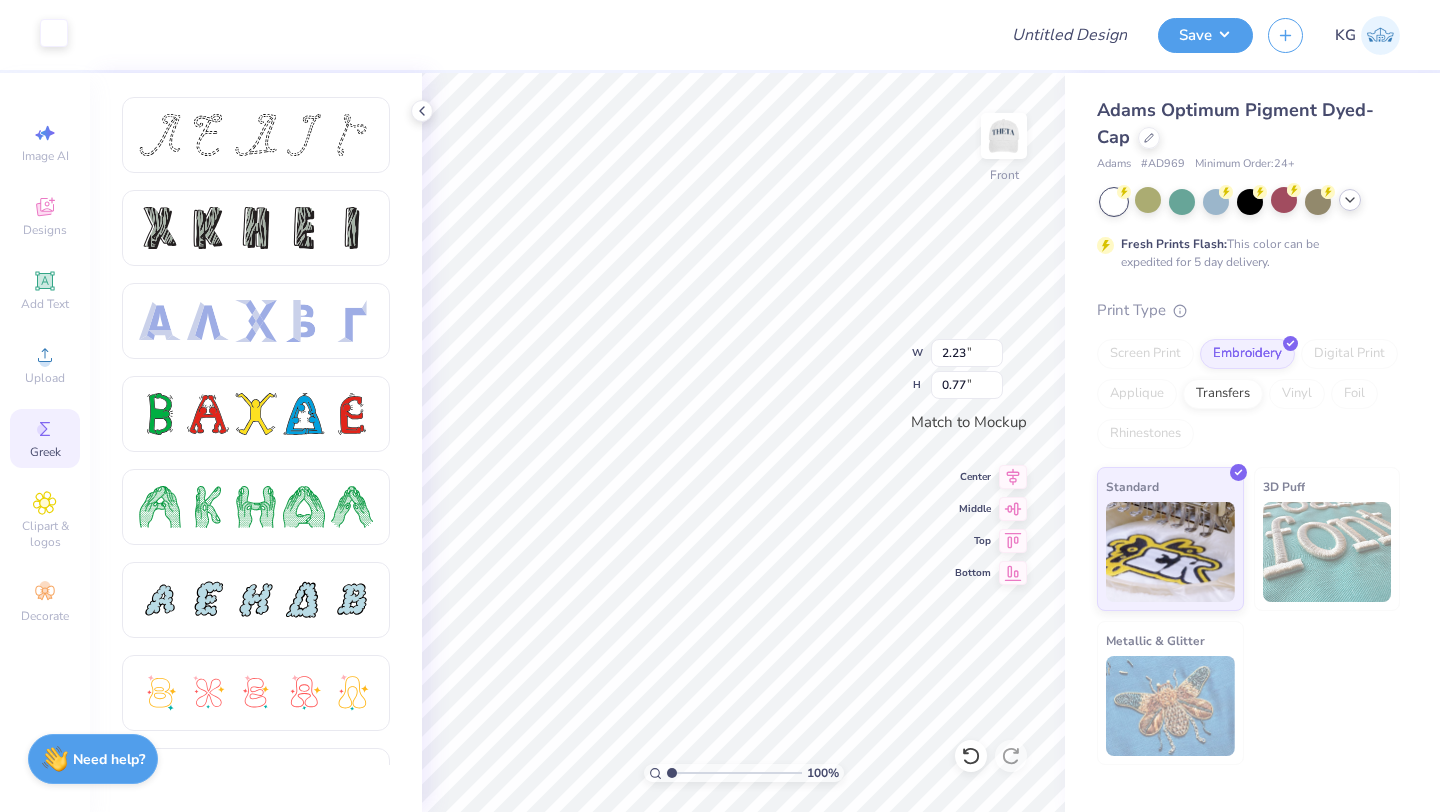 click at bounding box center (54, 33) 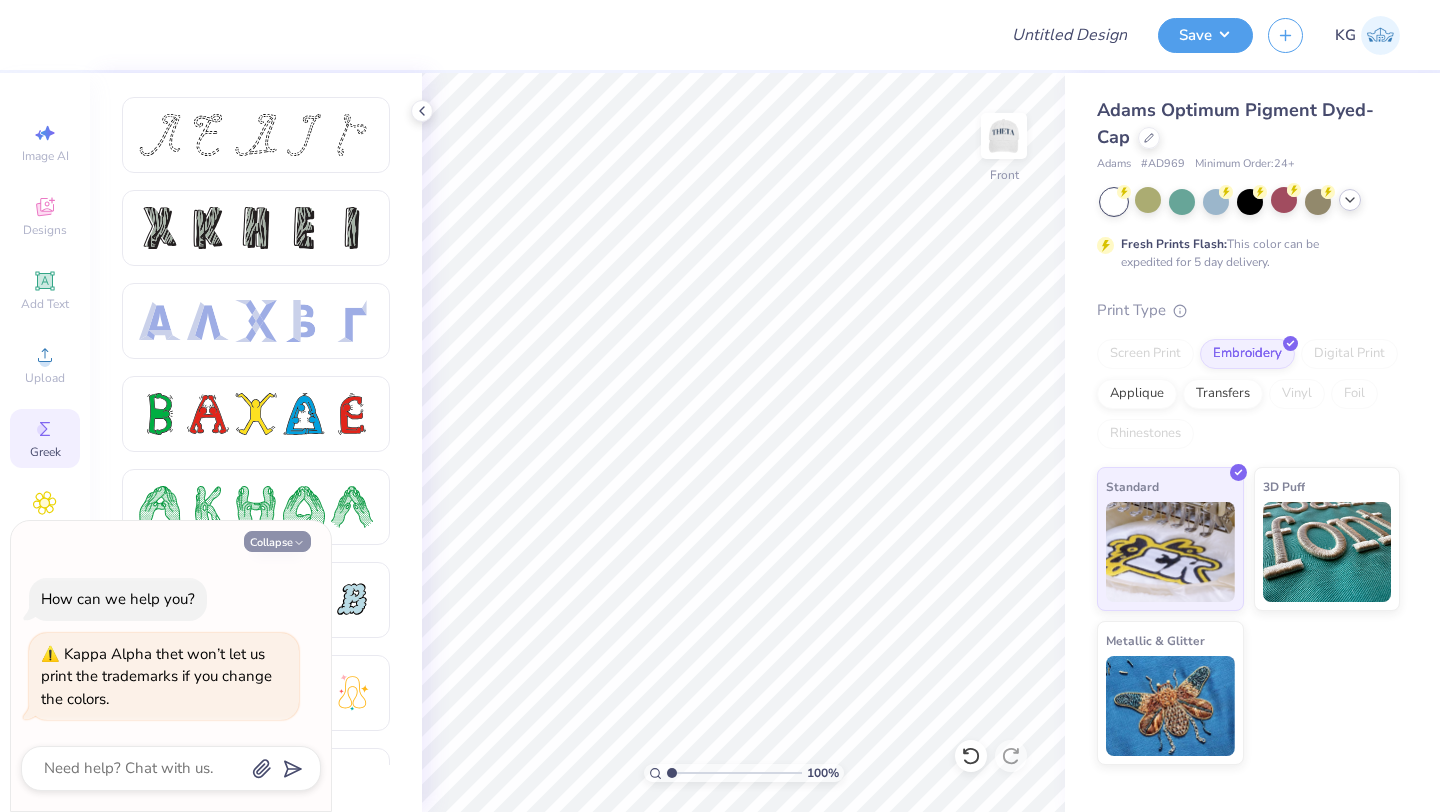 click on "Collapse" at bounding box center (277, 541) 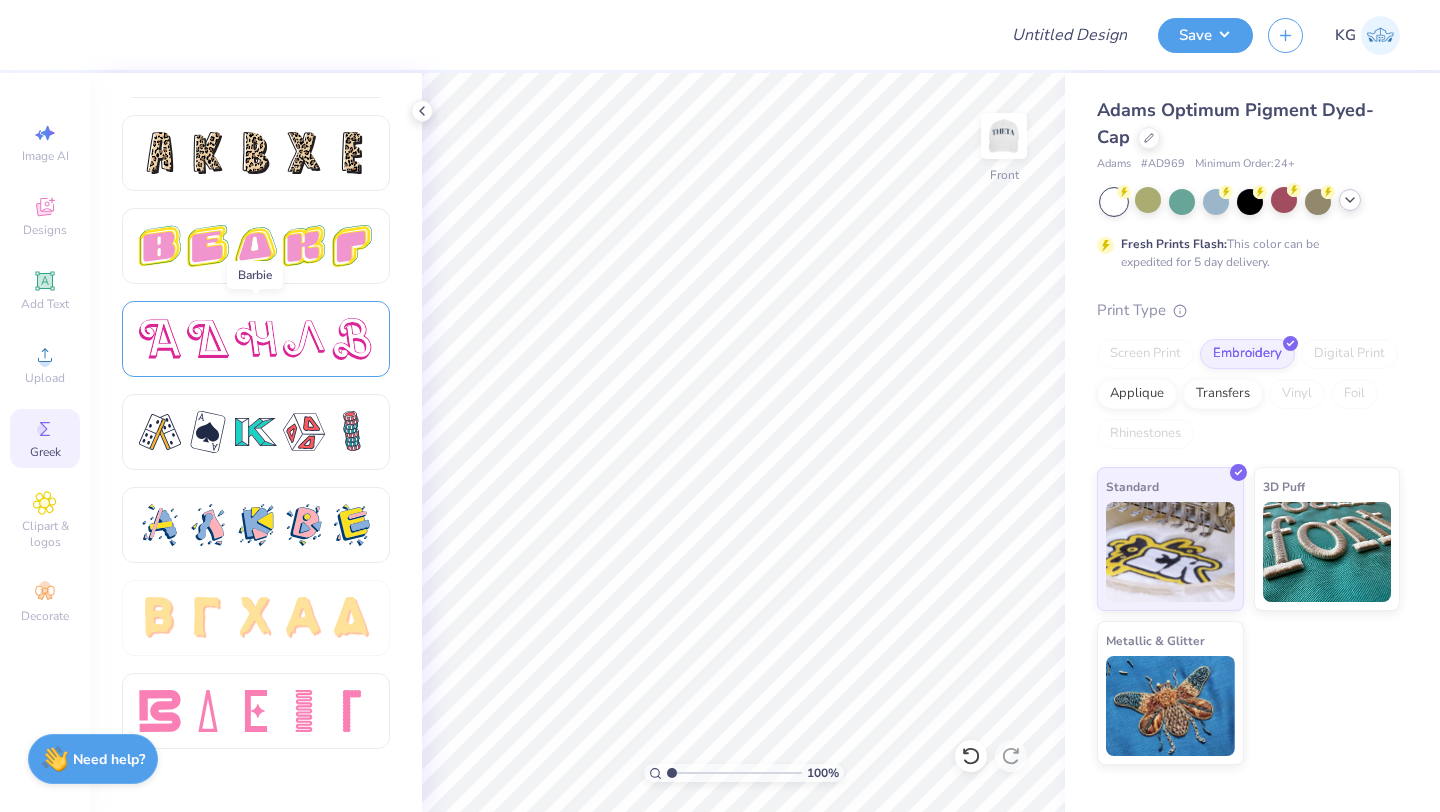 scroll, scrollTop: 3327, scrollLeft: 0, axis: vertical 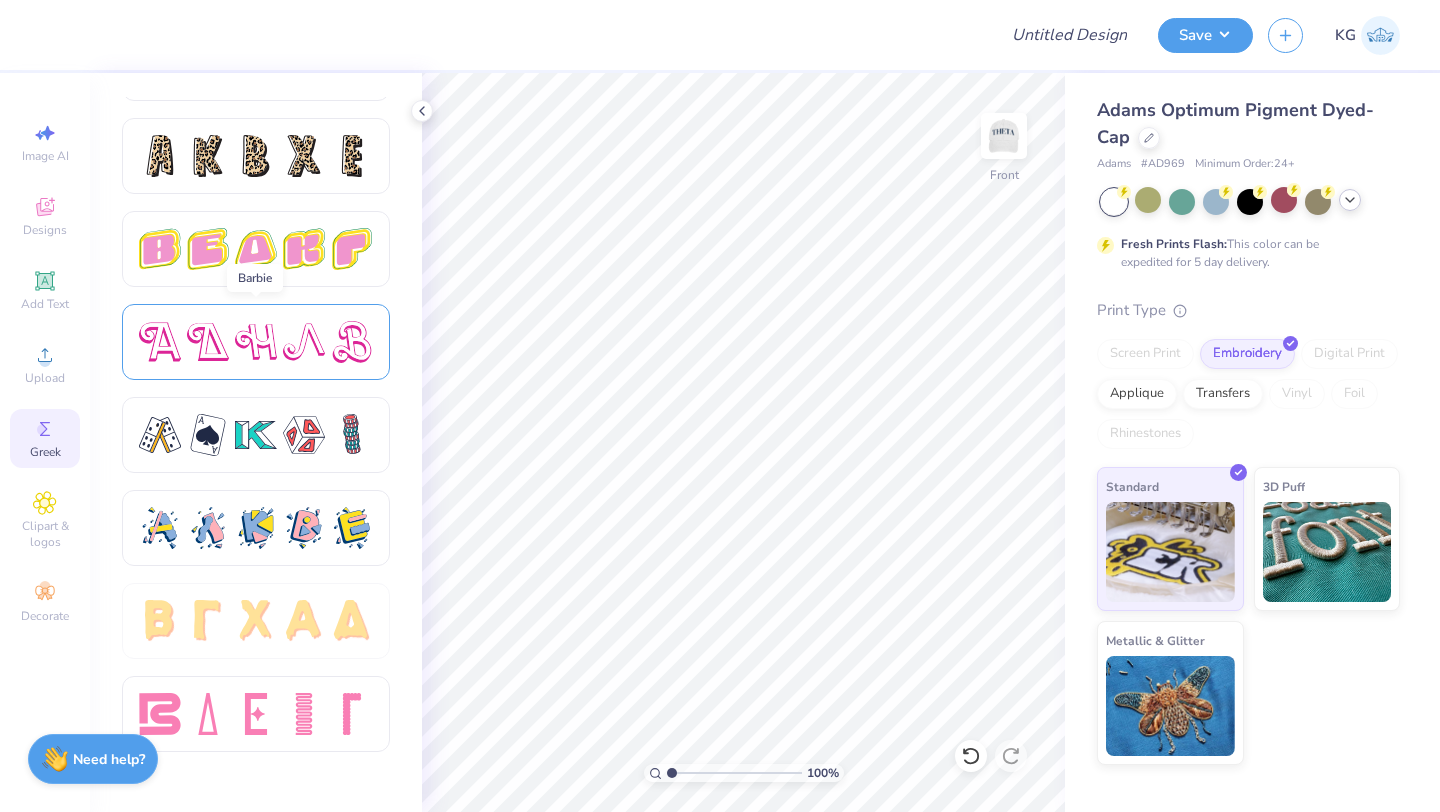 click at bounding box center [256, 342] 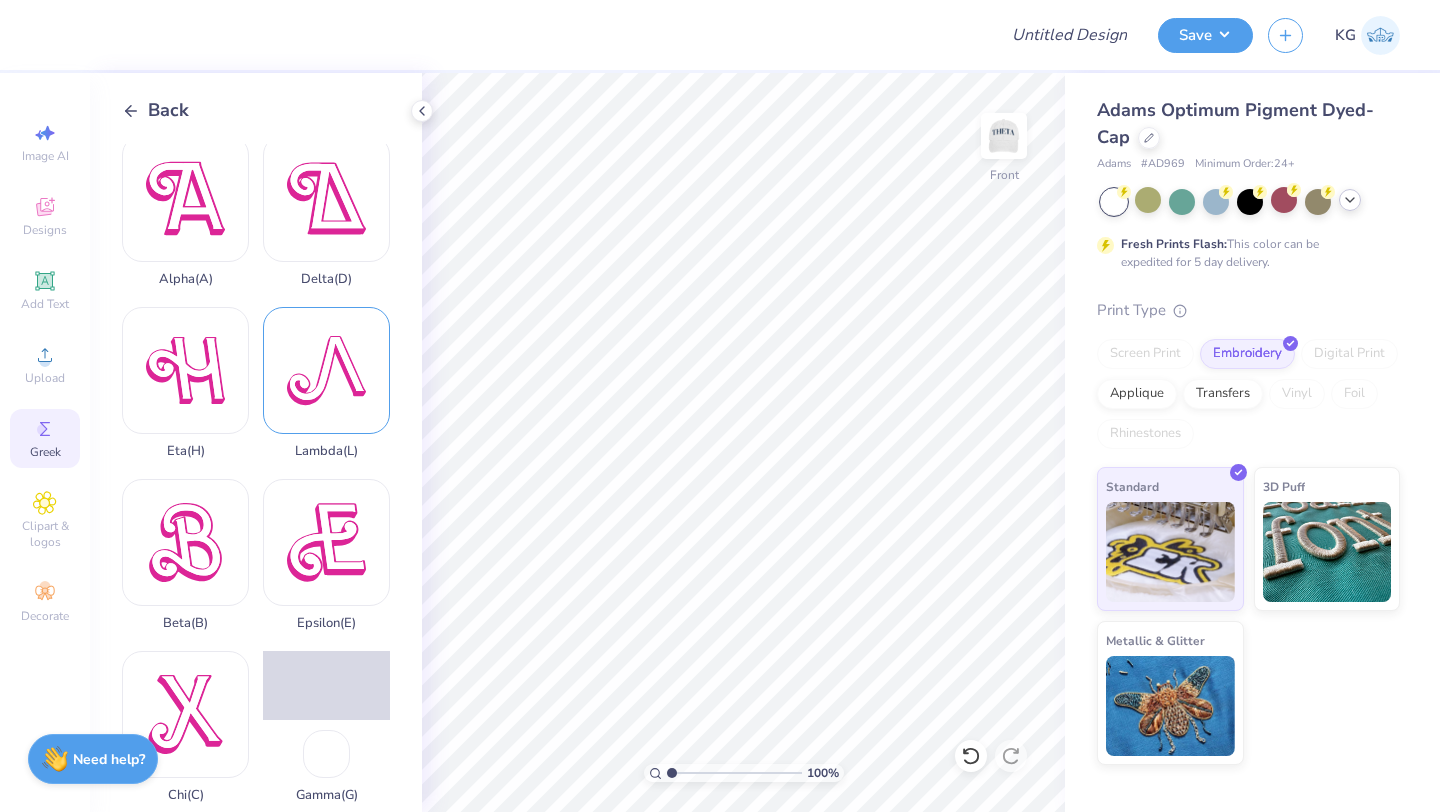 scroll, scrollTop: 6, scrollLeft: 0, axis: vertical 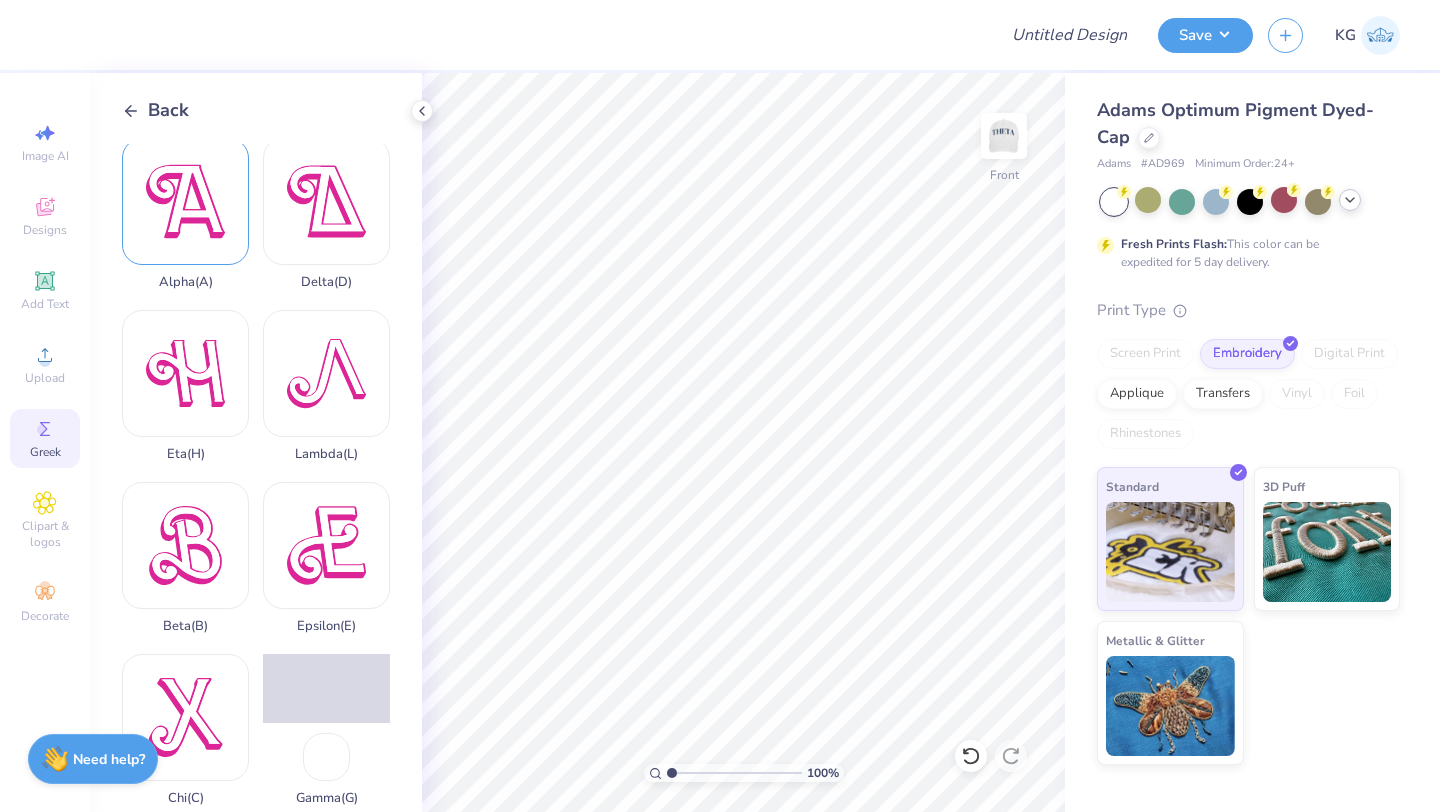 click on "Alpha  ( A )" at bounding box center [185, 214] 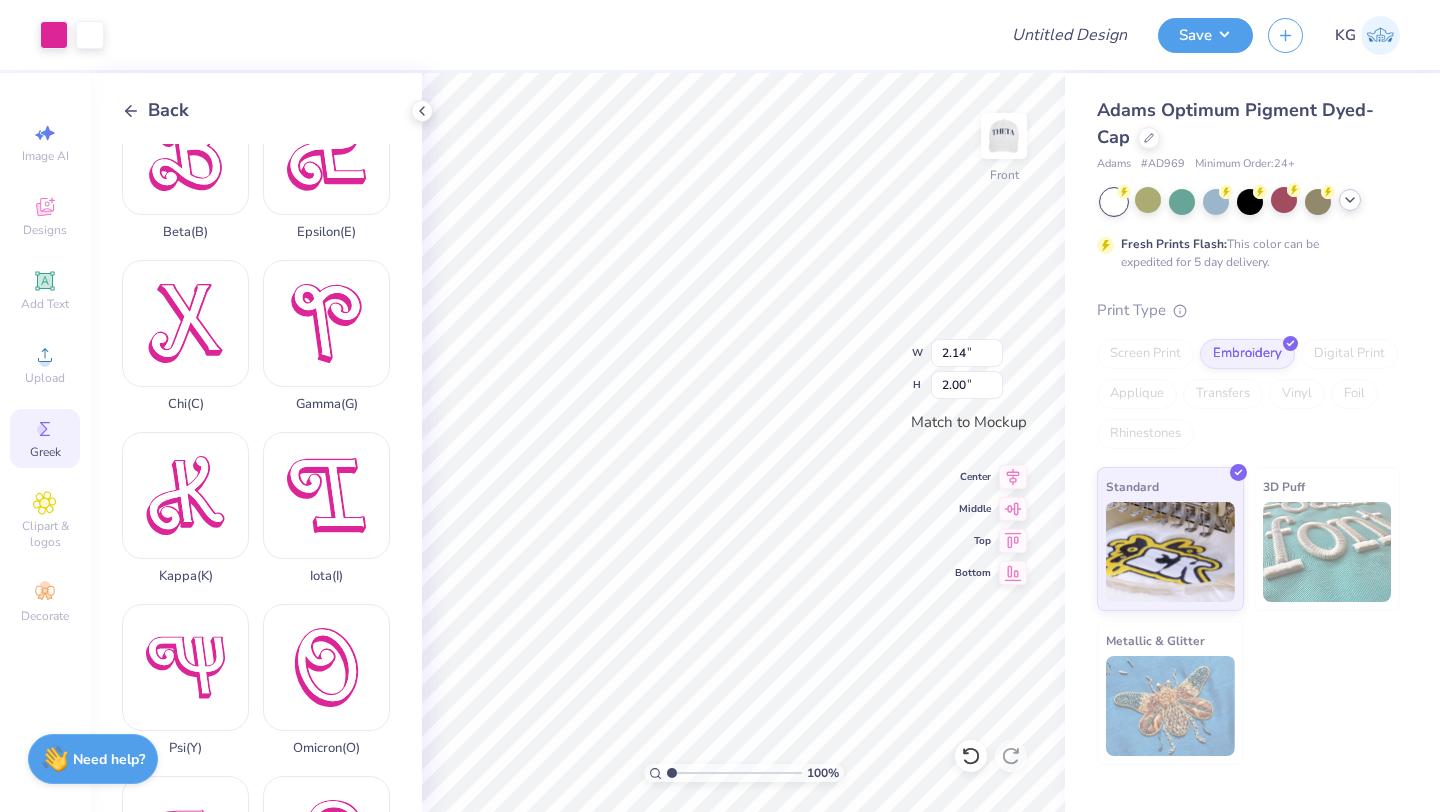 scroll, scrollTop: 409, scrollLeft: 0, axis: vertical 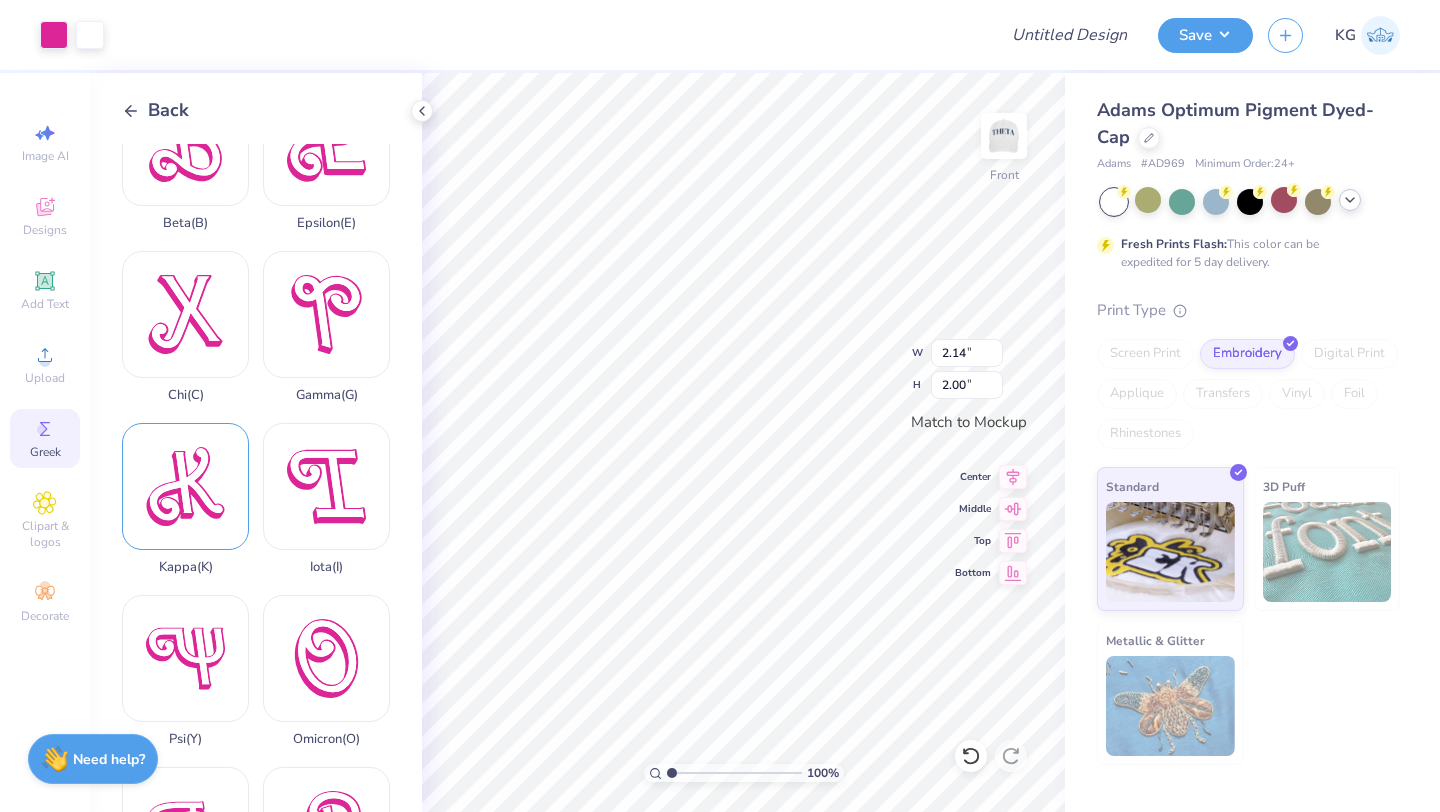 click on "Kappa  ( K )" at bounding box center (185, 499) 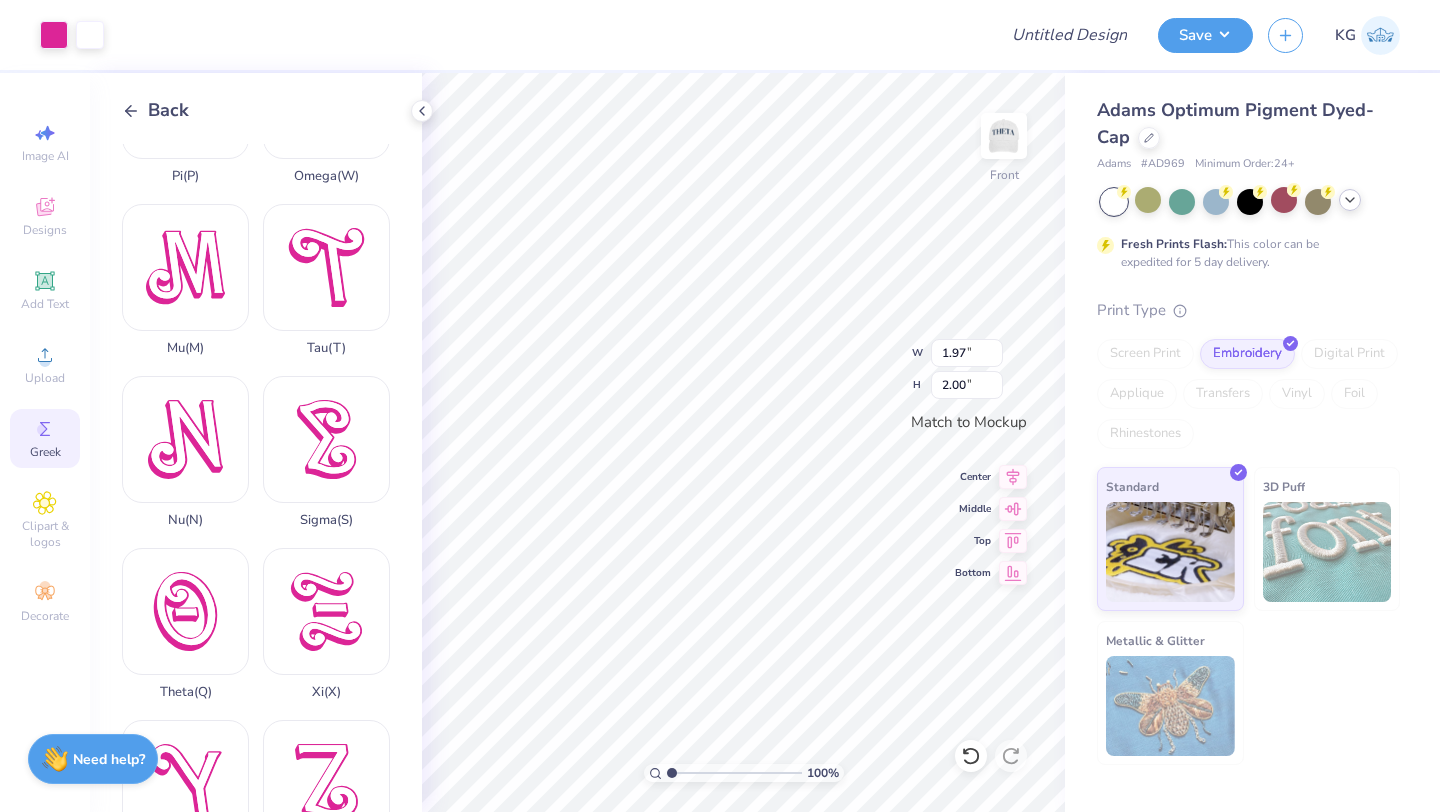 scroll, scrollTop: 1356, scrollLeft: 0, axis: vertical 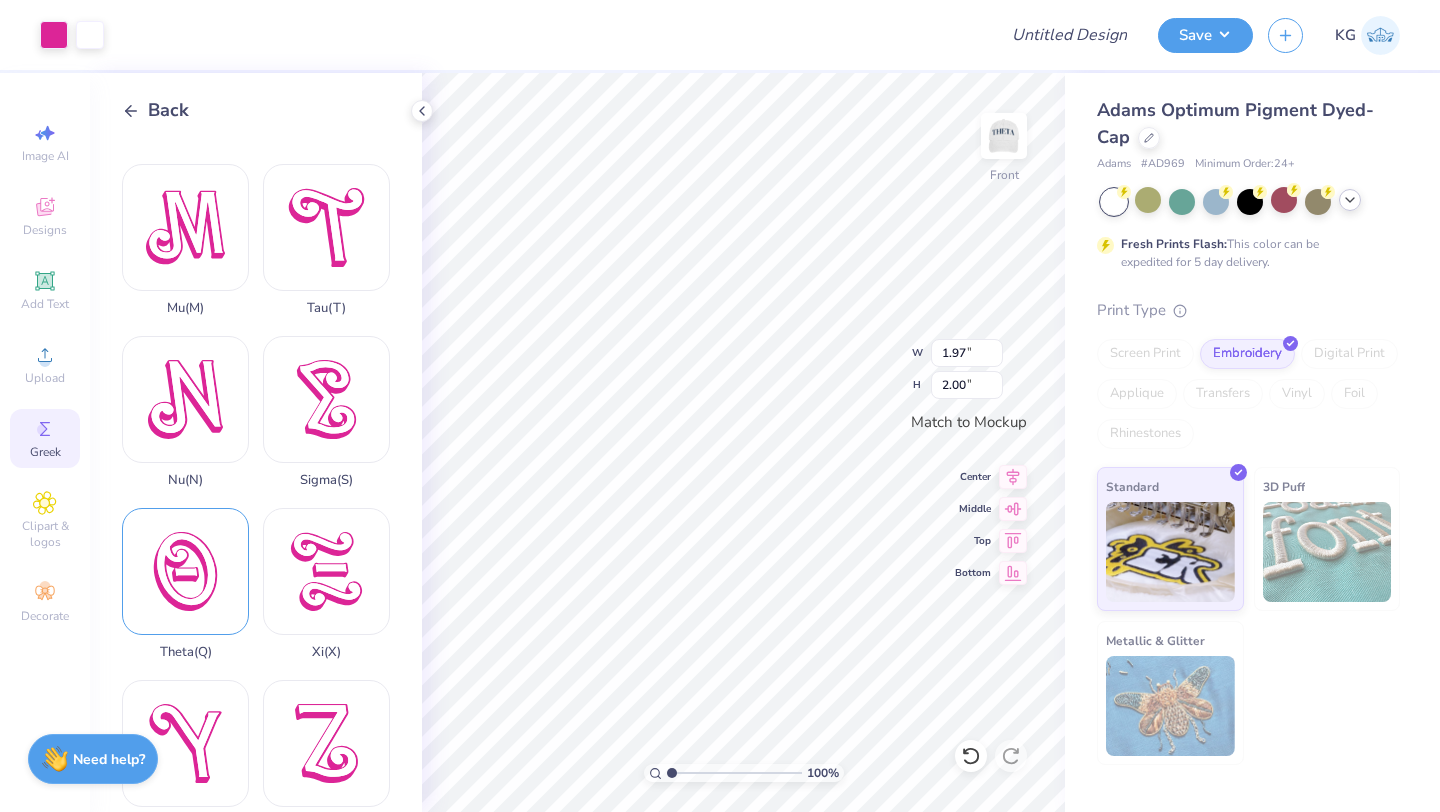 click on "Theta  ( Q )" at bounding box center (185, 584) 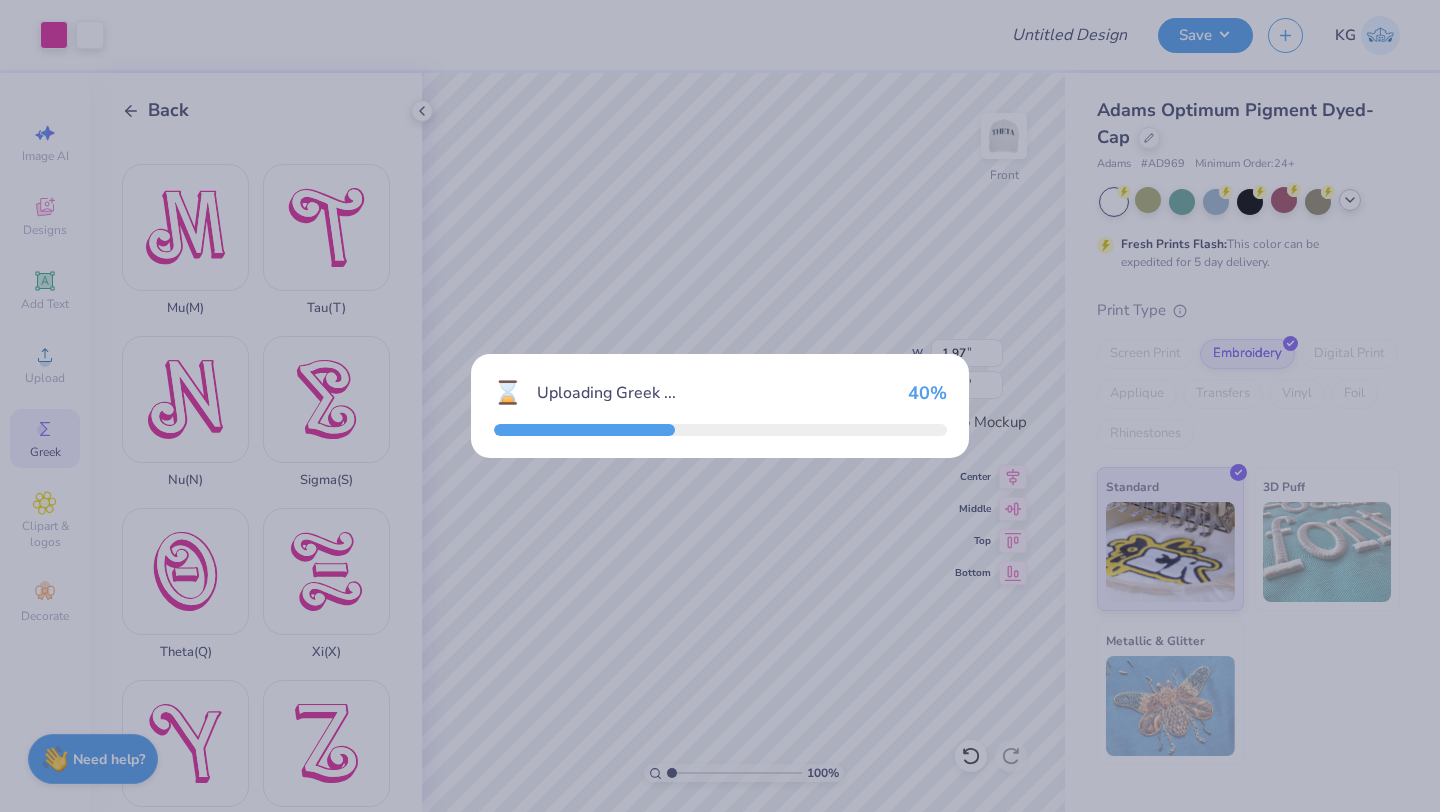 type on "1.61" 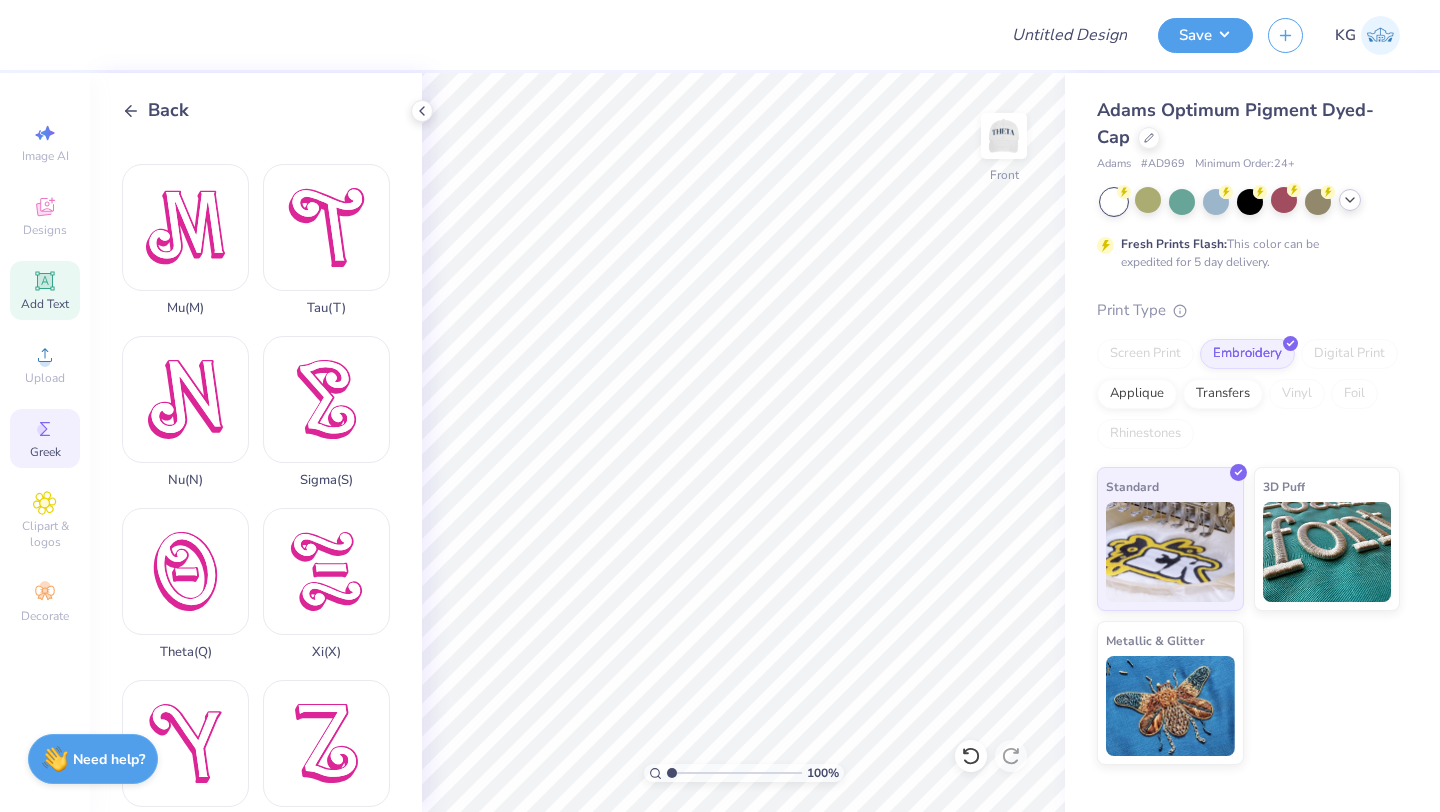 click 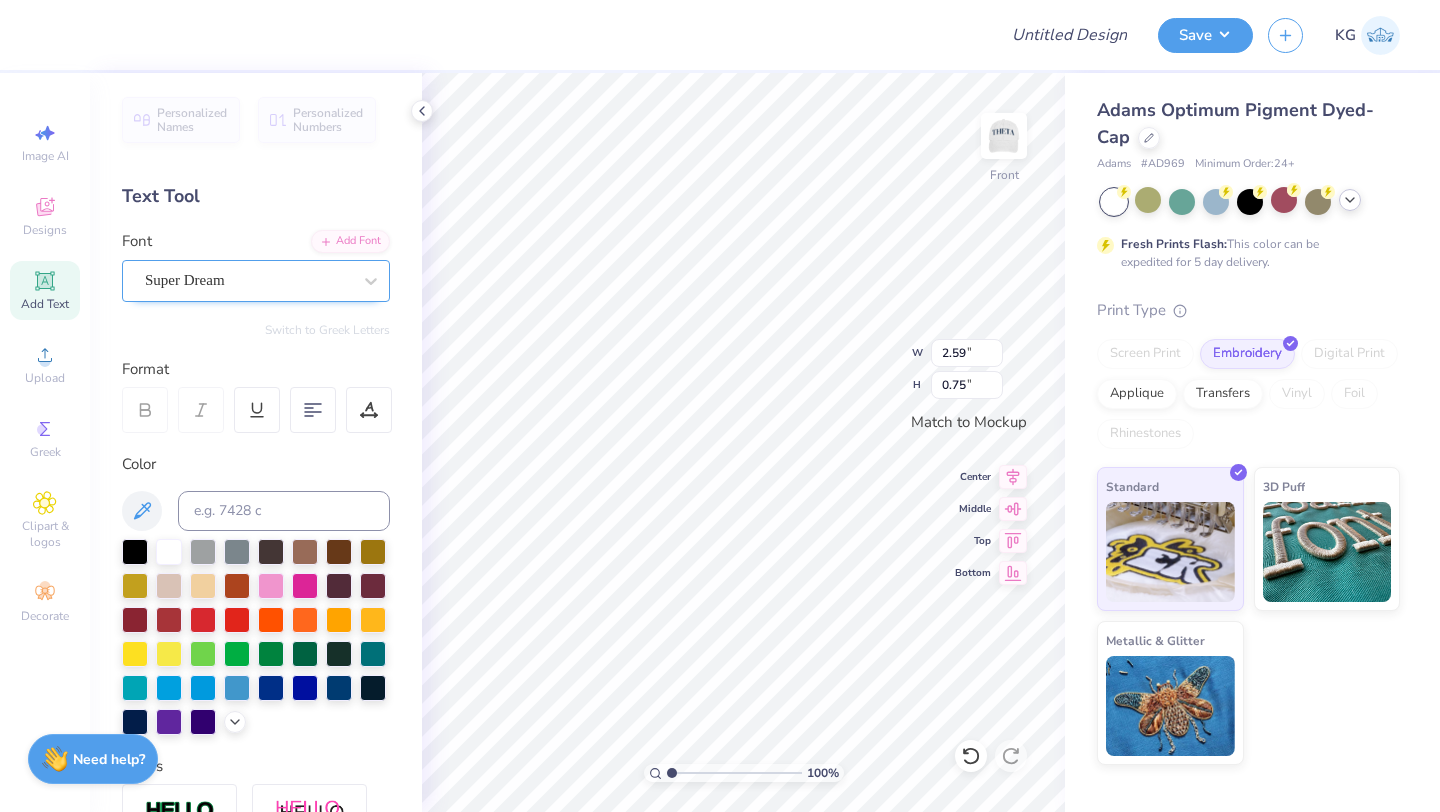 scroll, scrollTop: 0, scrollLeft: 0, axis: both 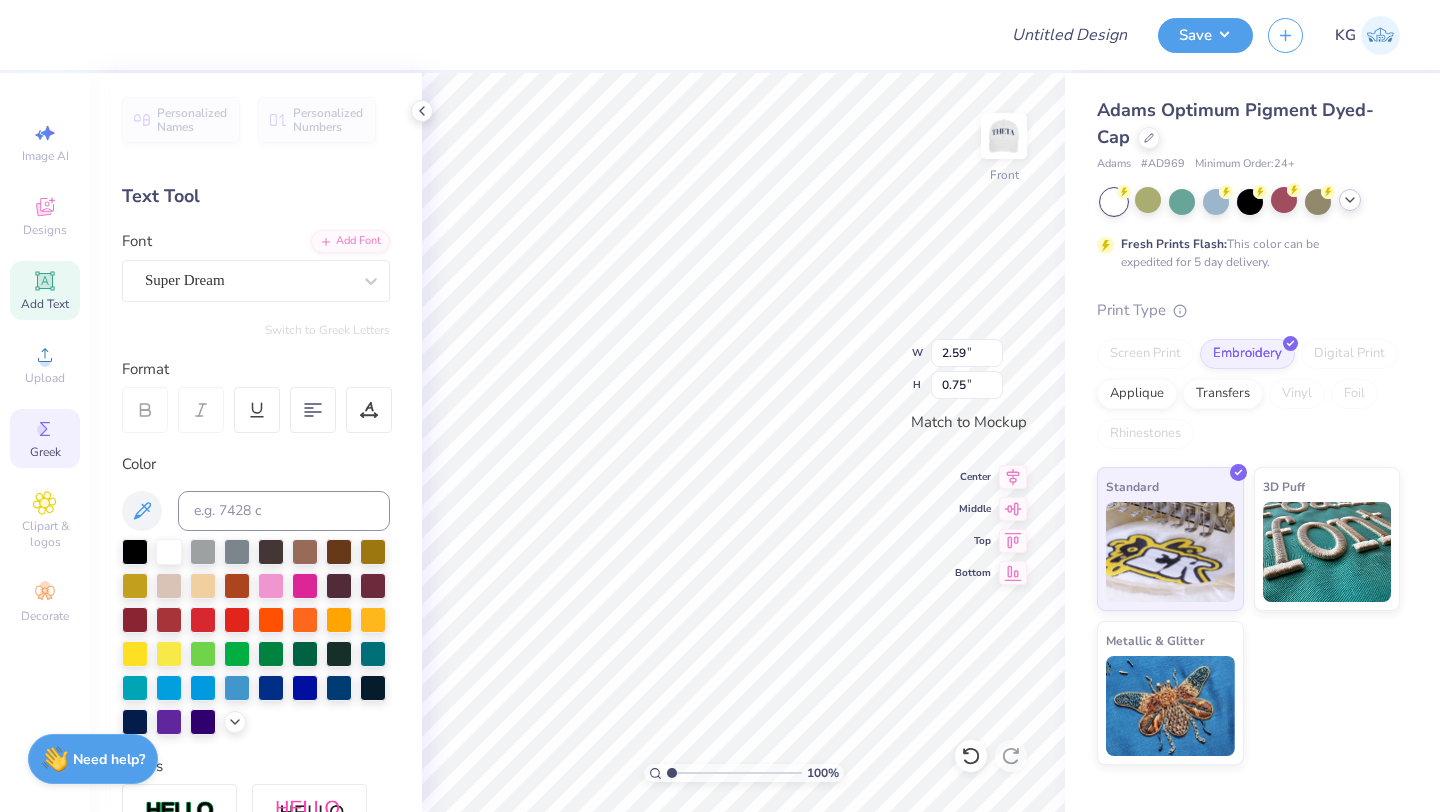 click 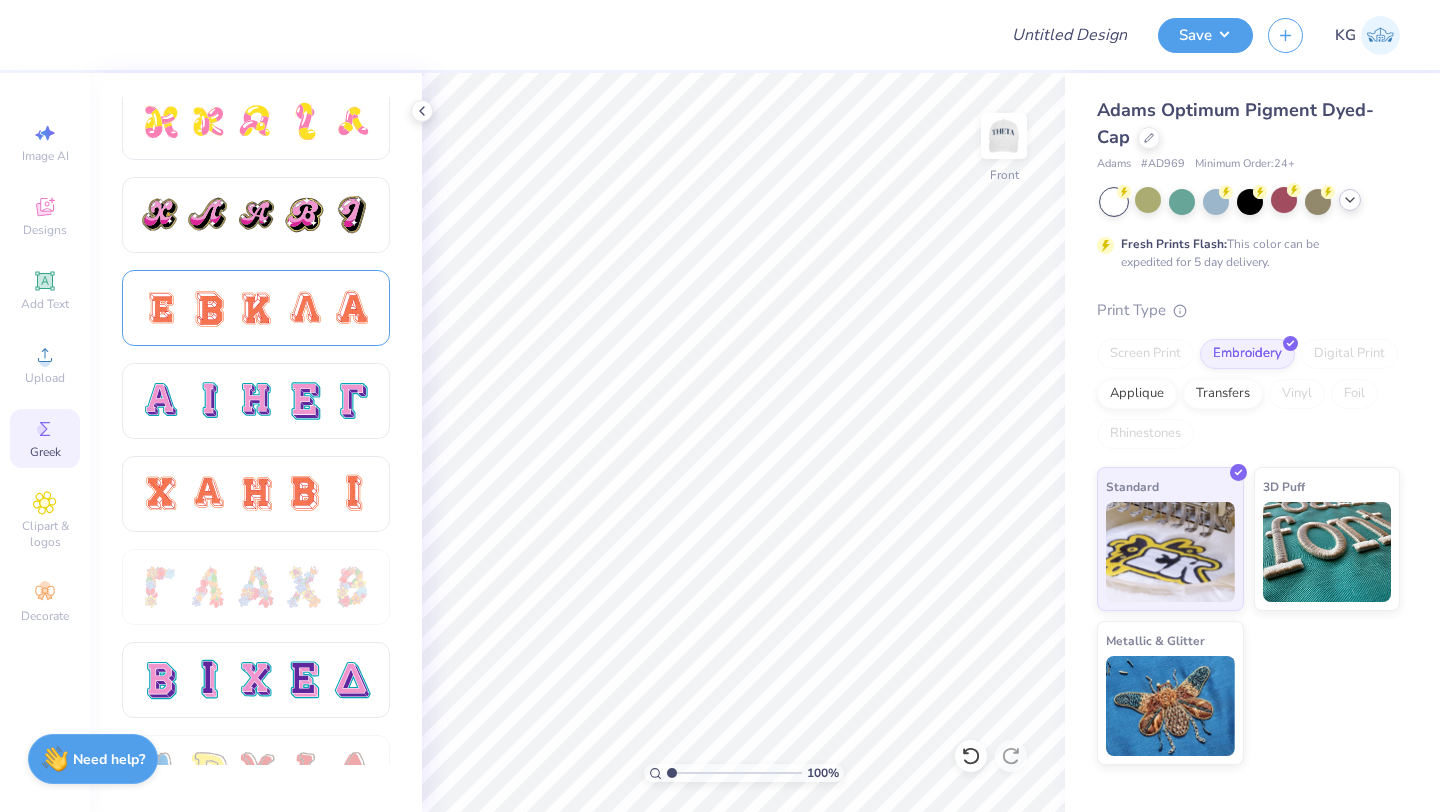 scroll, scrollTop: 1153, scrollLeft: 0, axis: vertical 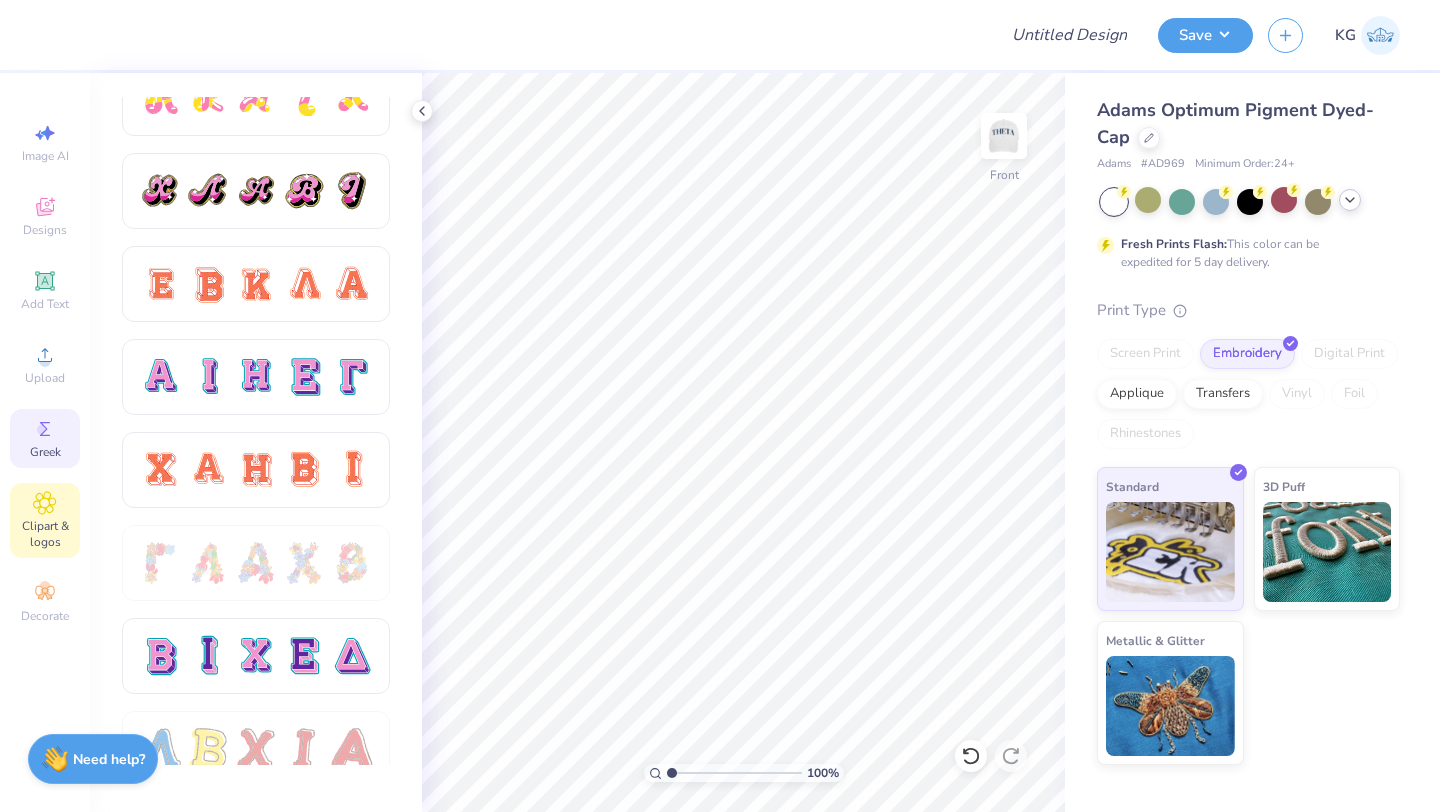 click 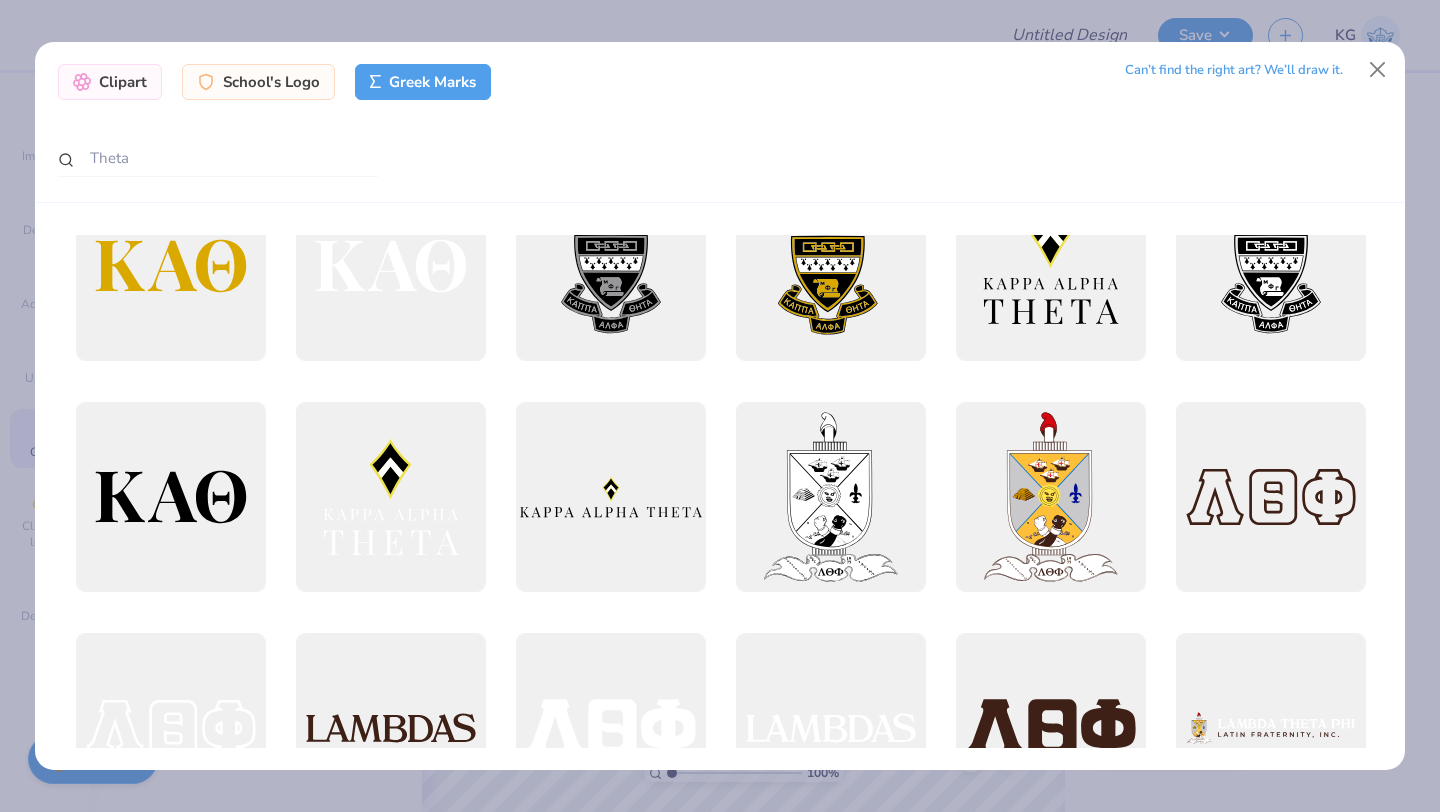 scroll, scrollTop: 58, scrollLeft: 0, axis: vertical 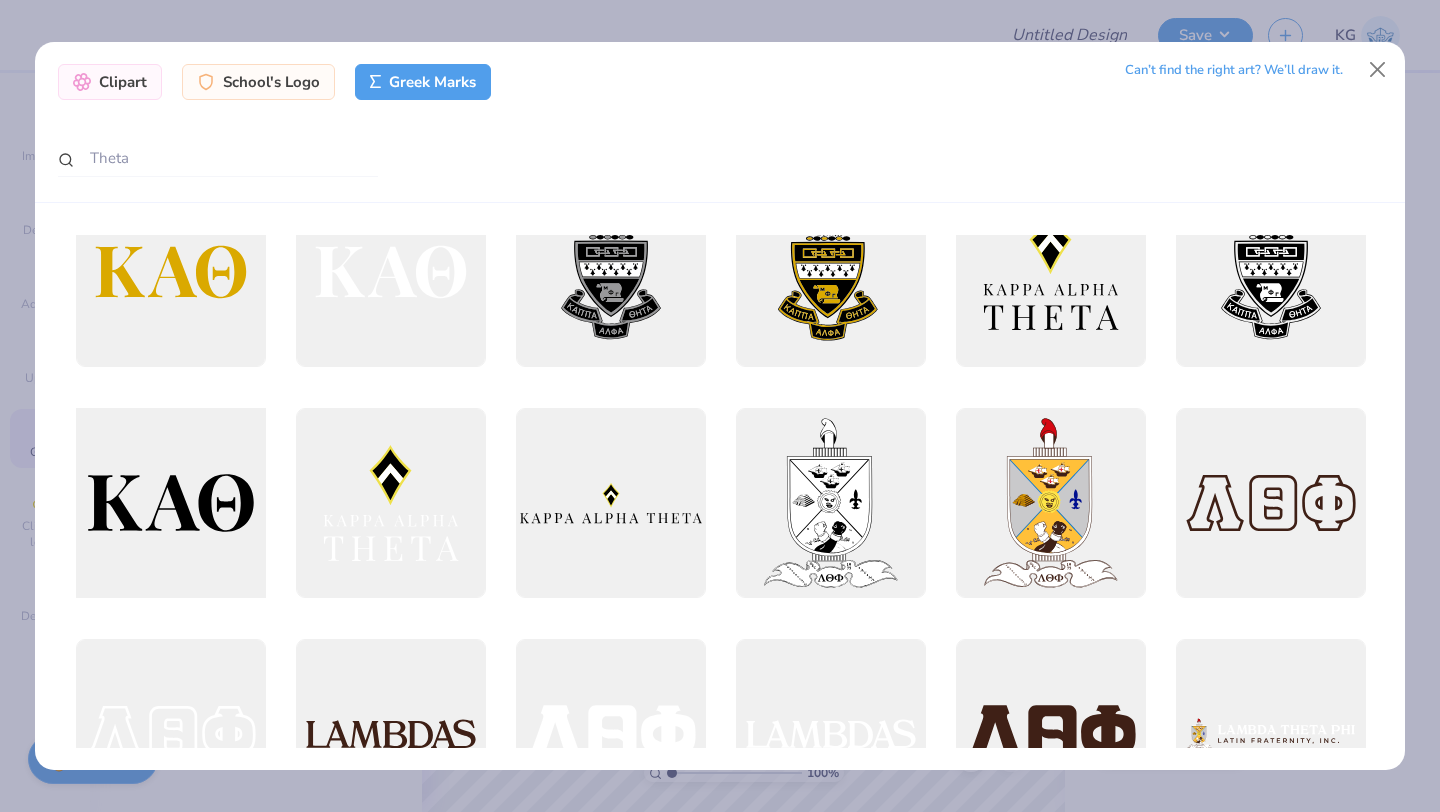 click at bounding box center [170, 503] 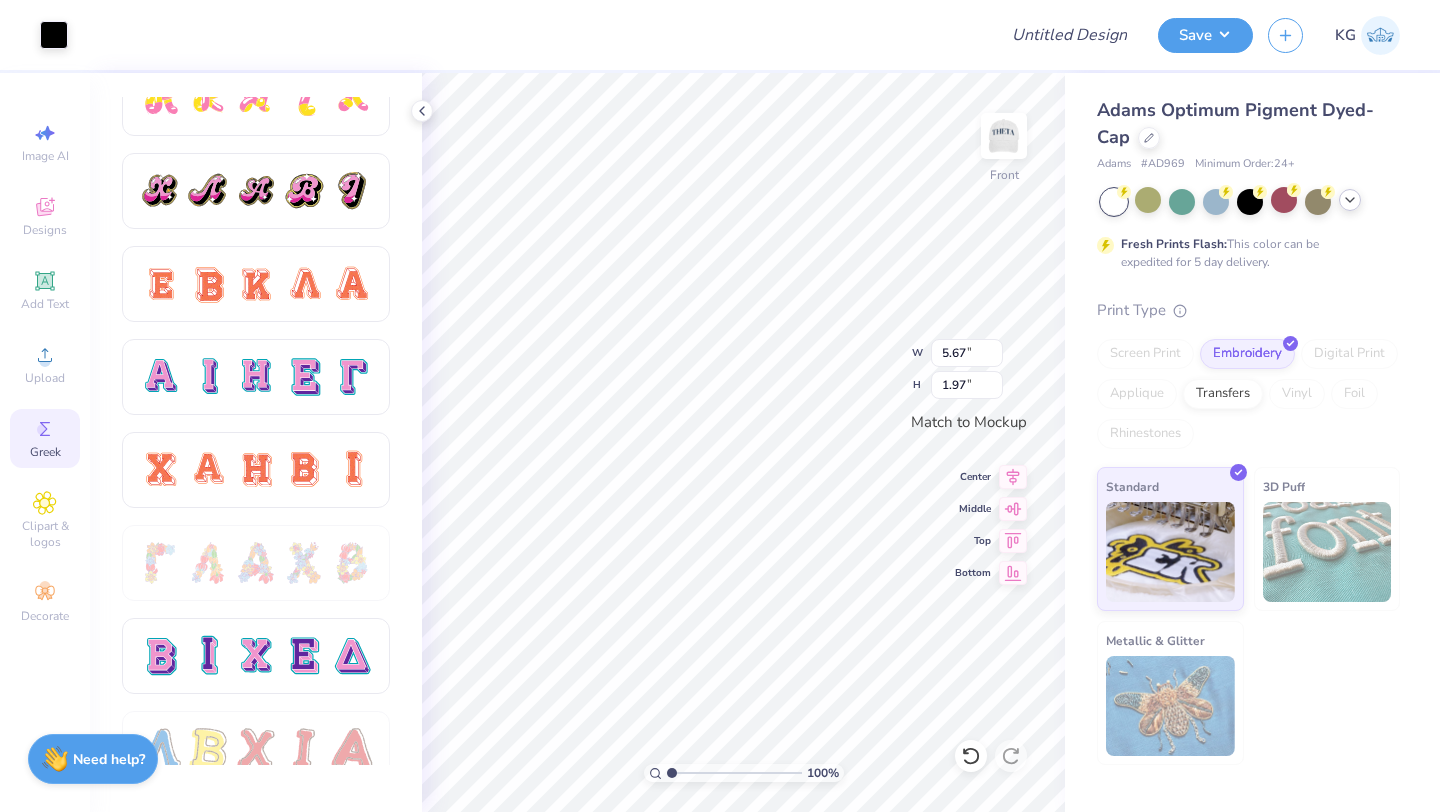 type on "1.90" 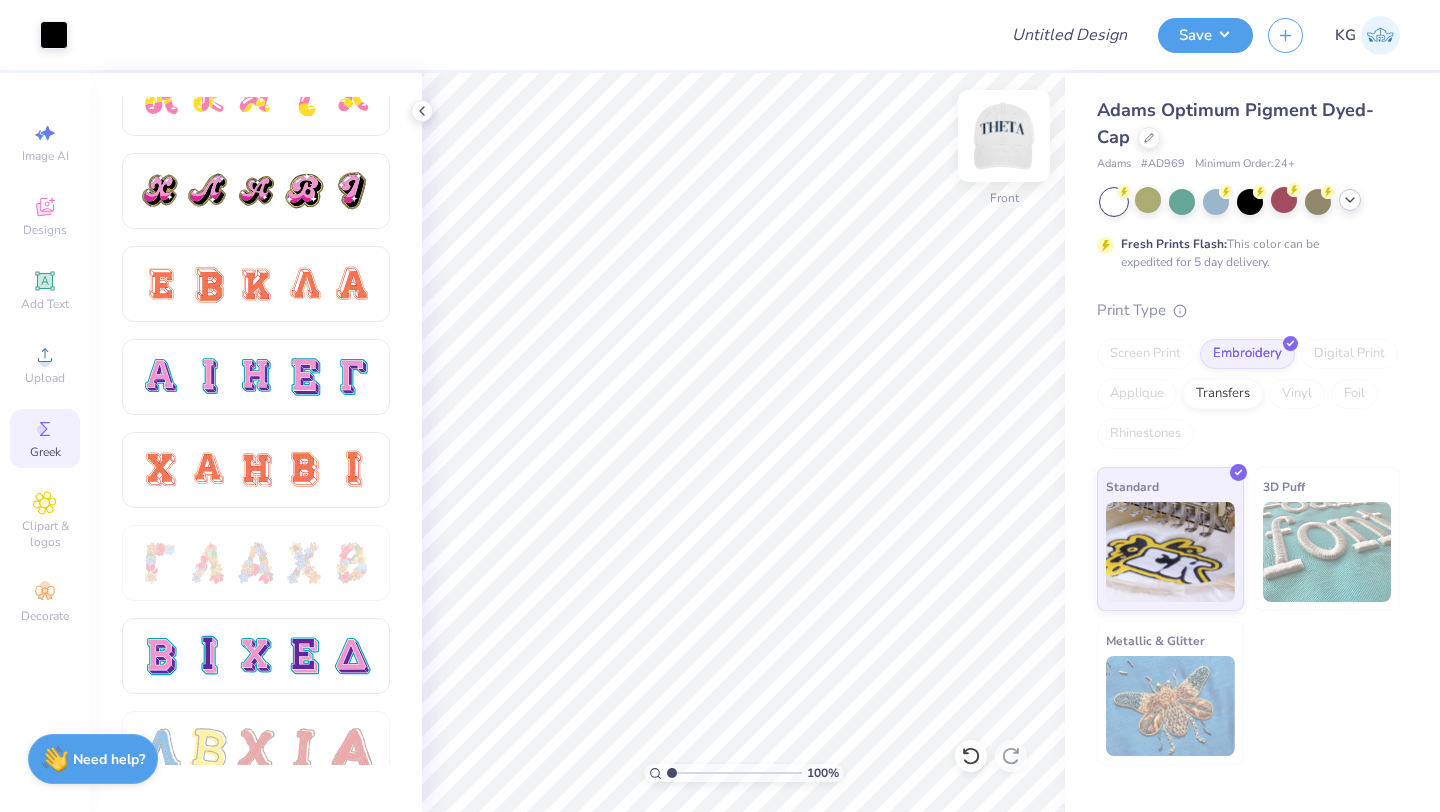 click at bounding box center [1004, 136] 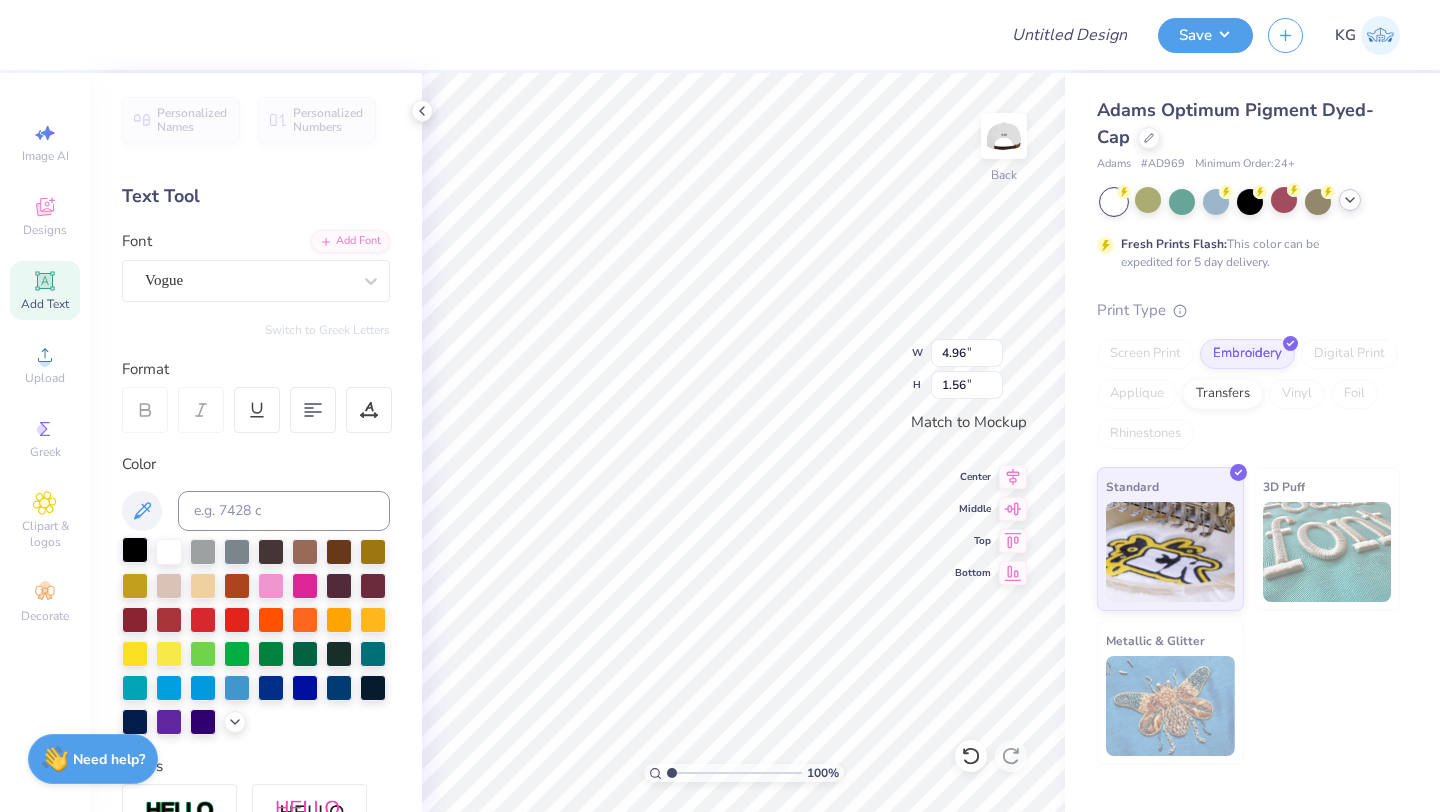 click at bounding box center [135, 550] 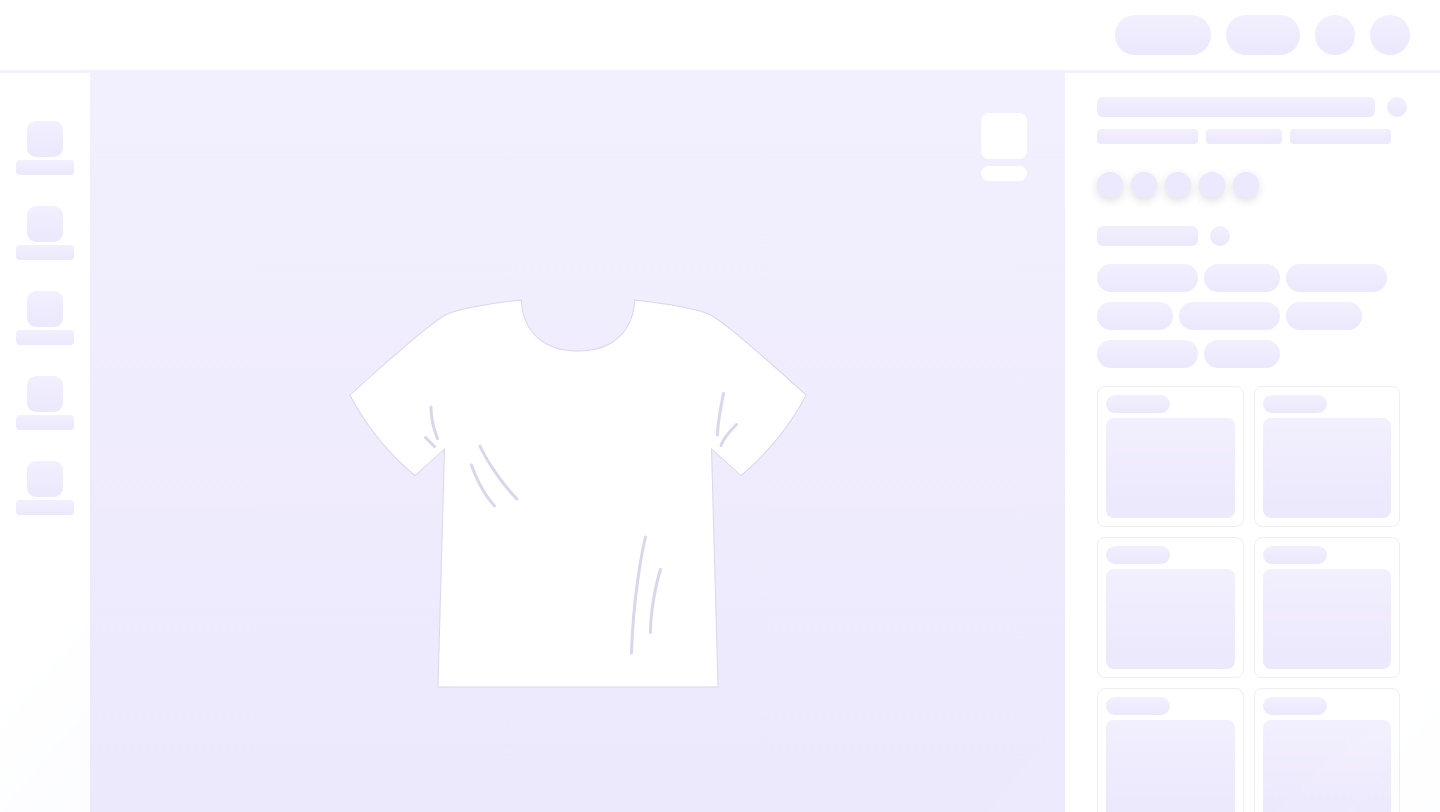 scroll, scrollTop: 0, scrollLeft: 0, axis: both 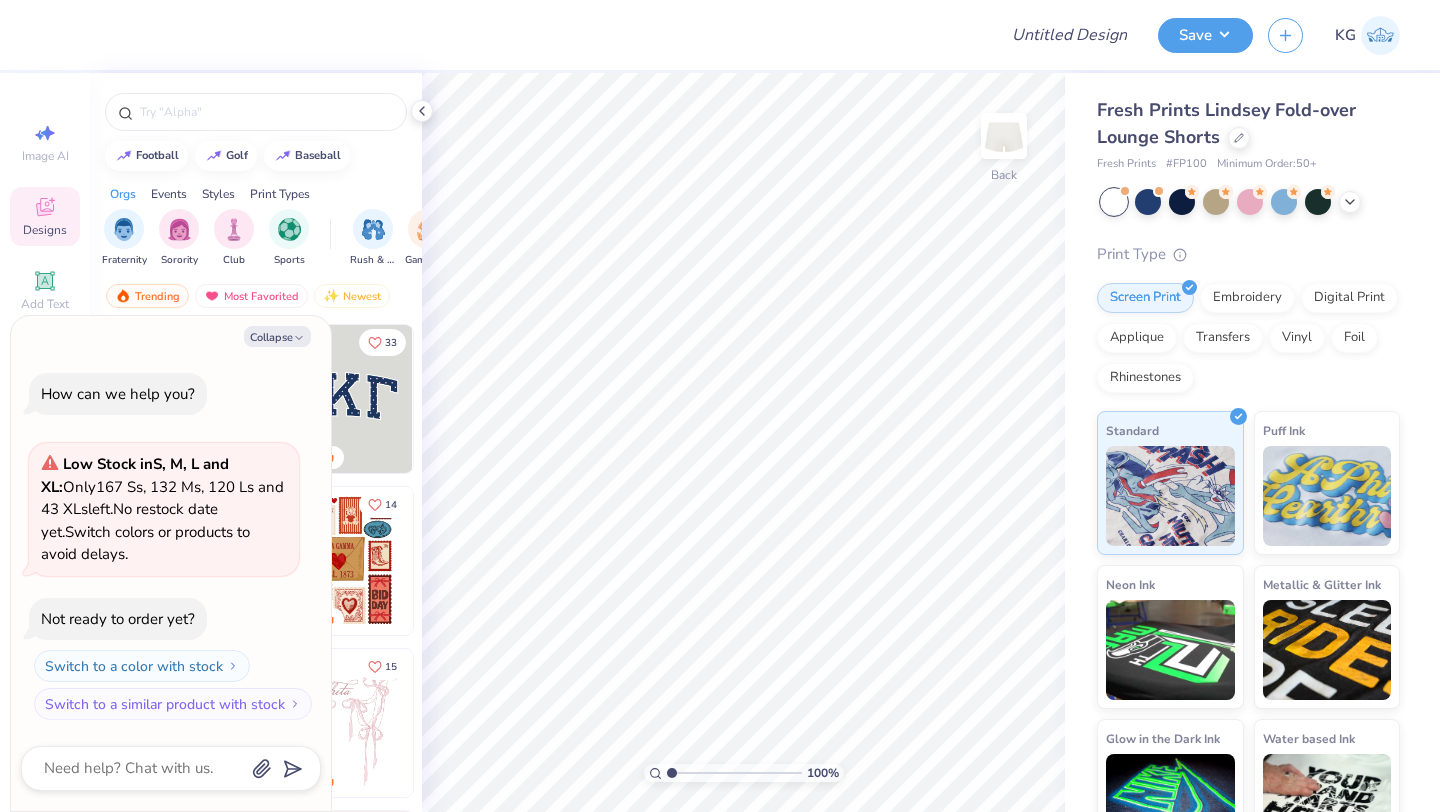 click on "Collapse How can we help you? Low Stock in S, M, L and XL : Only 167 Ss, 132 Ms, 120 Ls and 43 XLs left. No restock date yet. Switch colors or products to avoid delays. Not ready to order yet? Switch to a color with stock Switch to a similar product with stock" at bounding box center (171, 564) 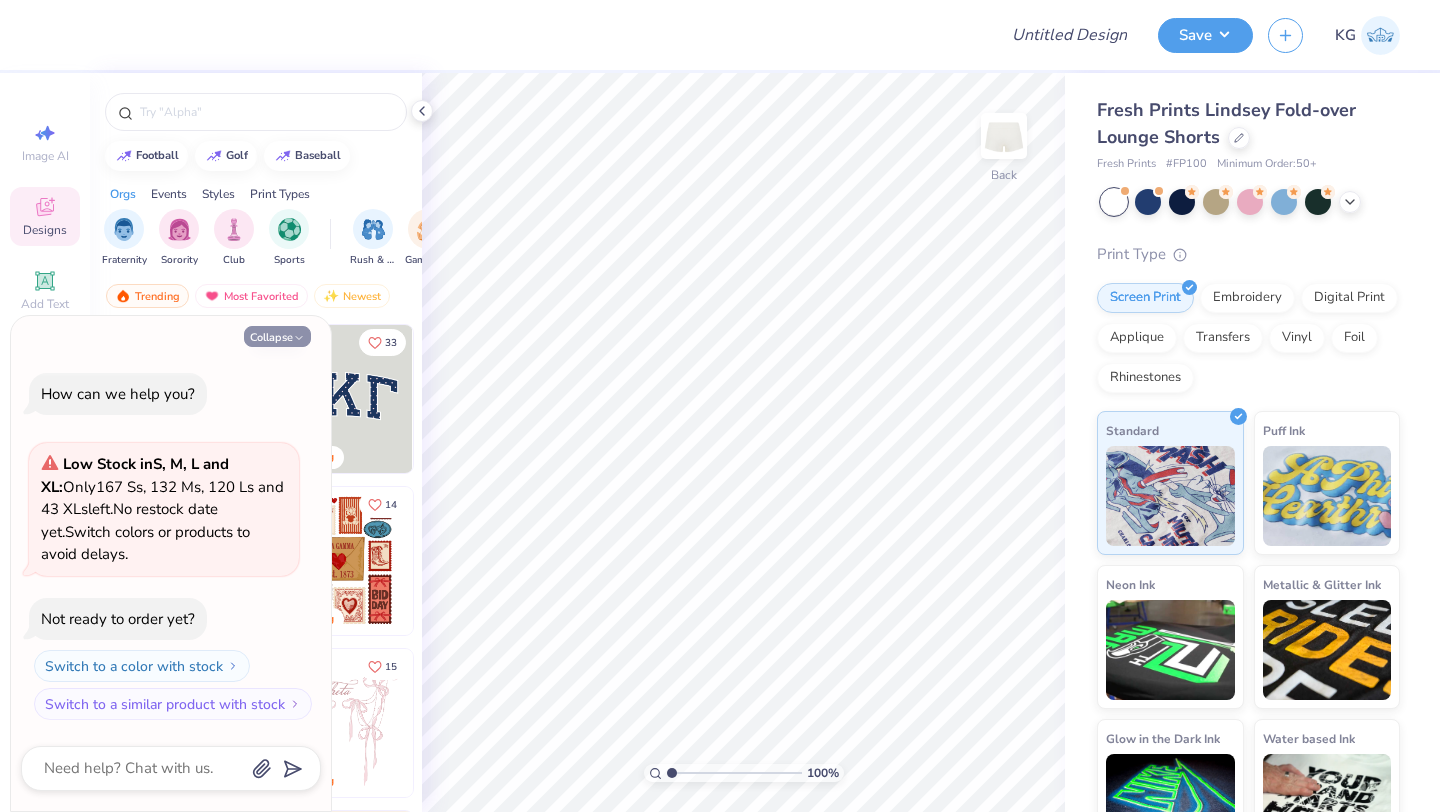 click on "Collapse" at bounding box center (277, 336) 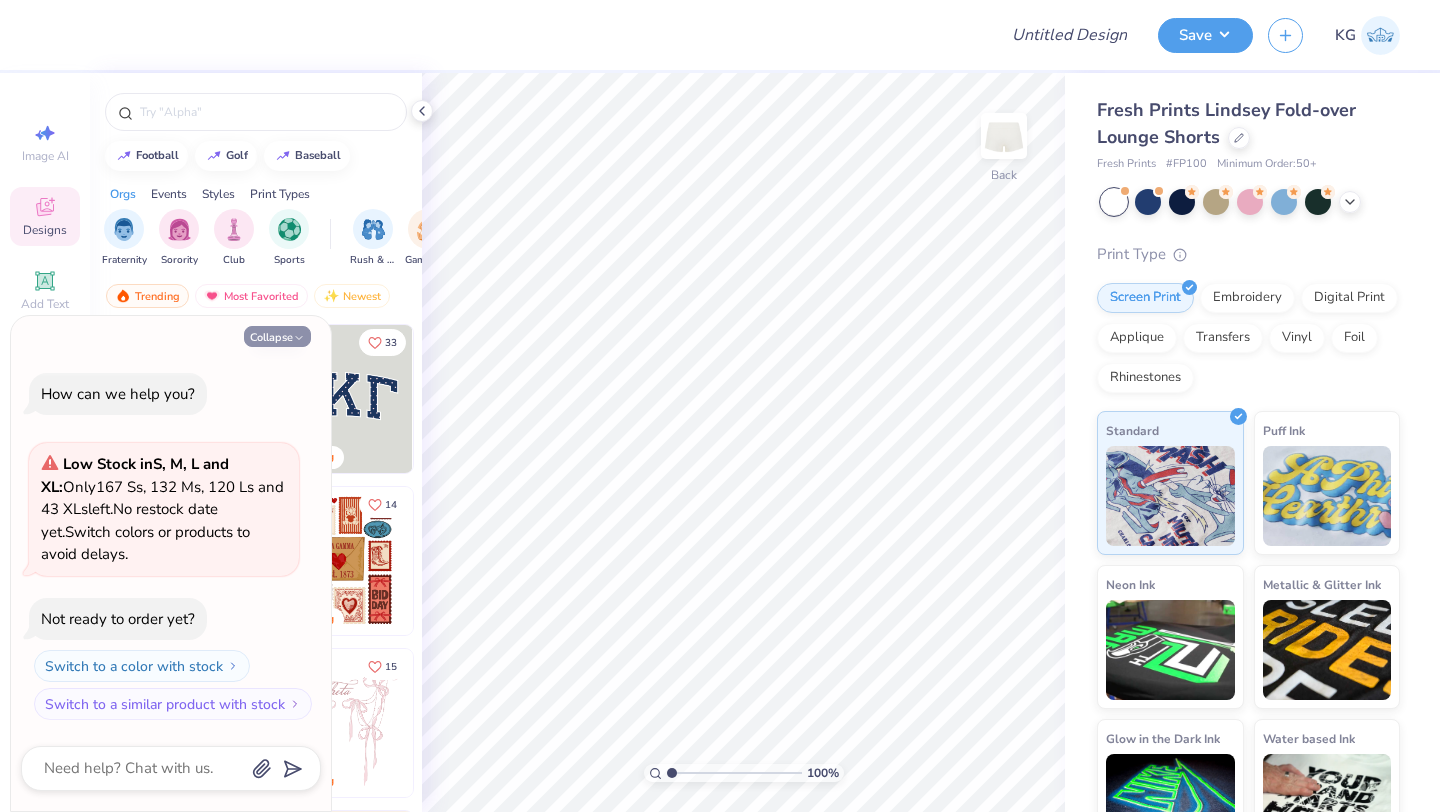 type on "x" 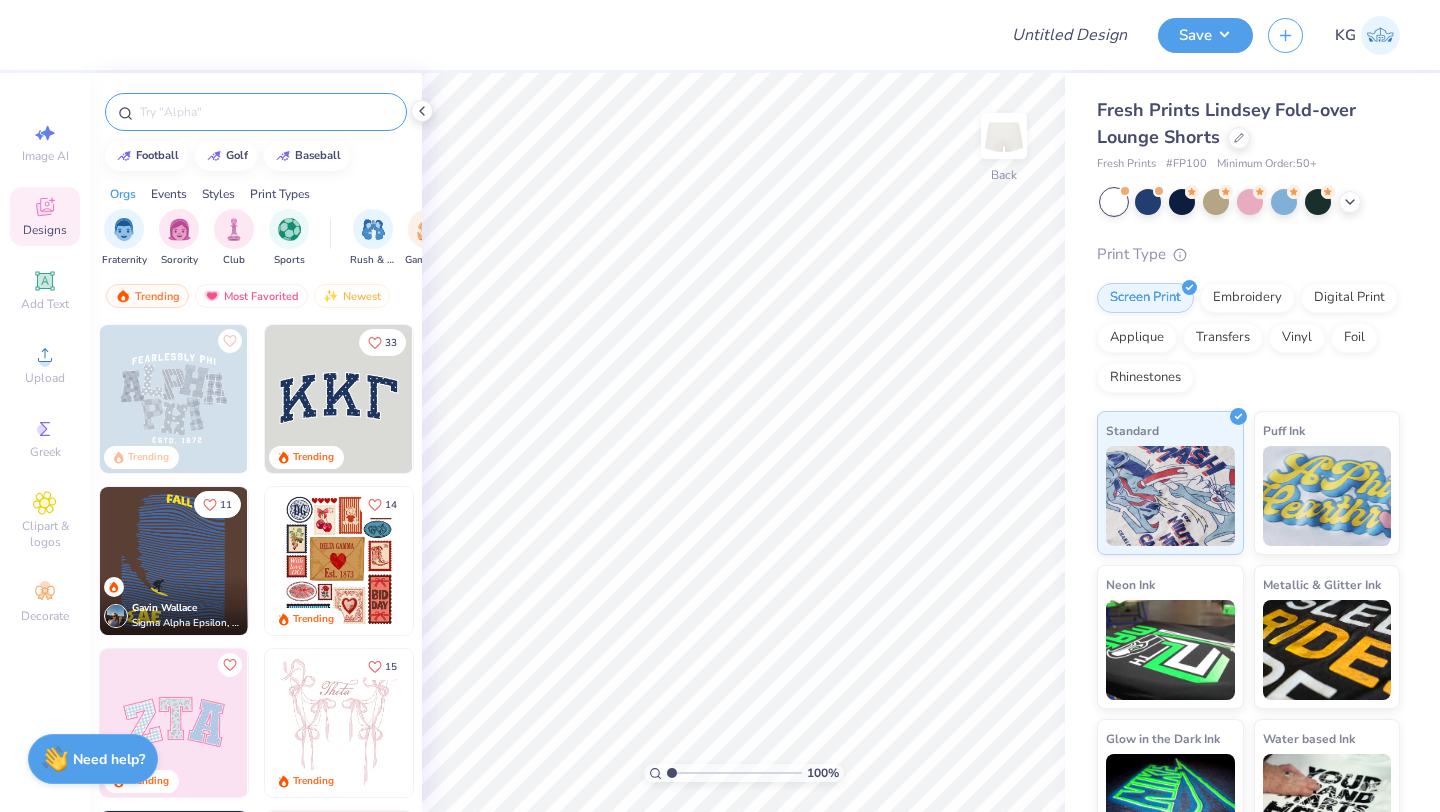 click at bounding box center [266, 112] 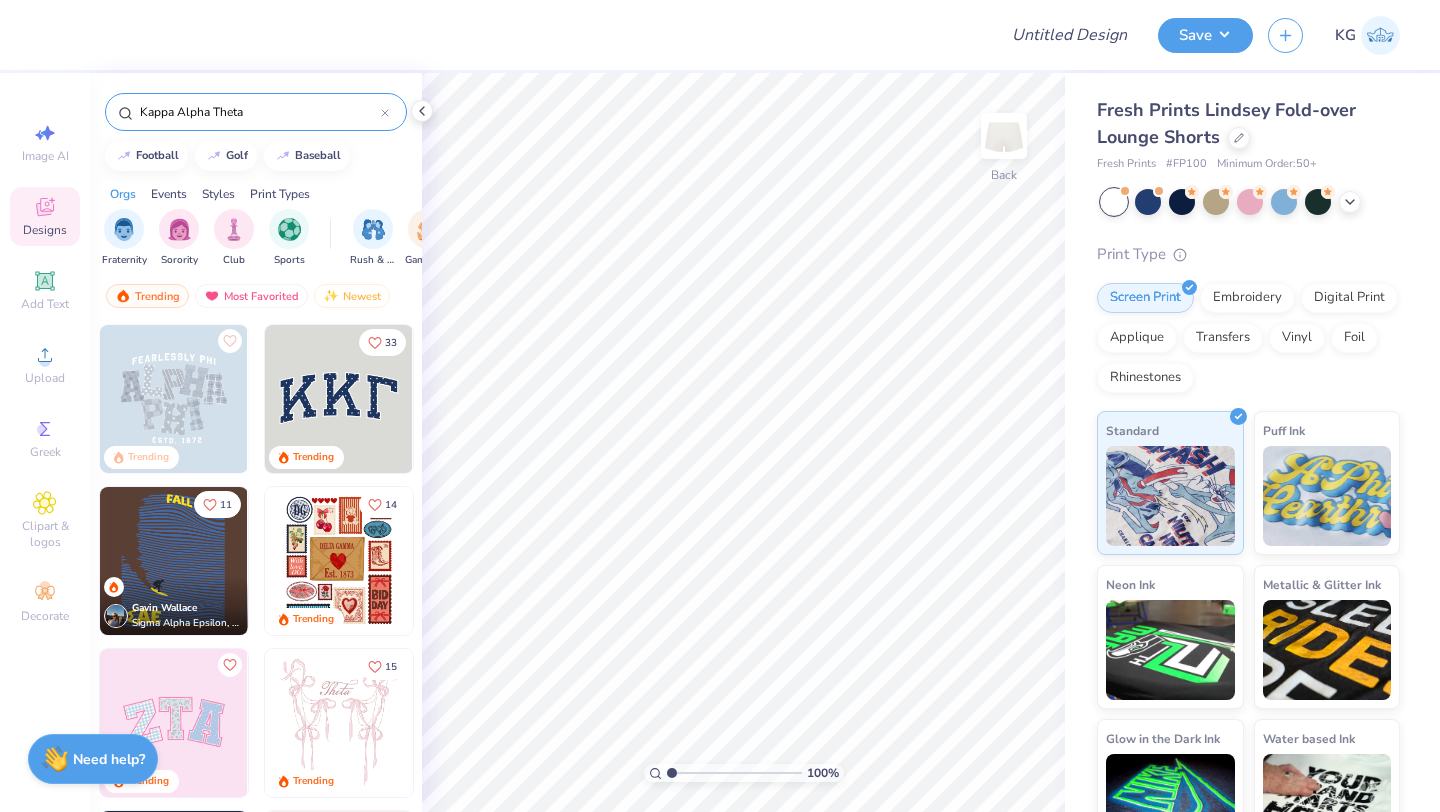 type on "Kappa Alpha Theta" 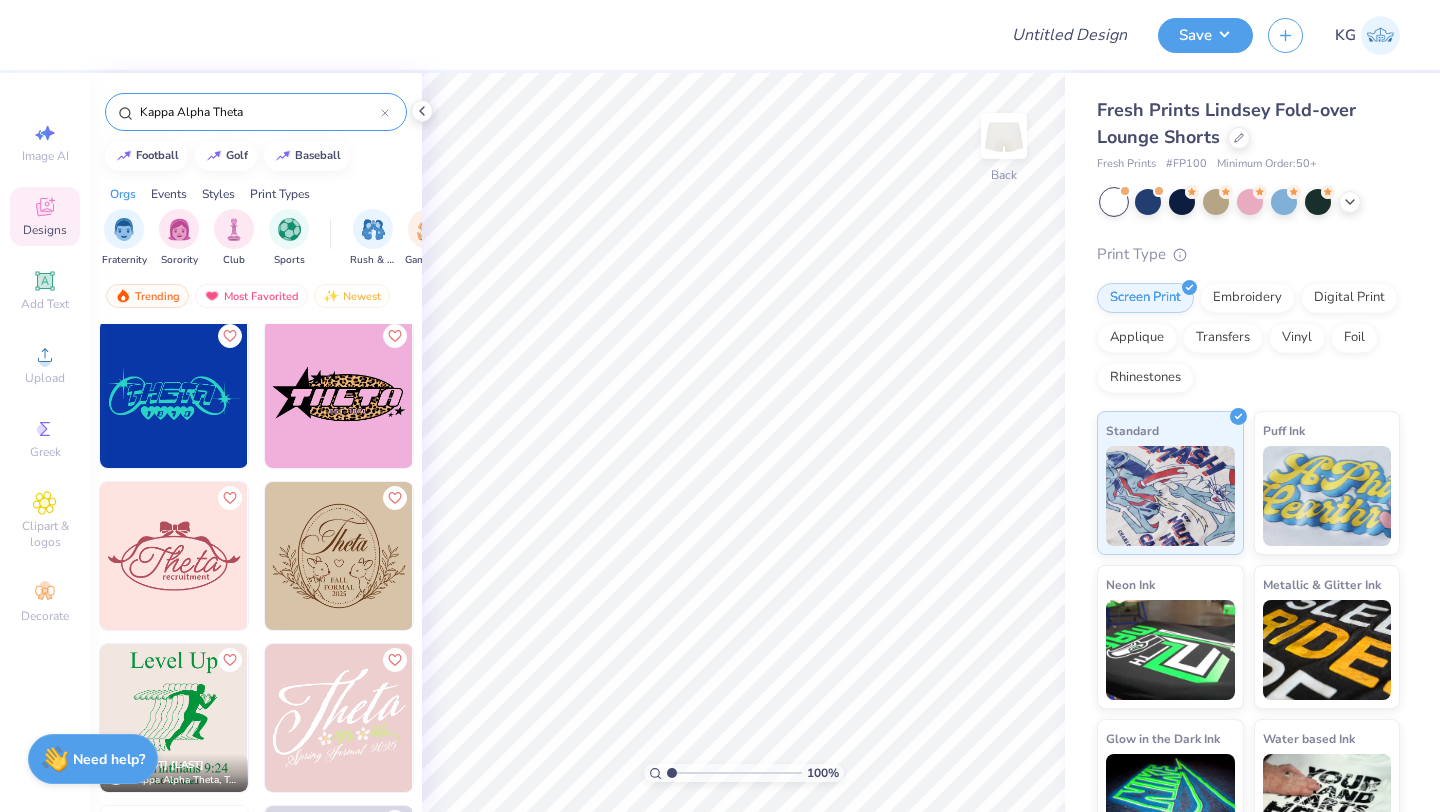 scroll, scrollTop: 2917, scrollLeft: 0, axis: vertical 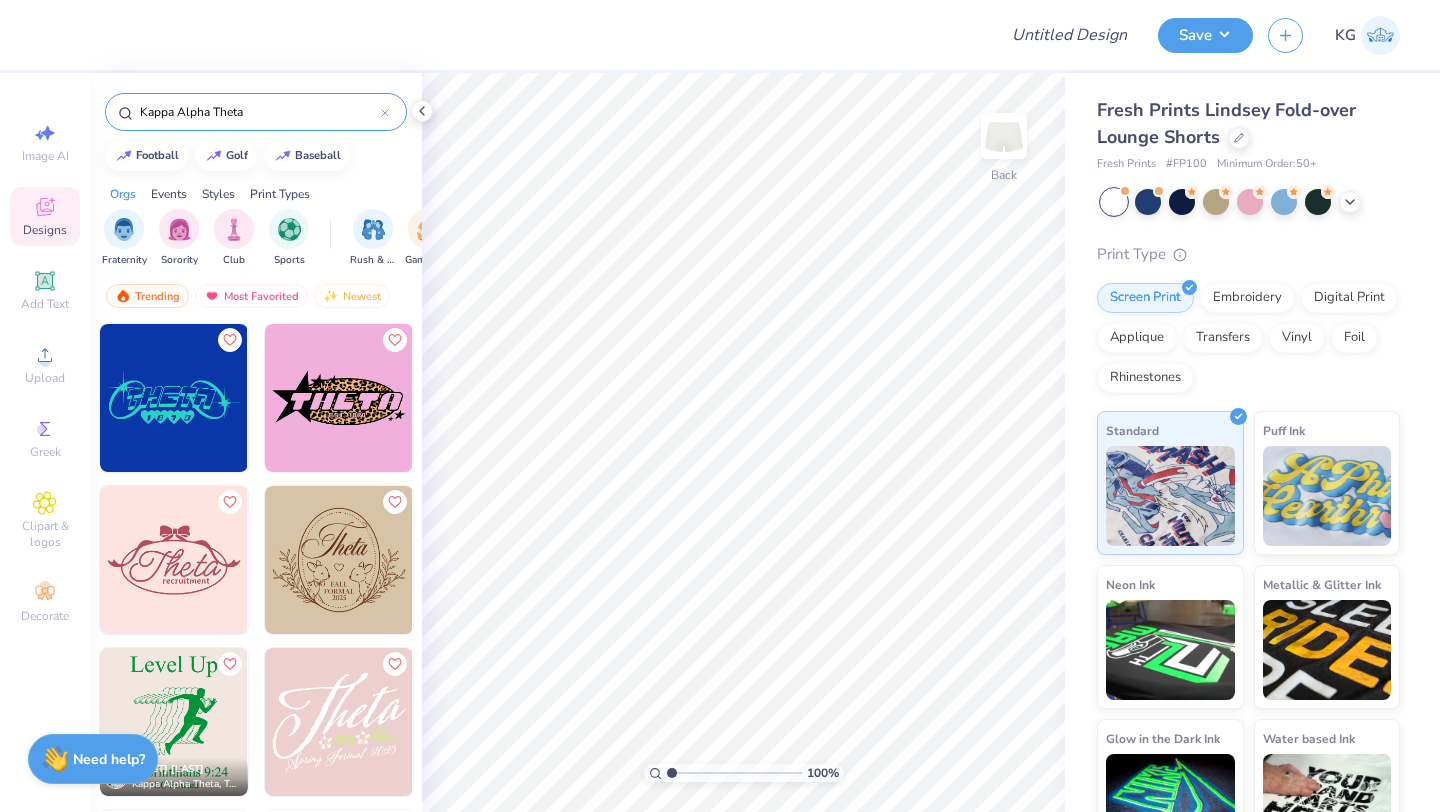 click at bounding box center (339, 398) 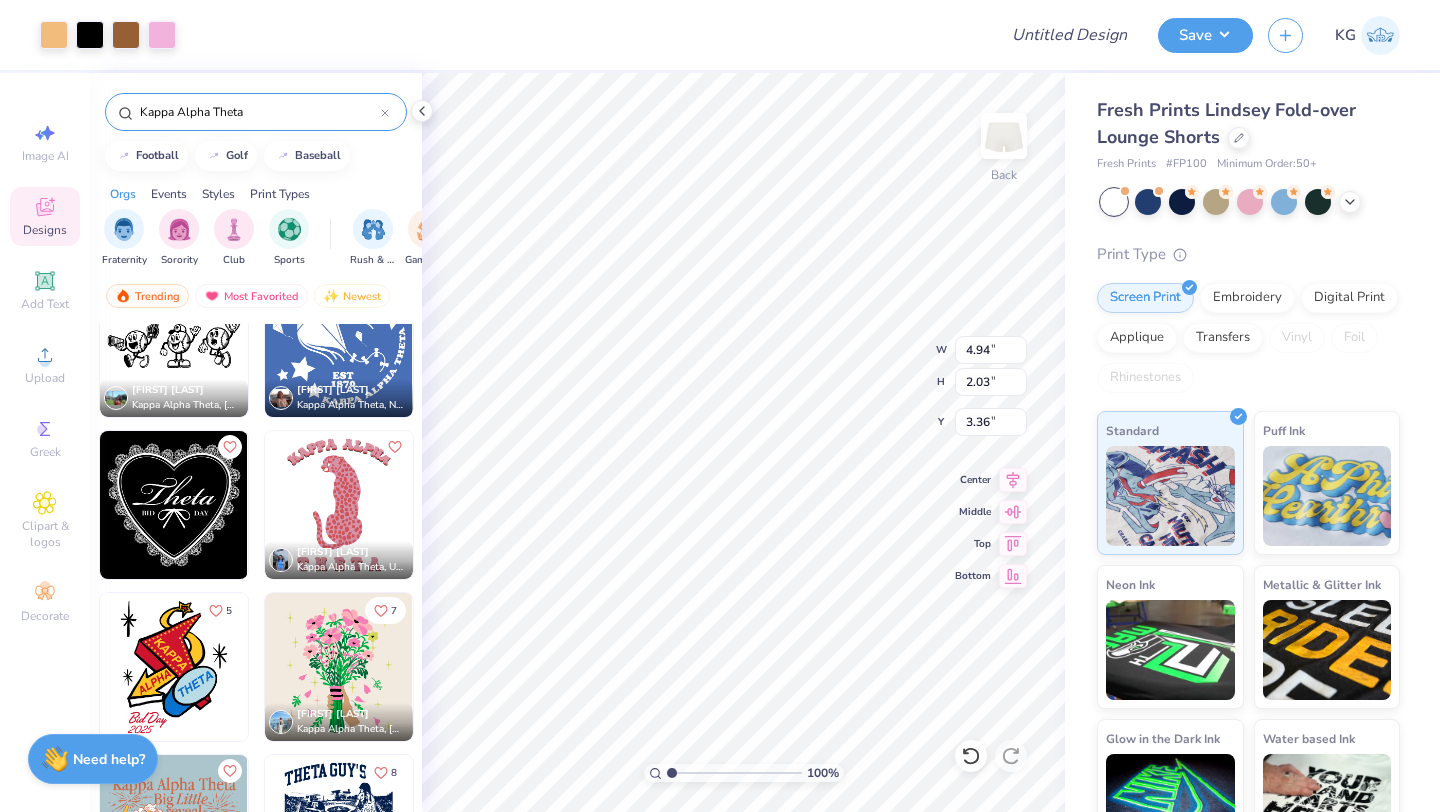 scroll, scrollTop: 5886, scrollLeft: 0, axis: vertical 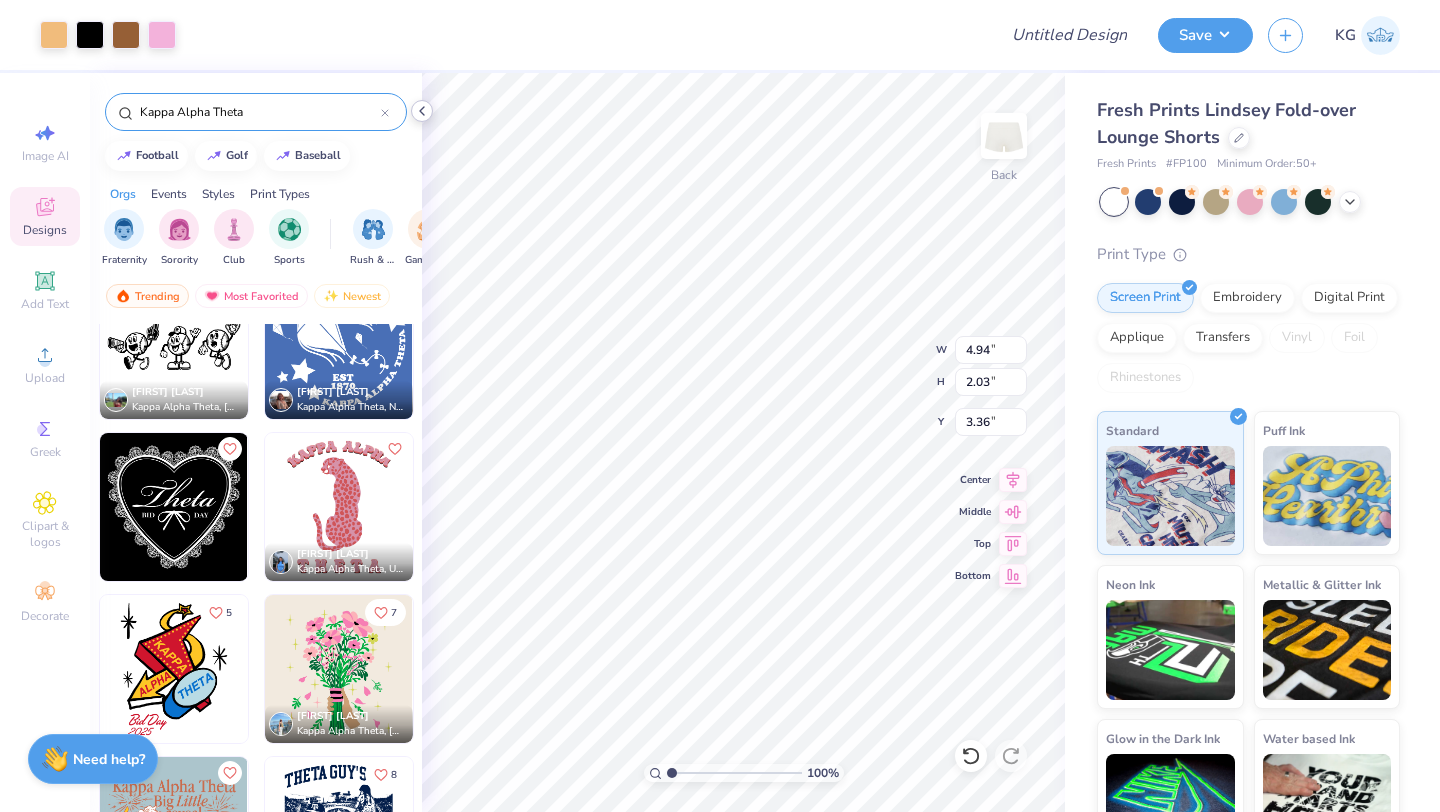 click 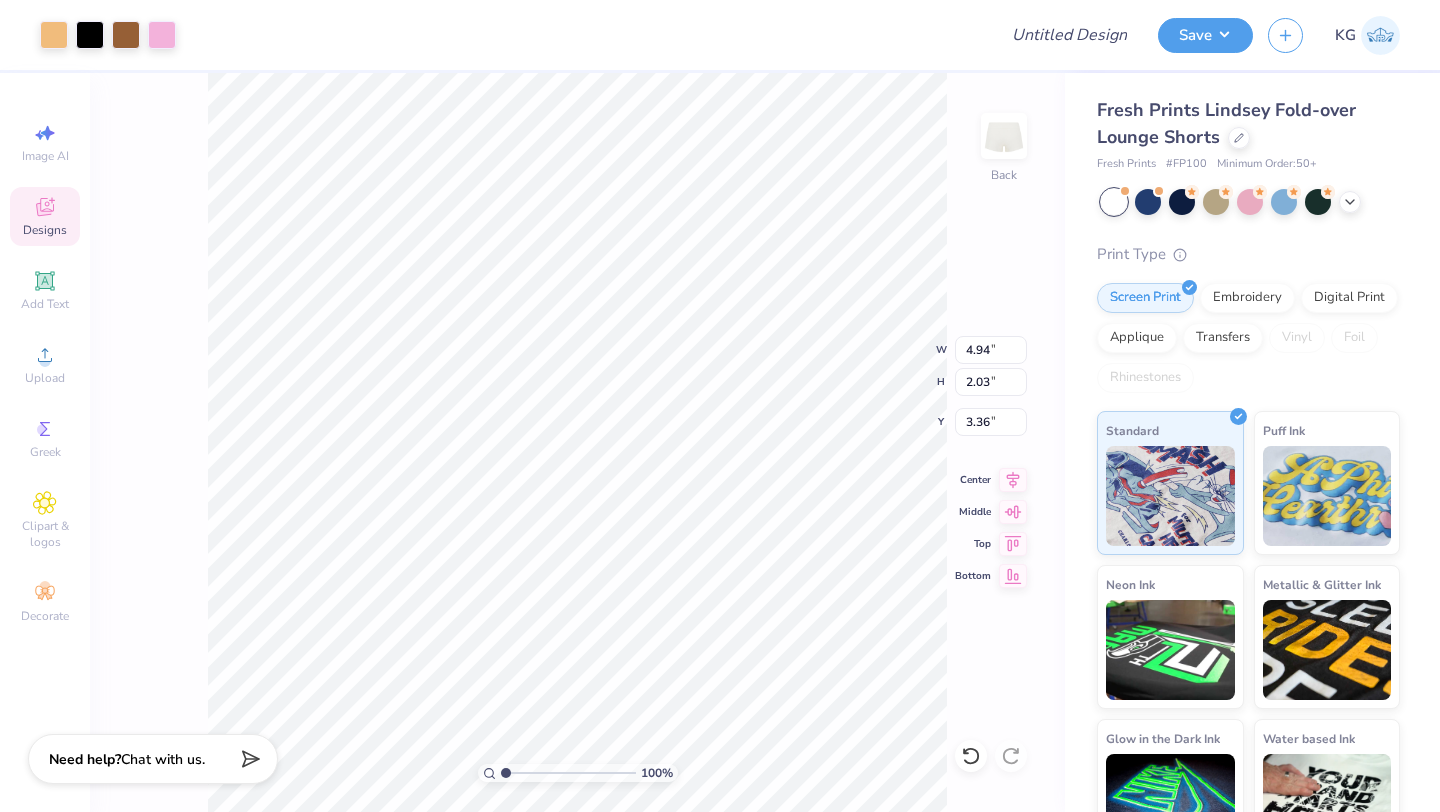 type on "4.12" 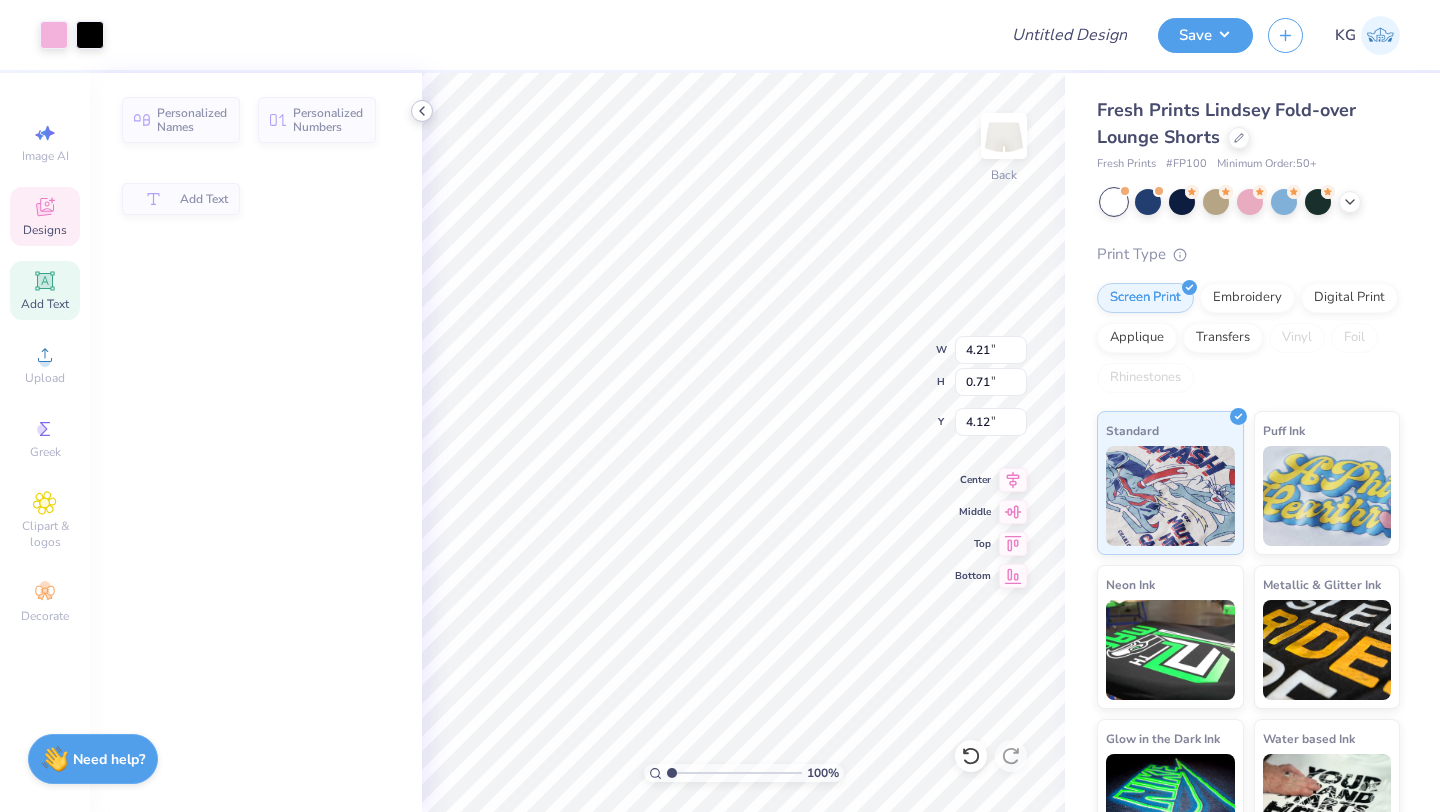 type on "4.21" 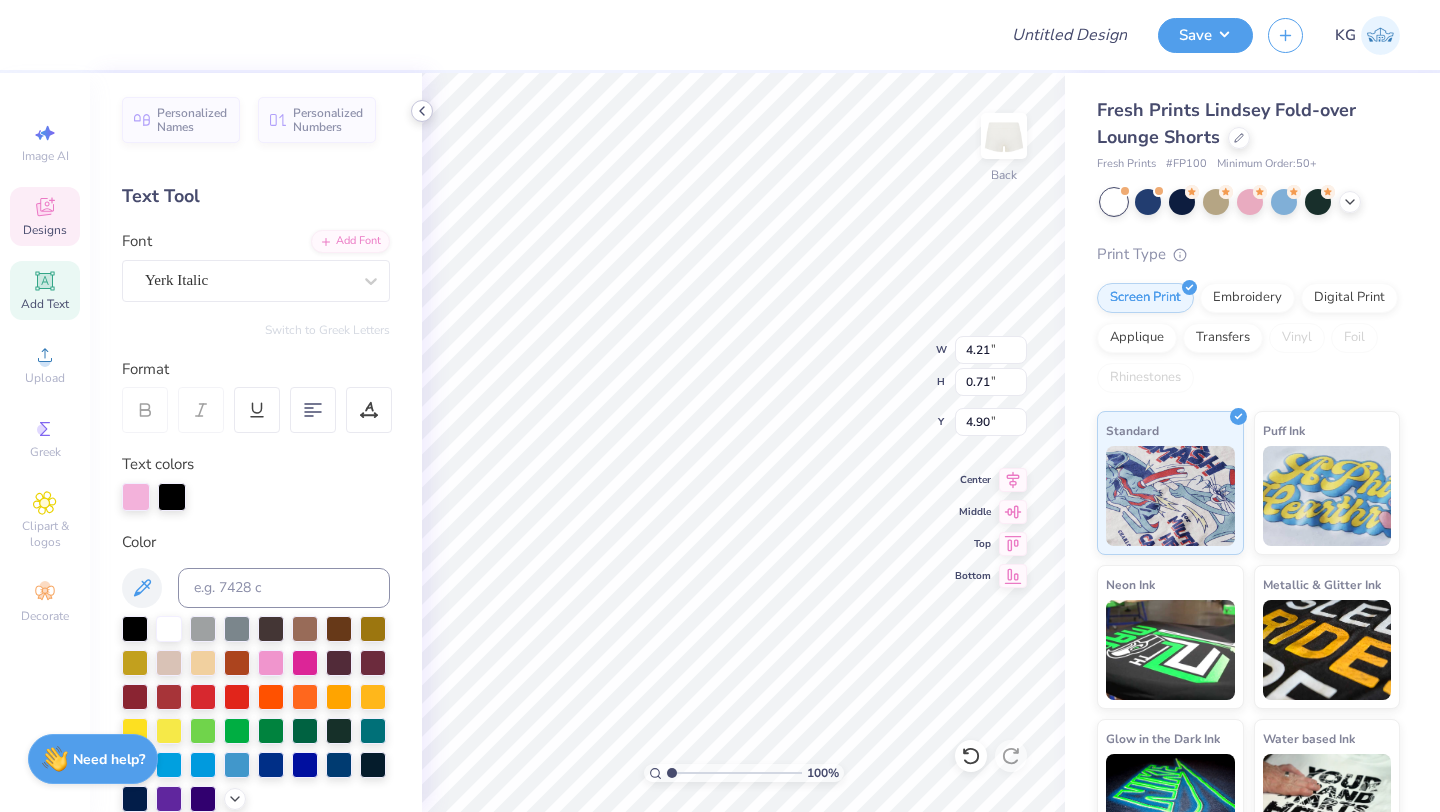 click 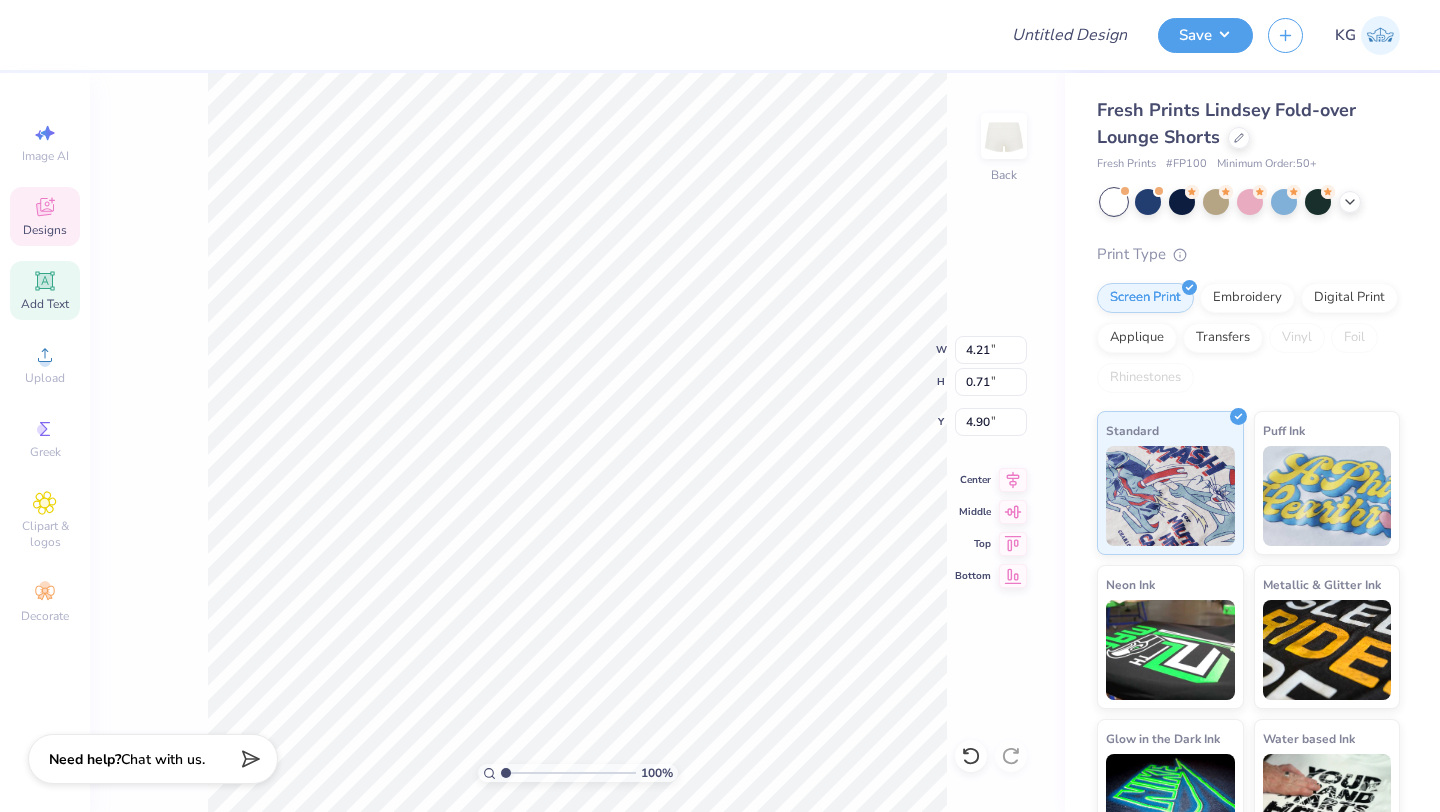 scroll, scrollTop: 0, scrollLeft: 0, axis: both 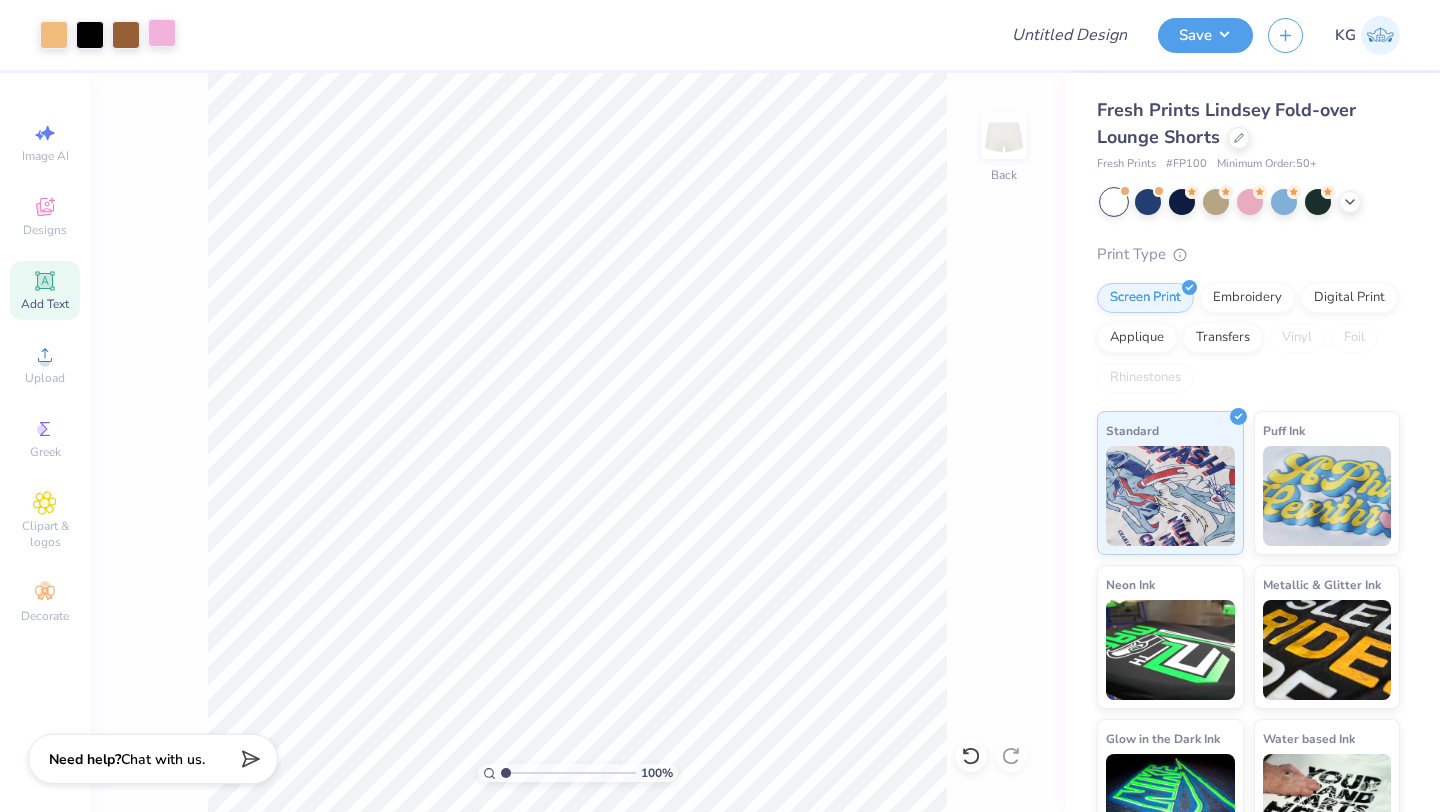 click at bounding box center (162, 33) 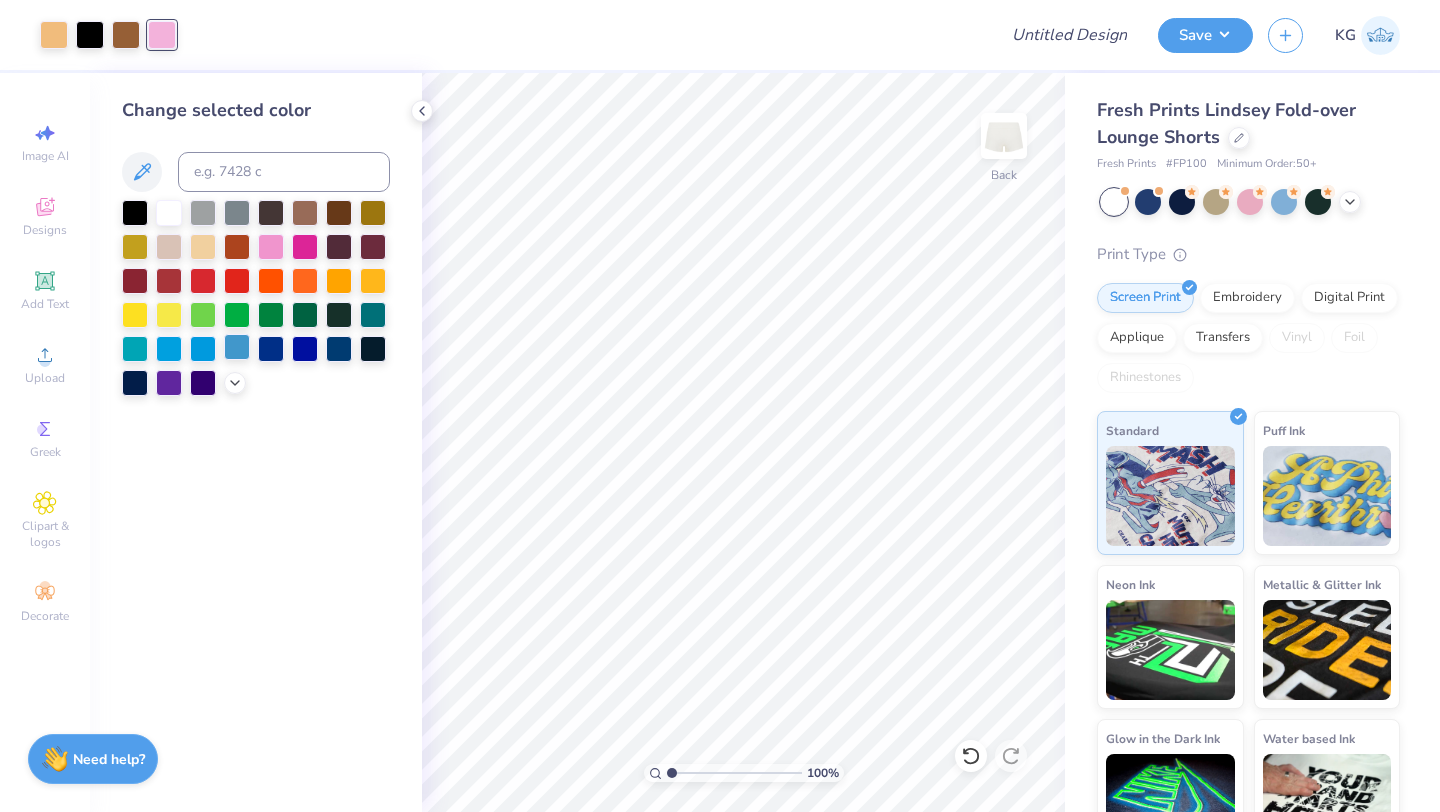 click at bounding box center [237, 347] 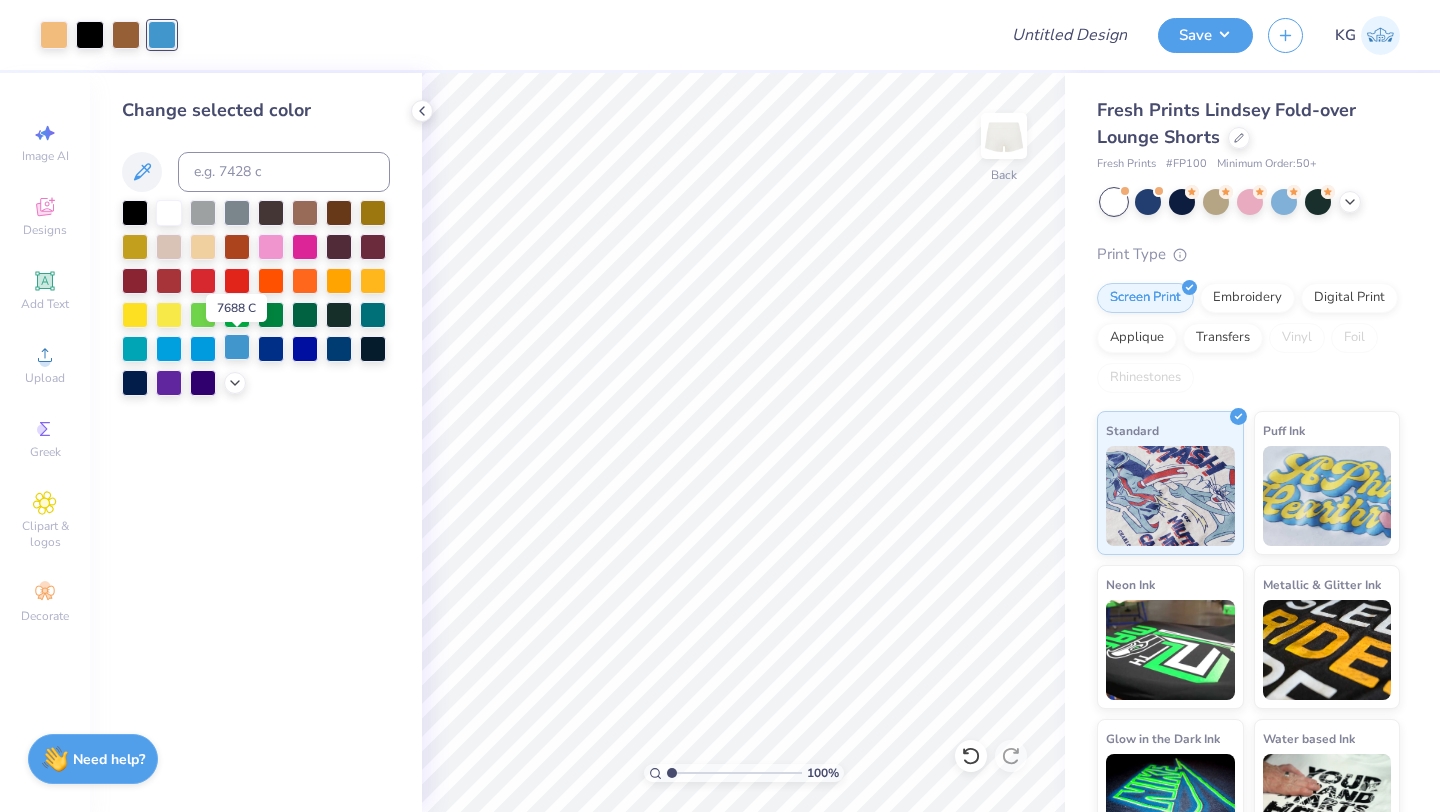 click at bounding box center [237, 347] 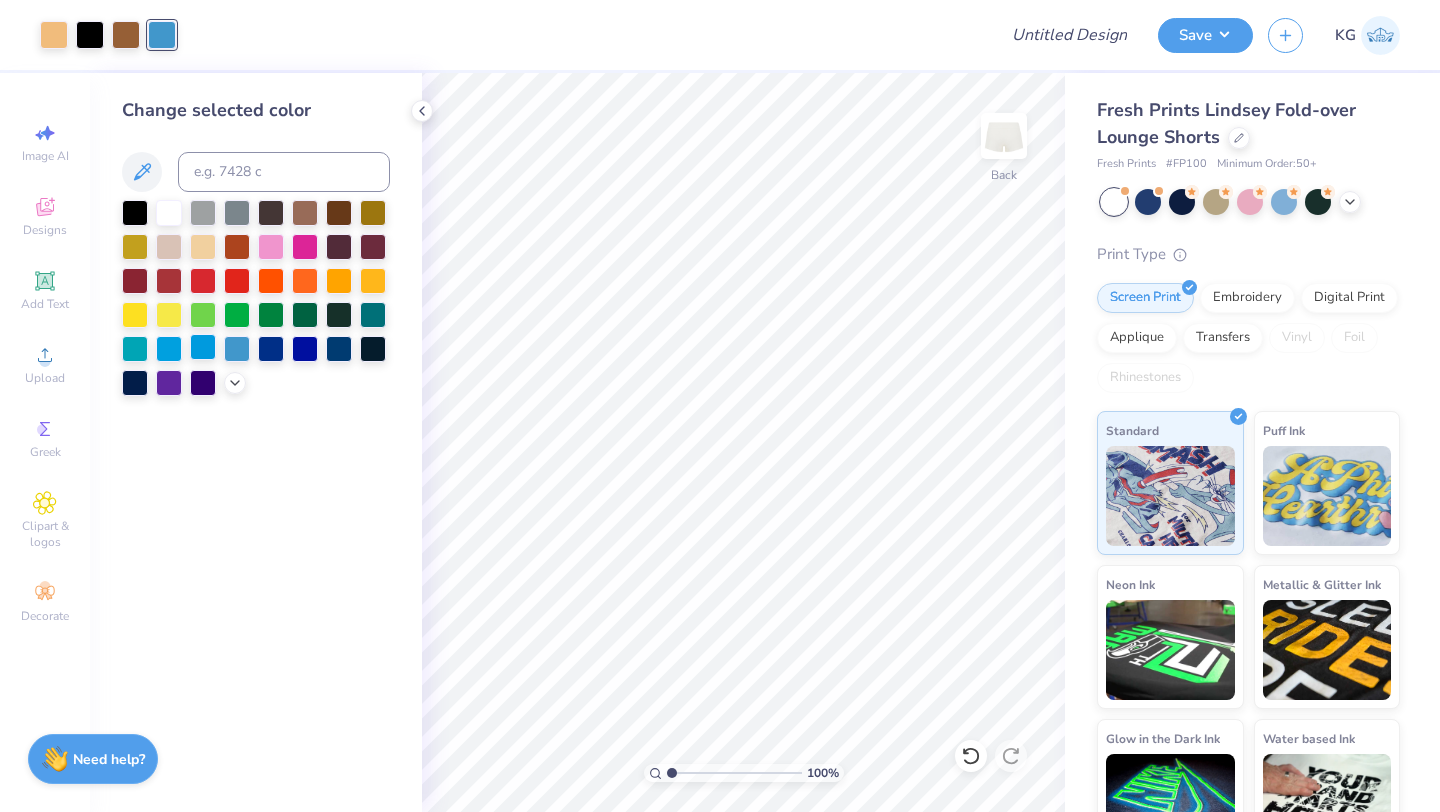 click at bounding box center (203, 347) 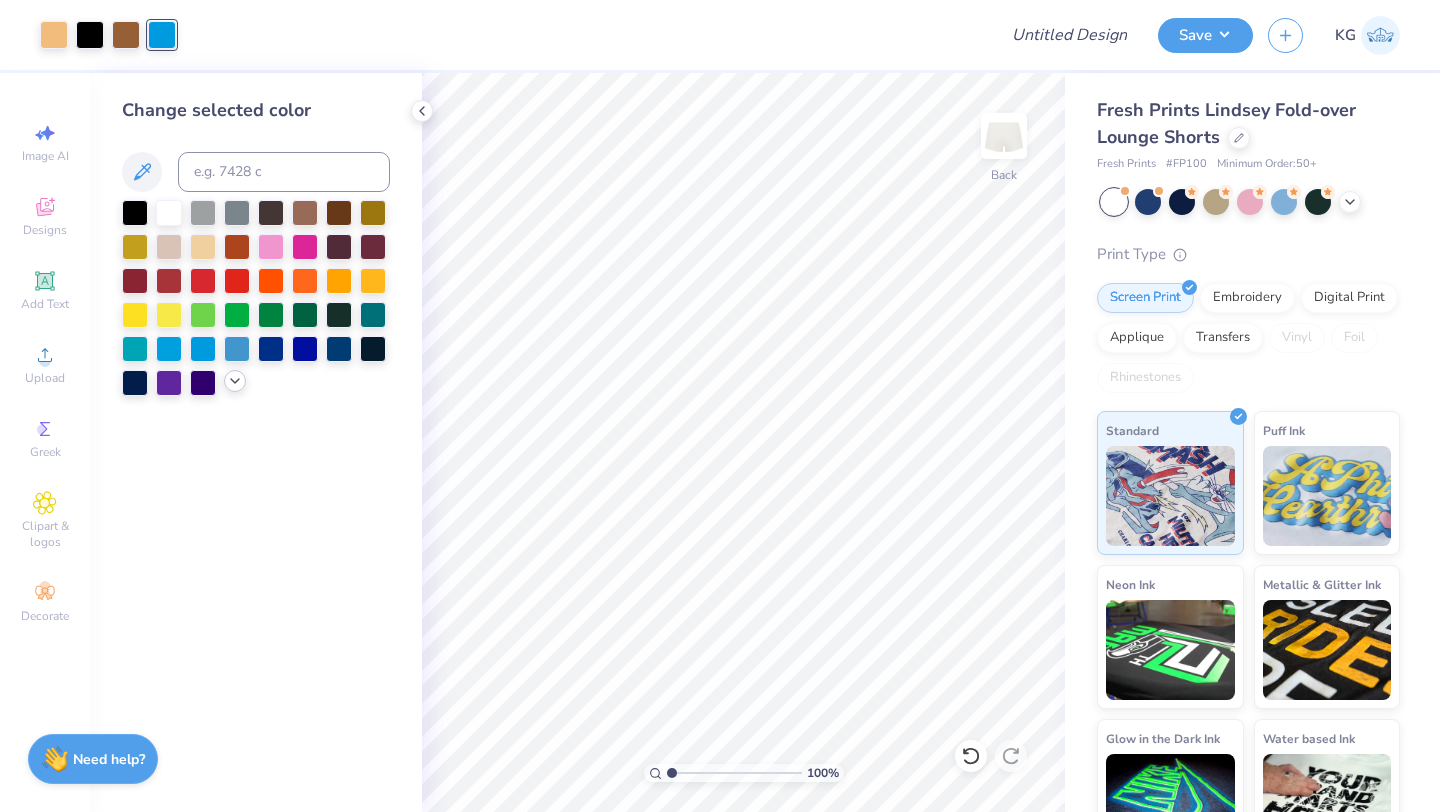 click 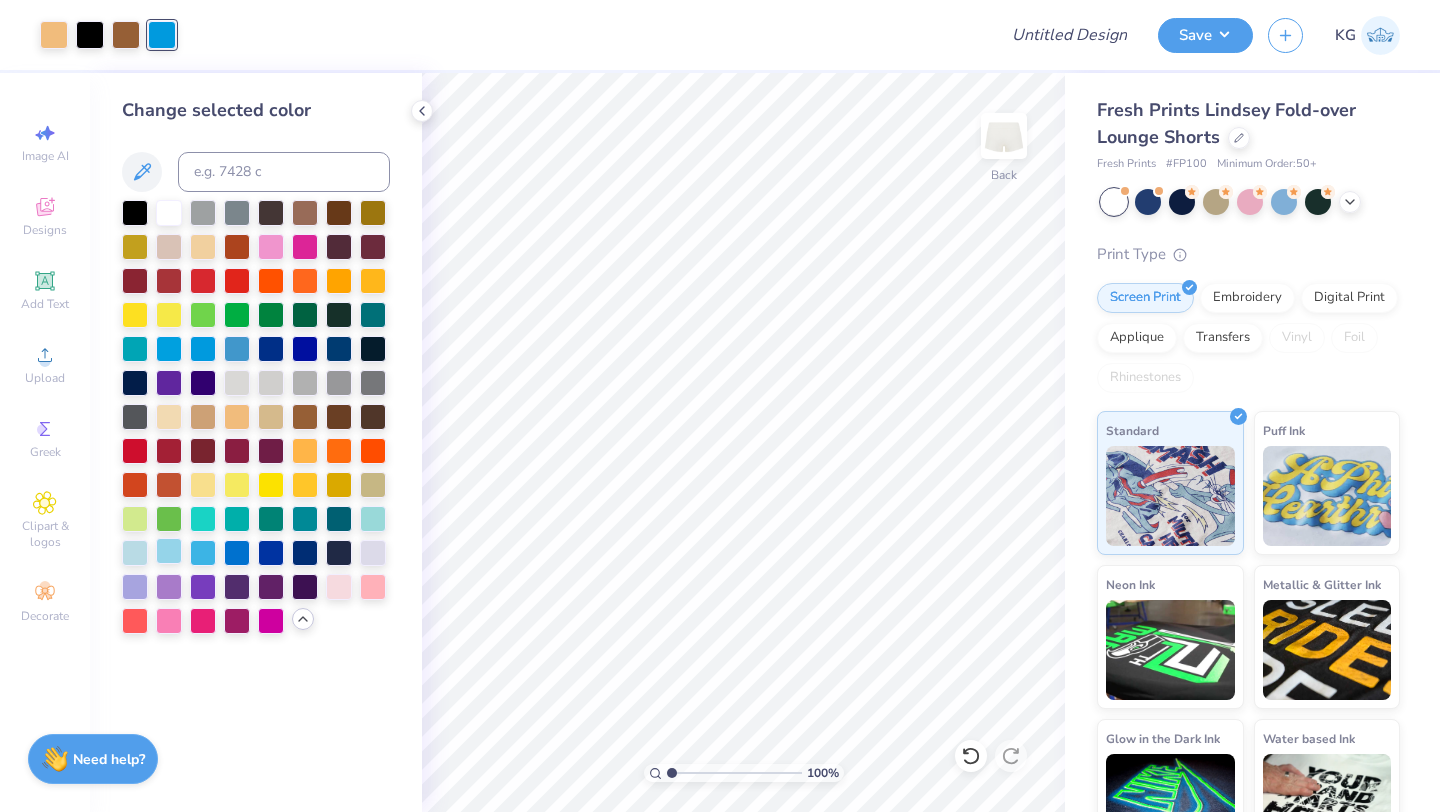 click at bounding box center [169, 551] 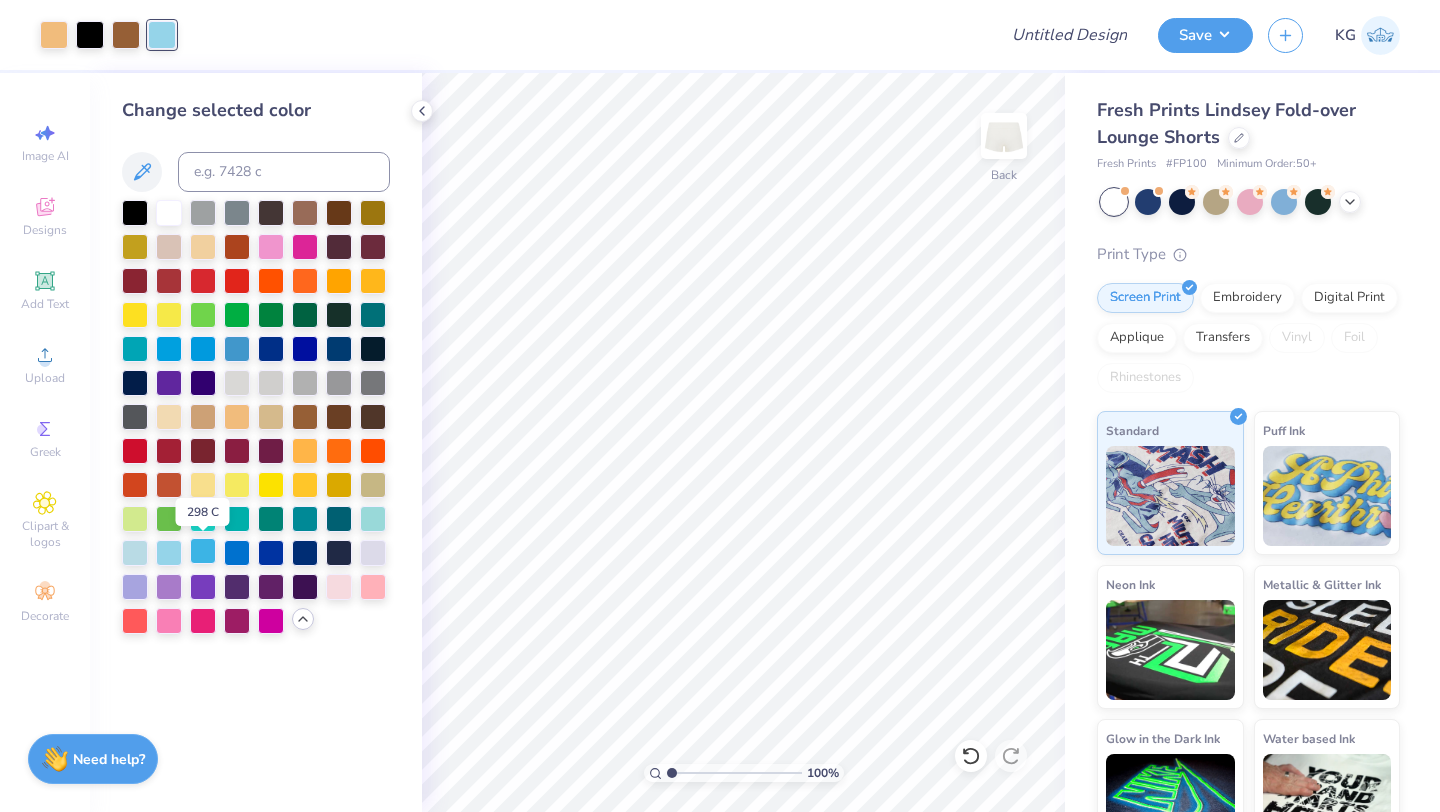 click at bounding box center [203, 551] 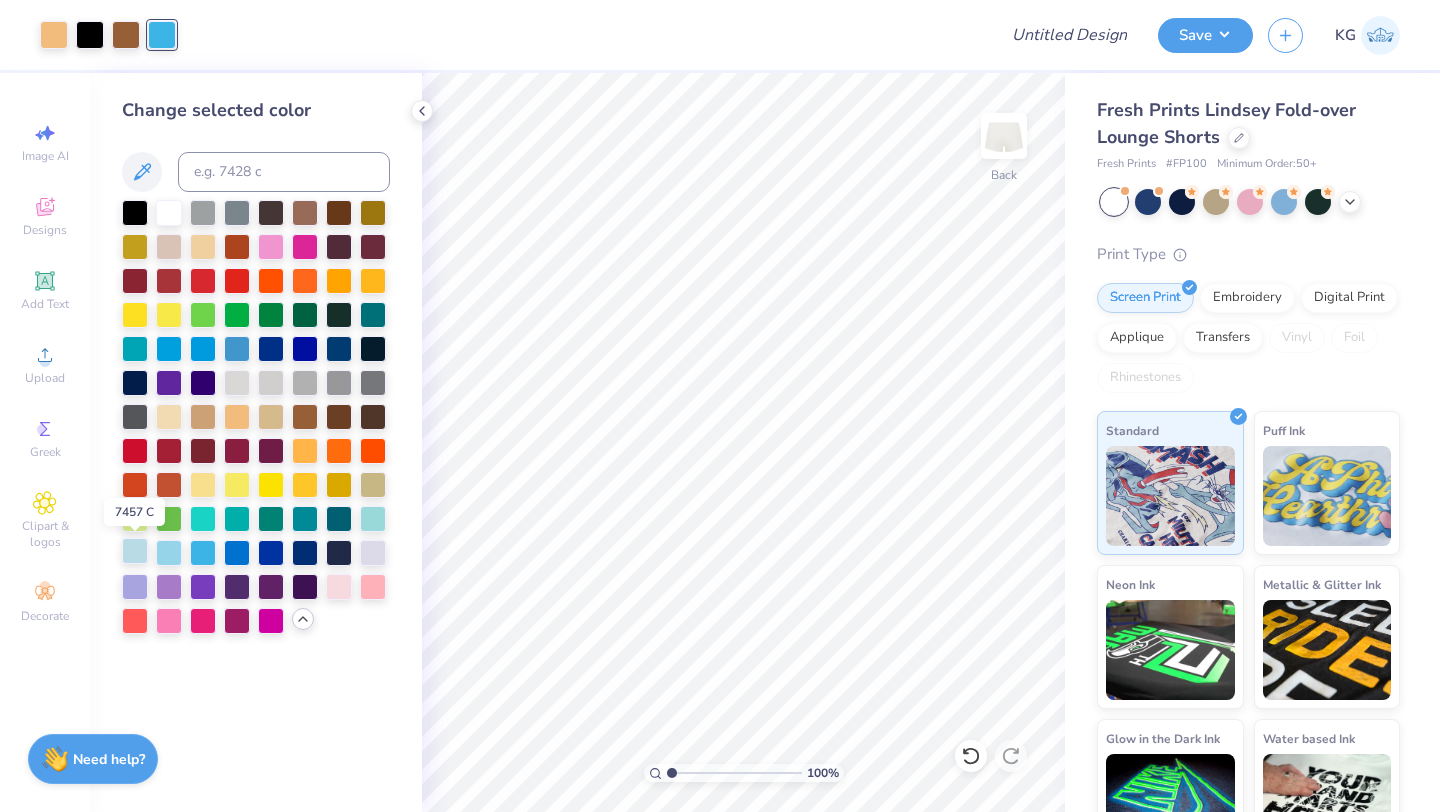 drag, startPoint x: 125, startPoint y: 547, endPoint x: 136, endPoint y: 547, distance: 11 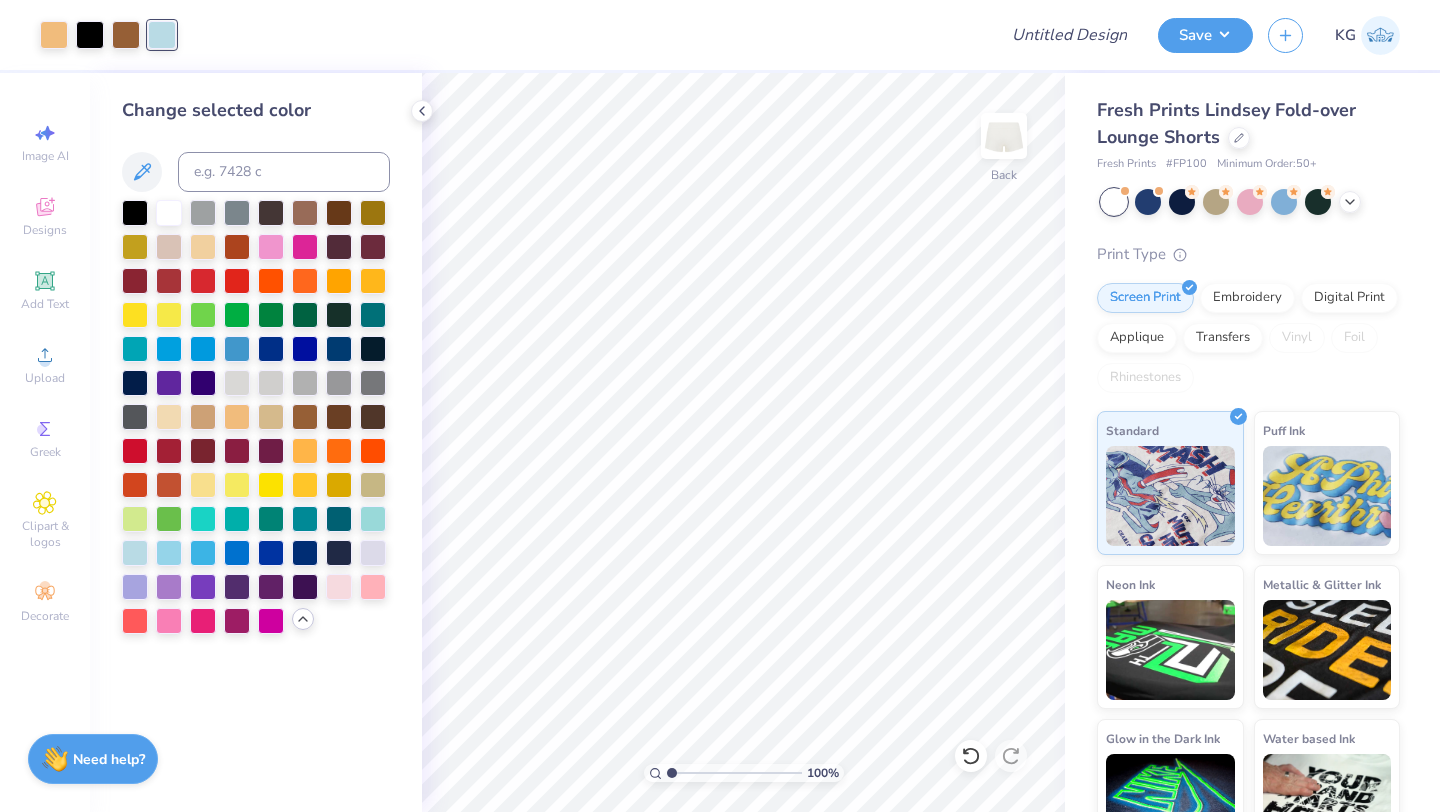 click at bounding box center (256, 417) 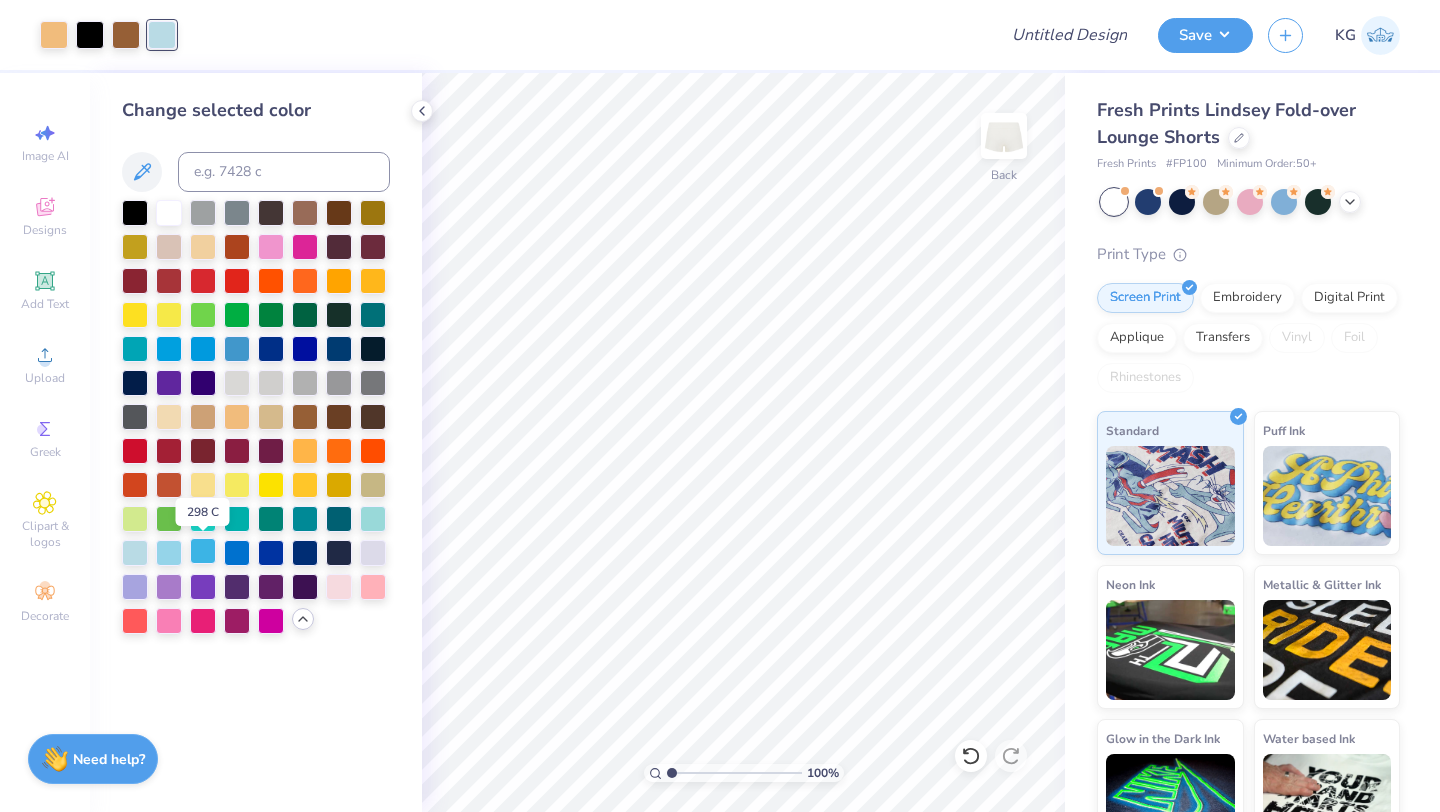 click at bounding box center (203, 551) 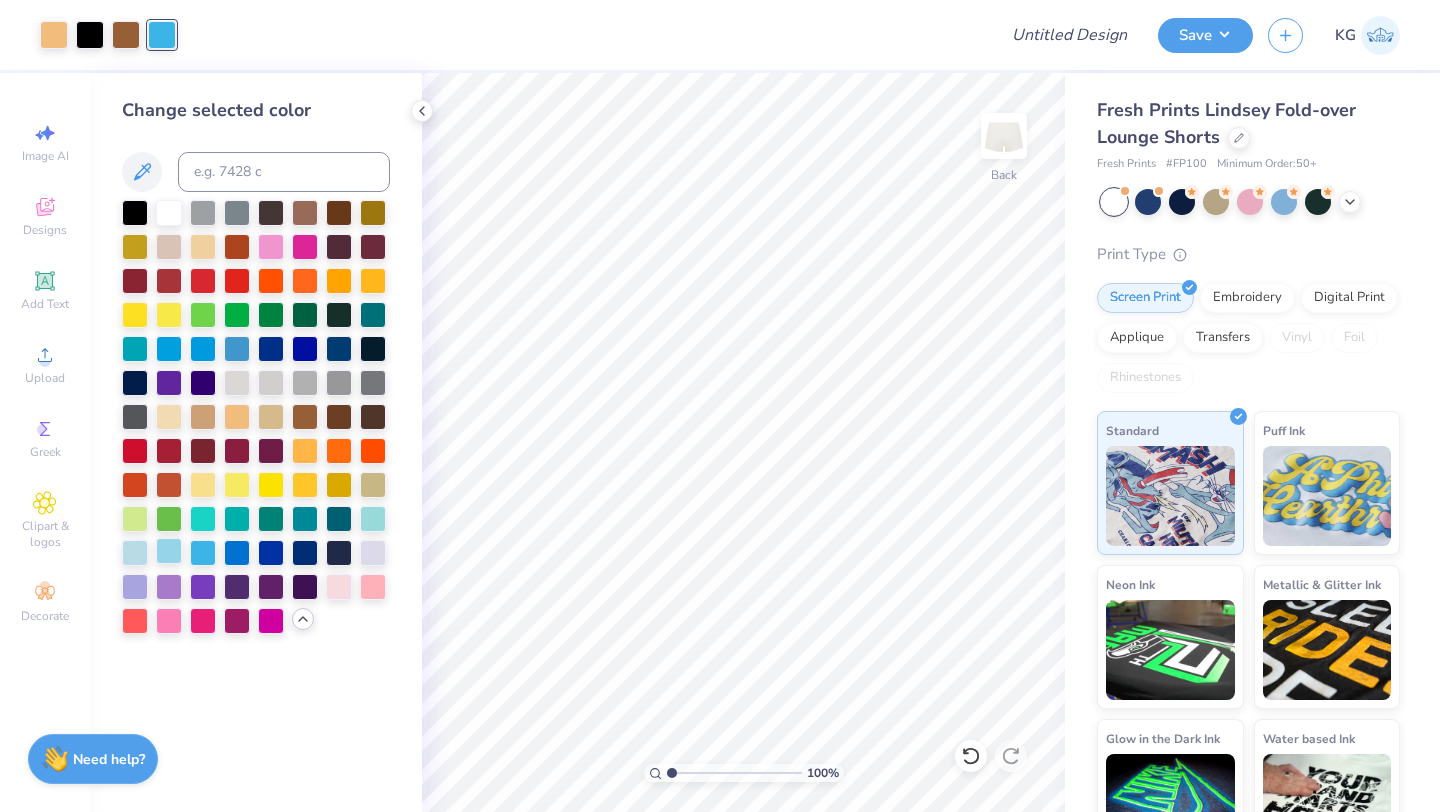 click at bounding box center [169, 551] 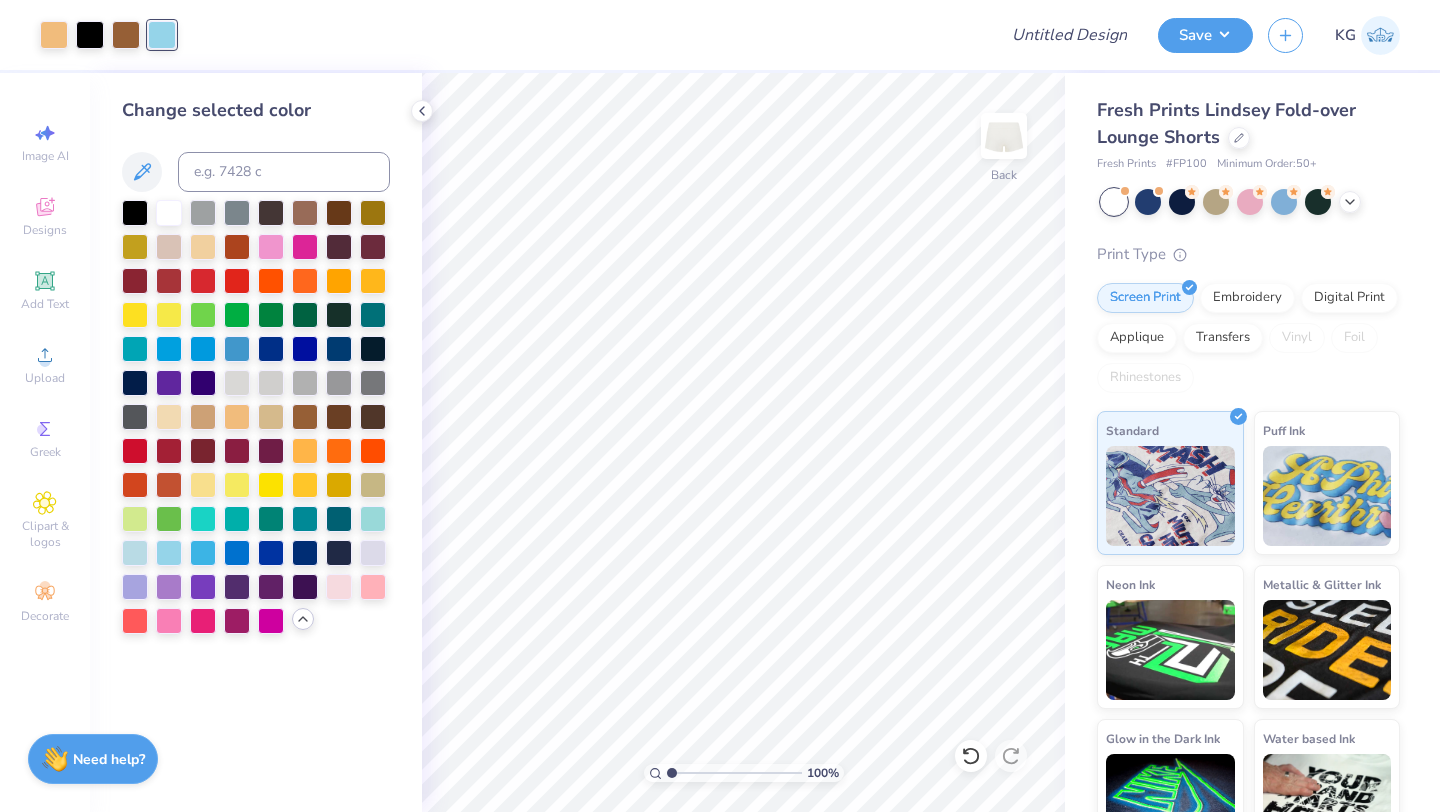 click at bounding box center (303, 619) 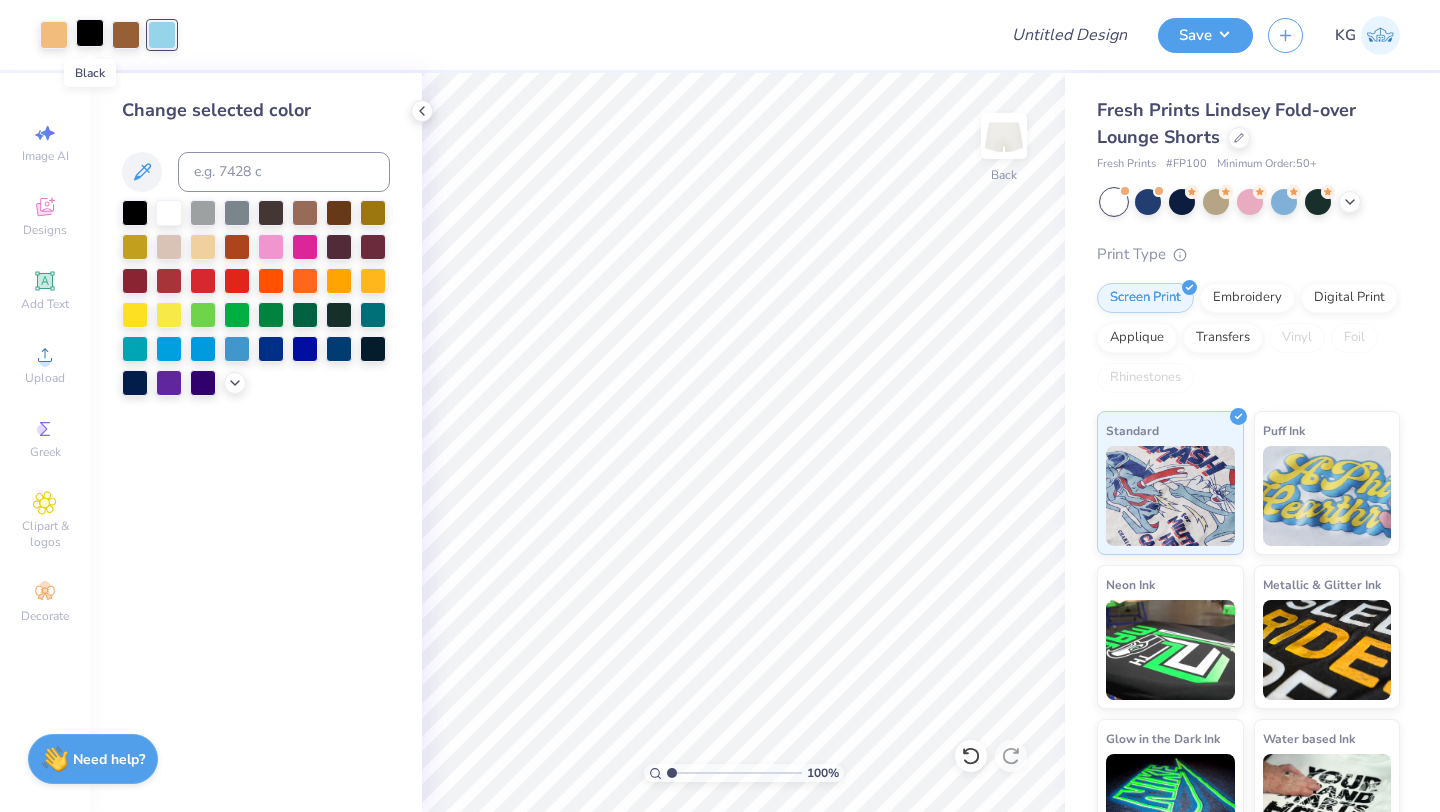 click at bounding box center (90, 33) 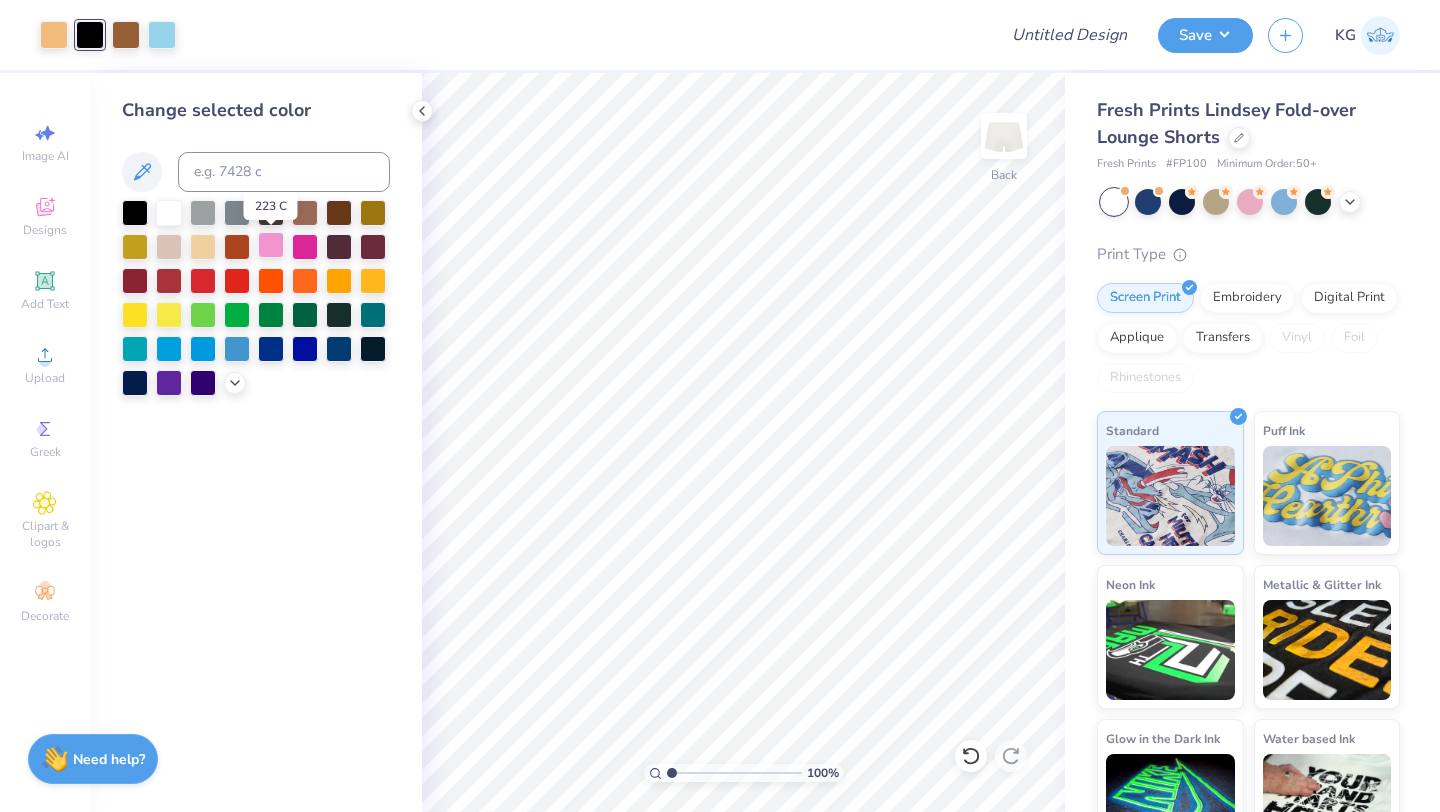 click at bounding box center (271, 245) 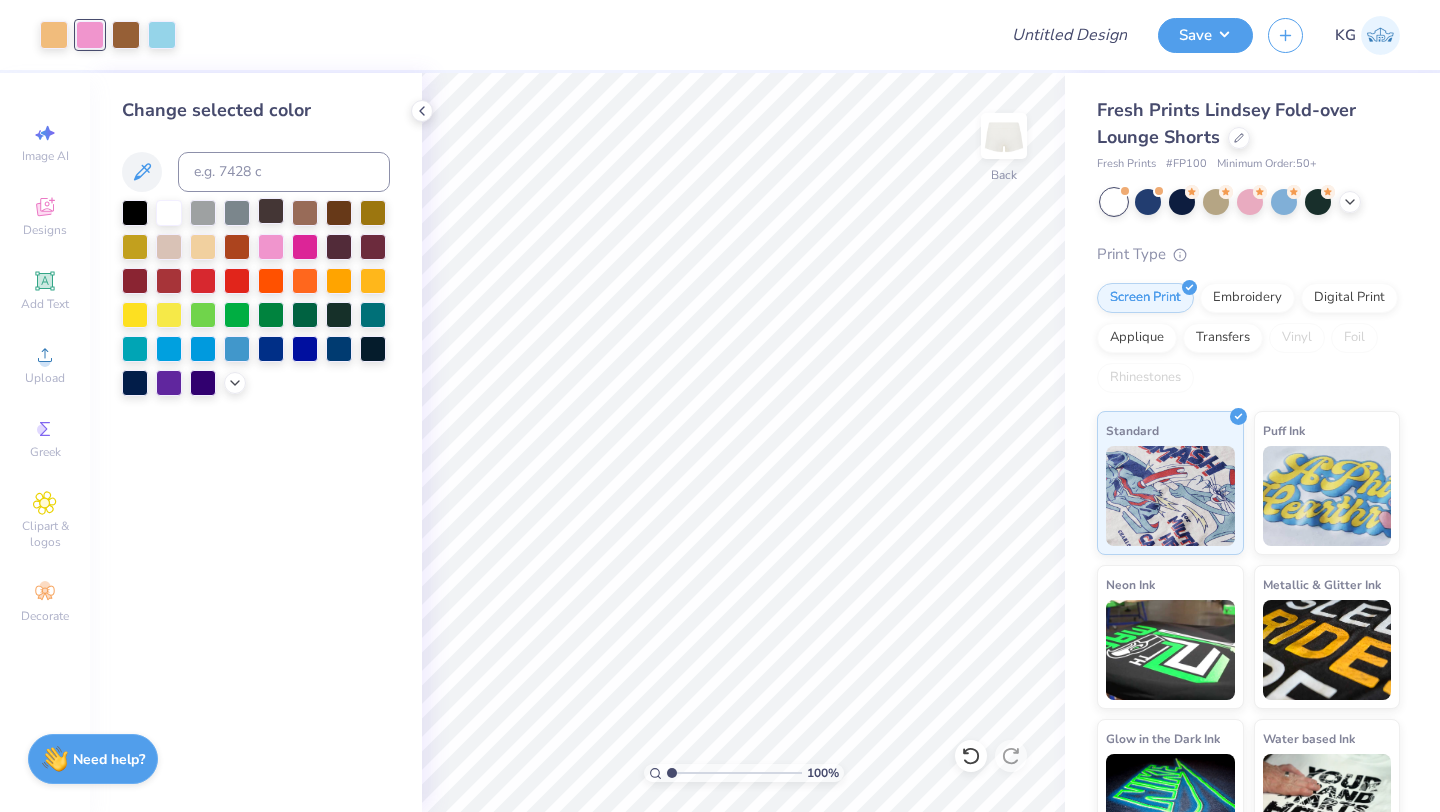 click at bounding box center [271, 211] 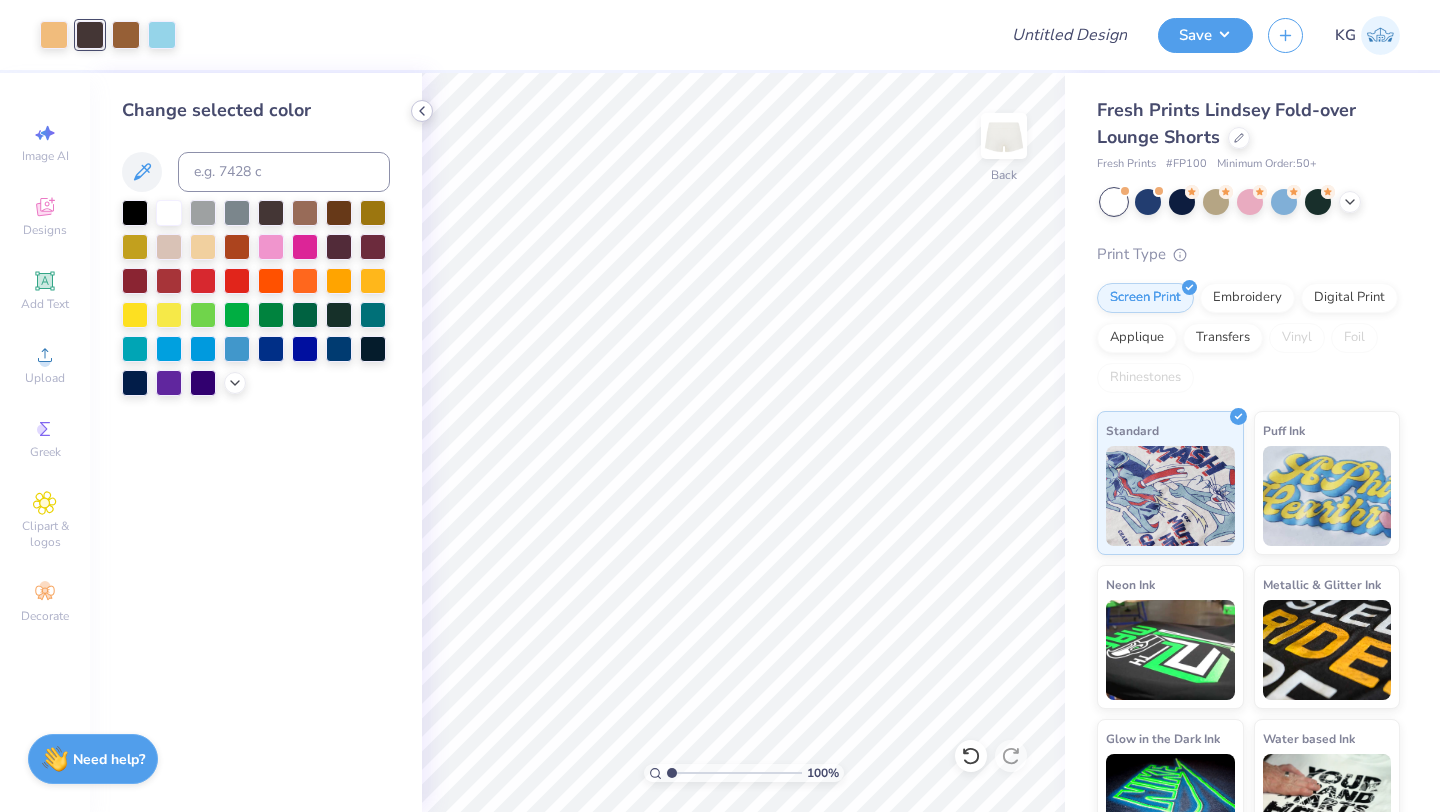 click 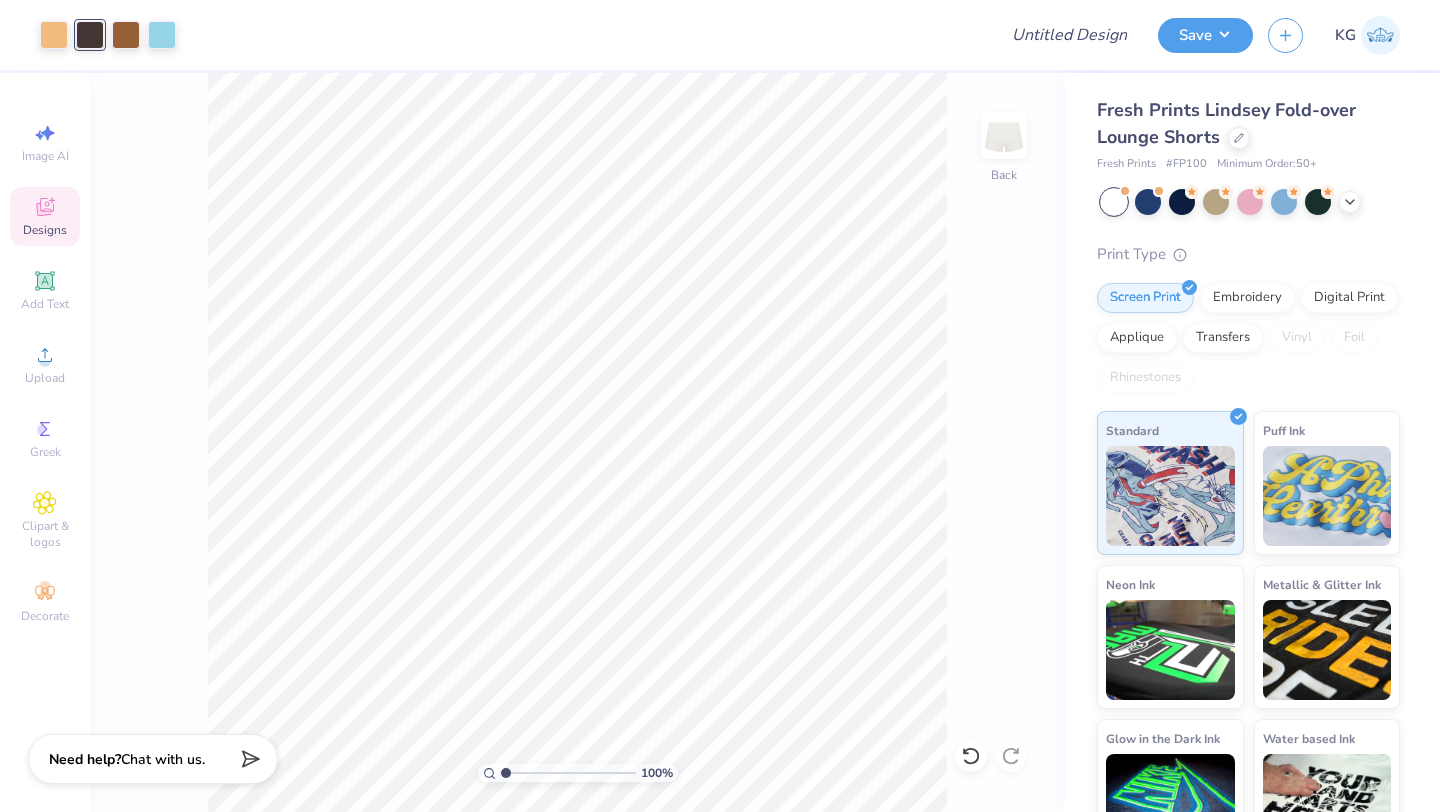 click on "Designs" at bounding box center [45, 216] 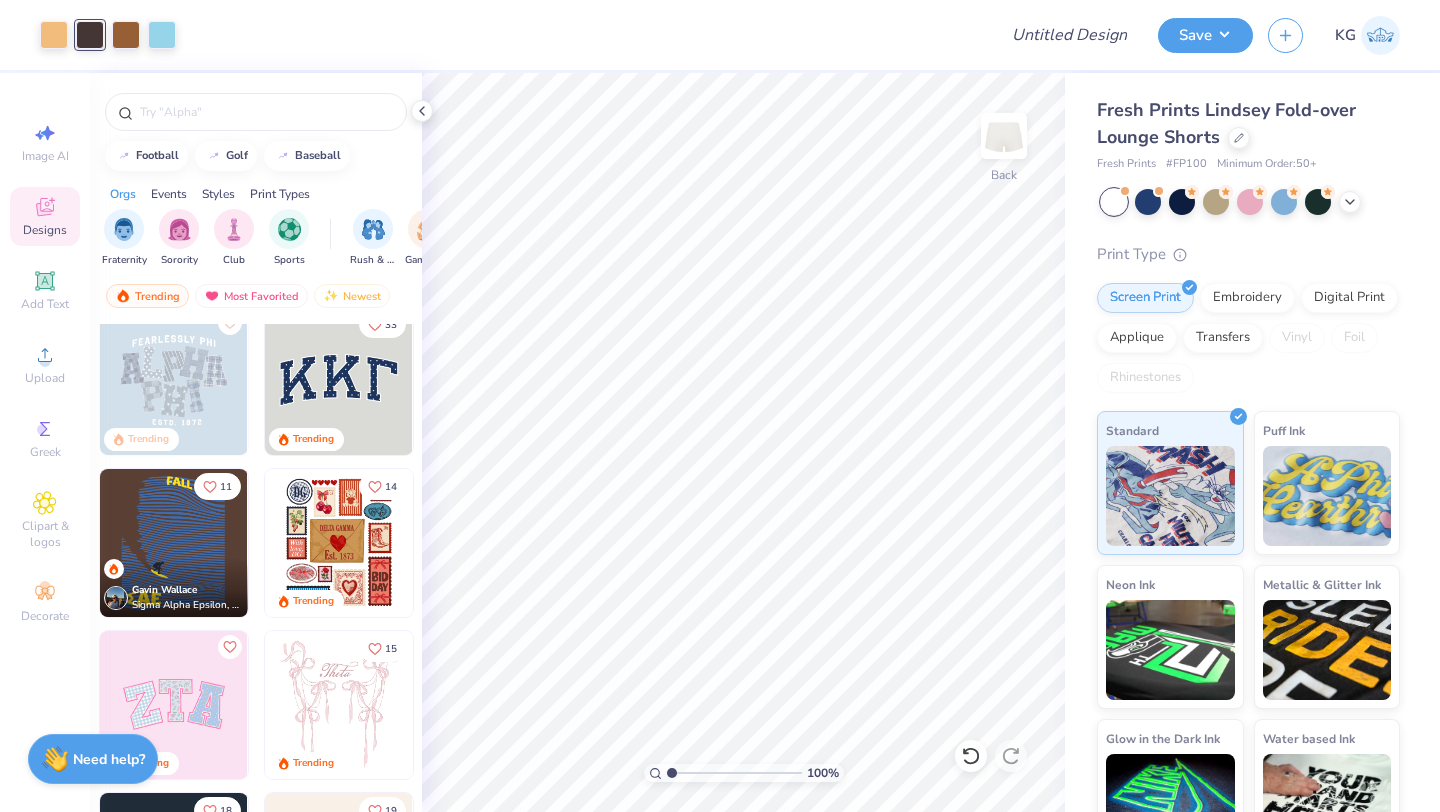 scroll, scrollTop: 0, scrollLeft: 0, axis: both 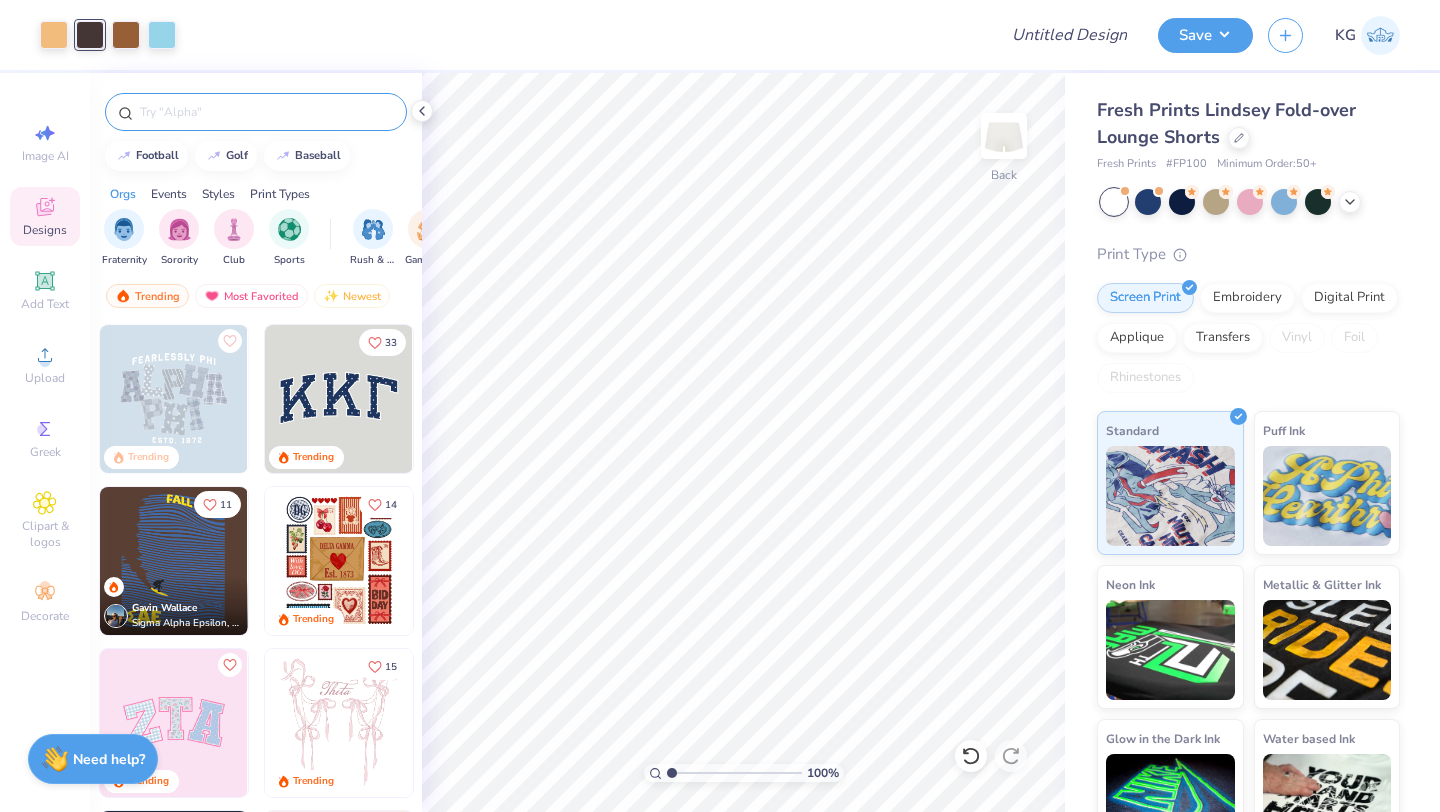 click at bounding box center (256, 112) 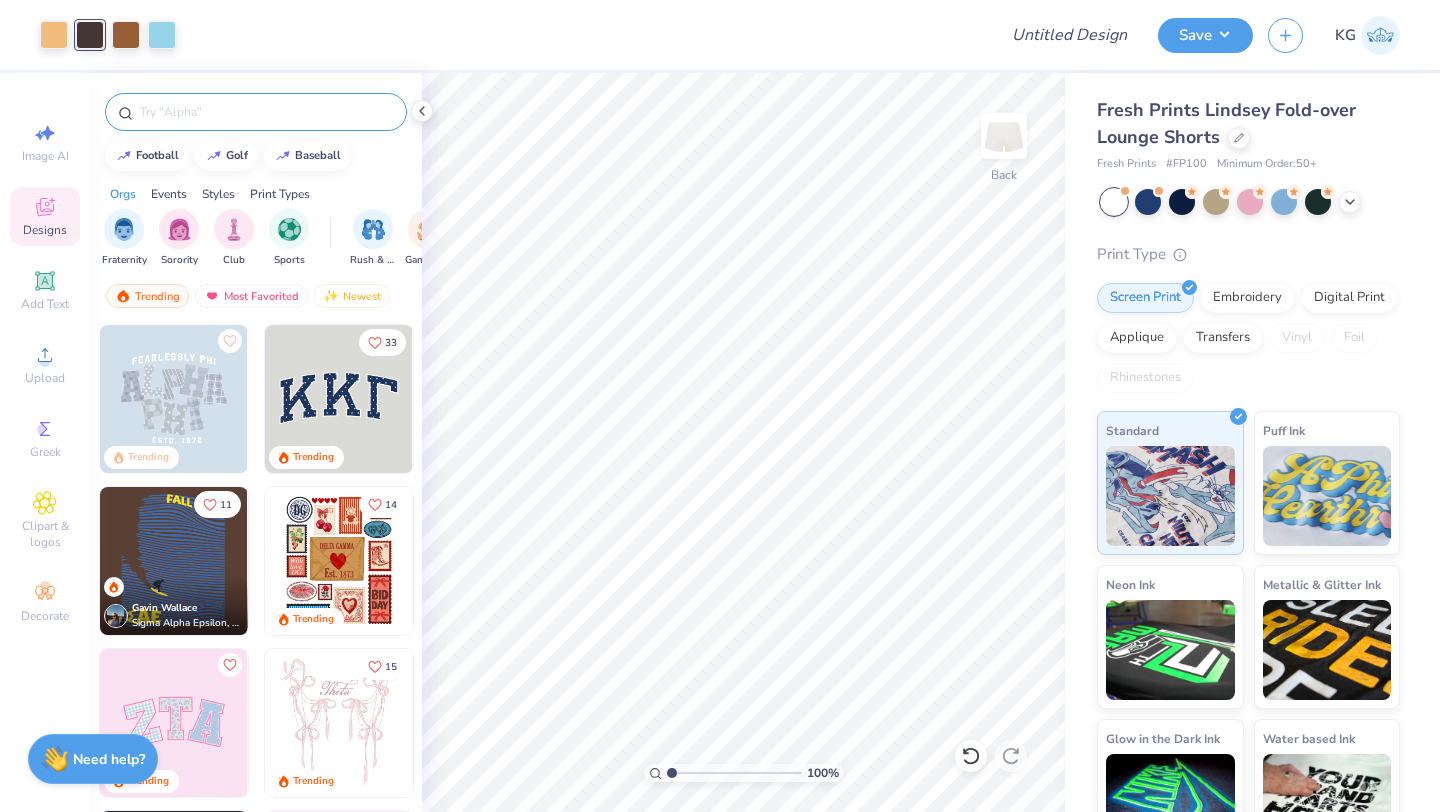 click at bounding box center [266, 112] 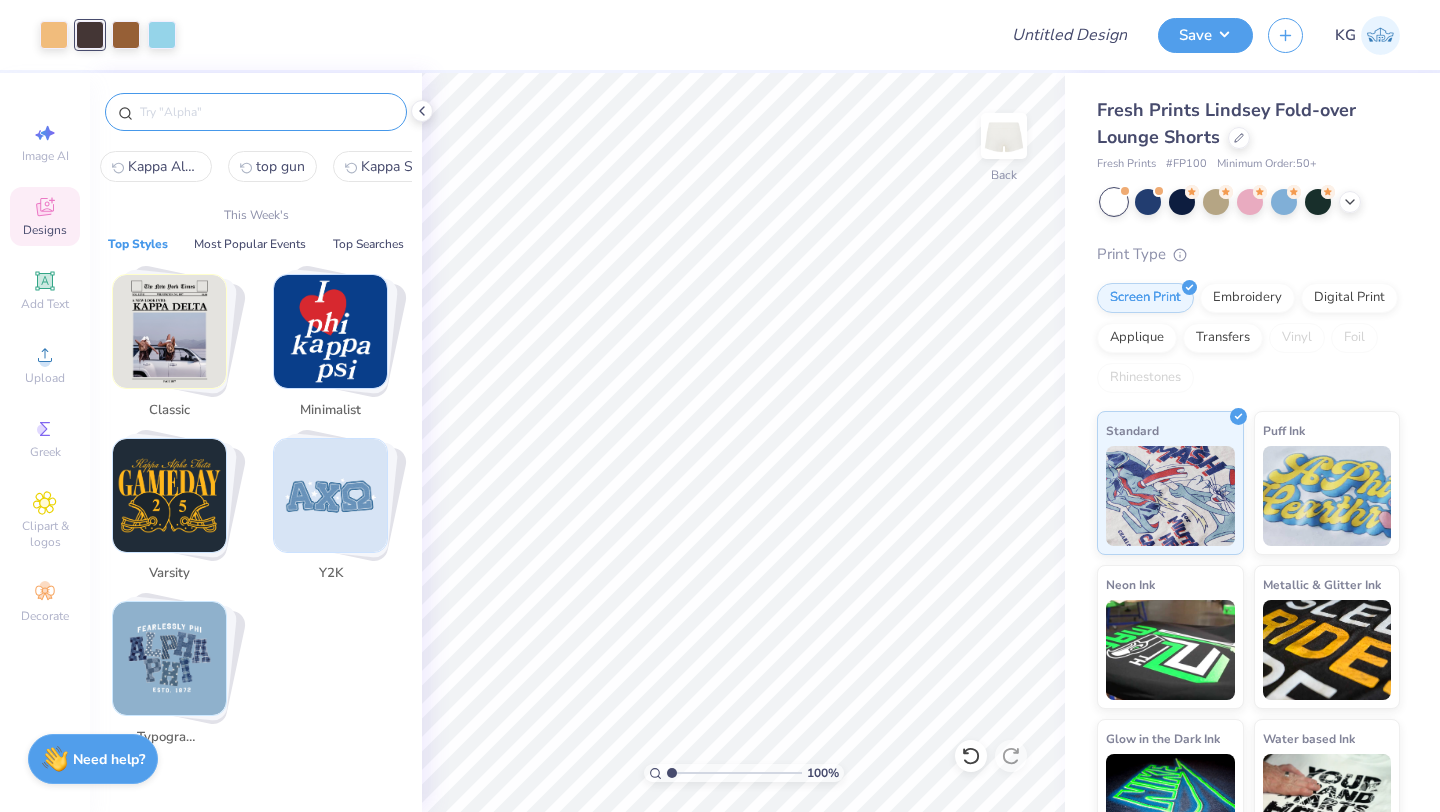 click on "Kappa Alpha Theta" at bounding box center [164, 166] 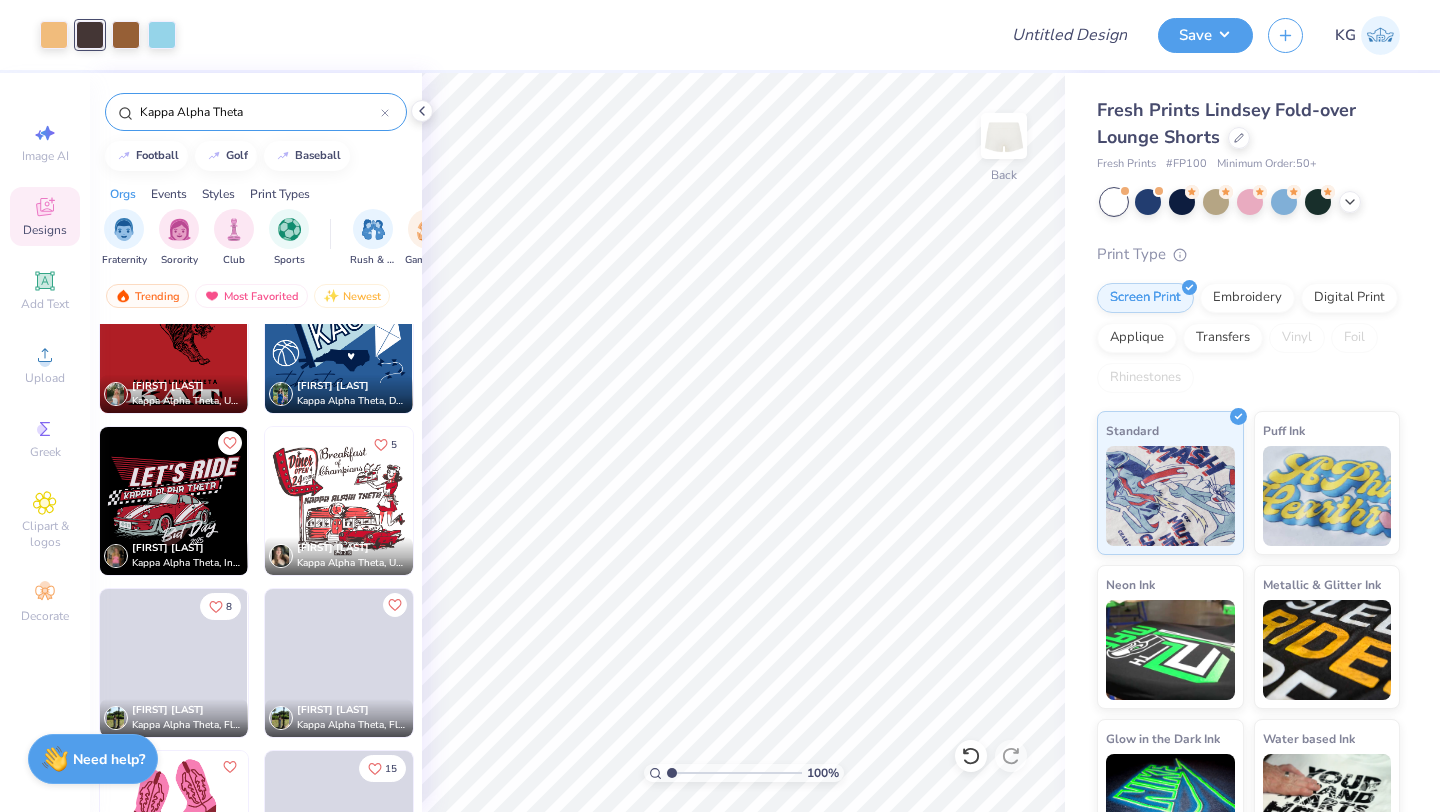 scroll, scrollTop: 7215, scrollLeft: 0, axis: vertical 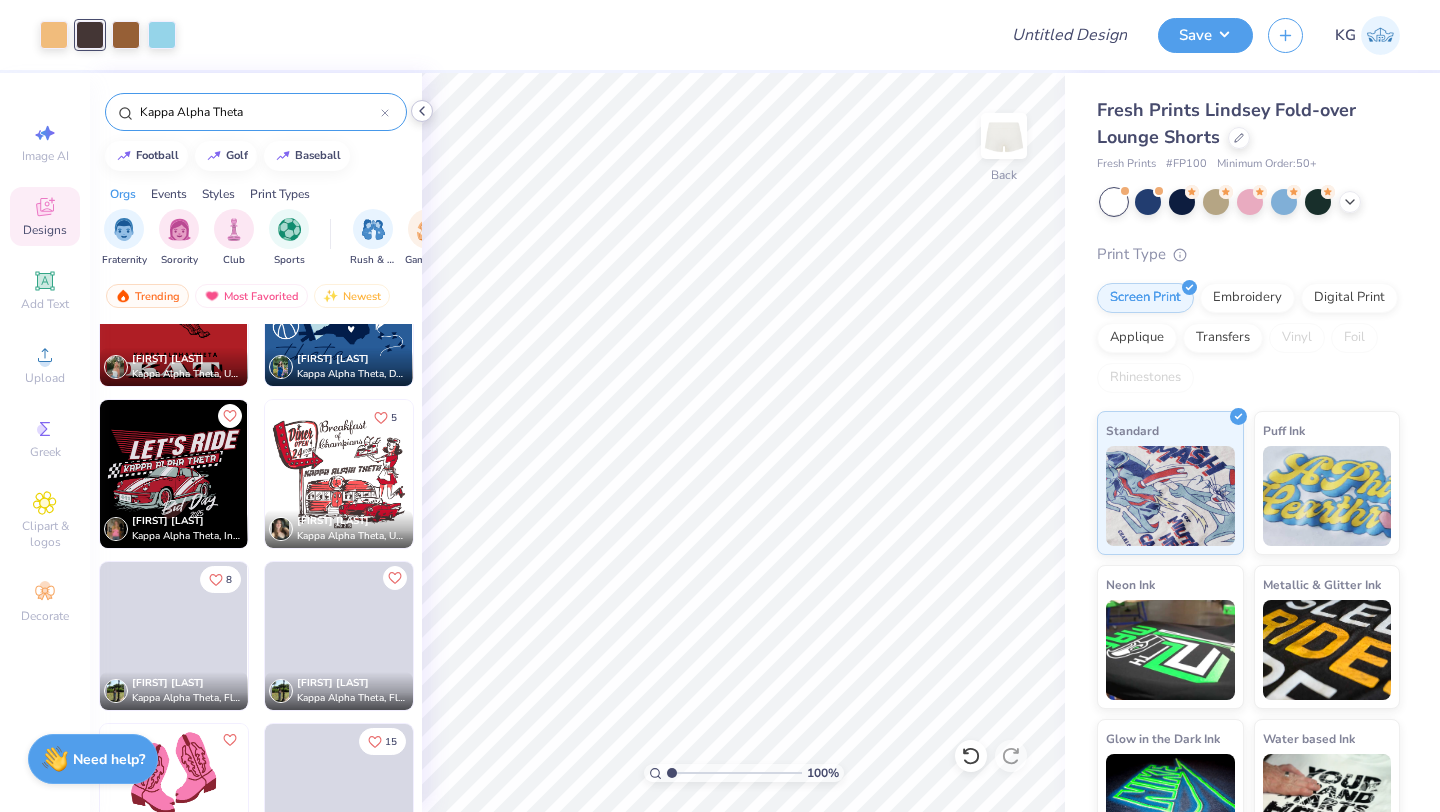 click 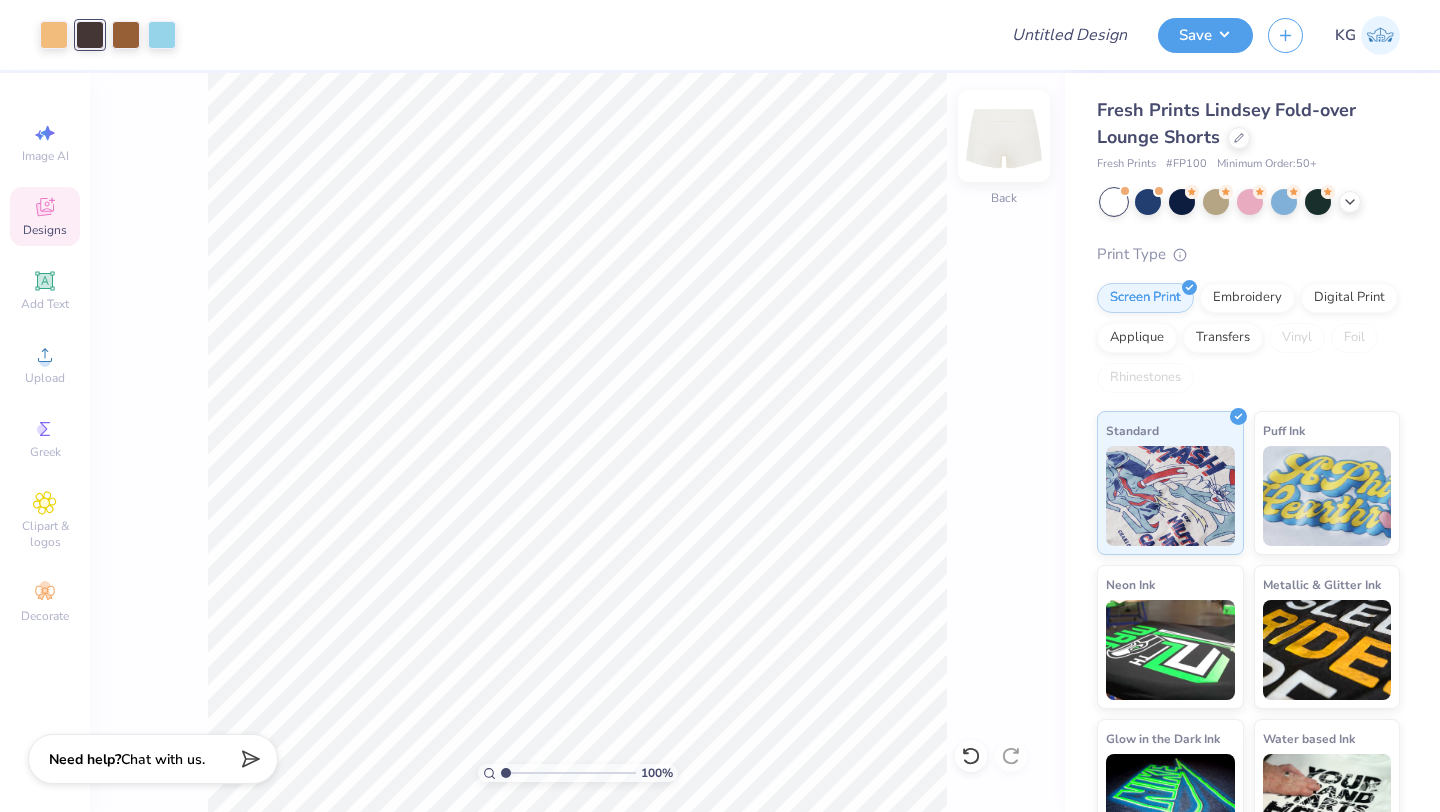 click at bounding box center [1004, 136] 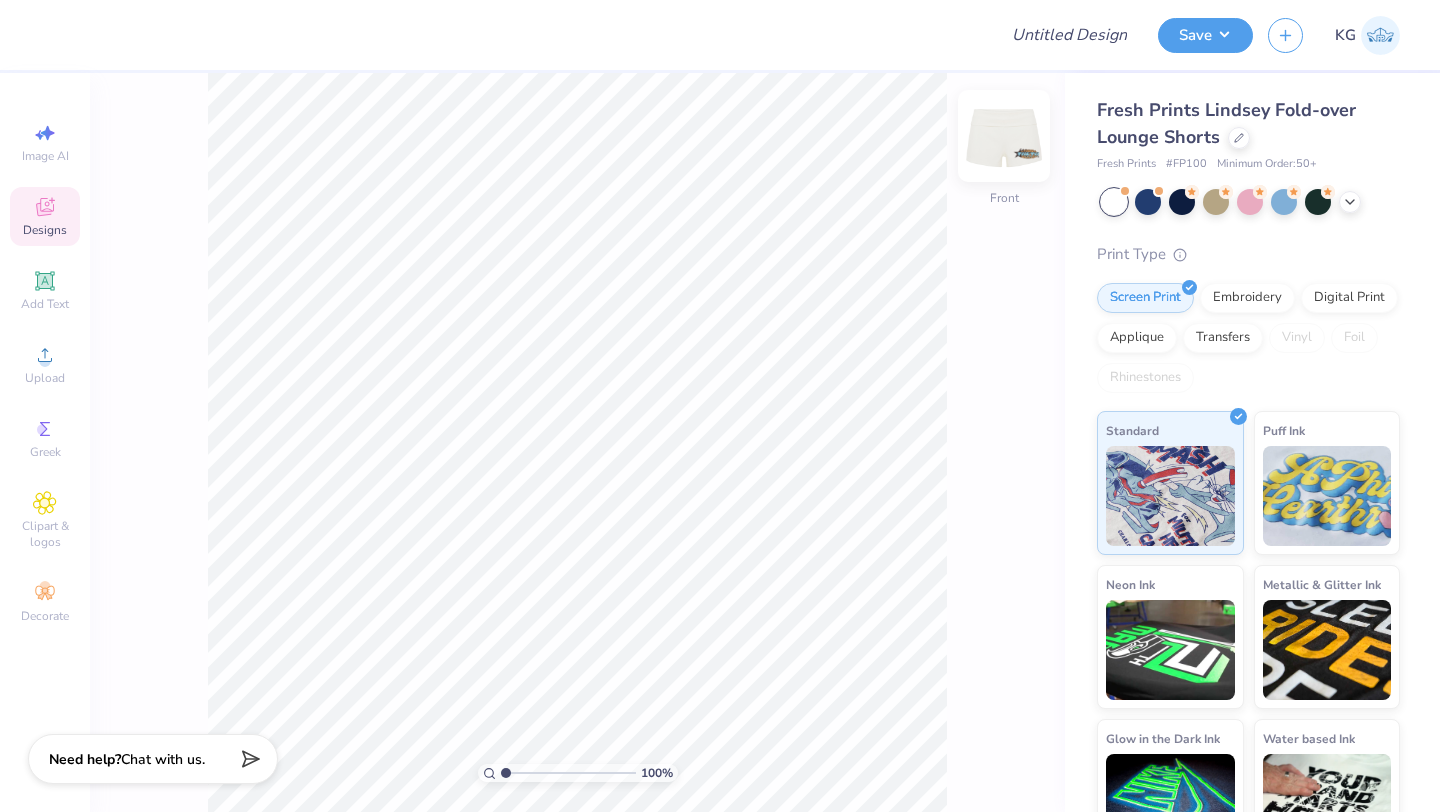 click at bounding box center [1004, 136] 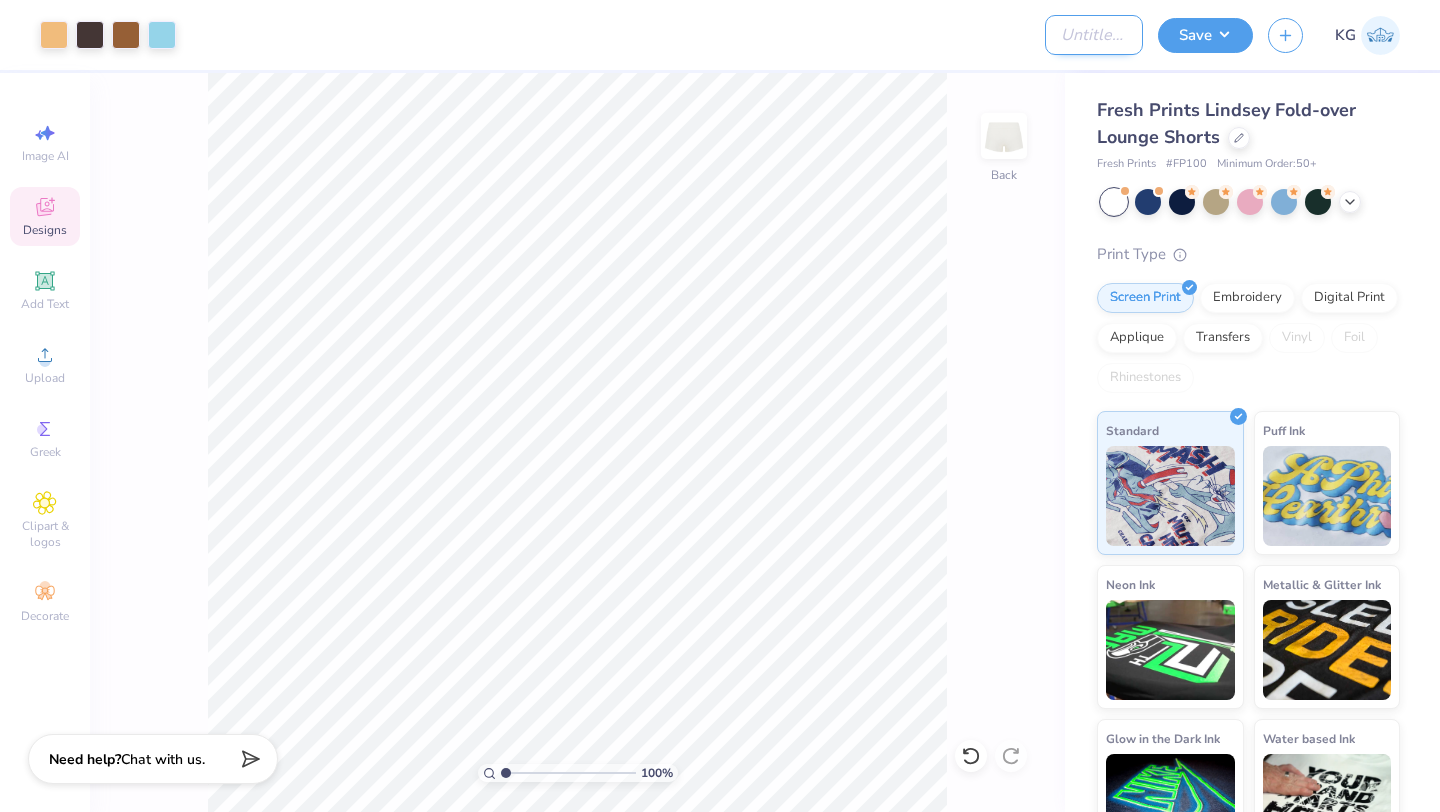 click on "Design Title" at bounding box center (1094, 35) 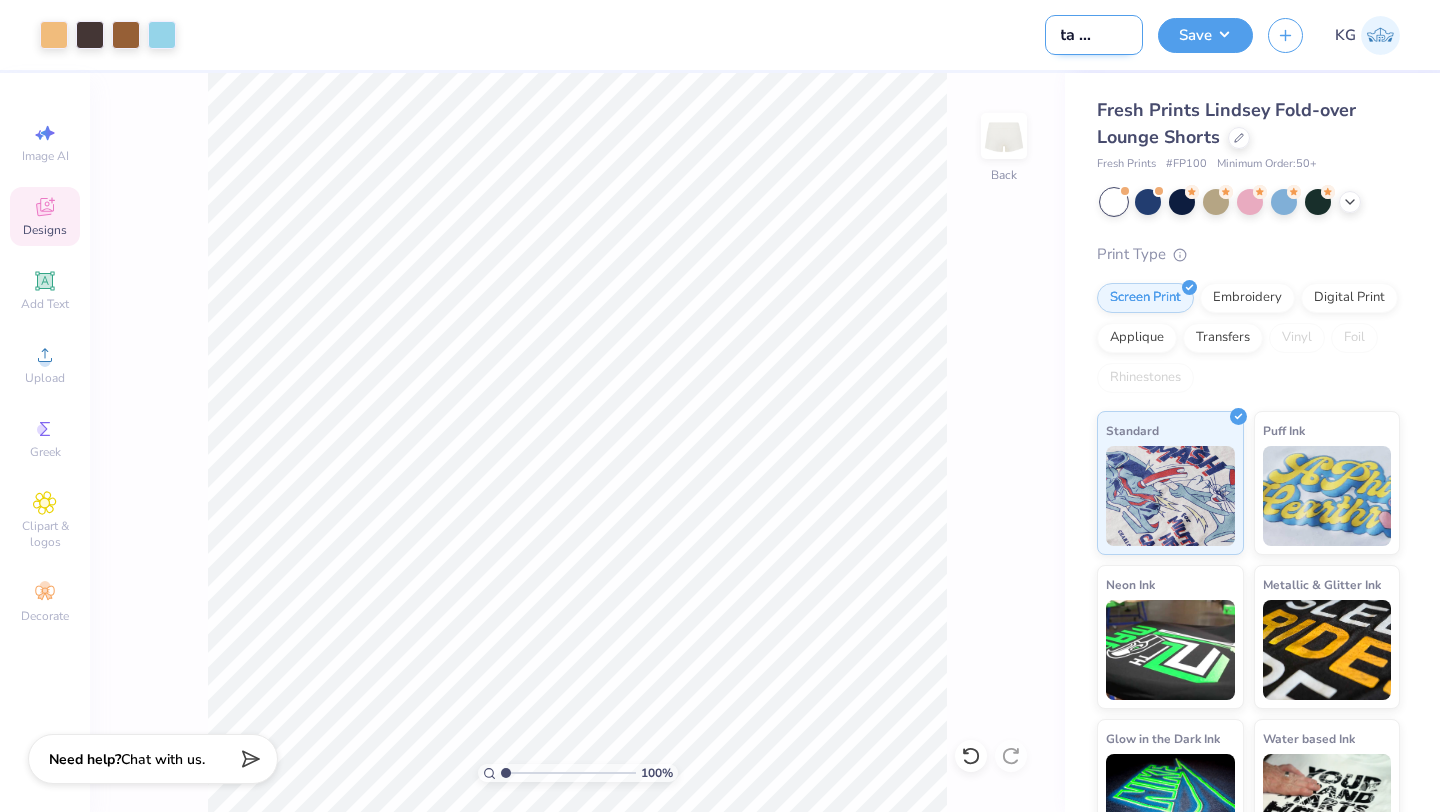 scroll, scrollTop: 0, scrollLeft: 30, axis: horizontal 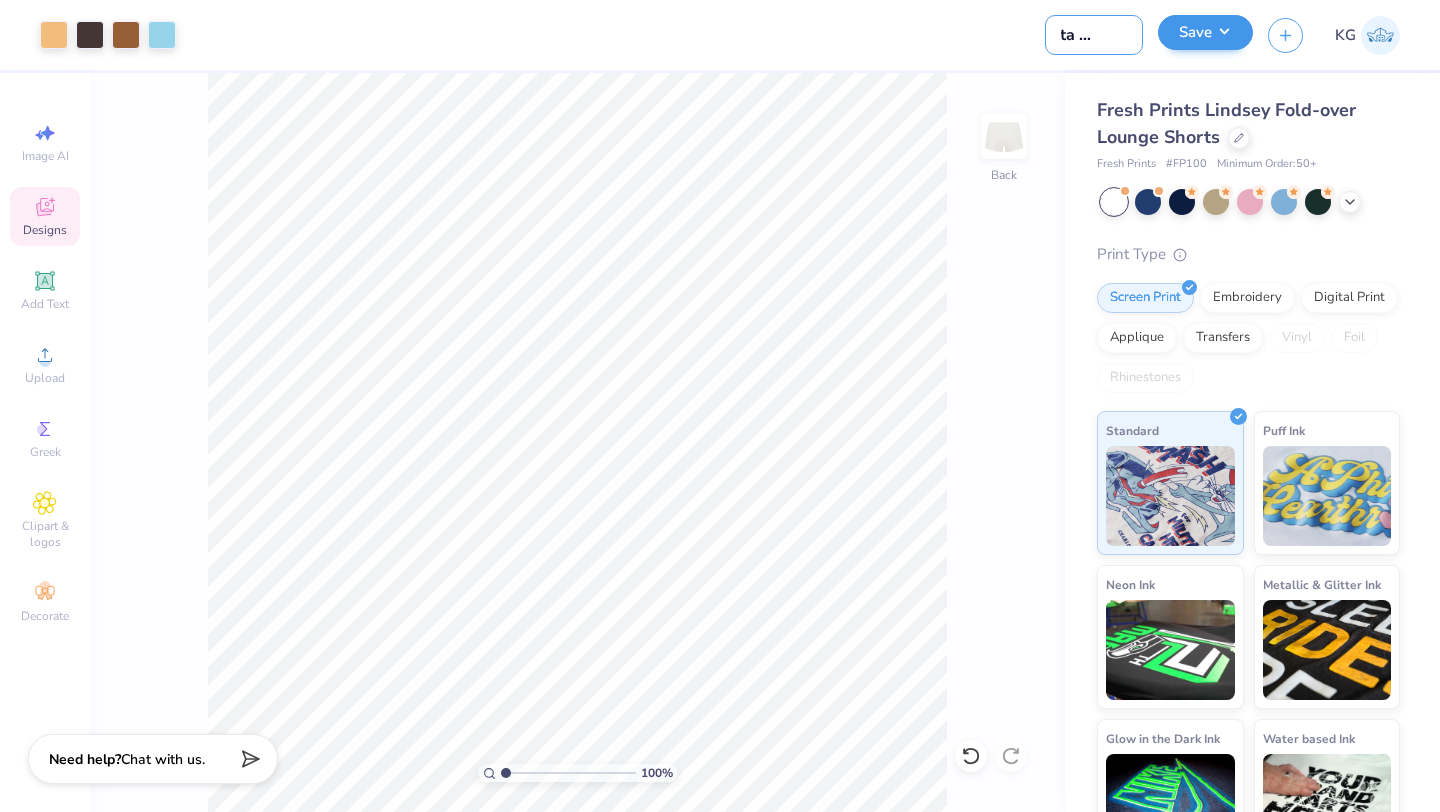 type on "Theta Shorts" 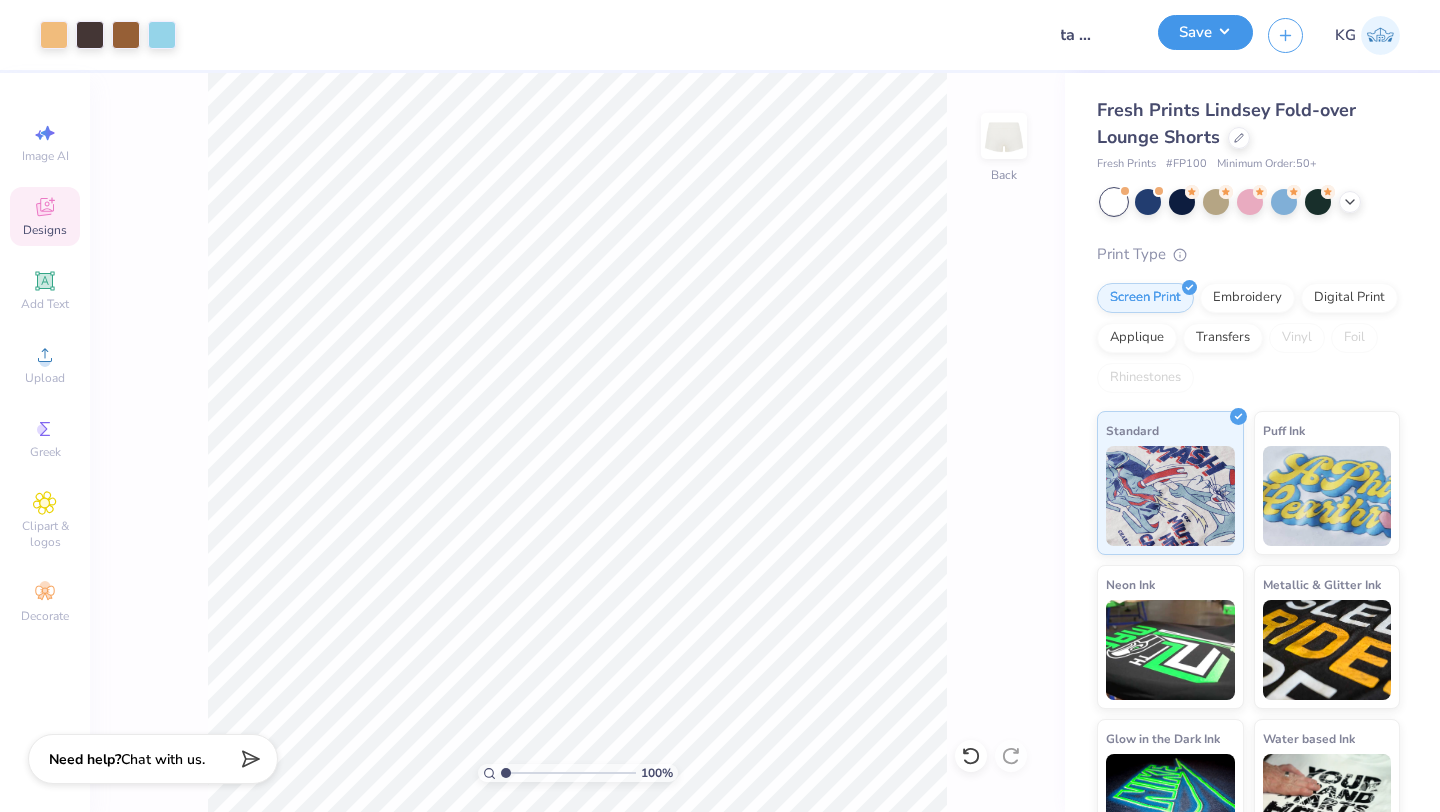 click on "Save" at bounding box center [1205, 32] 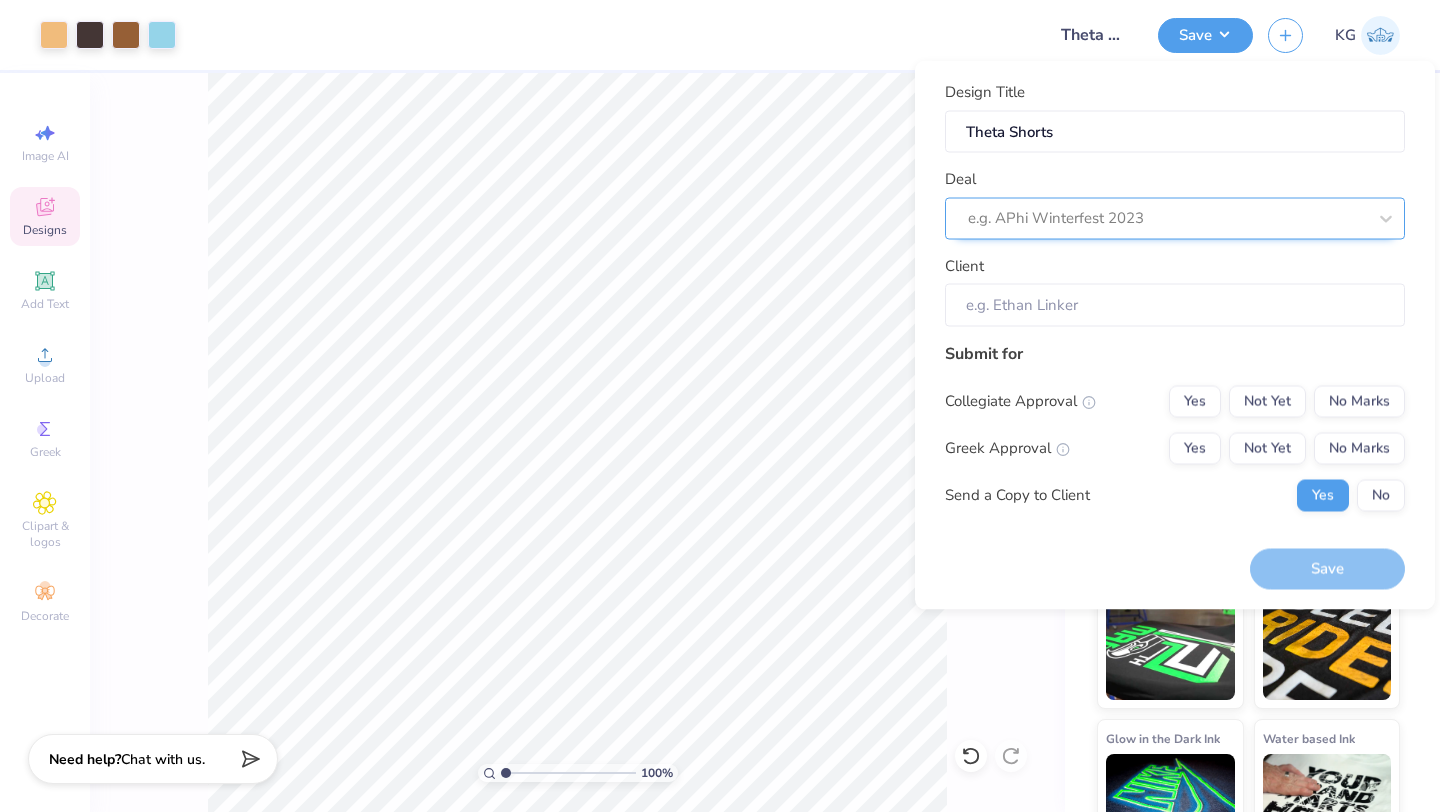 click at bounding box center [1167, 218] 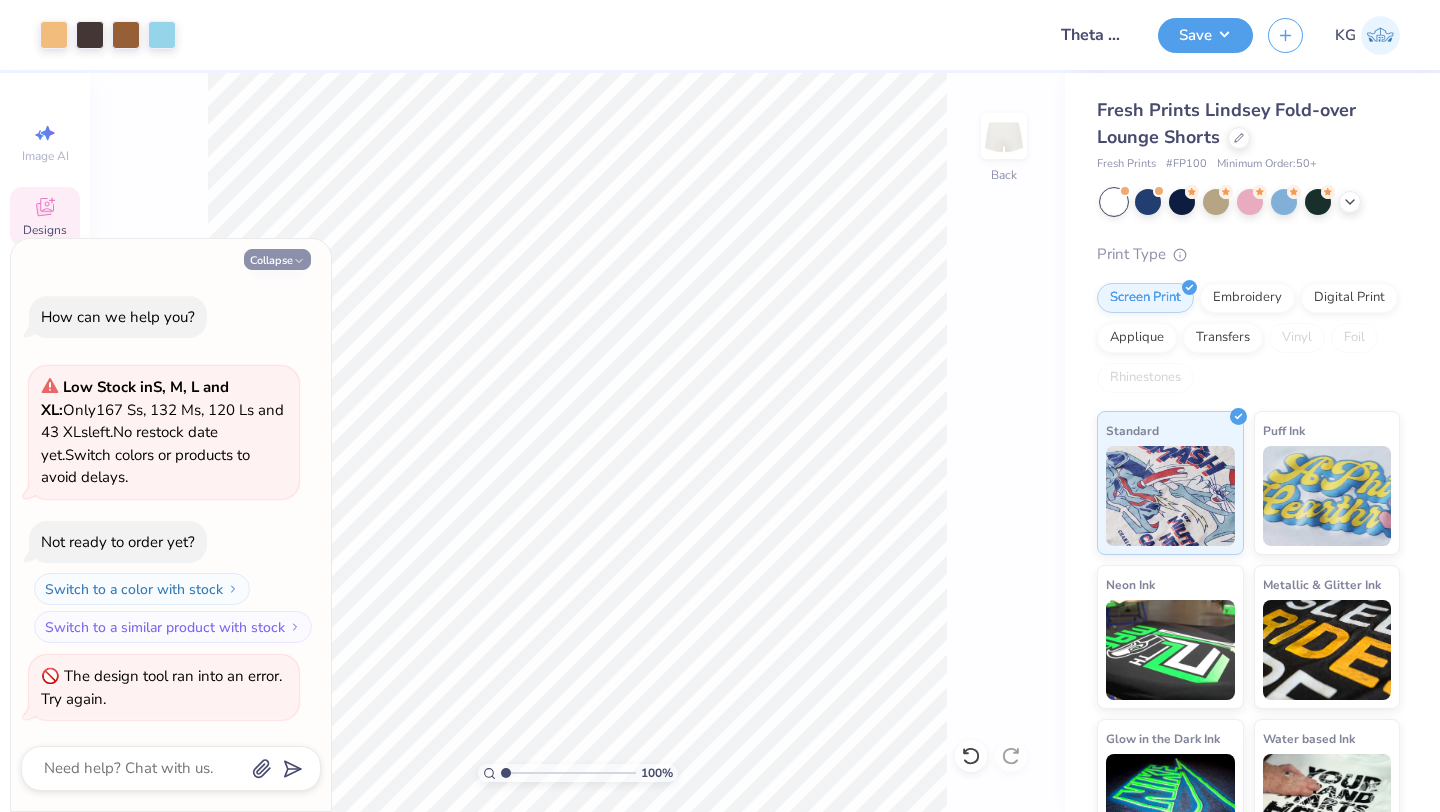 click on "Collapse" at bounding box center (277, 259) 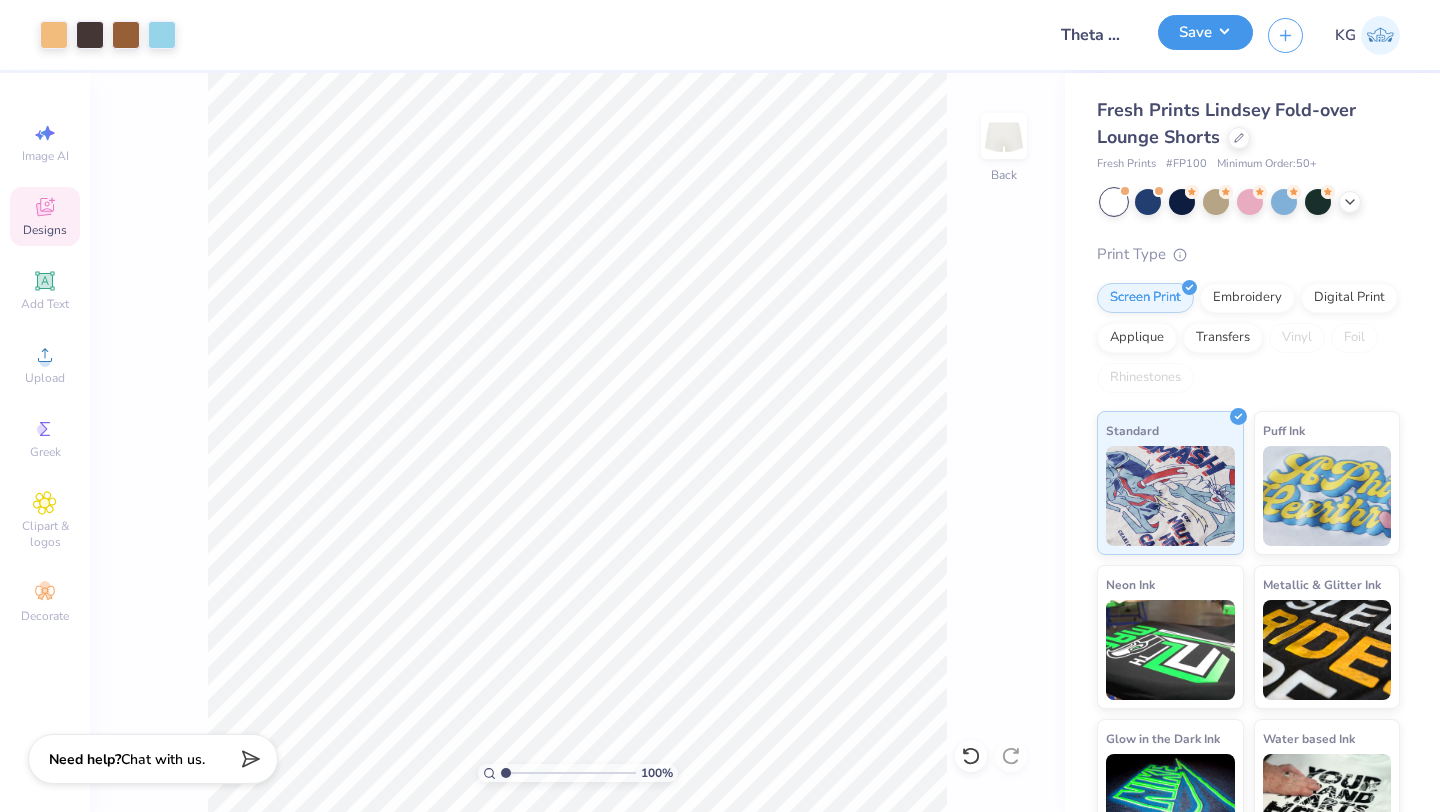 click on "Save" at bounding box center (1205, 32) 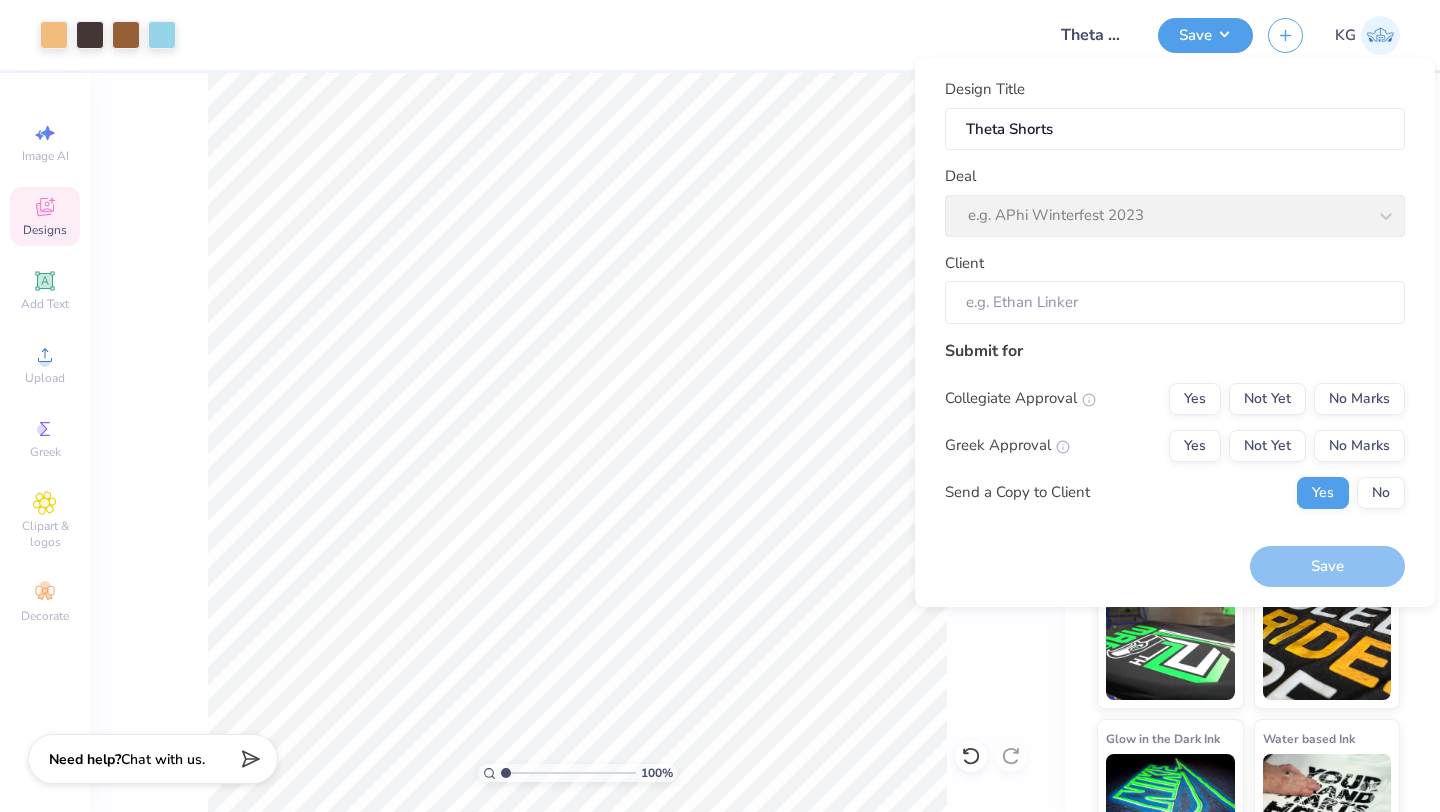 click on "Design Title Theta Shorts Deal e.g. APhi Winterfest 2023 Client Submit for Collegiate Approval Yes Not Yet No Marks Greek Approval Yes Not Yet No Marks Send a Copy to Client Yes No" at bounding box center [1175, 301] 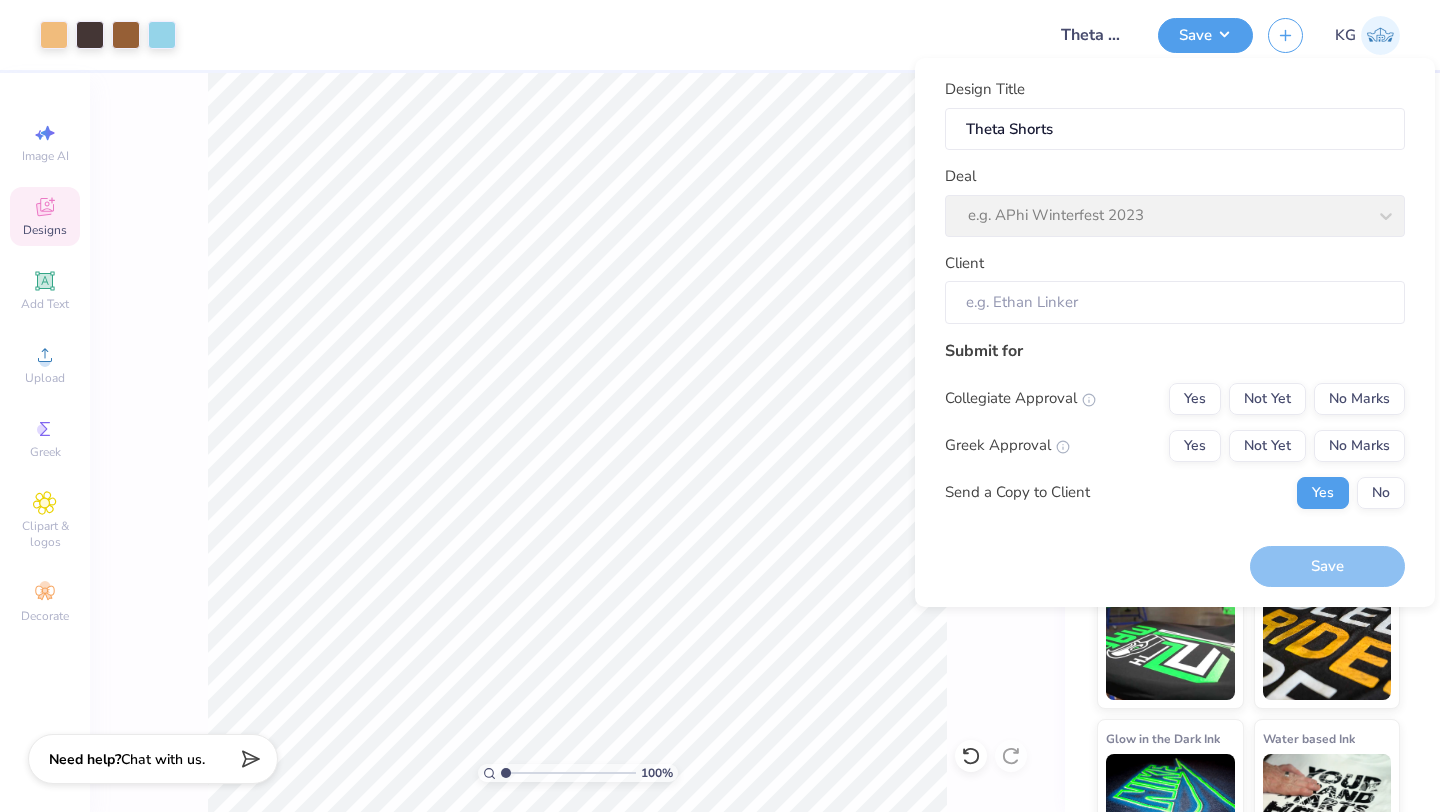 click on "Client" at bounding box center (1175, 302) 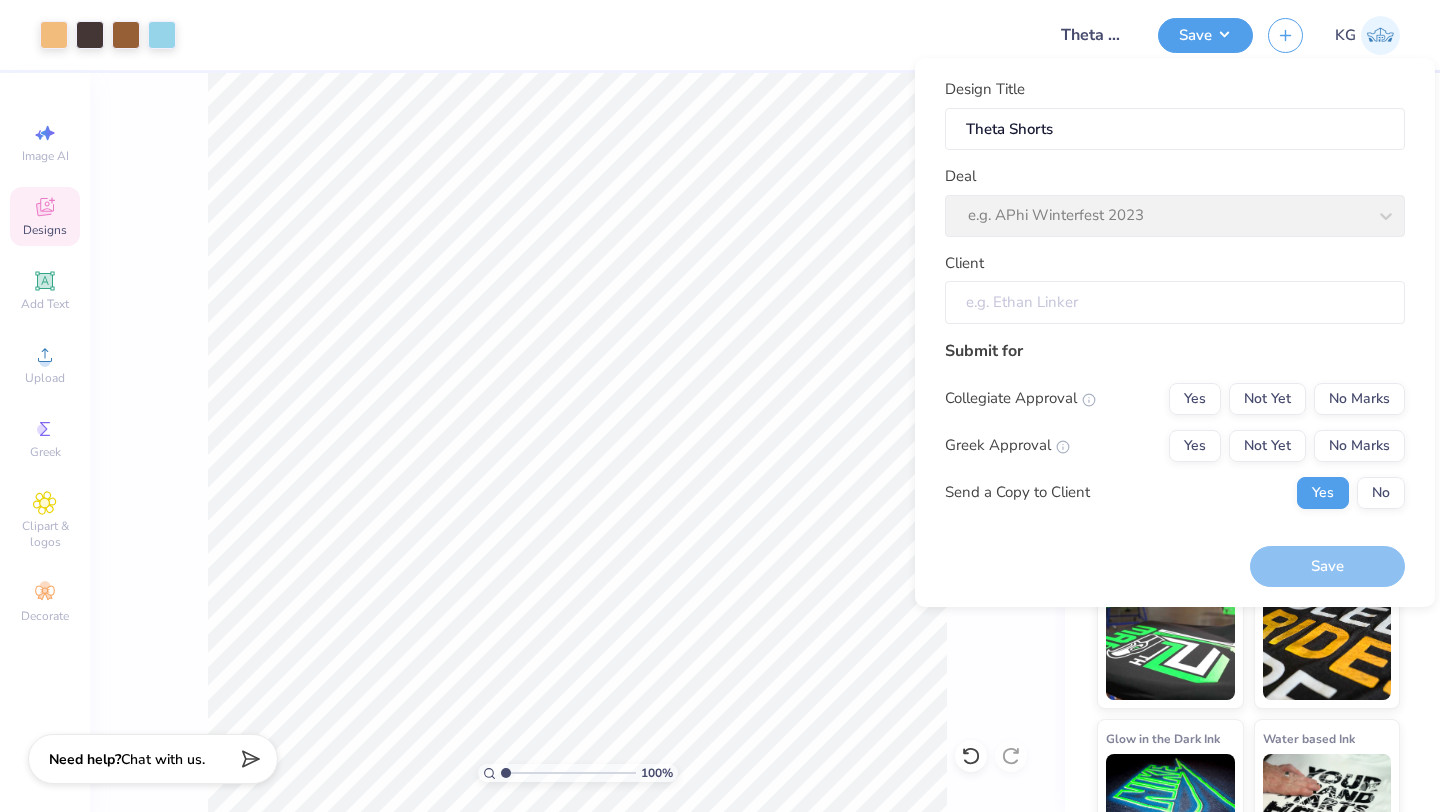 click on "Client" at bounding box center [1175, 302] 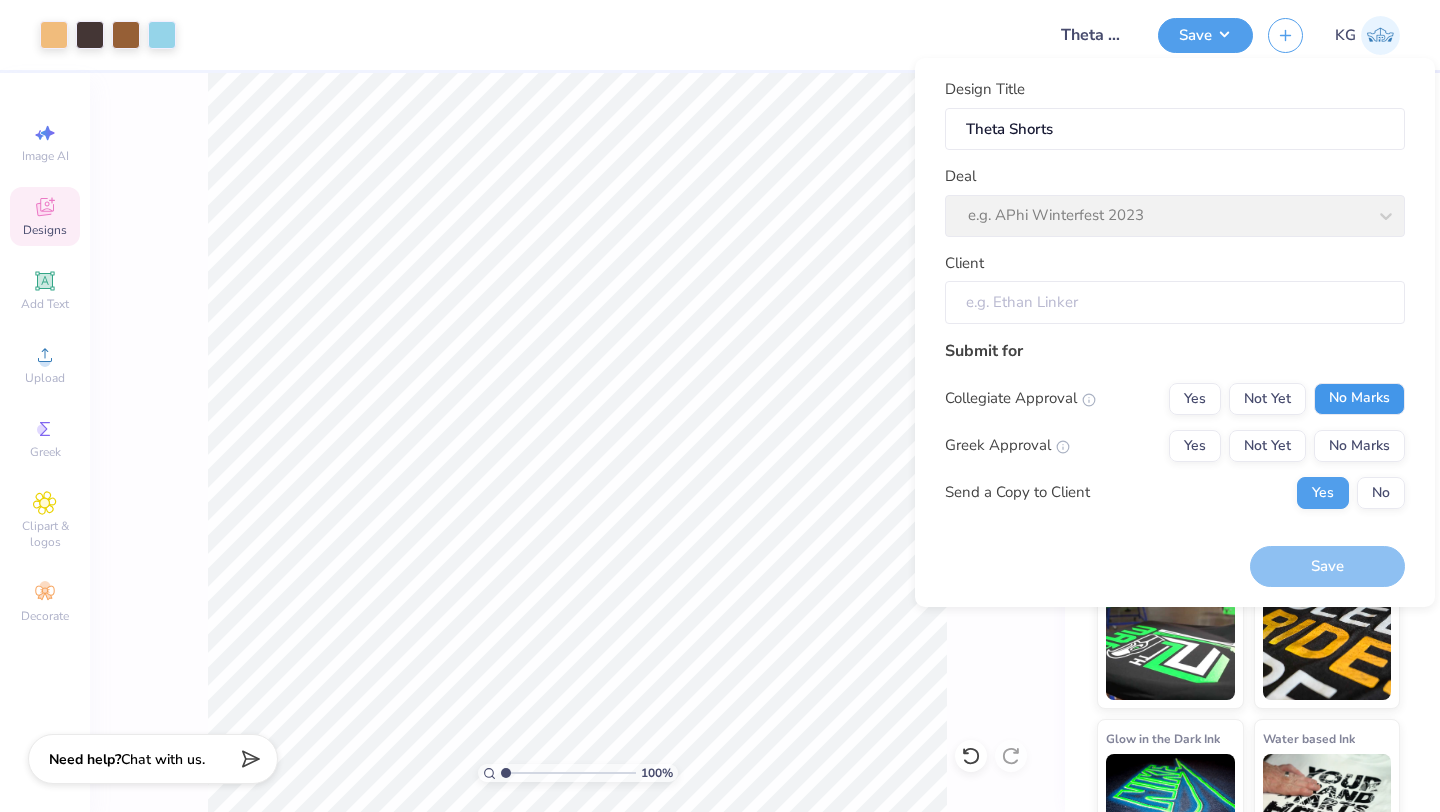 click on "No Marks" at bounding box center [1359, 399] 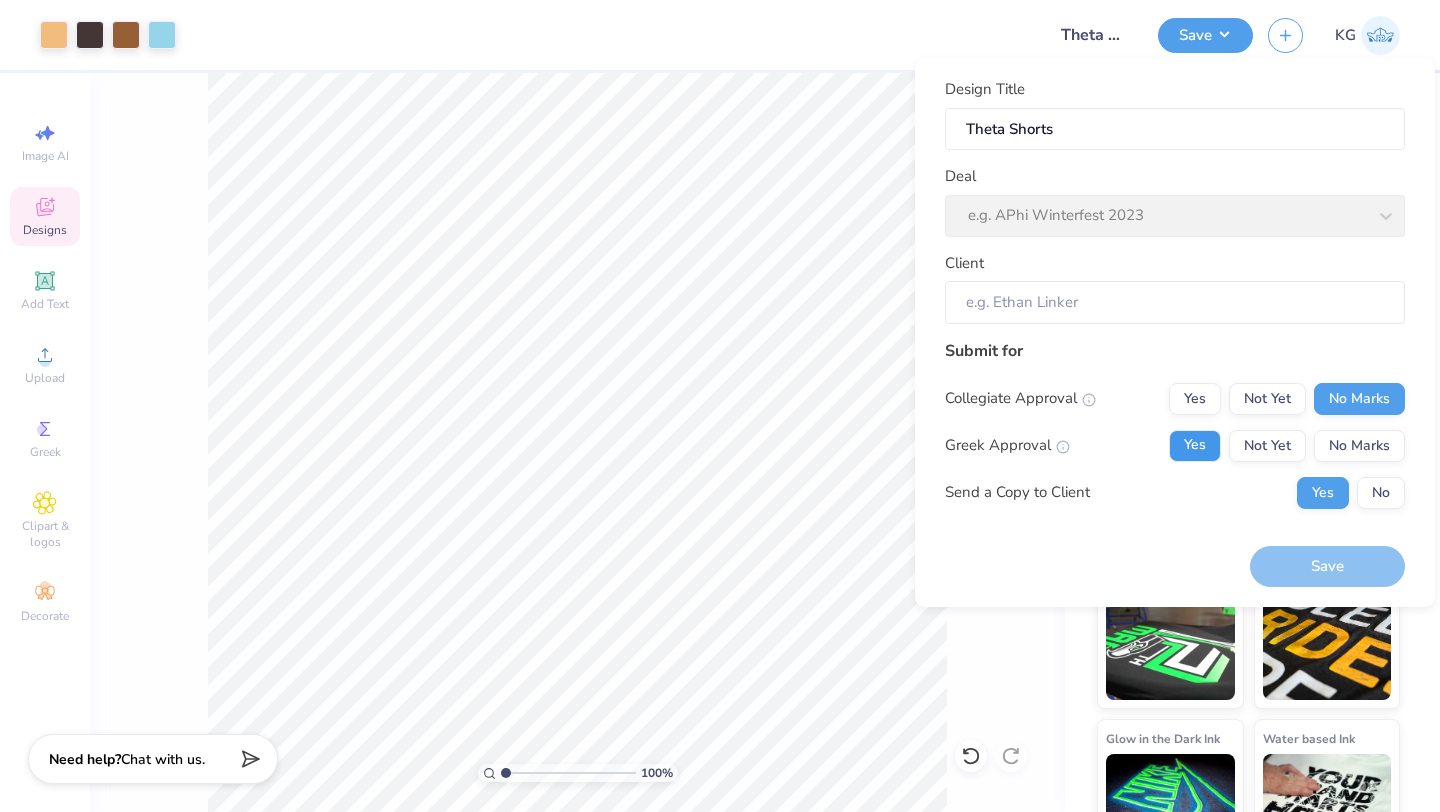 click on "Yes" at bounding box center (1195, 446) 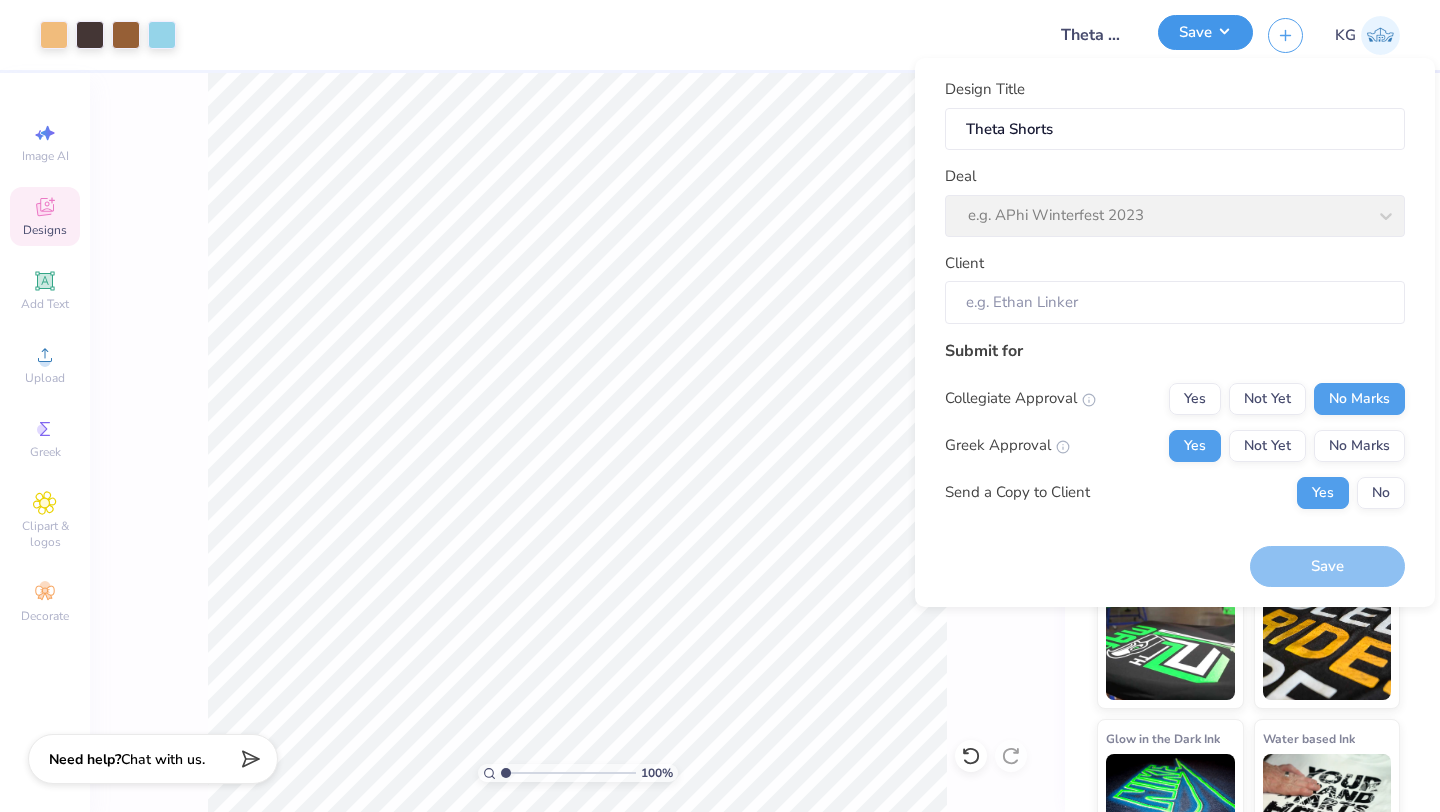click on "Save" at bounding box center [1205, 32] 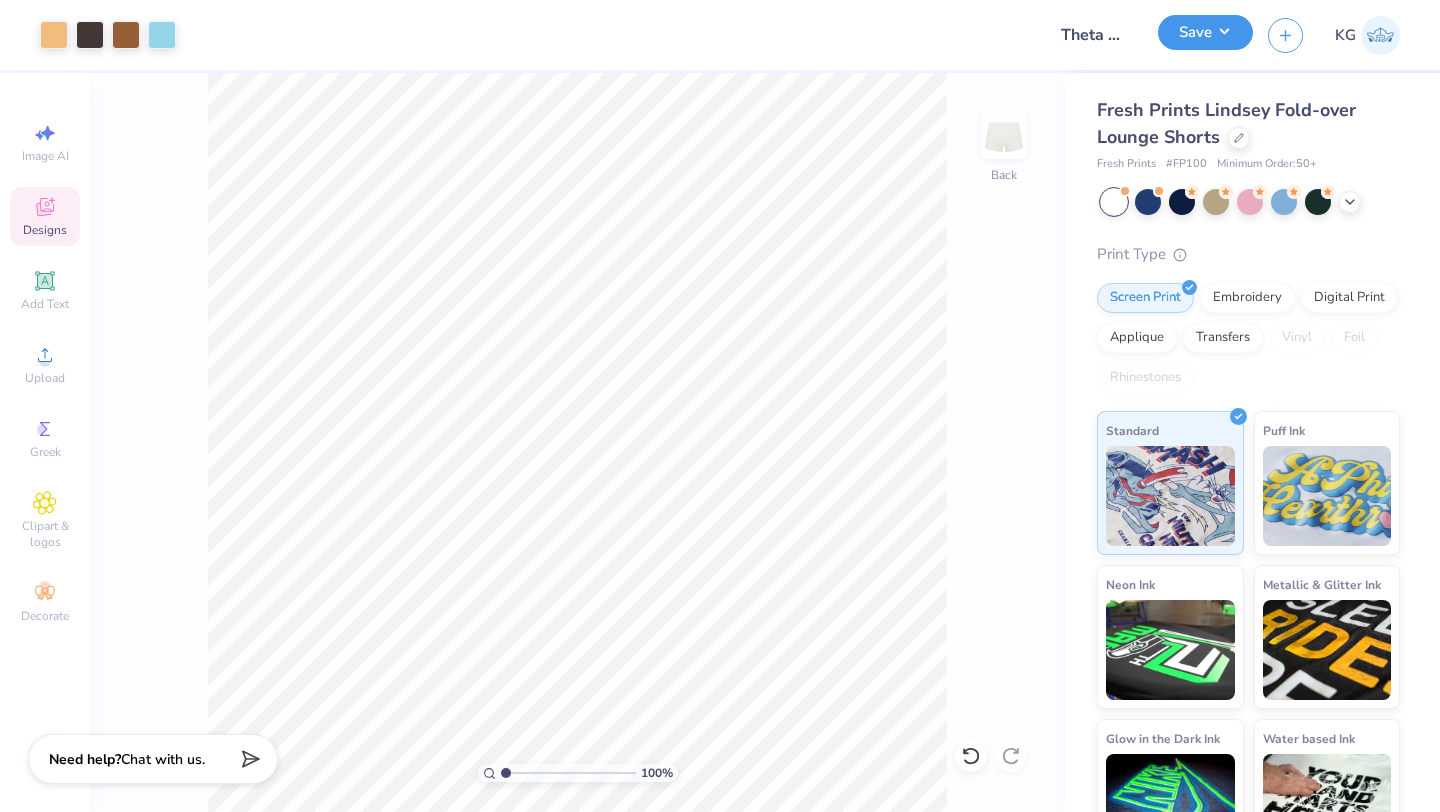 click on "Save" at bounding box center [1205, 32] 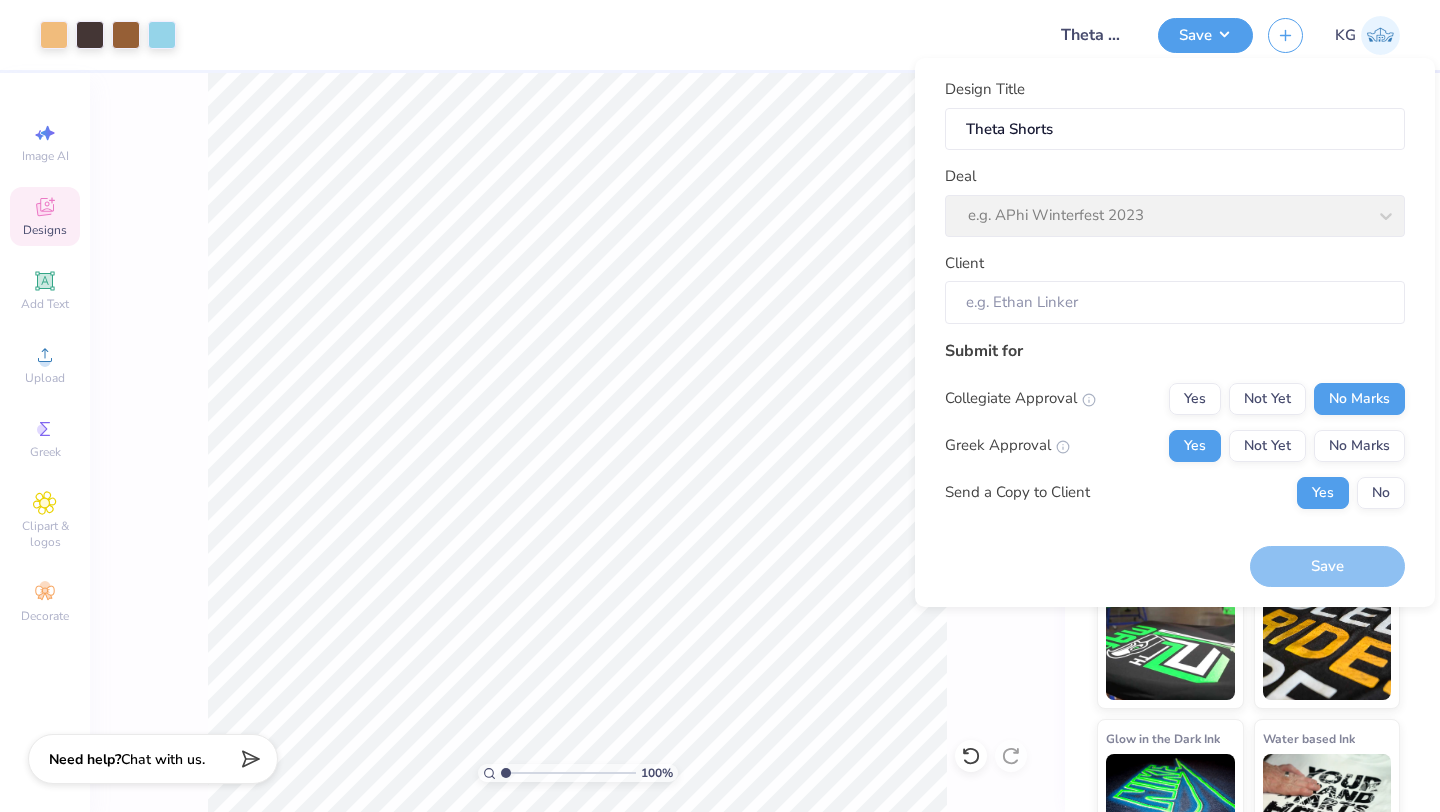click on "Deal e.g. APhi Winterfest 2023" at bounding box center [1175, 201] 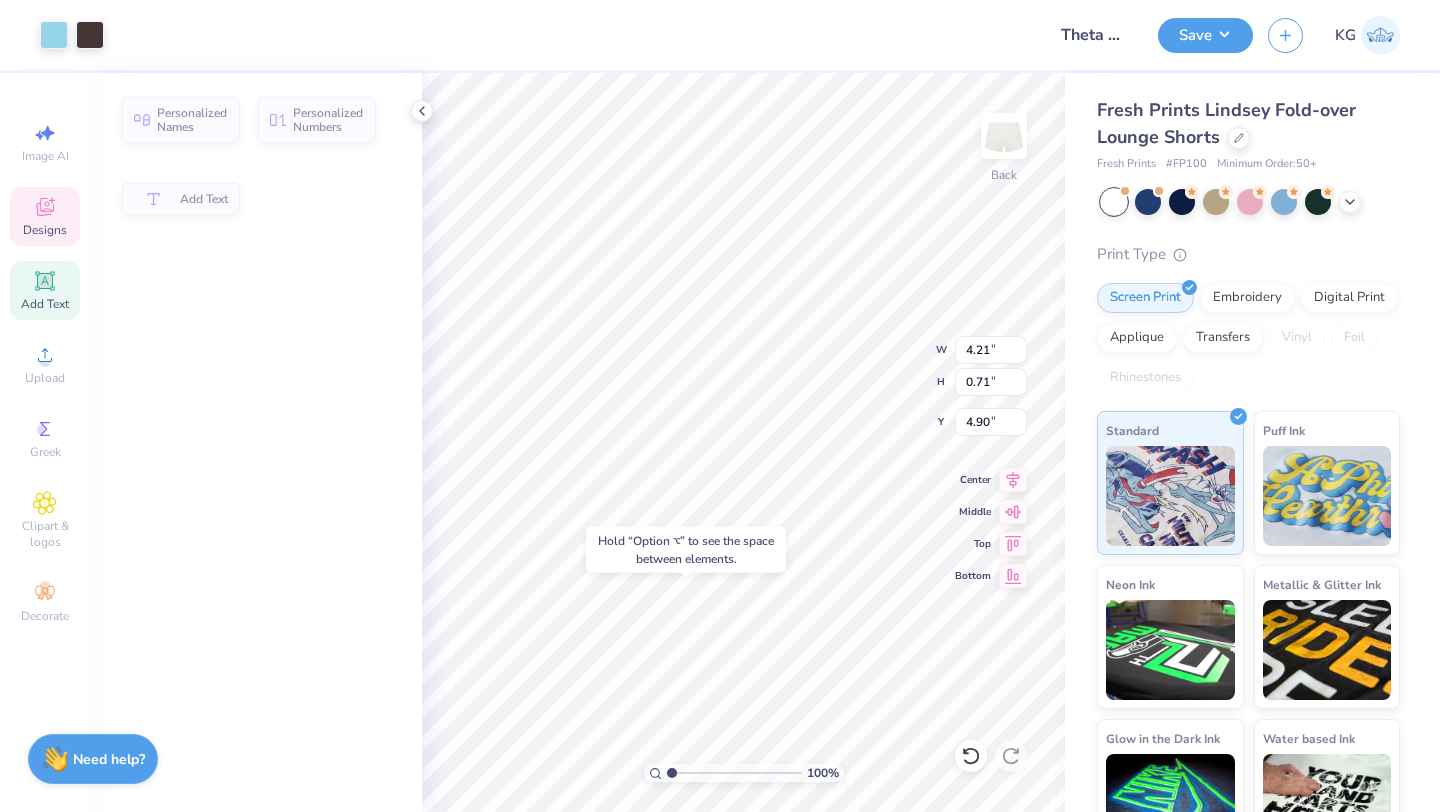 type on "4.96" 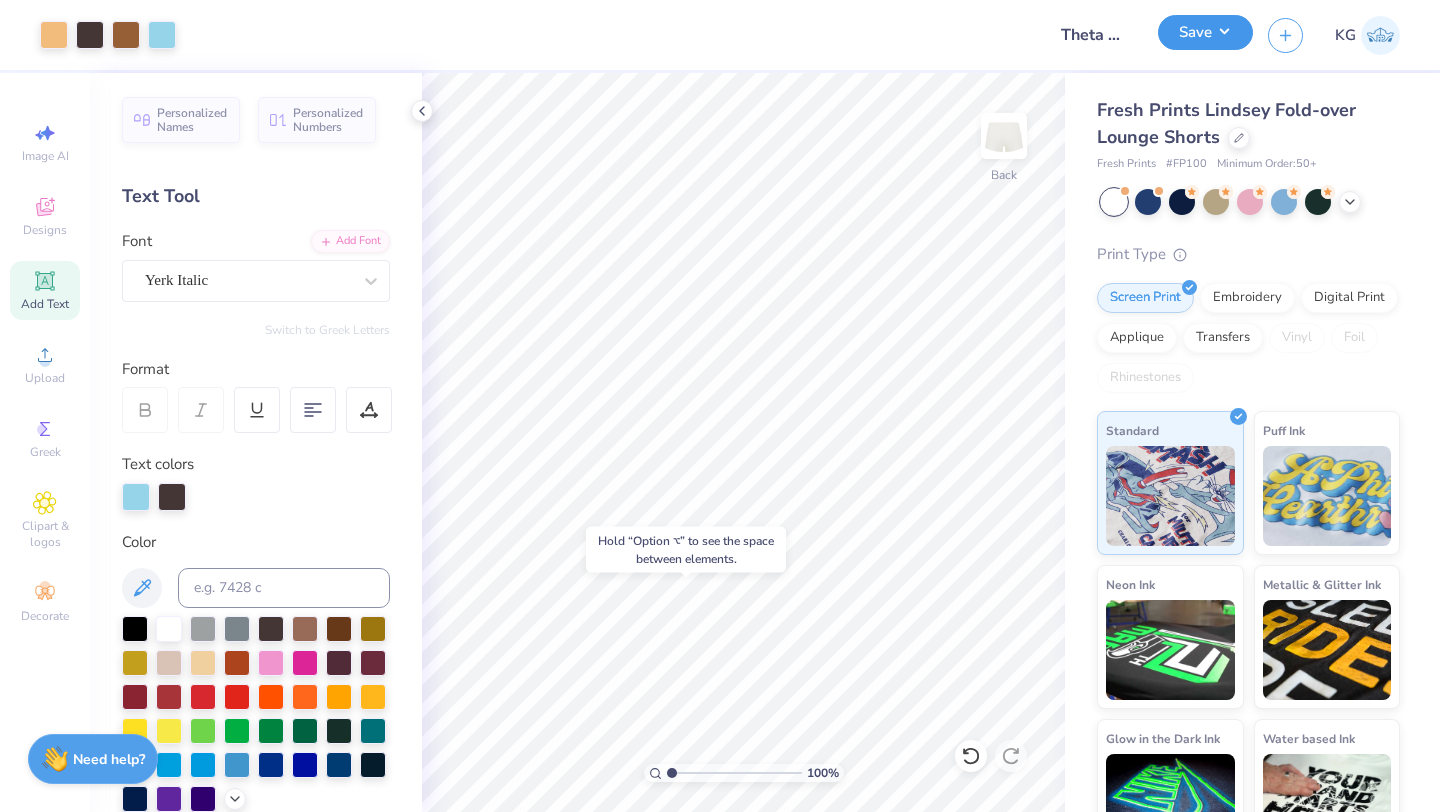 click on "Save" at bounding box center [1205, 32] 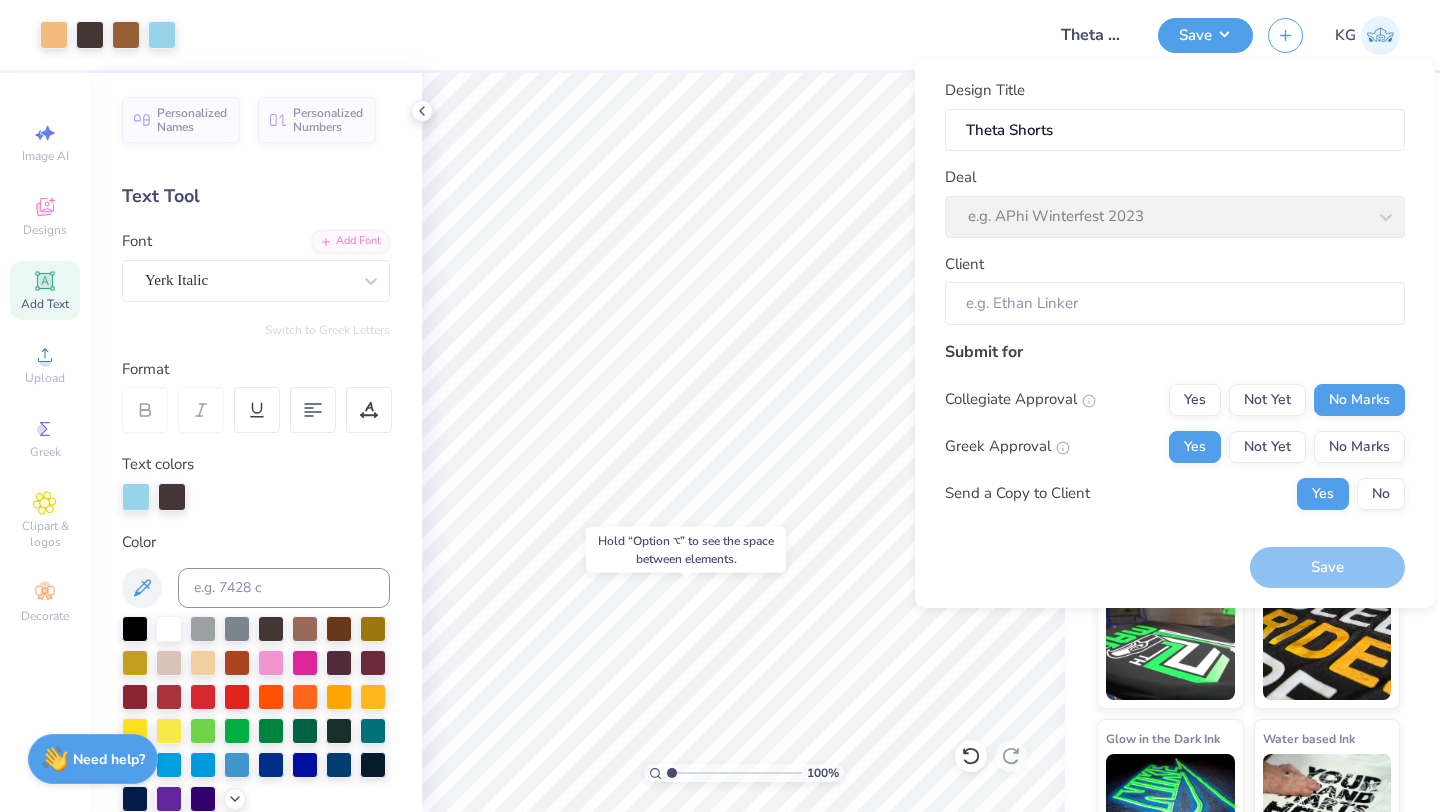 click on "Client" at bounding box center [1175, 289] 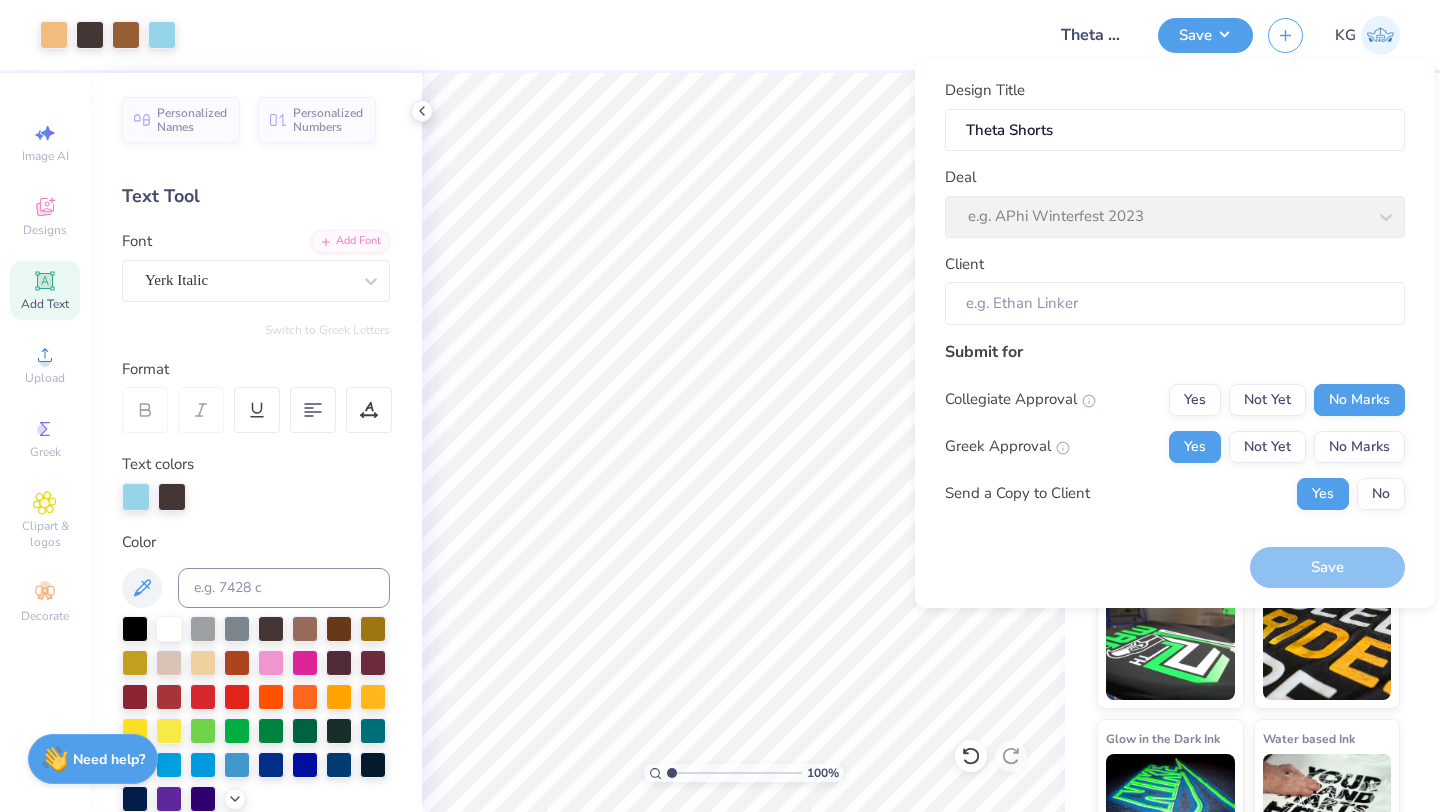 click on "Deal e.g. APhi Winterfest 2023" at bounding box center (1175, 202) 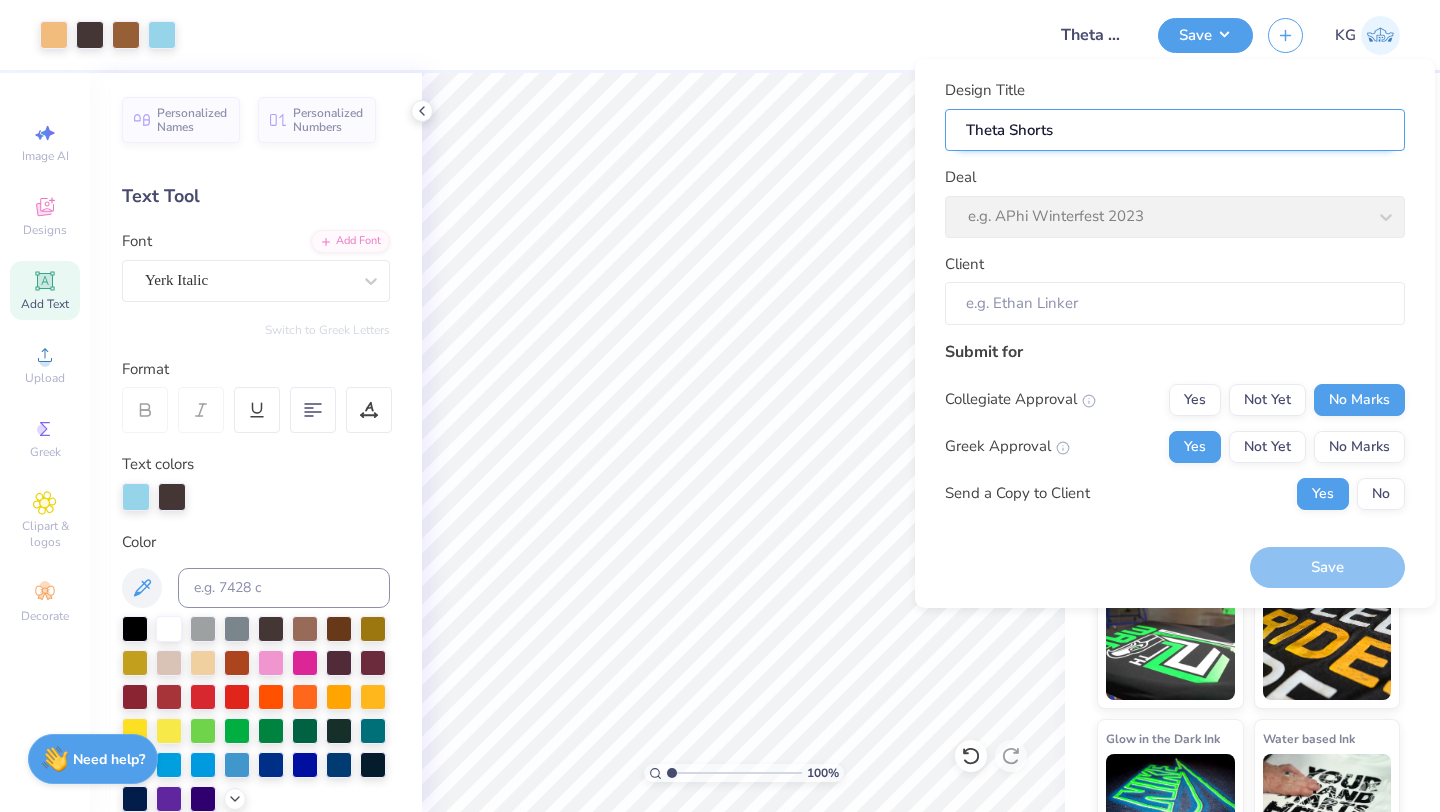 click on "Theta Shorts" at bounding box center [1175, 130] 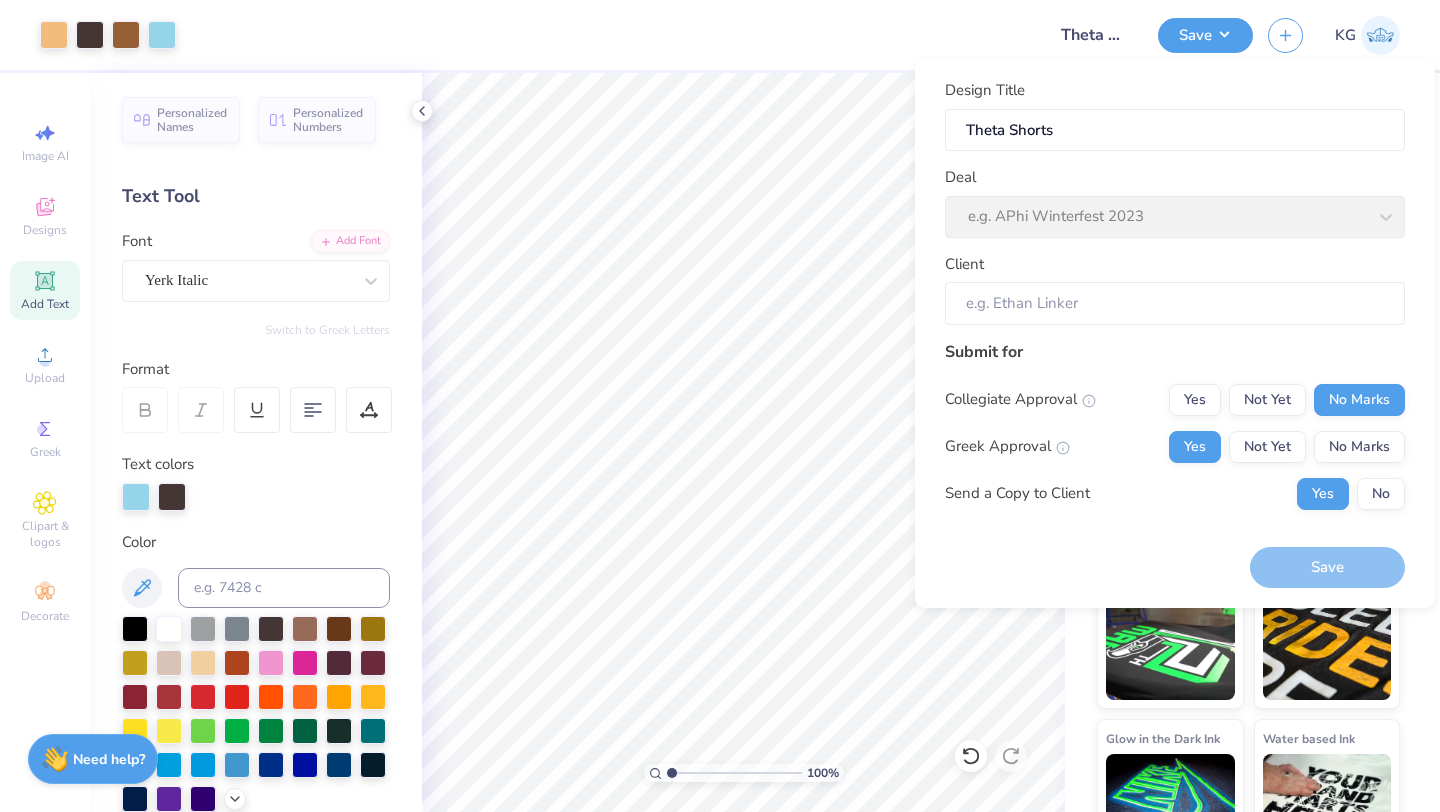 click on "Deal e.g. APhi Winterfest 2023" at bounding box center (1175, 202) 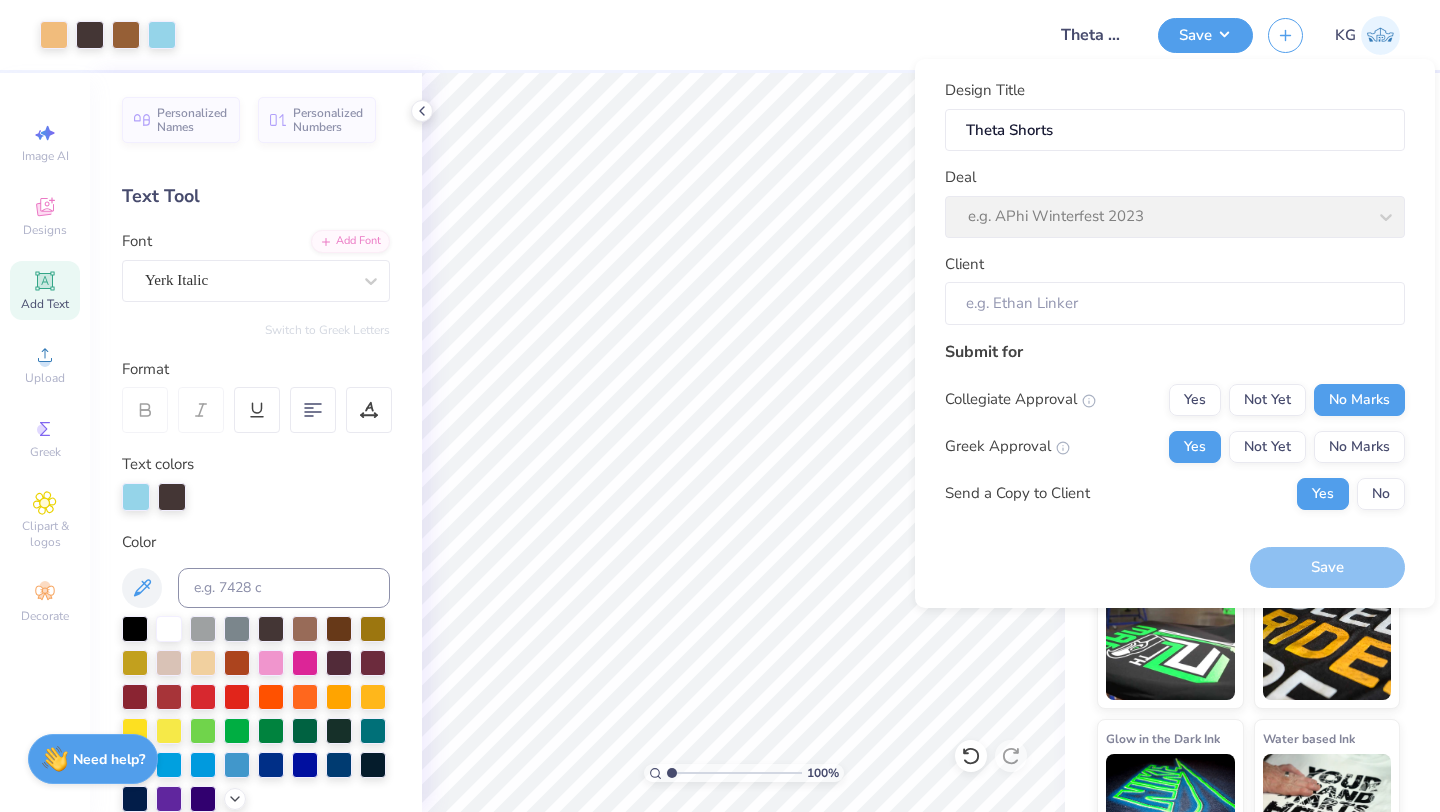 click on "Client" at bounding box center [1175, 303] 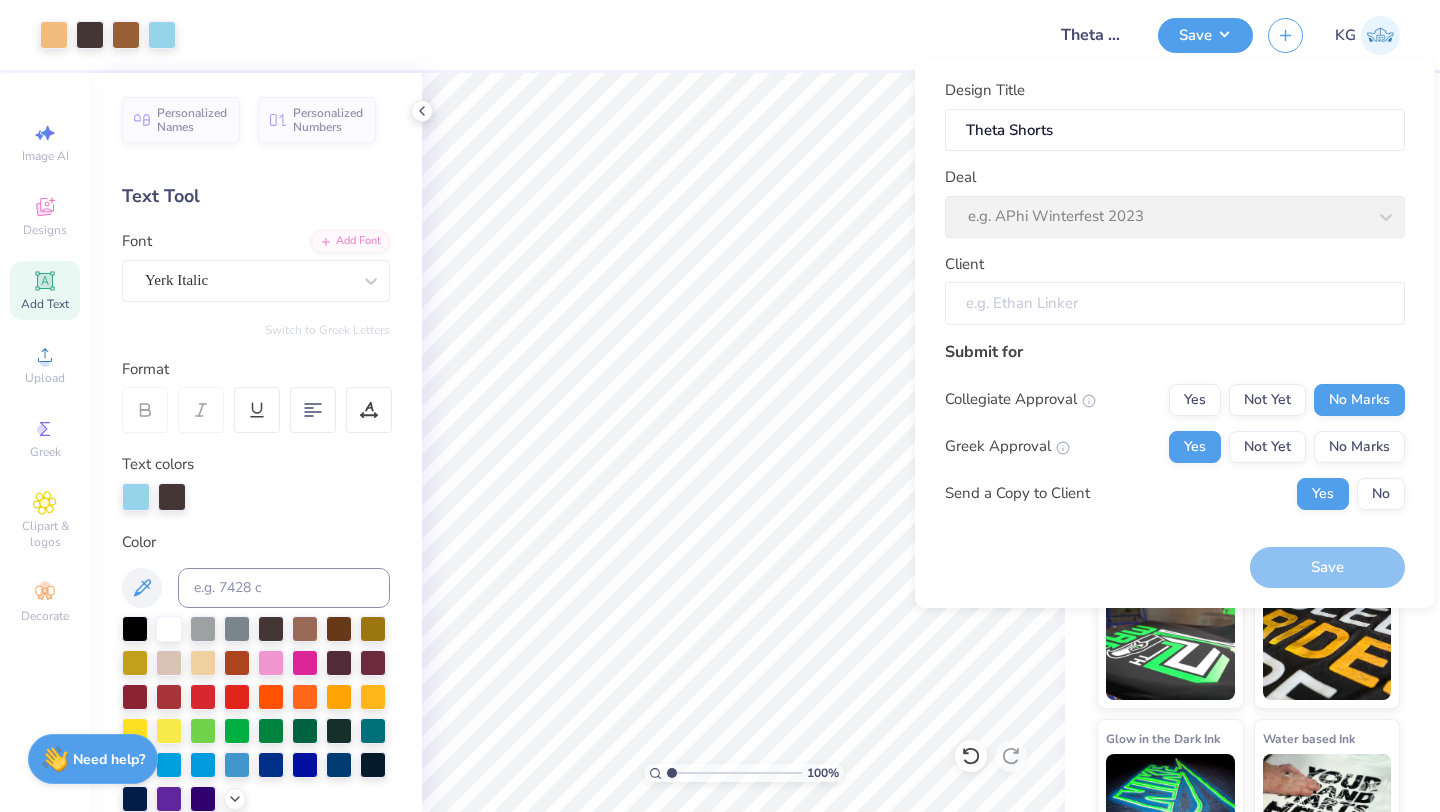 click on "Client" at bounding box center [1175, 303] 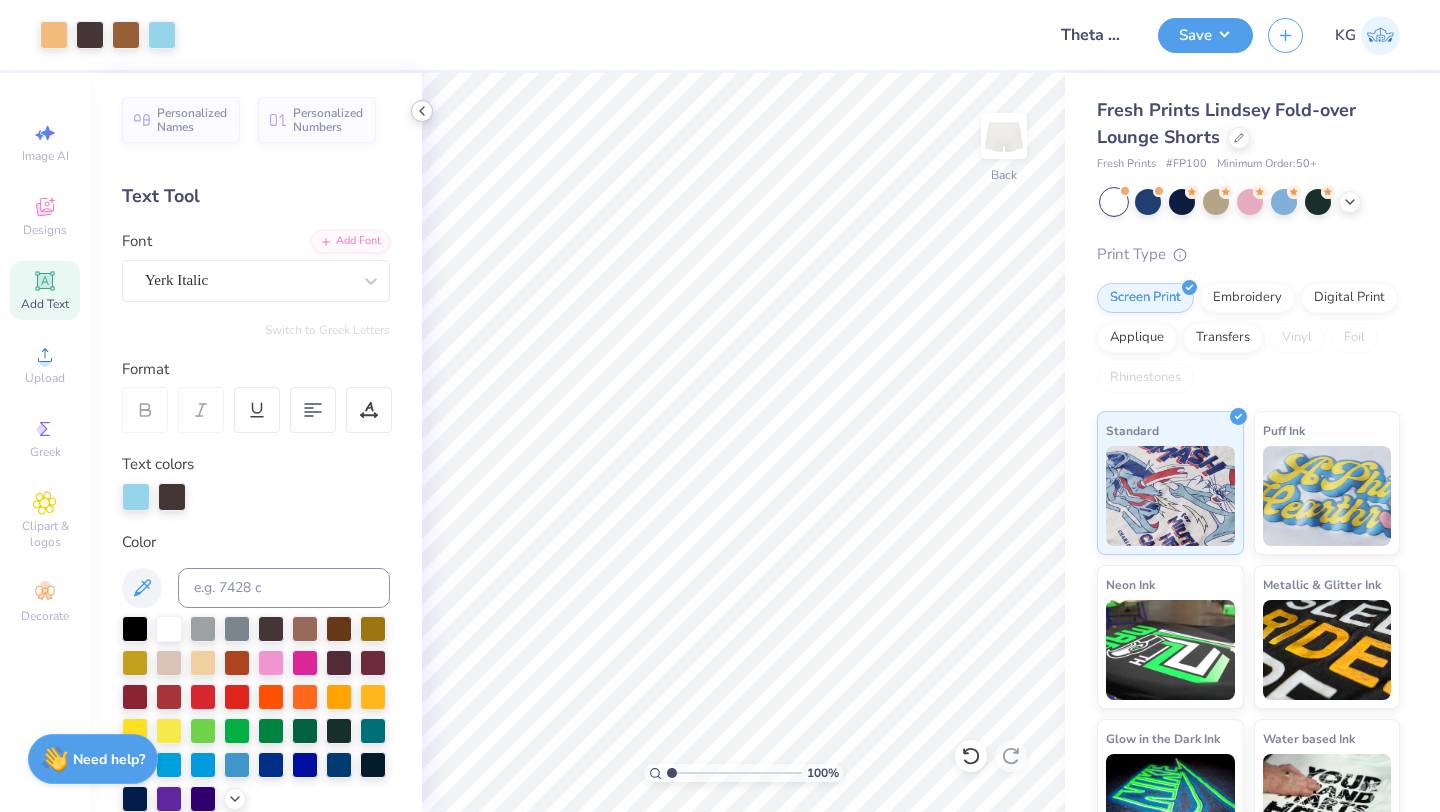 click 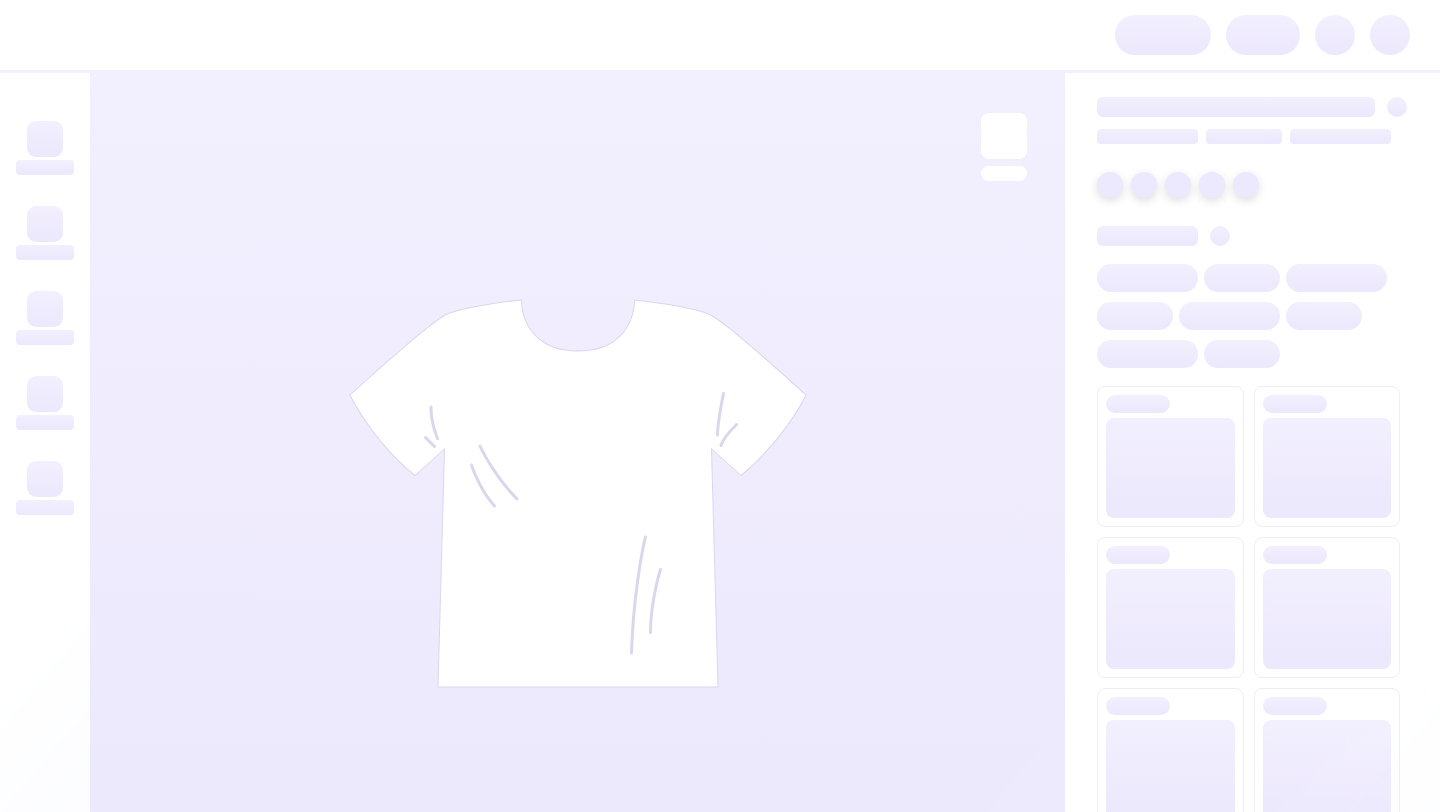 scroll, scrollTop: 0, scrollLeft: 0, axis: both 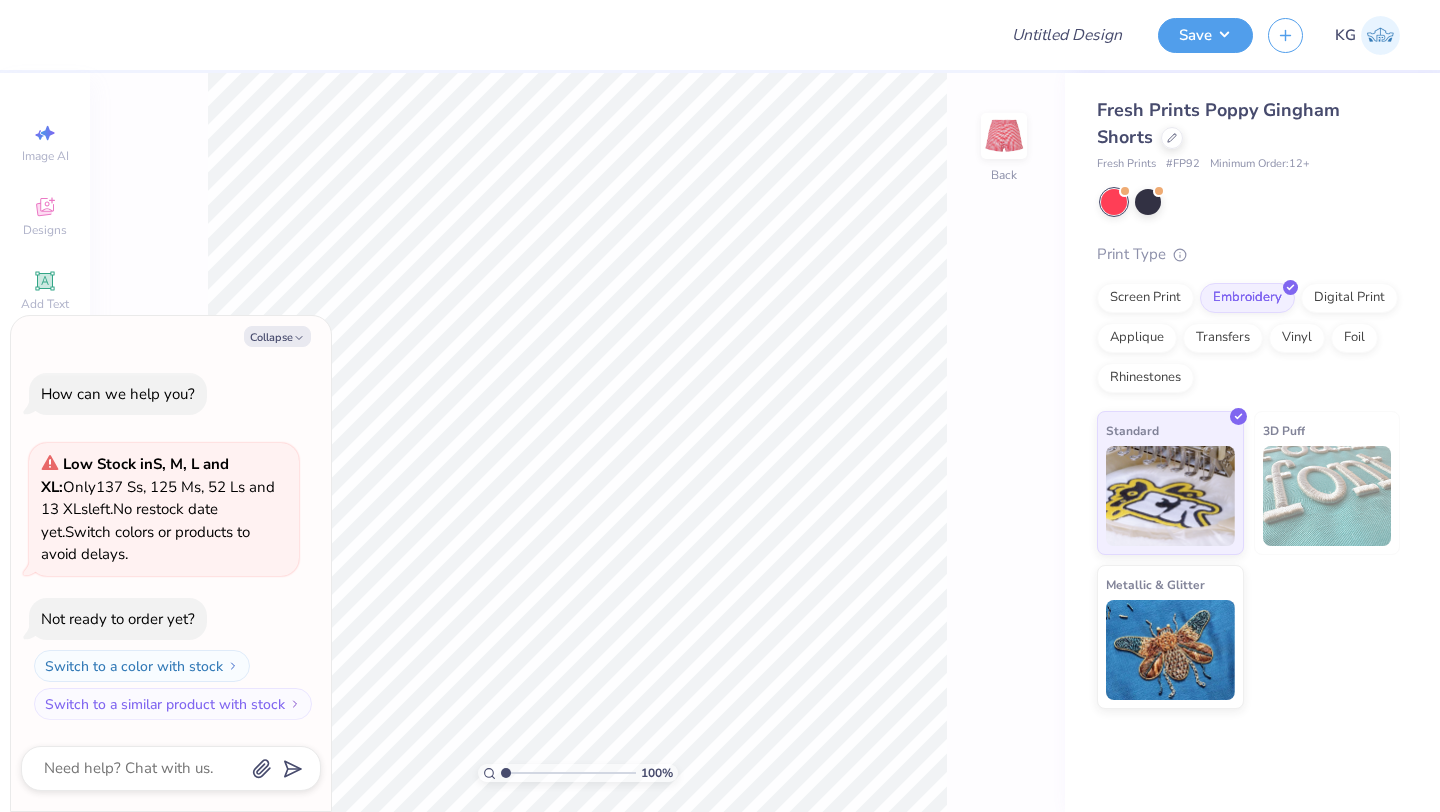 type on "x" 